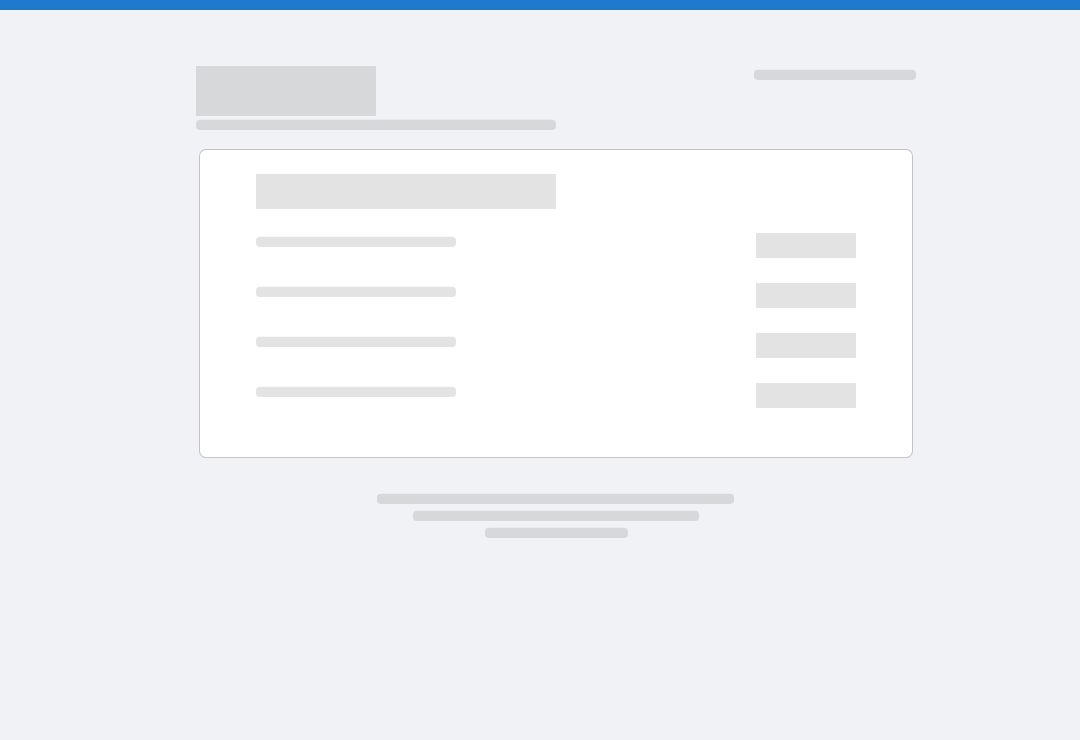 scroll, scrollTop: 0, scrollLeft: 0, axis: both 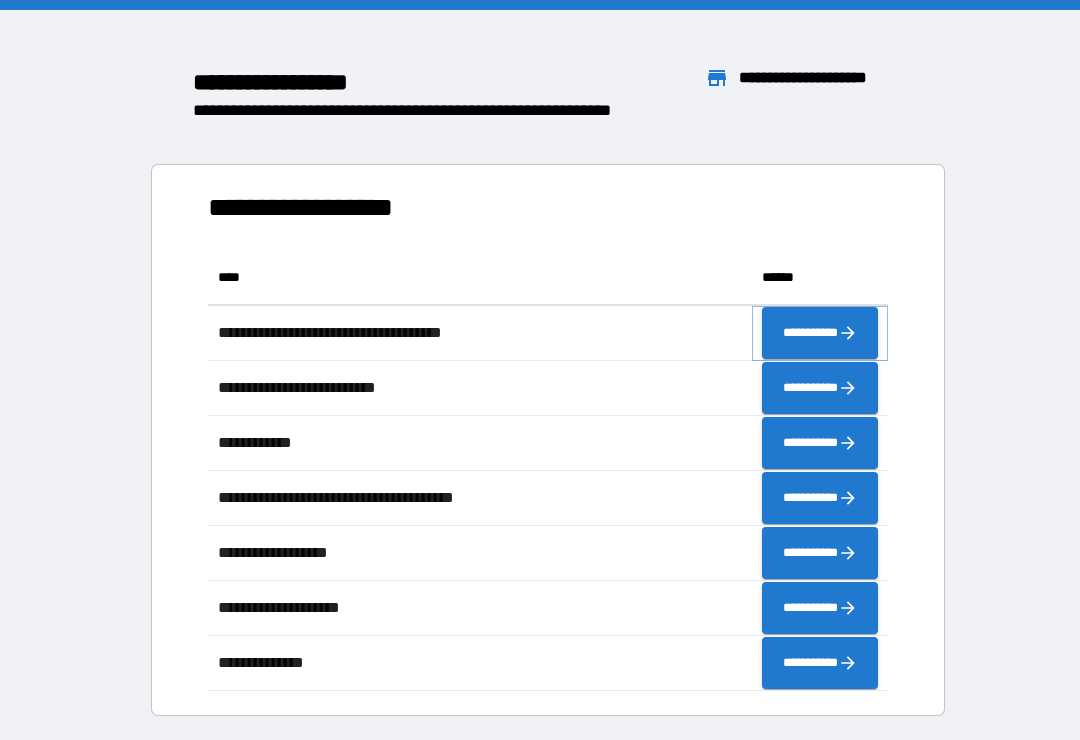 click on "**********" at bounding box center (820, 333) 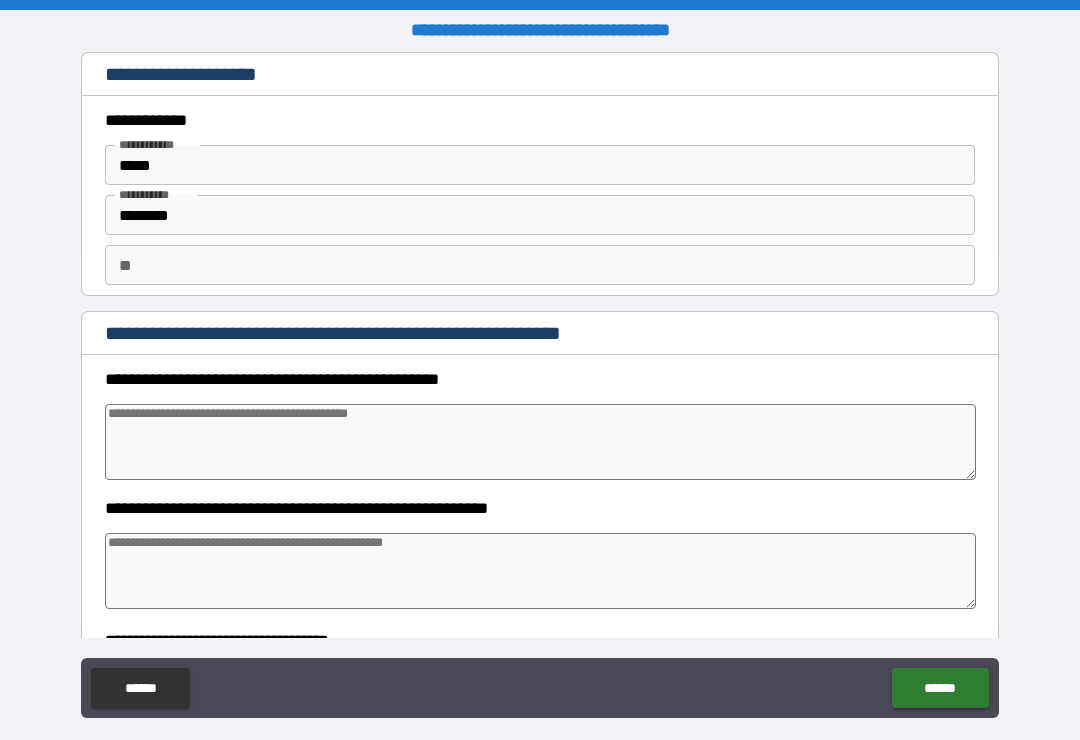 type on "*" 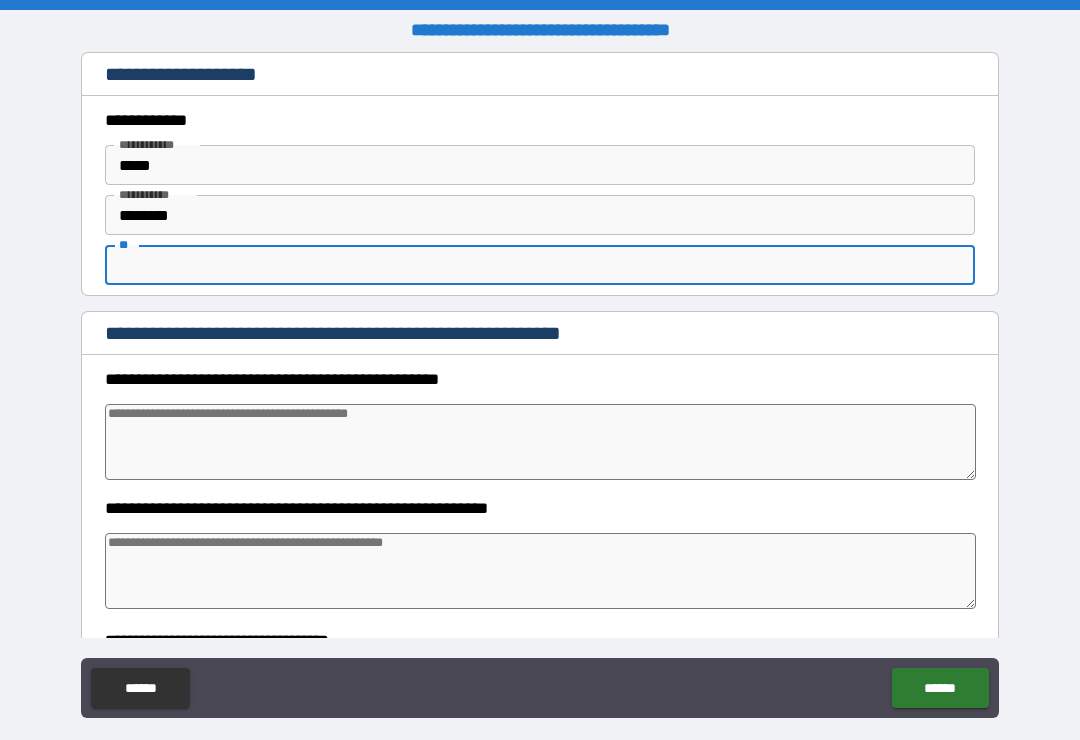 type on "*" 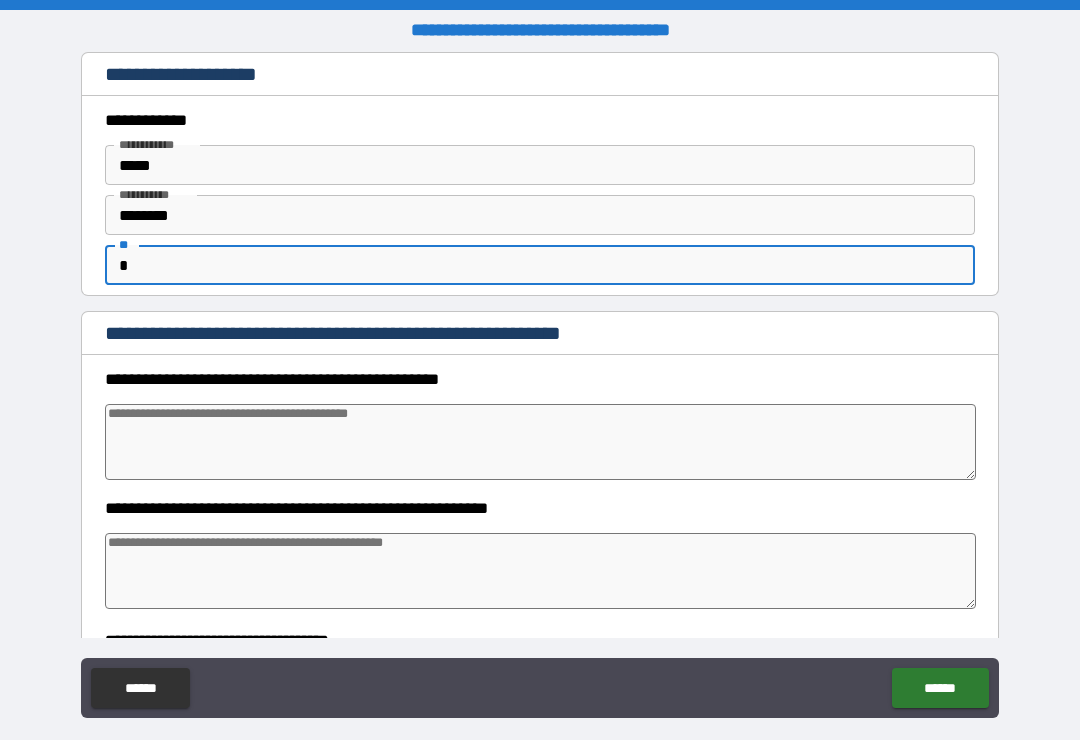 type on "*" 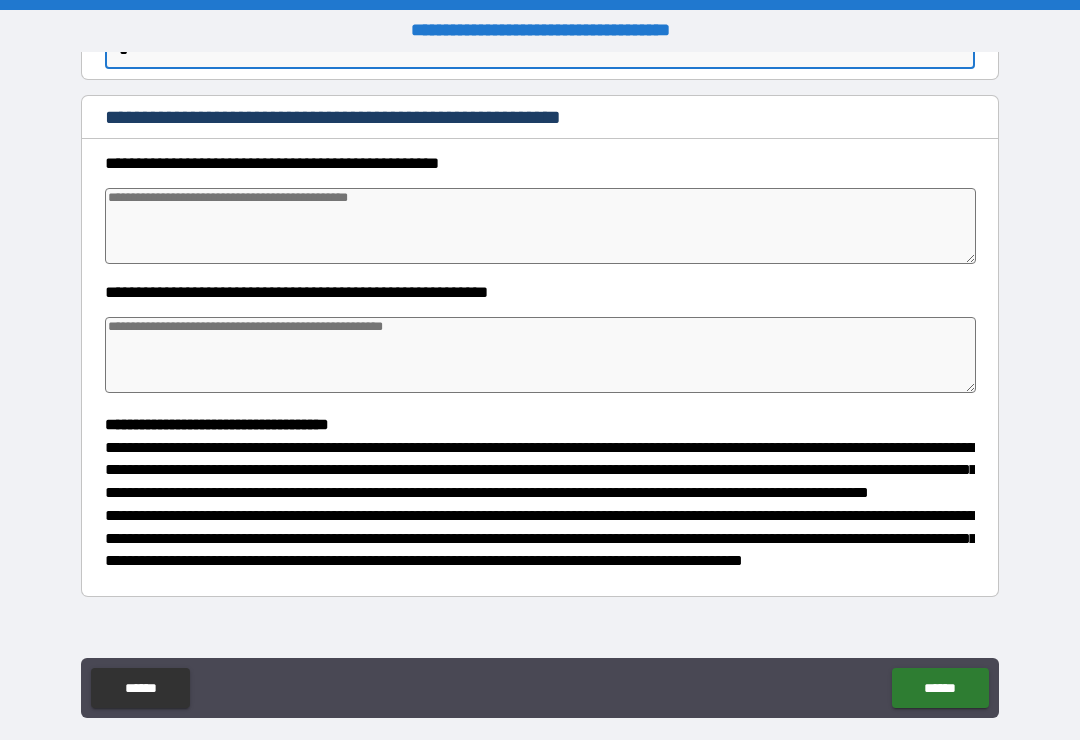 scroll, scrollTop: 221, scrollLeft: 0, axis: vertical 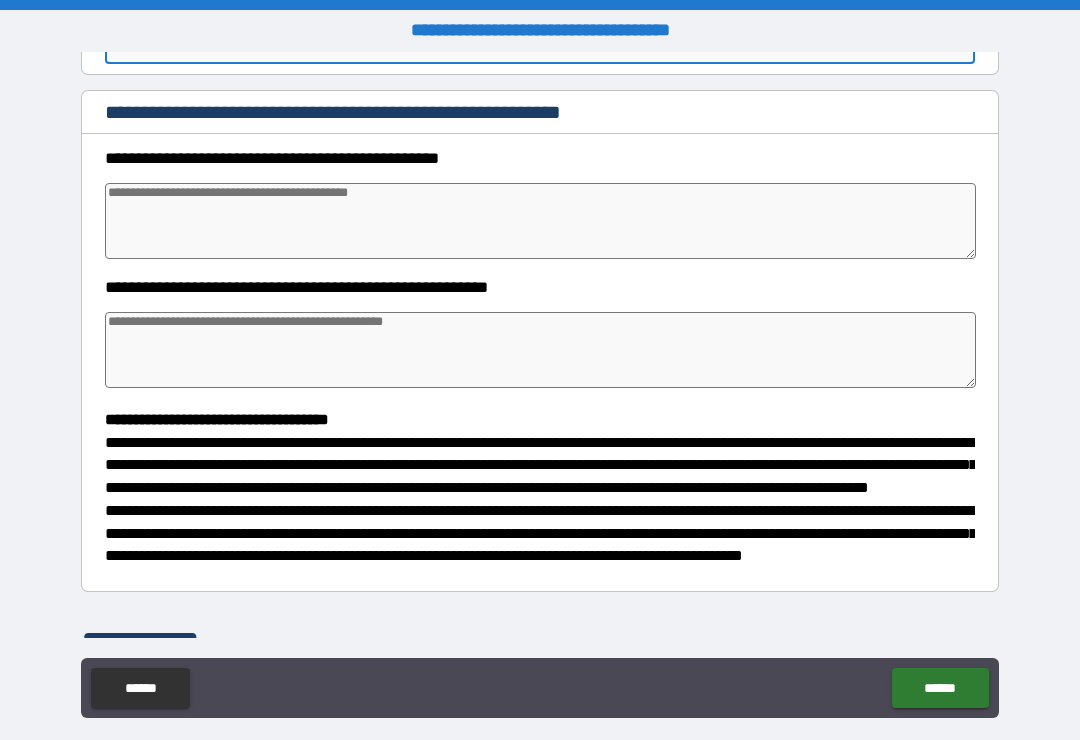 type on "*" 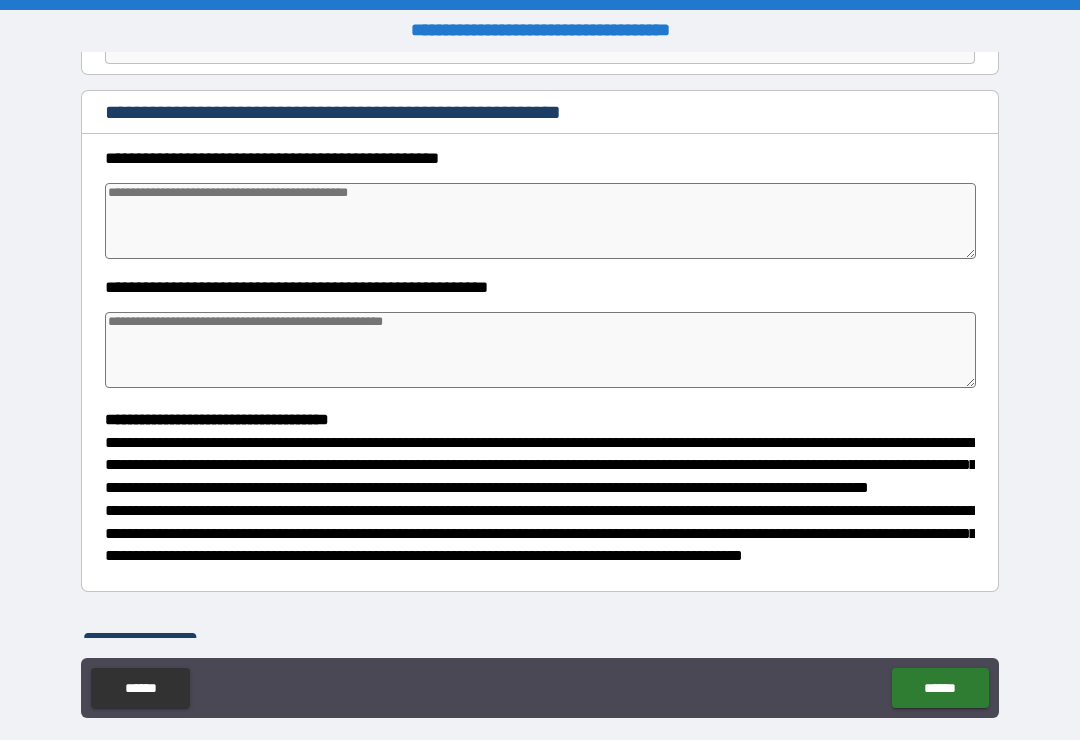 type on "*" 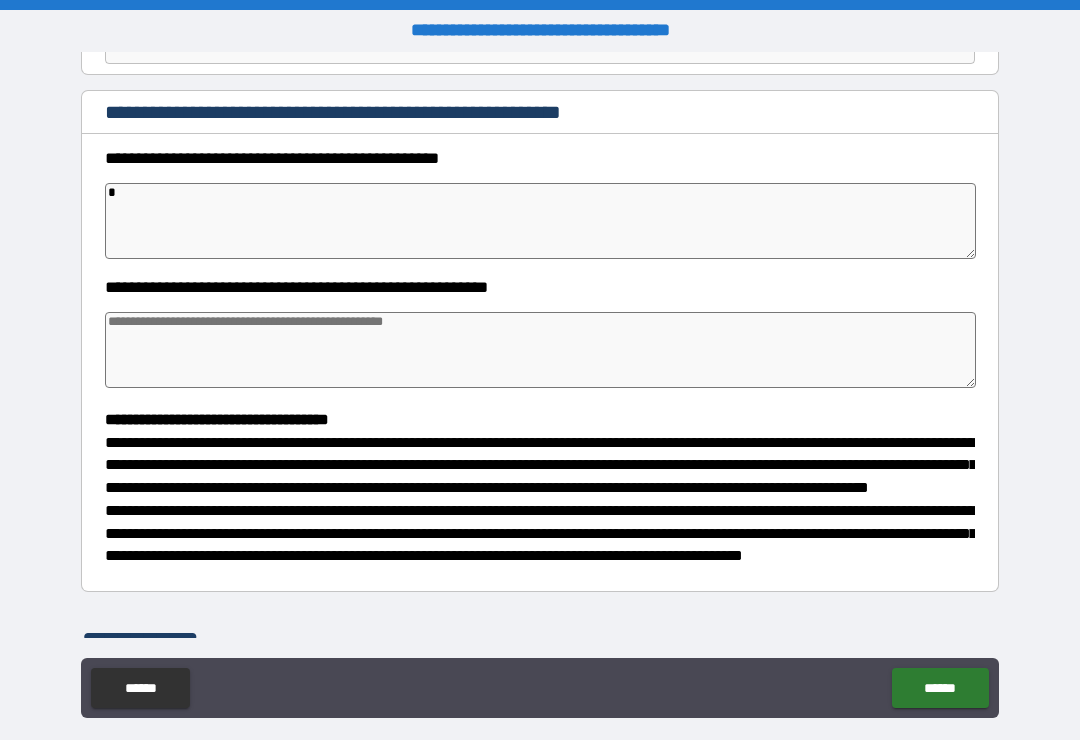 type on "*" 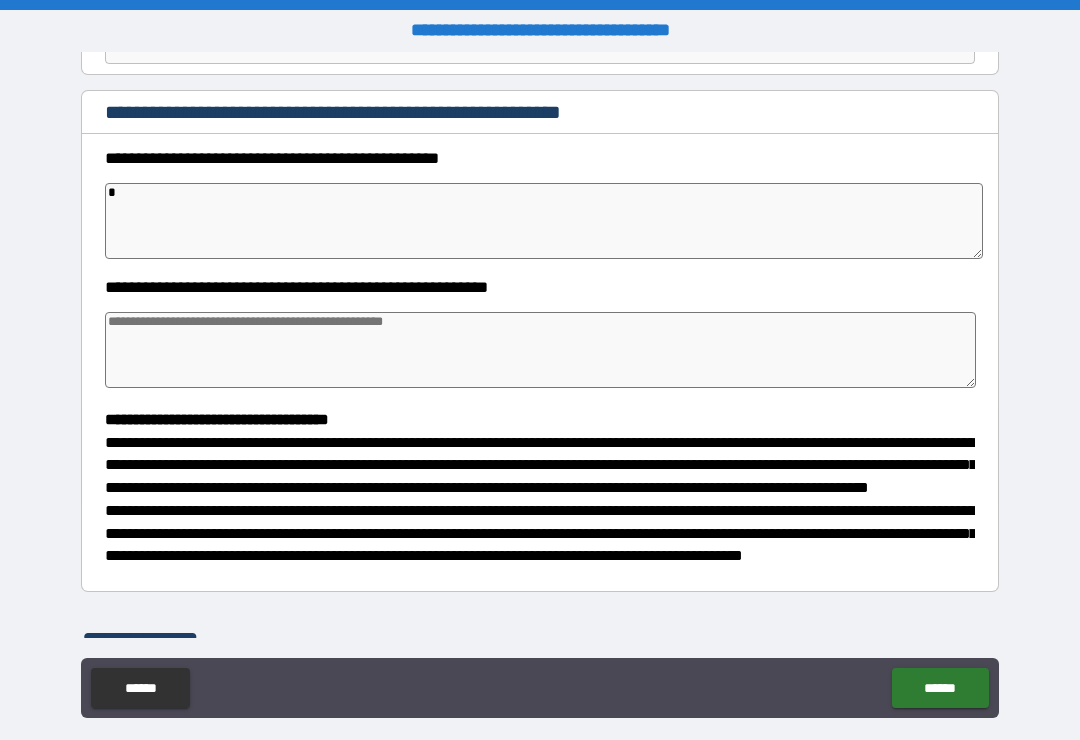 type on "**" 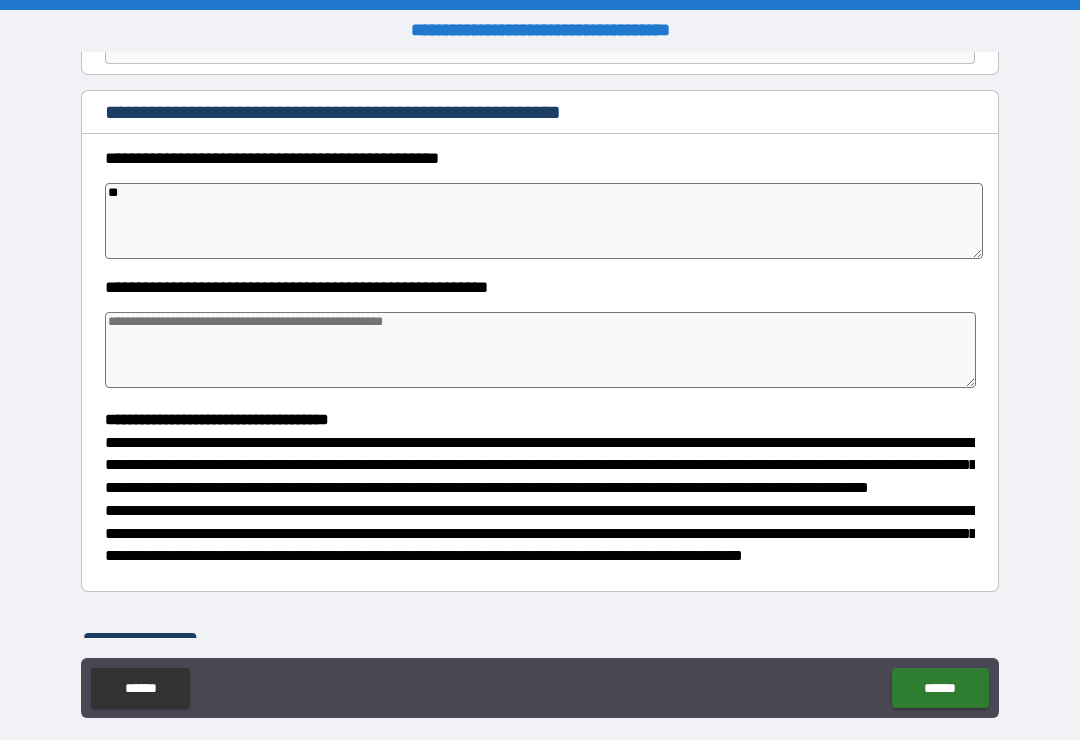 type on "***" 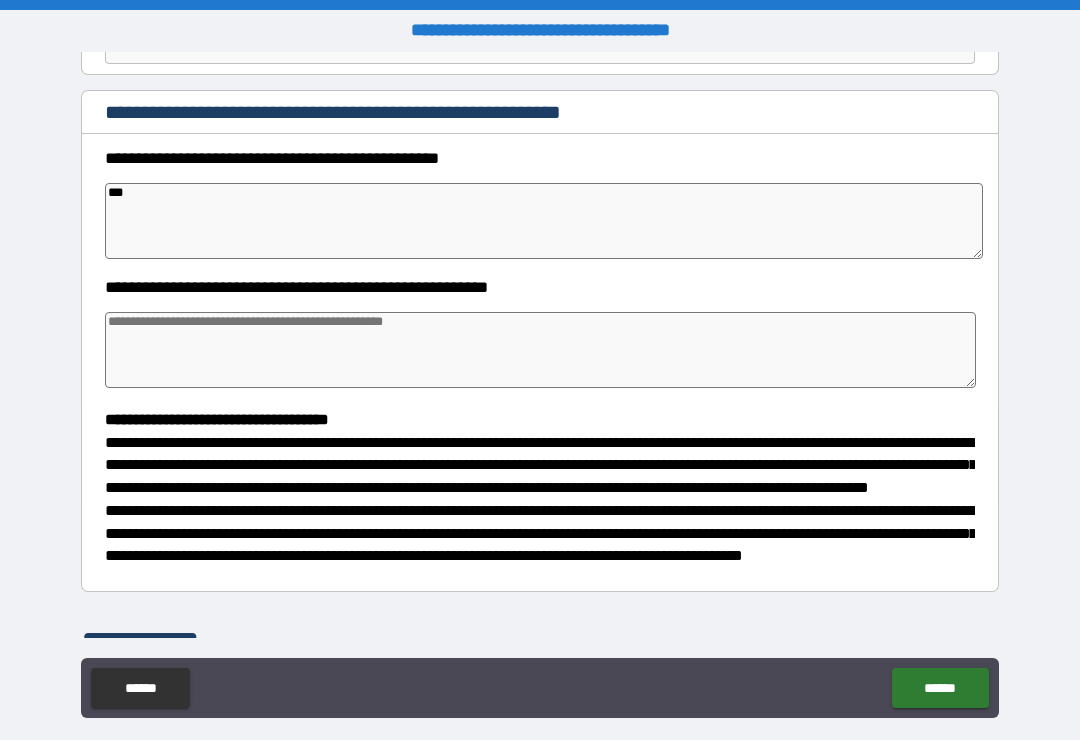 type on "****" 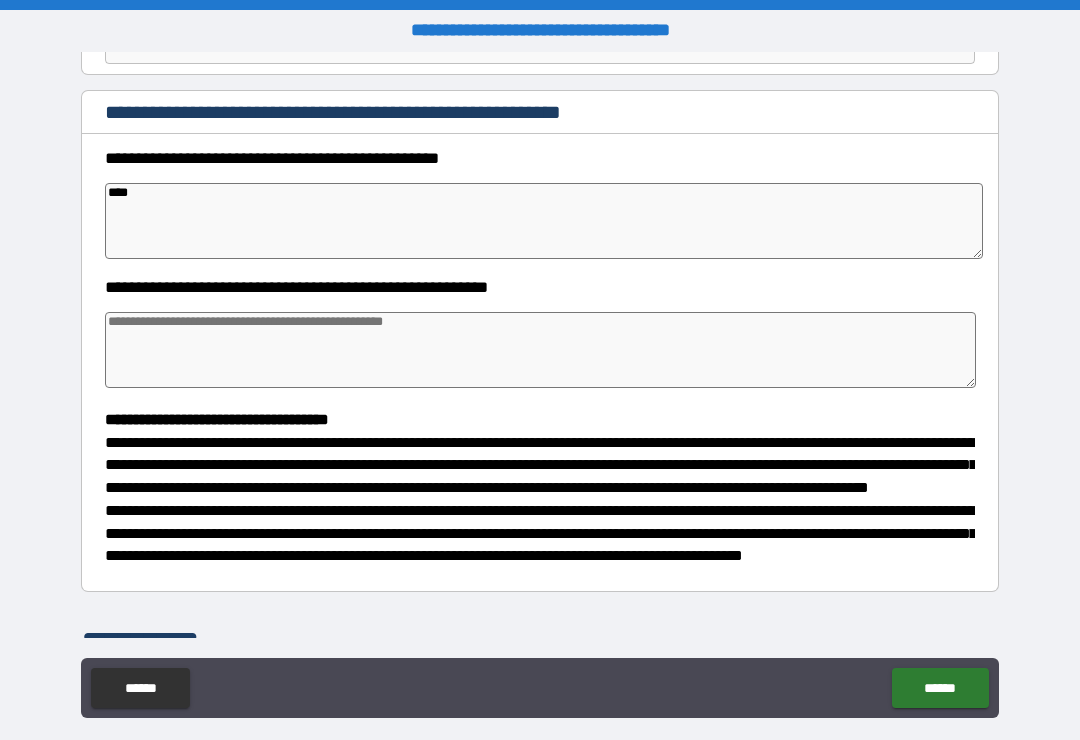 type on "*" 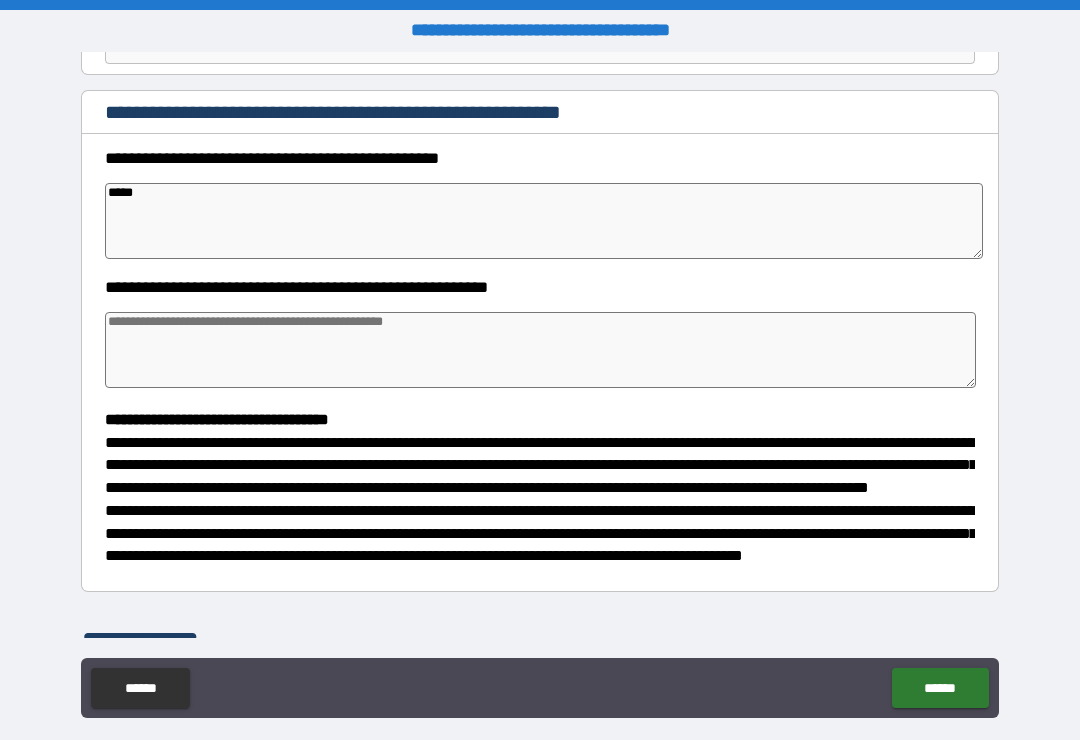 type on "*" 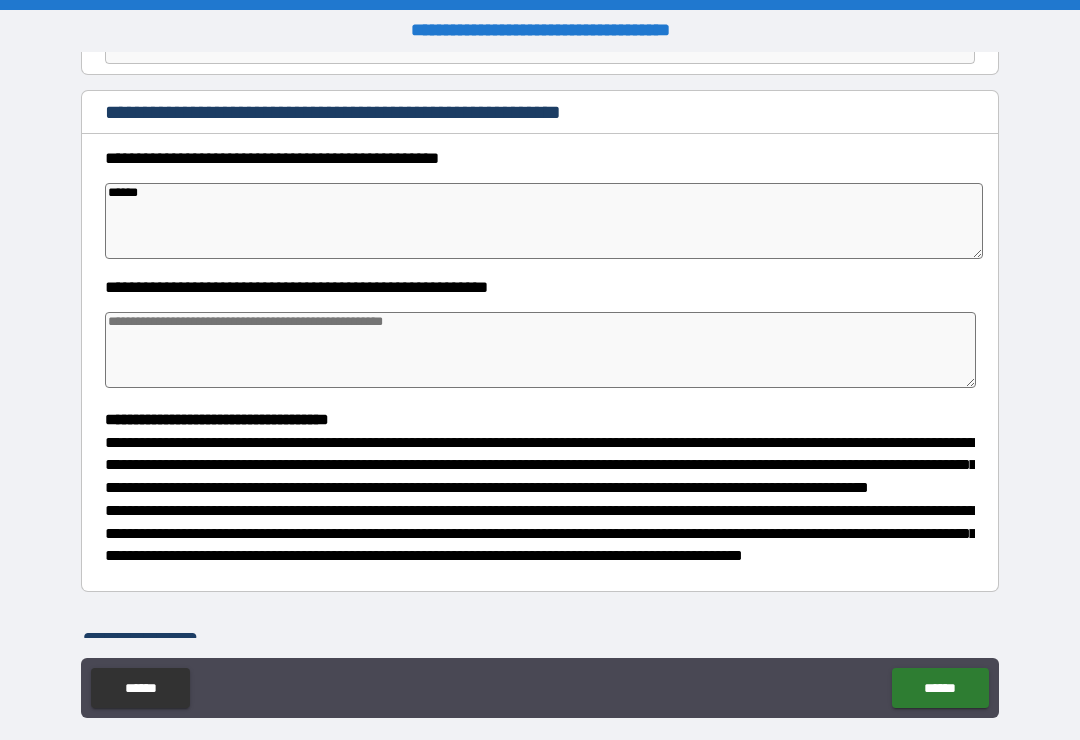 type on "*" 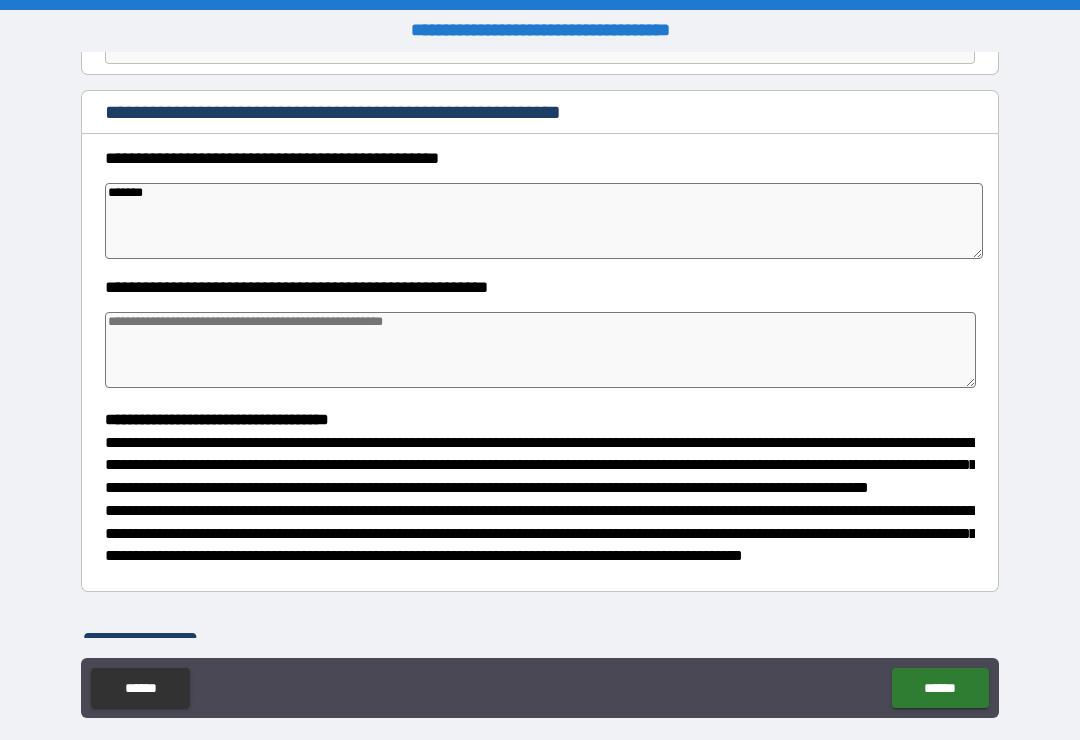 type on "*" 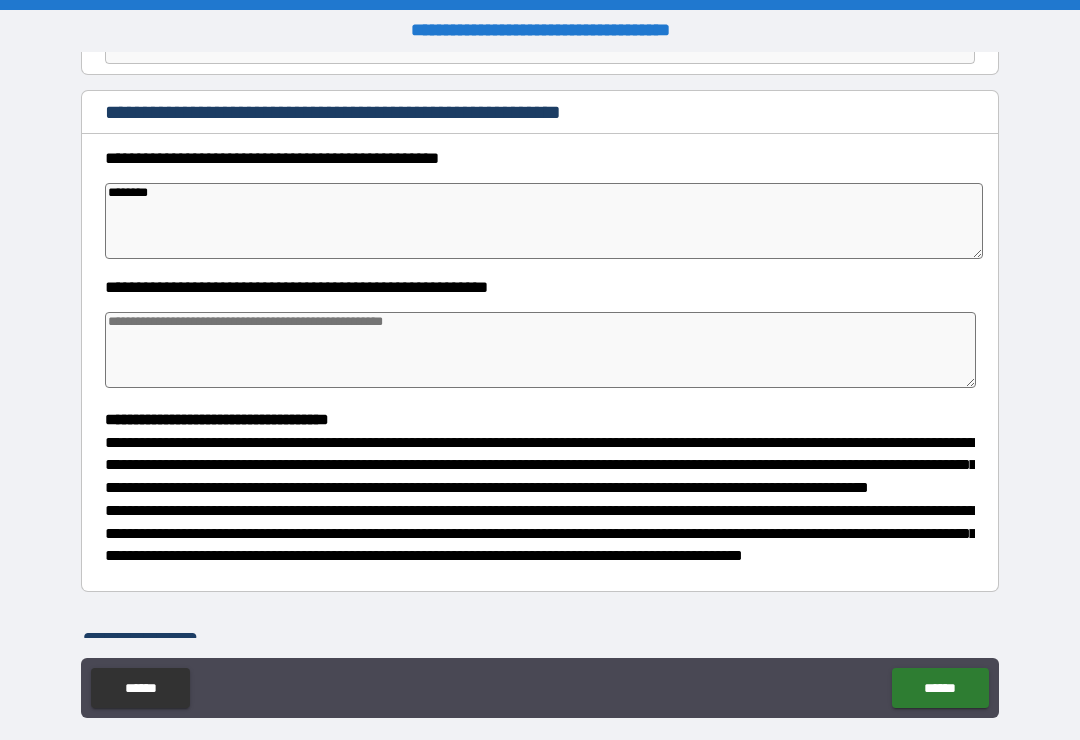 type on "*" 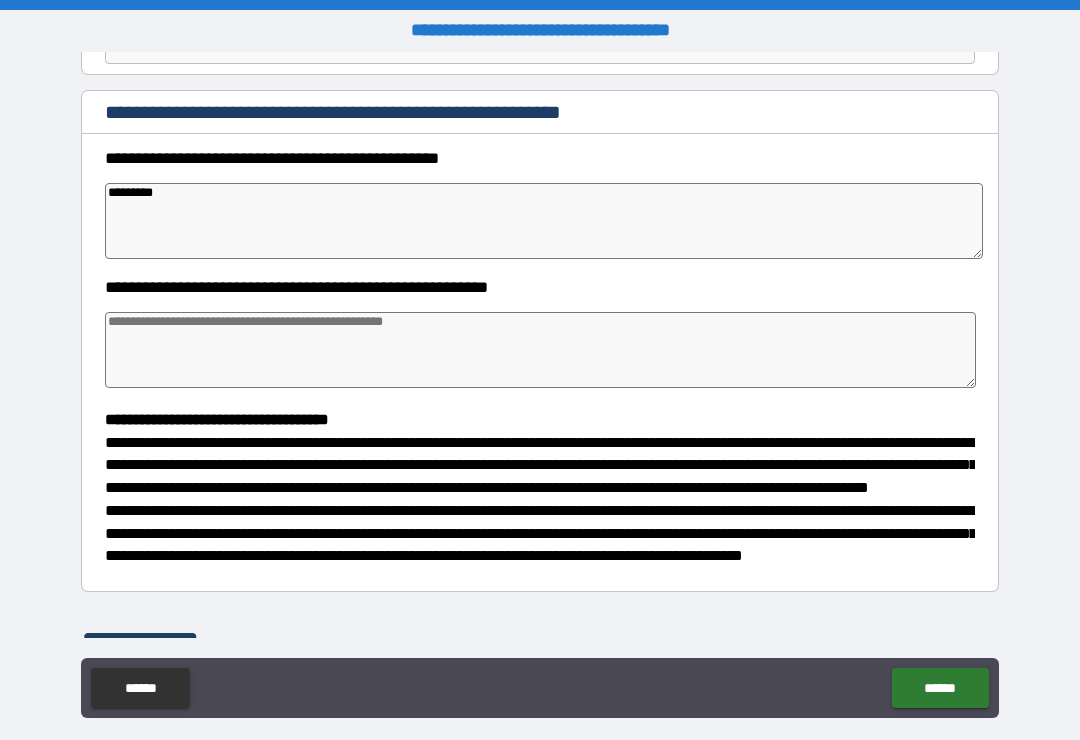 type on "*" 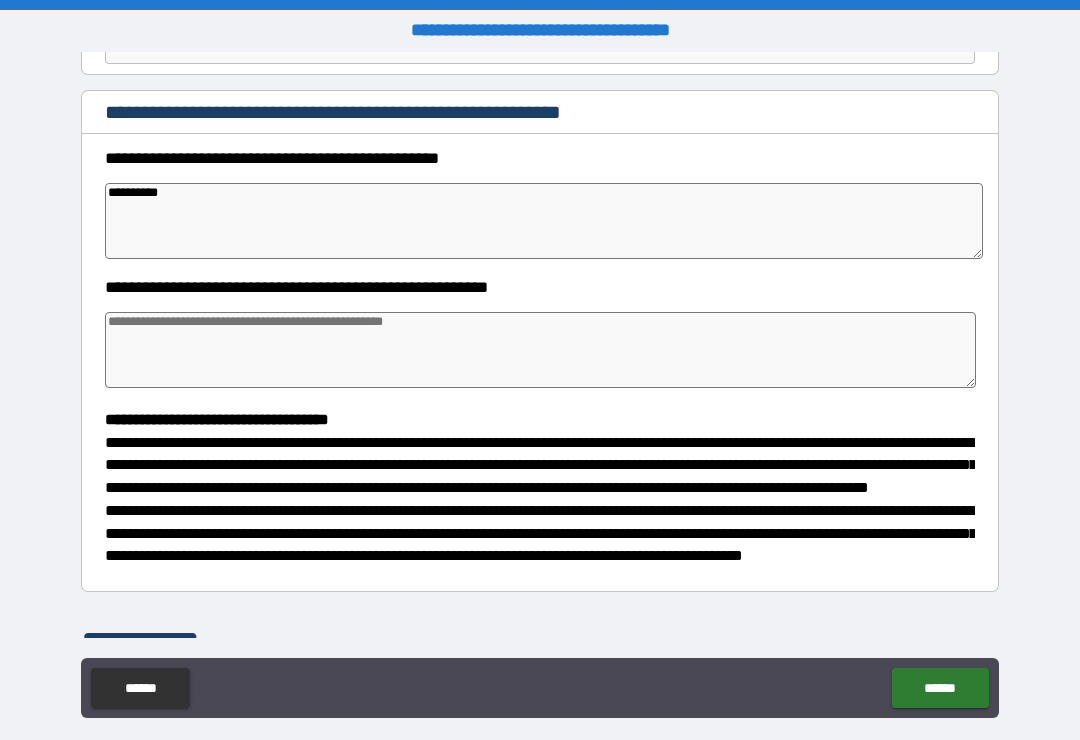 type on "**********" 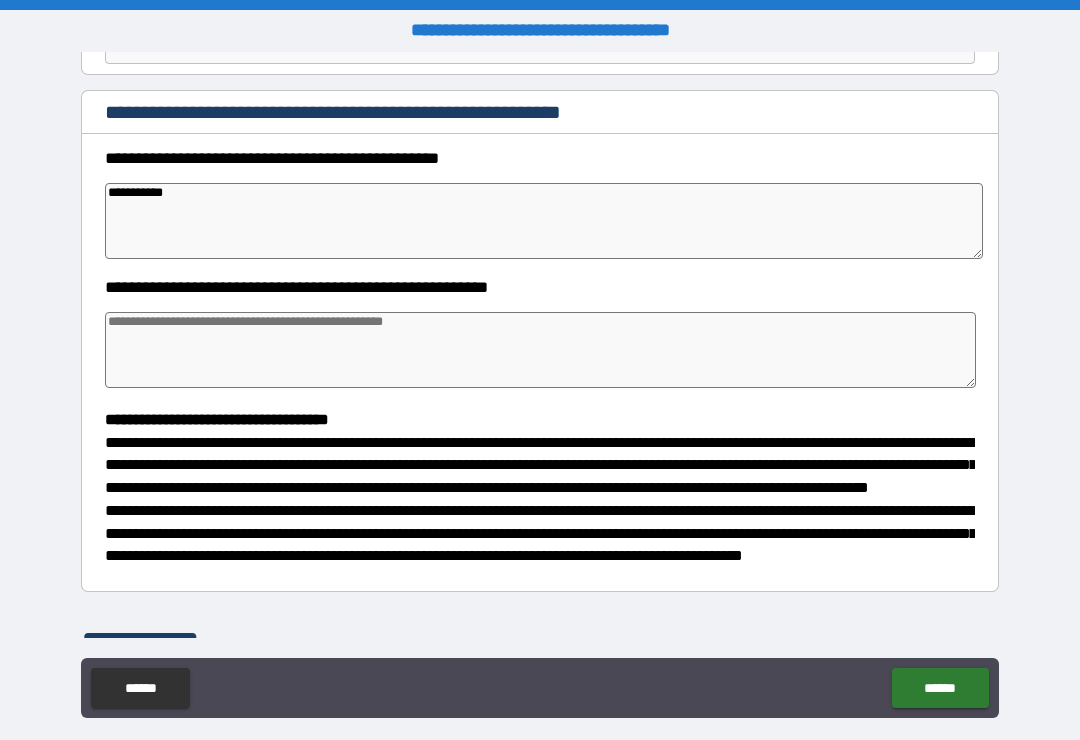 type on "*" 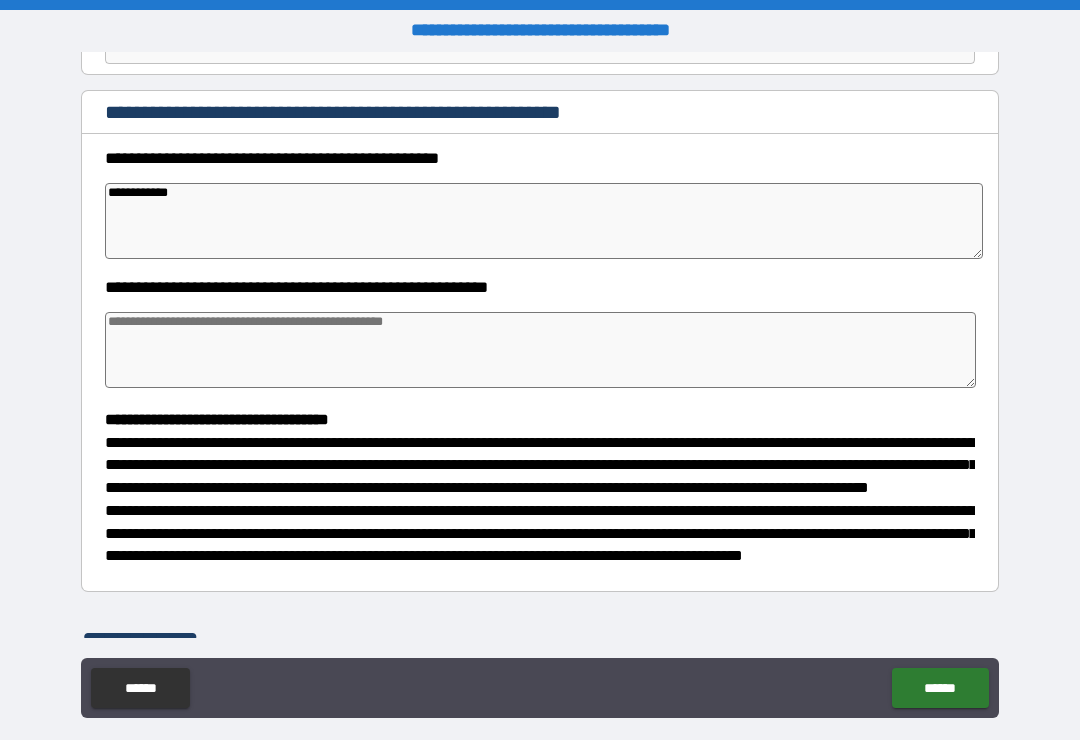 type on "*" 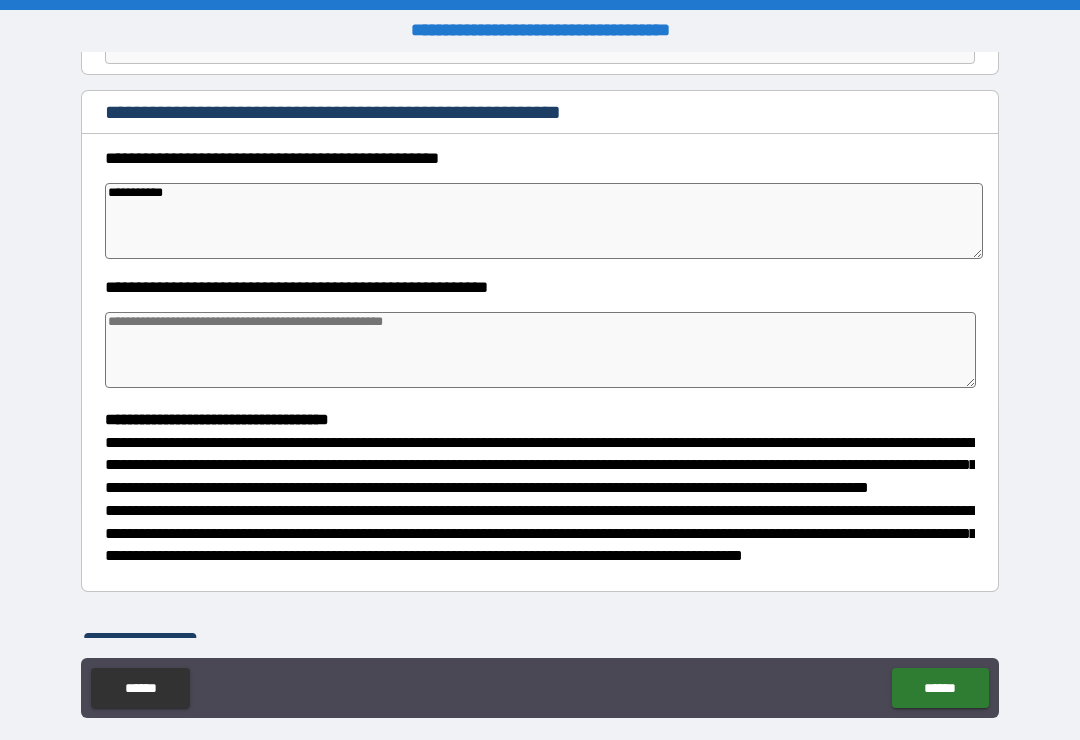 type on "**********" 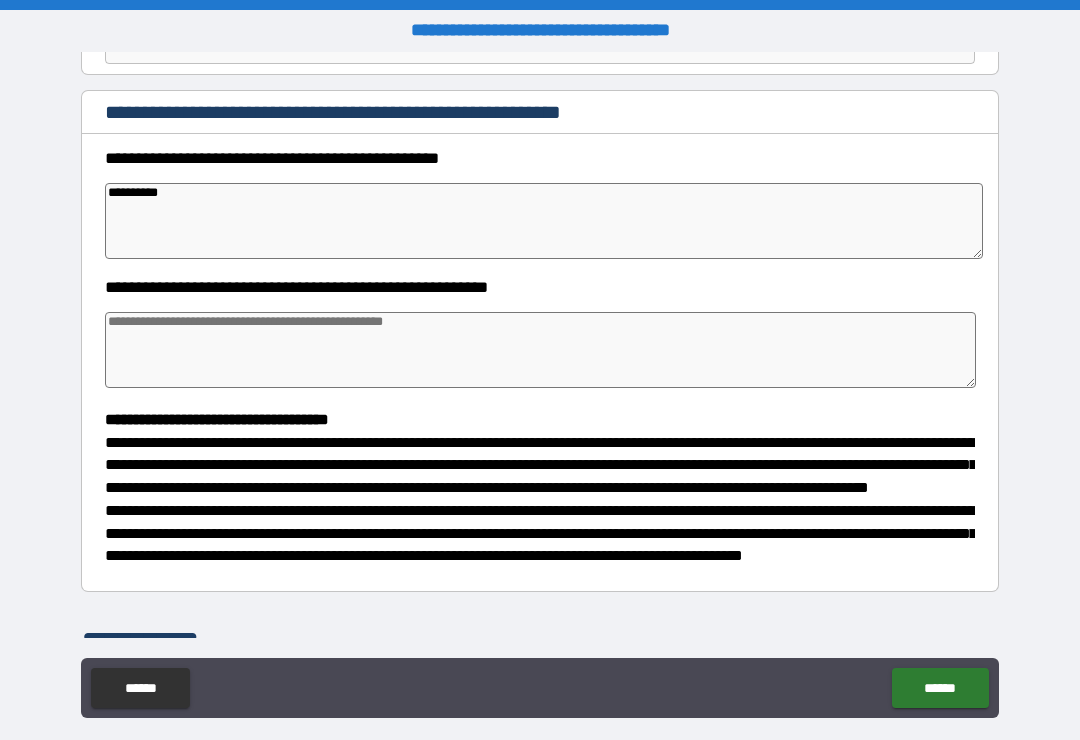 type on "*" 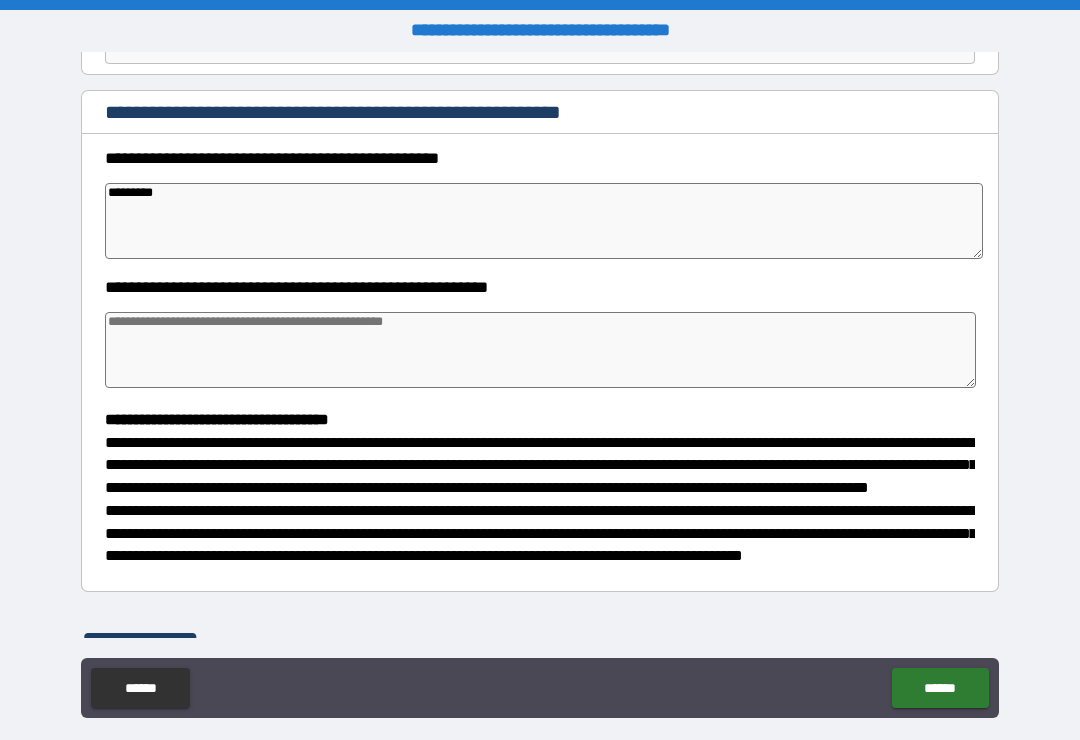 type on "********" 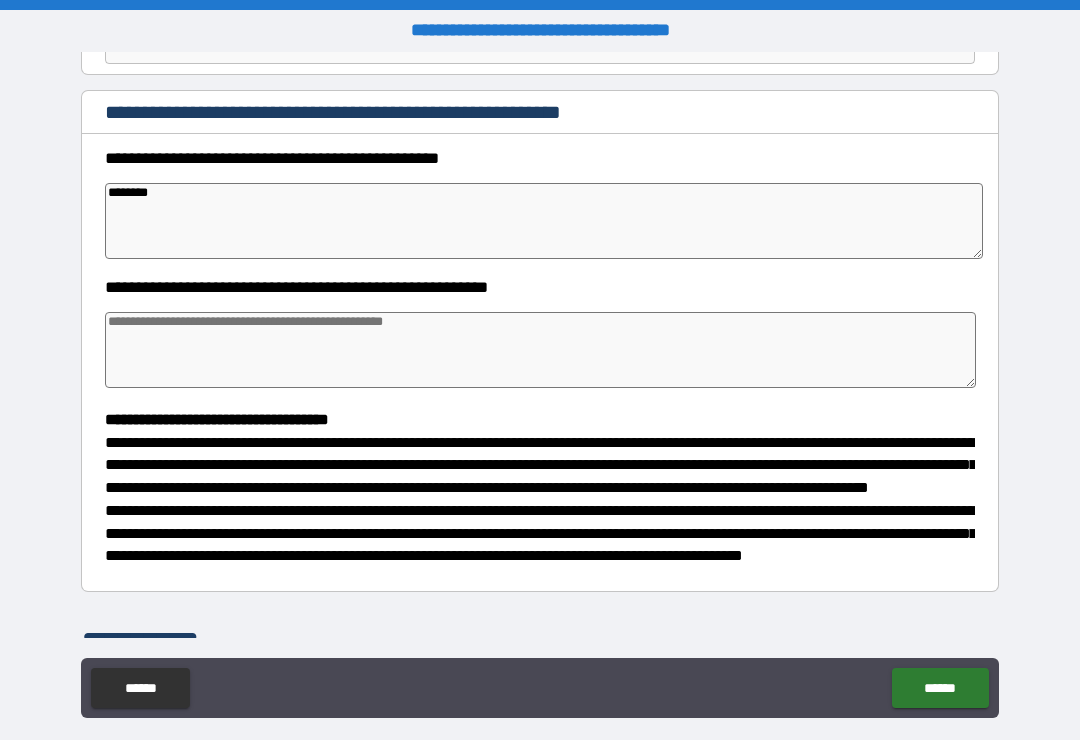 type on "*" 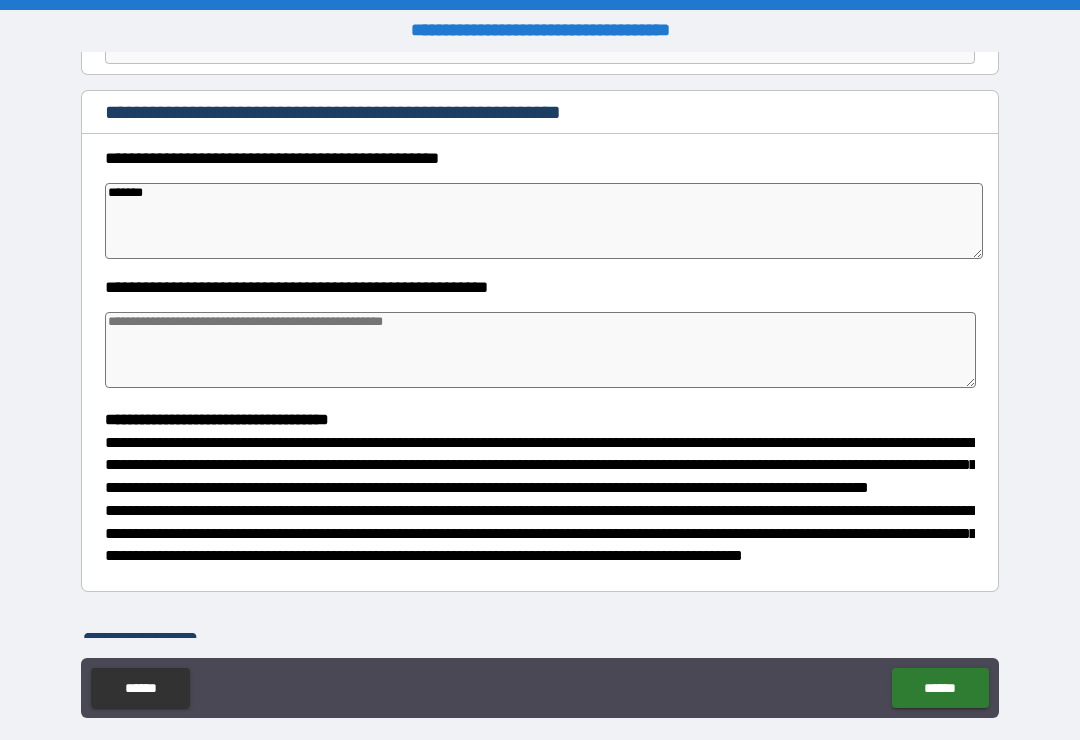 type on "*****" 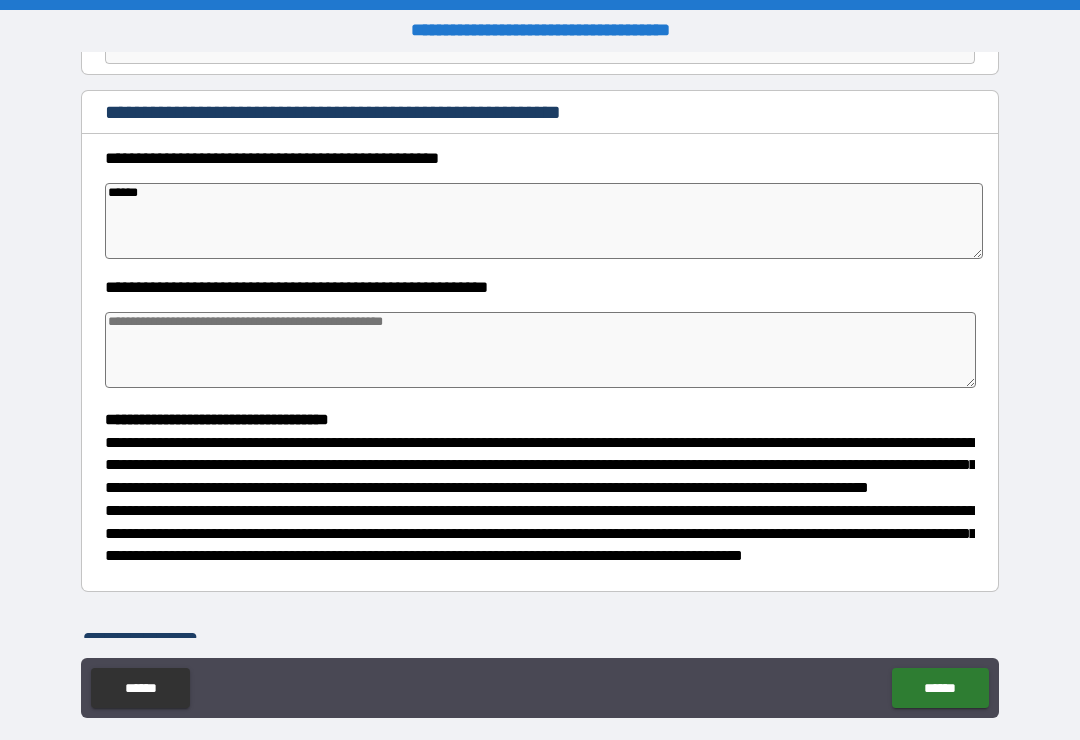 type on "*" 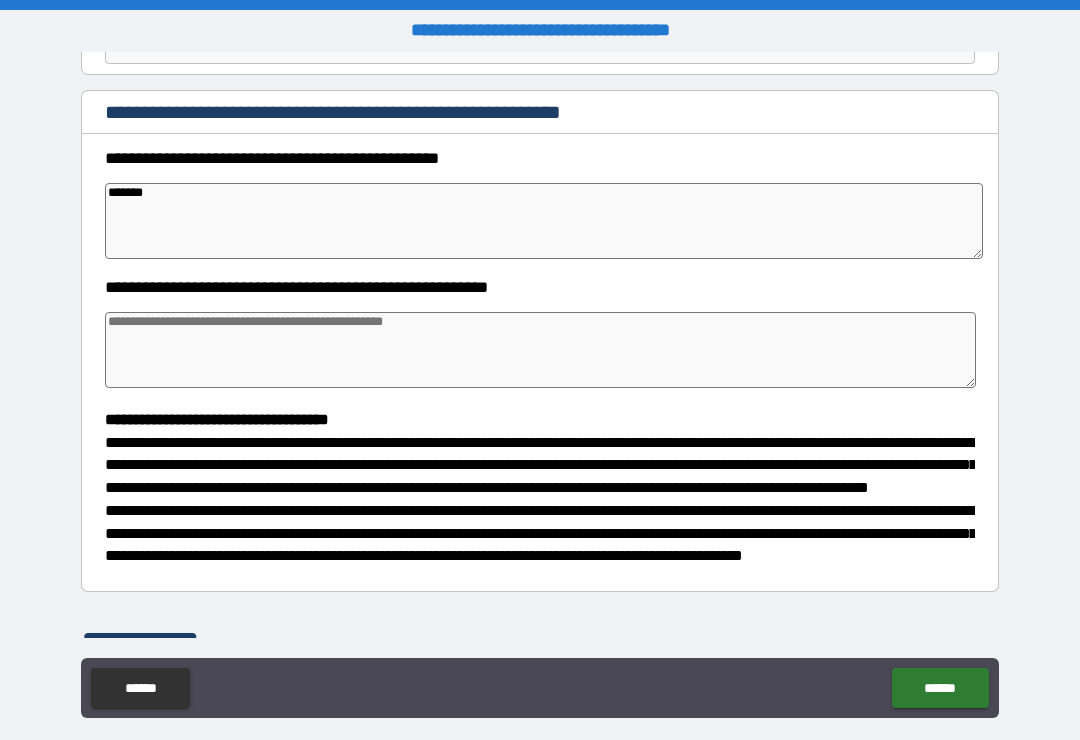 type on "*" 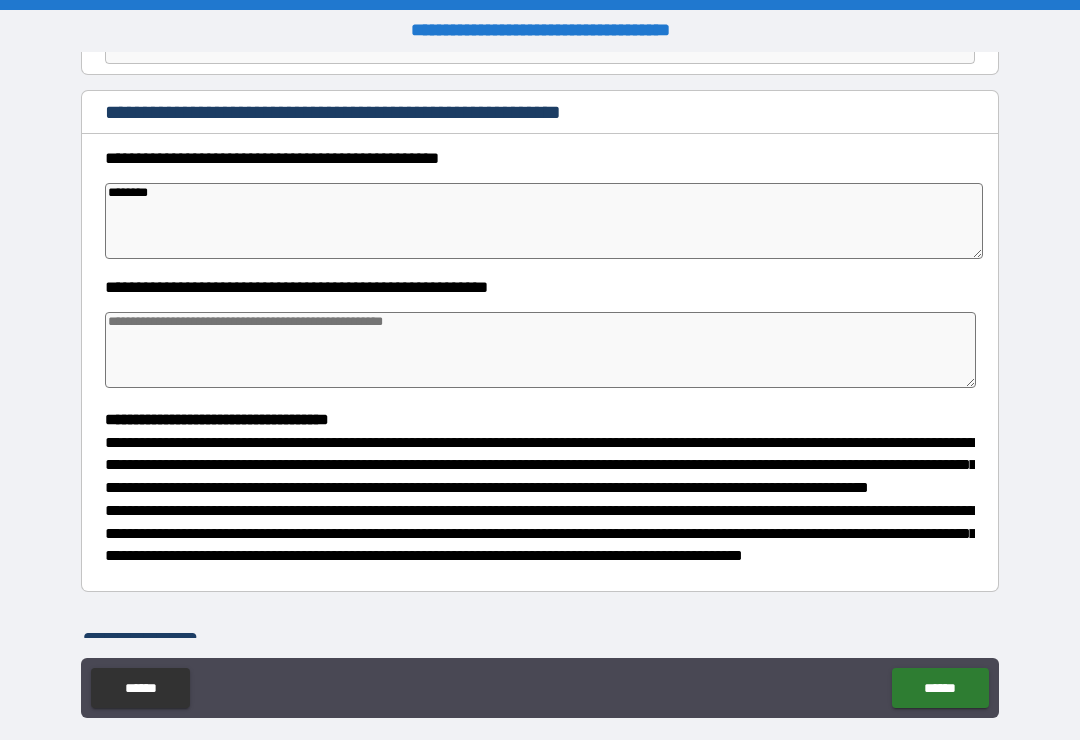 type on "*" 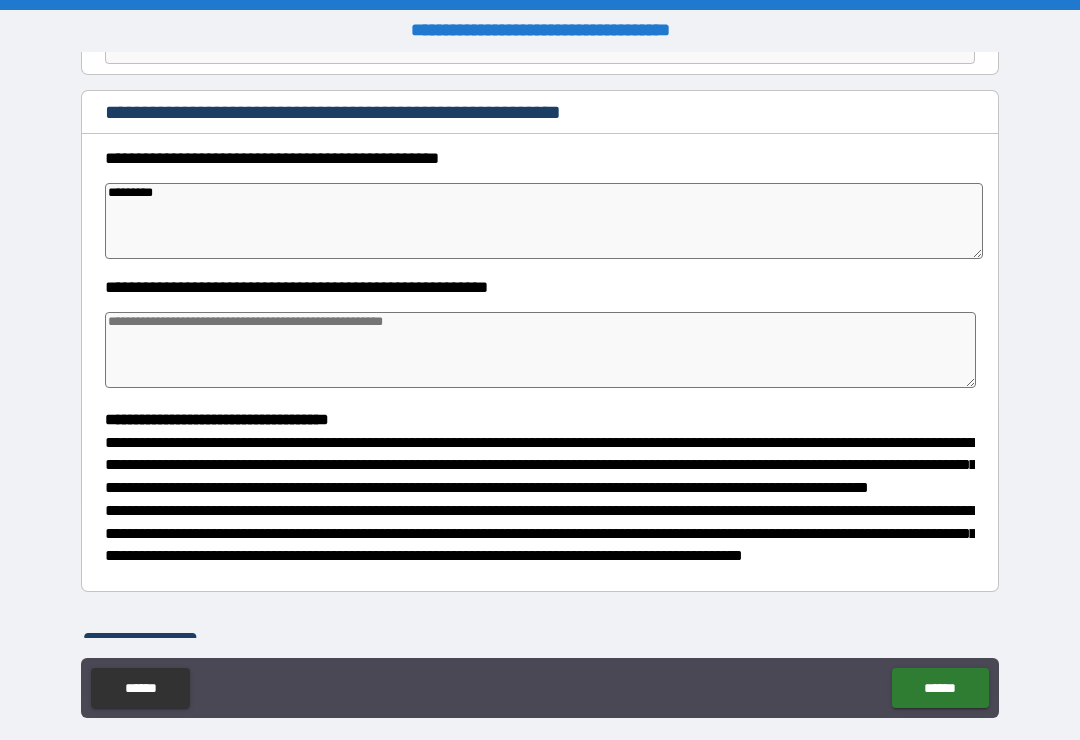 type on "**********" 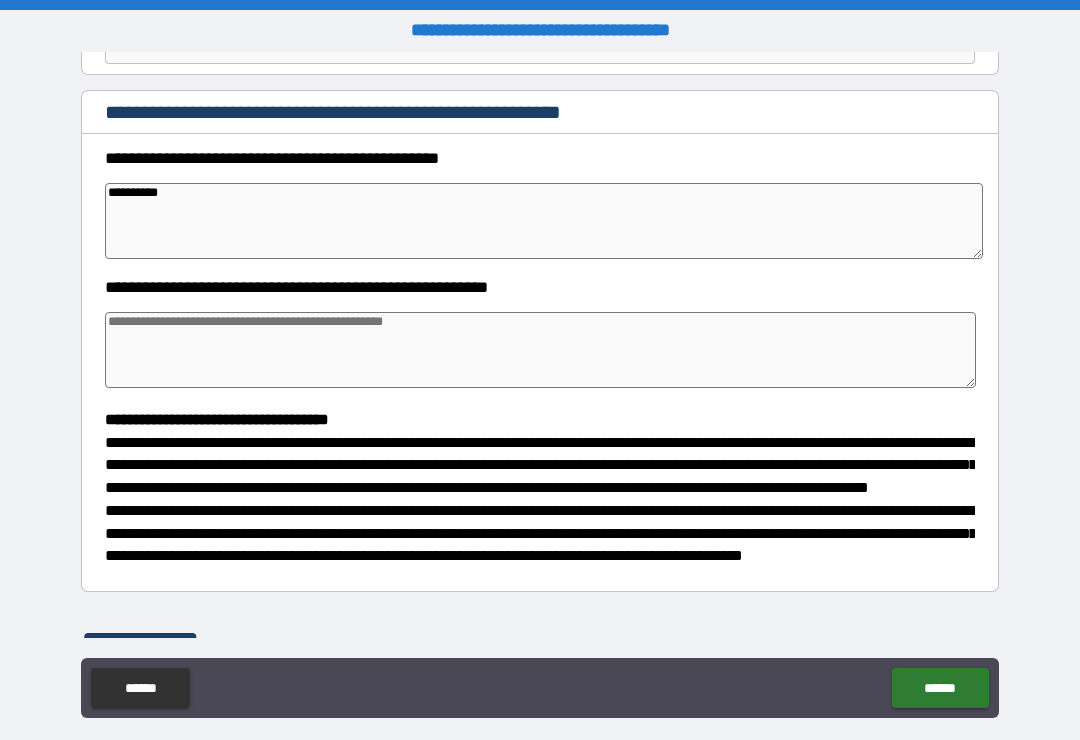 type on "*" 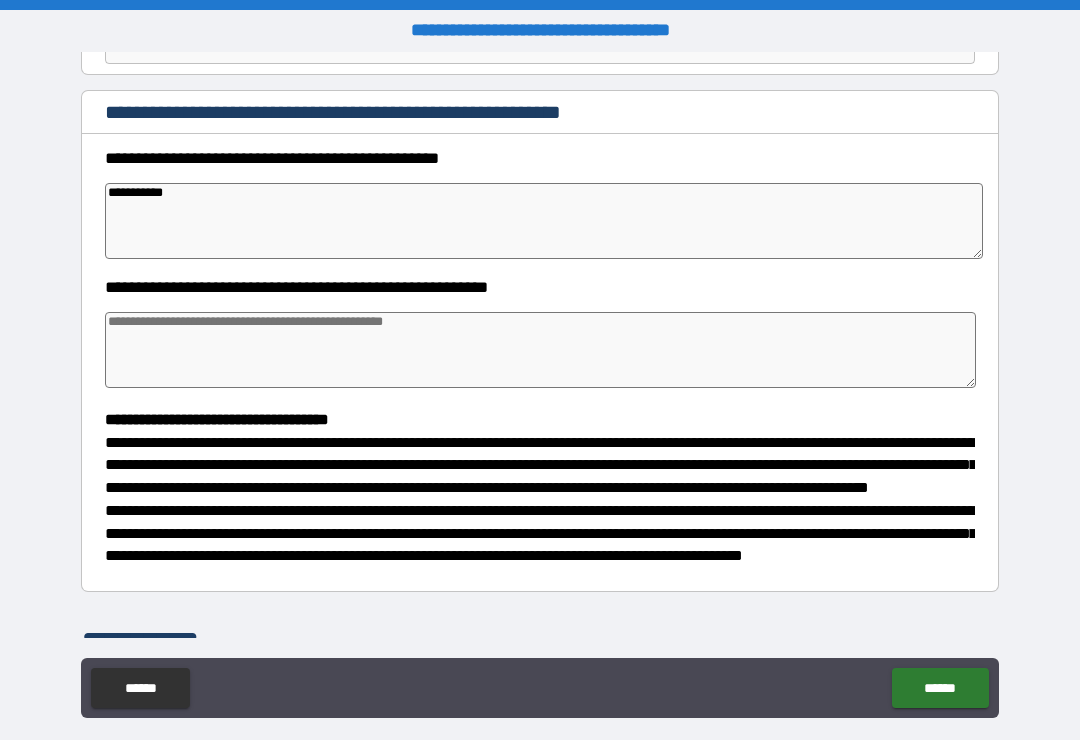 type on "*" 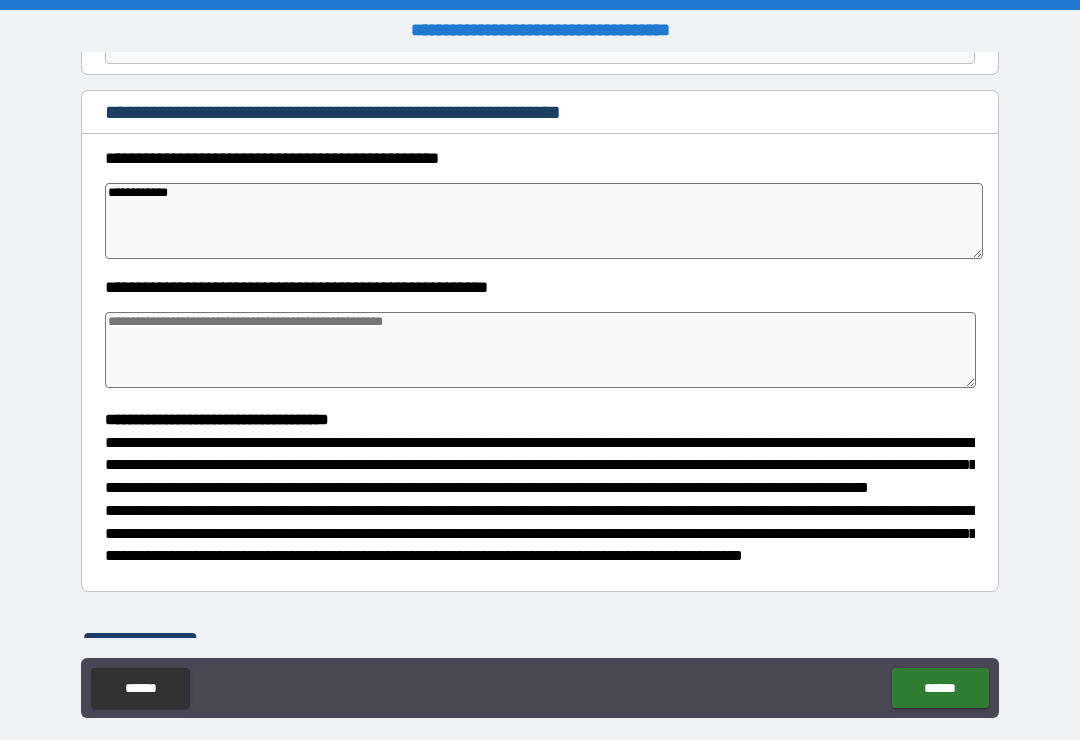 type on "*" 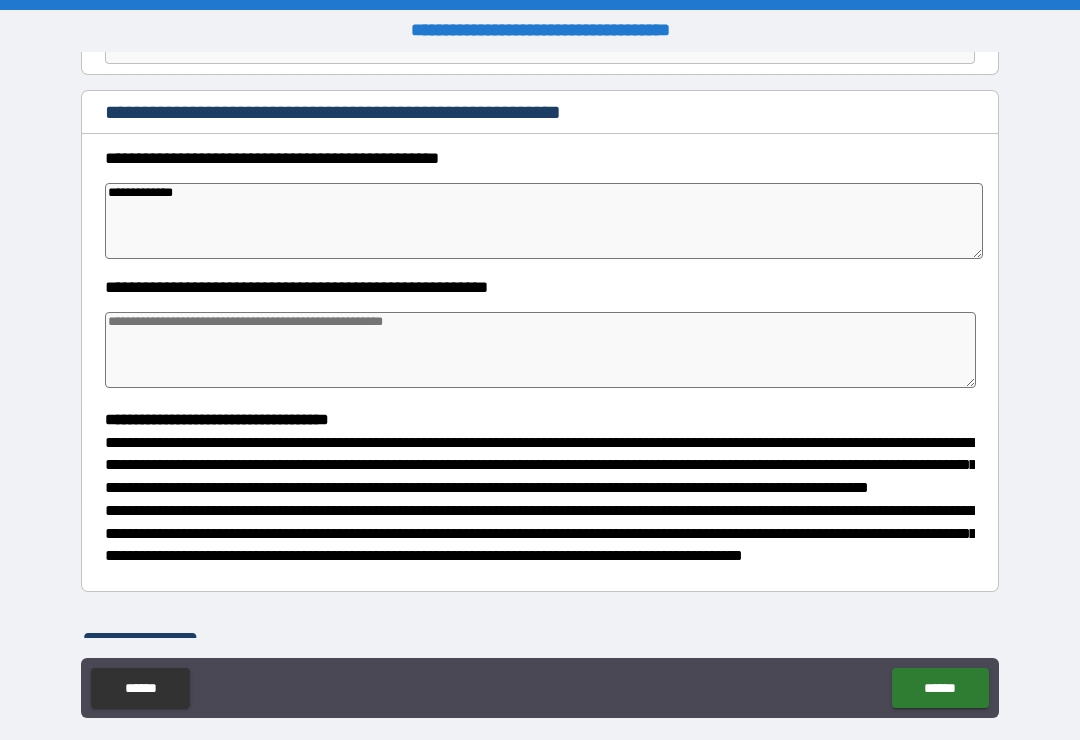 type on "*" 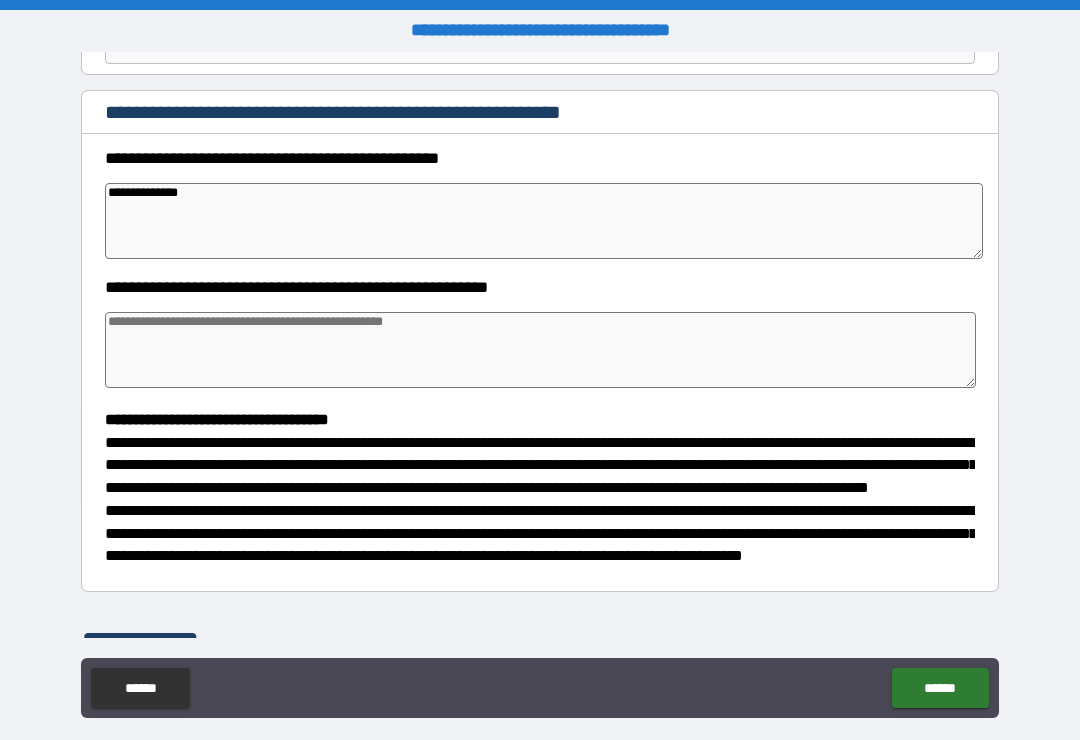 type on "*" 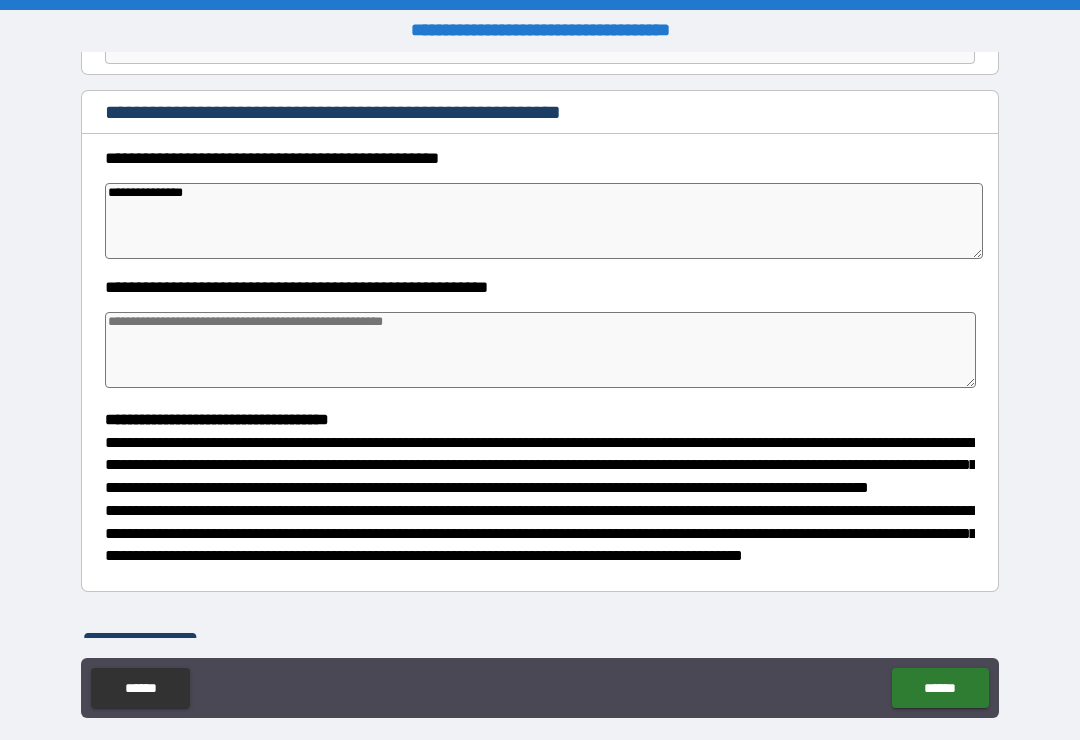 type on "*" 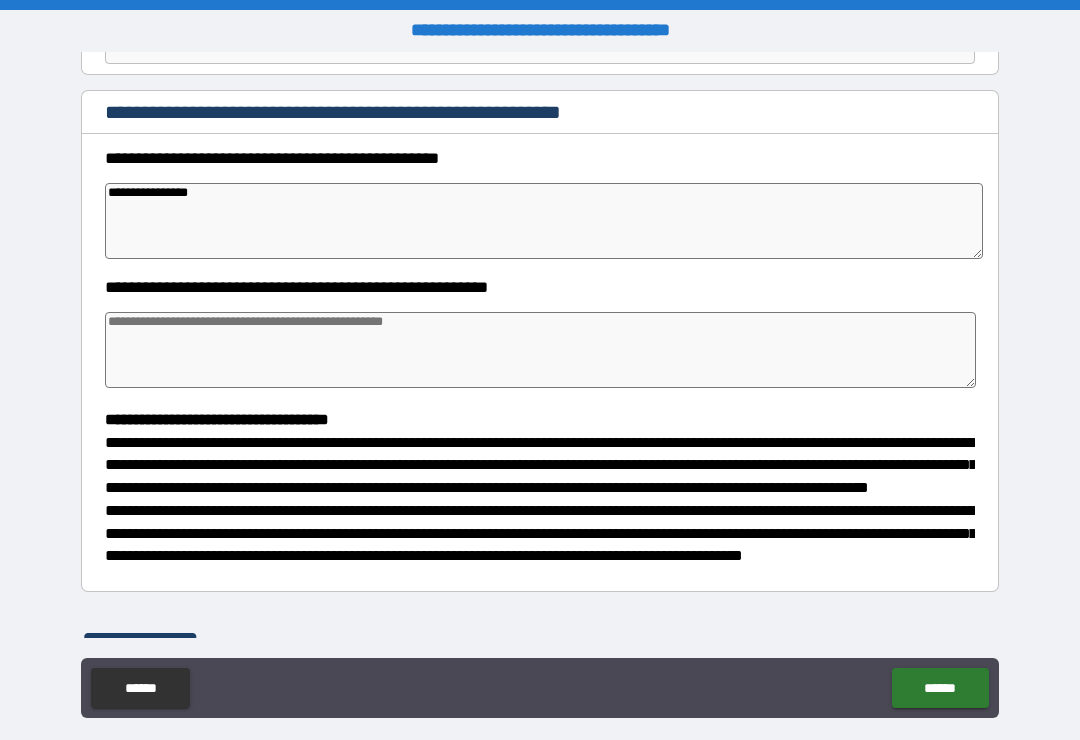 type on "*" 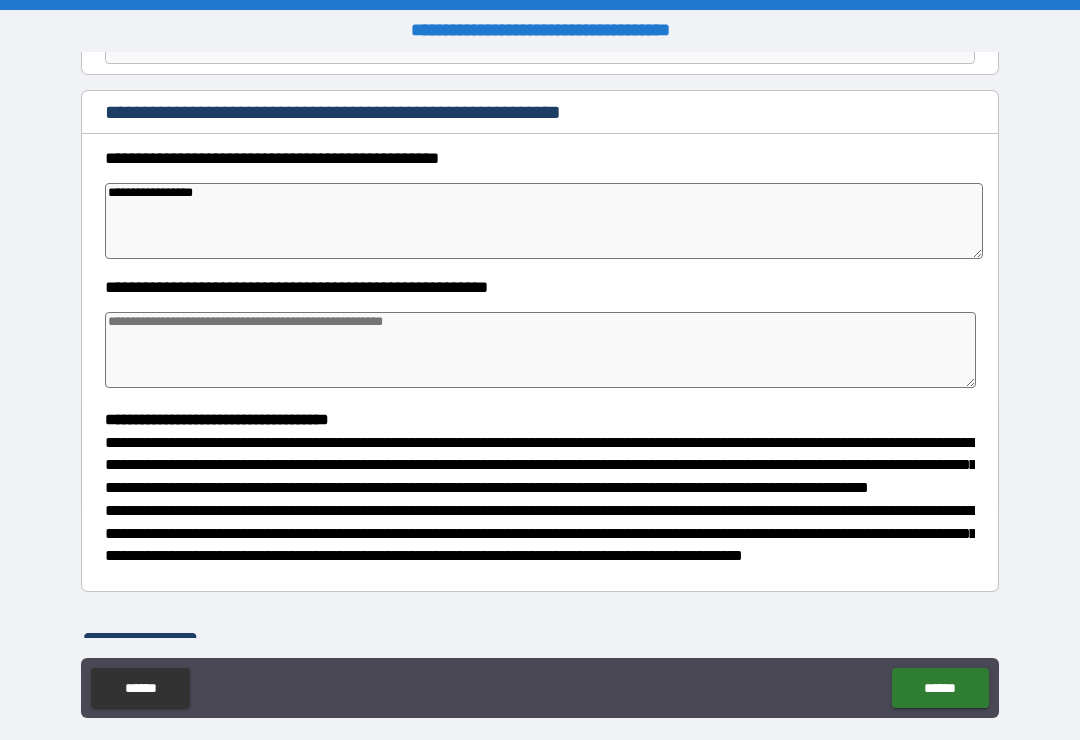 type on "*" 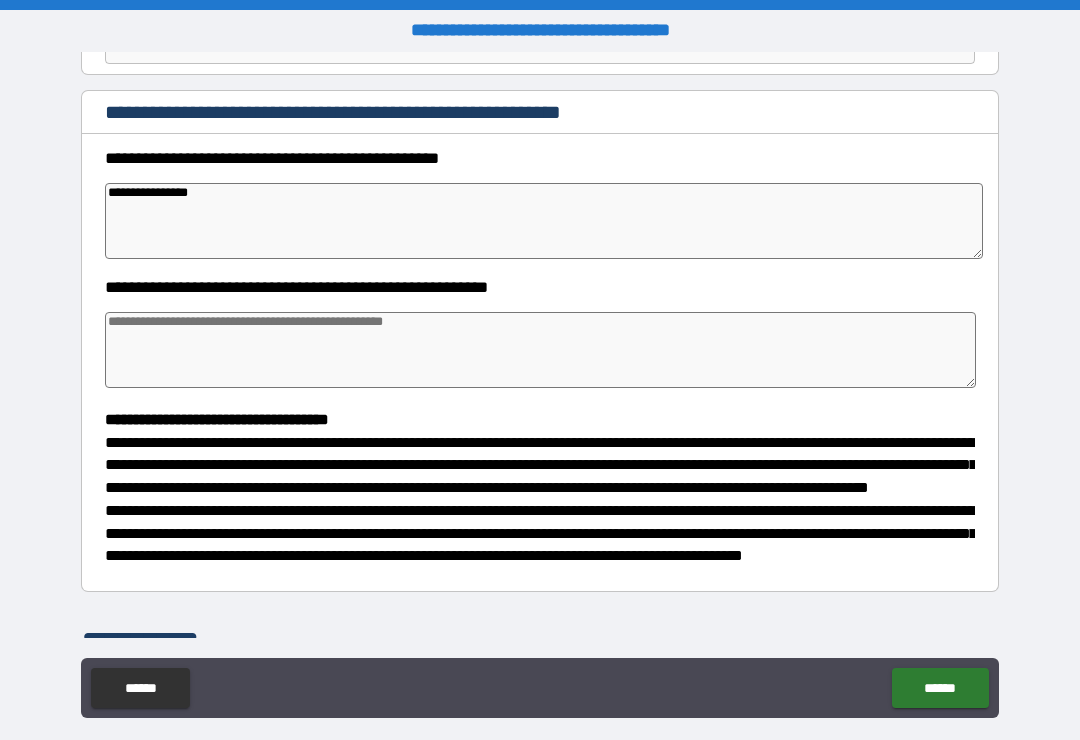 type on "*" 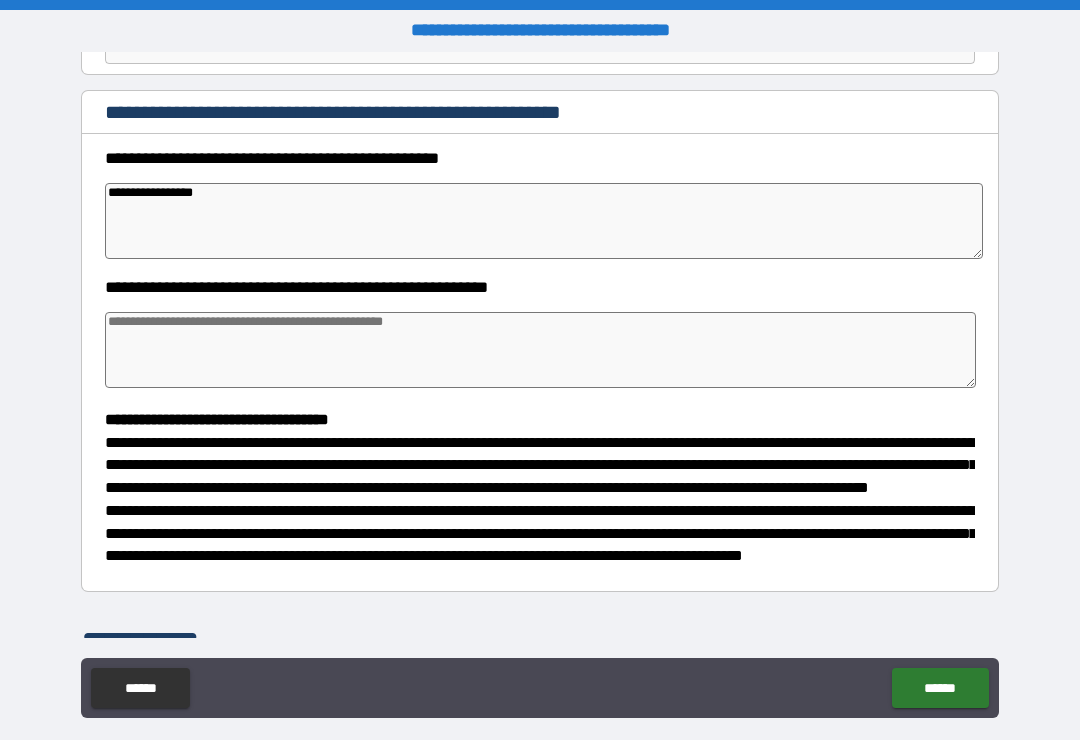 type on "*" 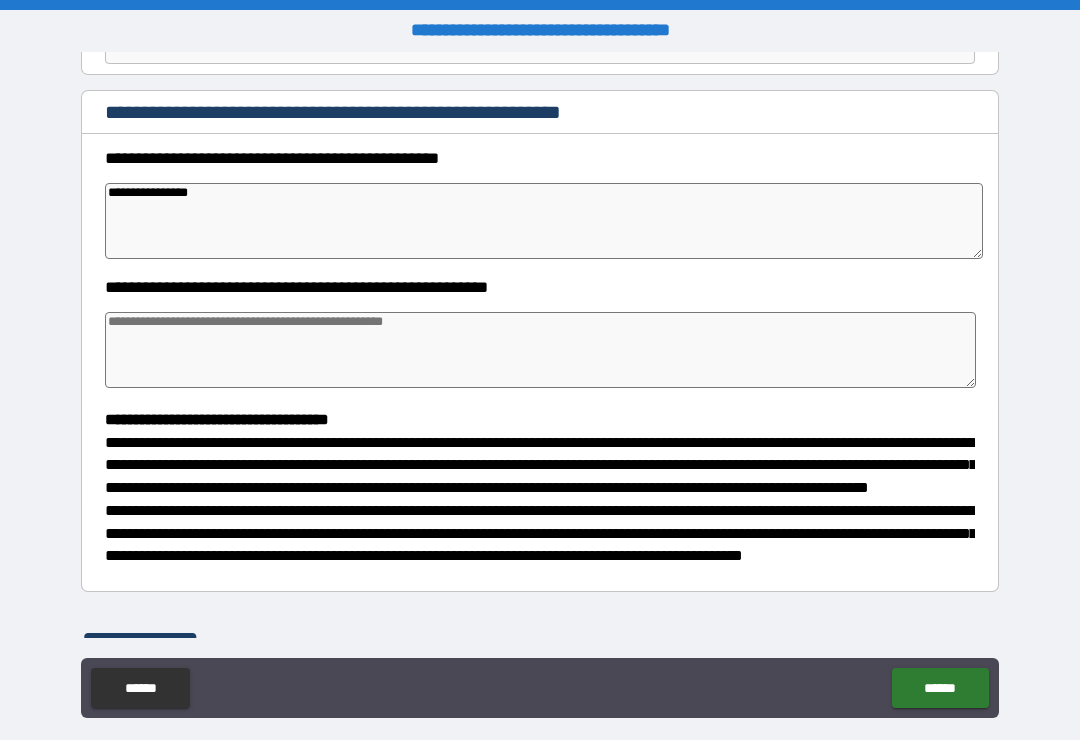 type on "*" 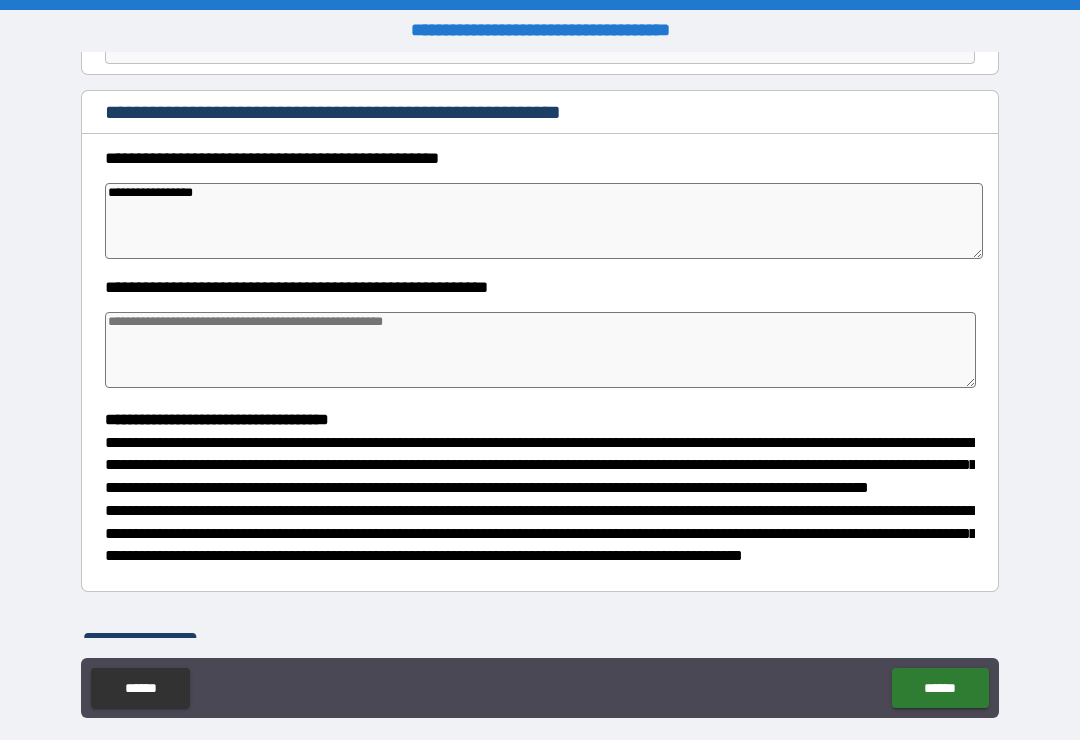 type on "*" 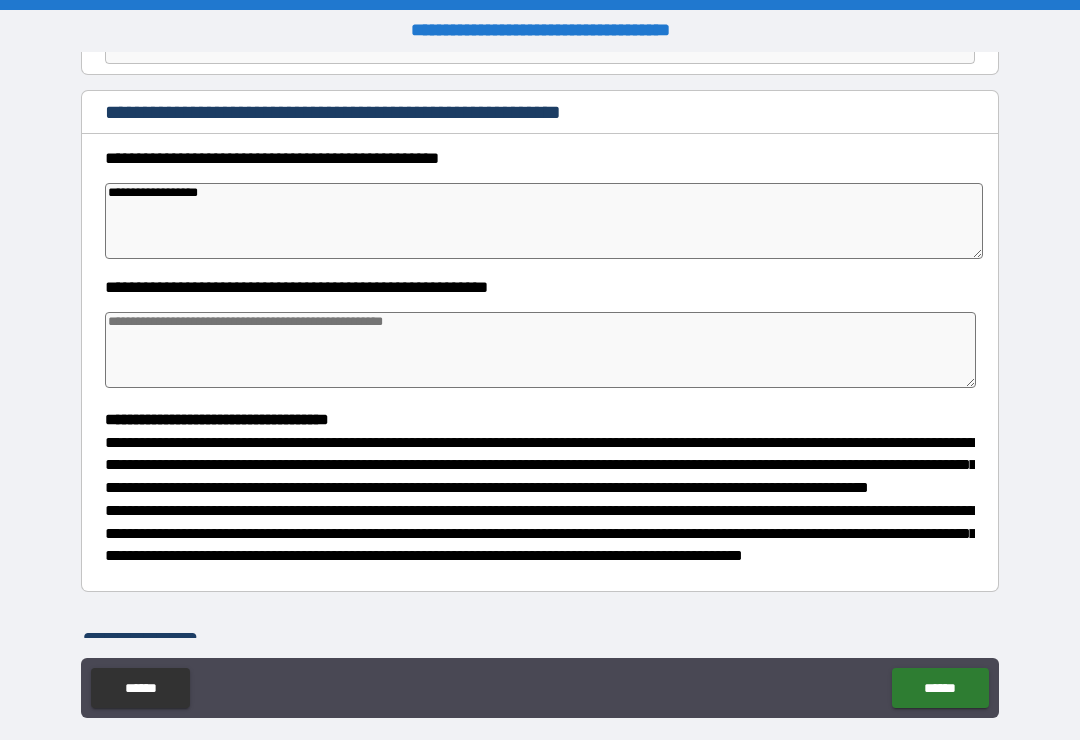 type on "*" 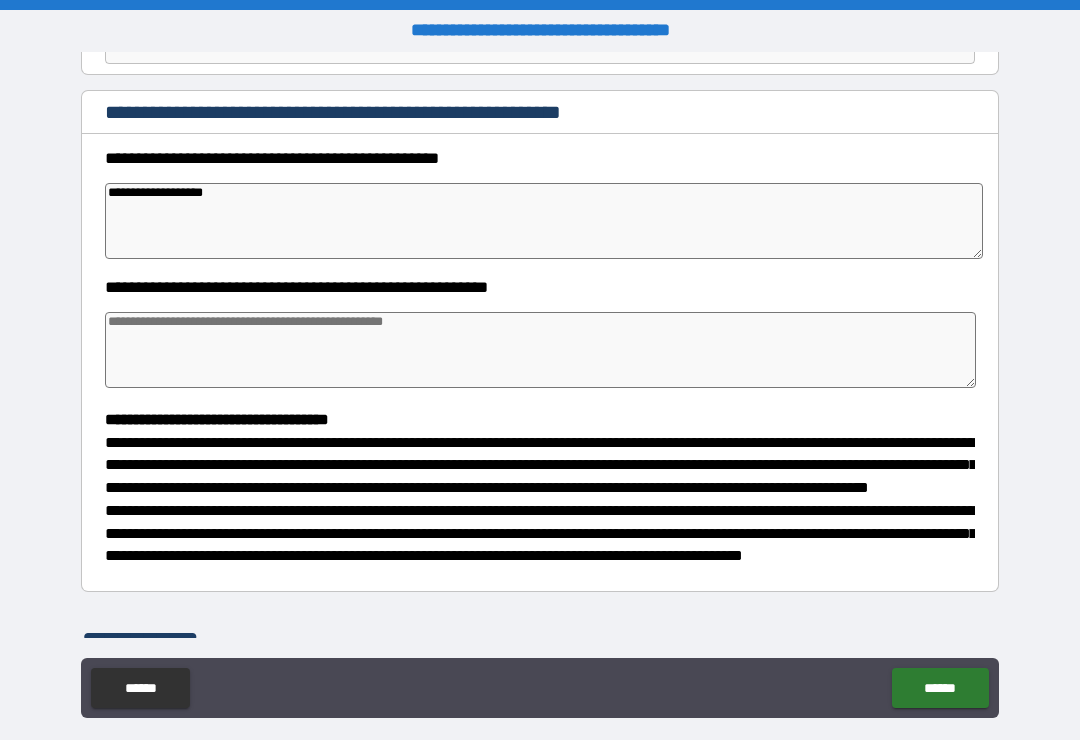 type on "*" 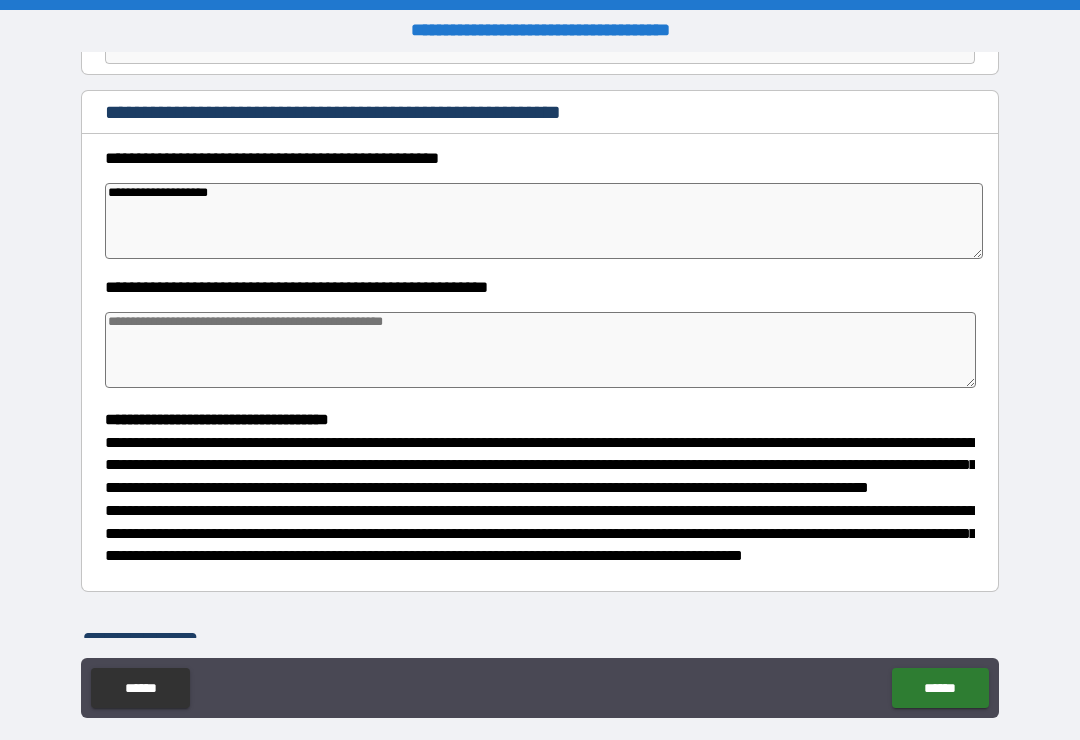 type on "*" 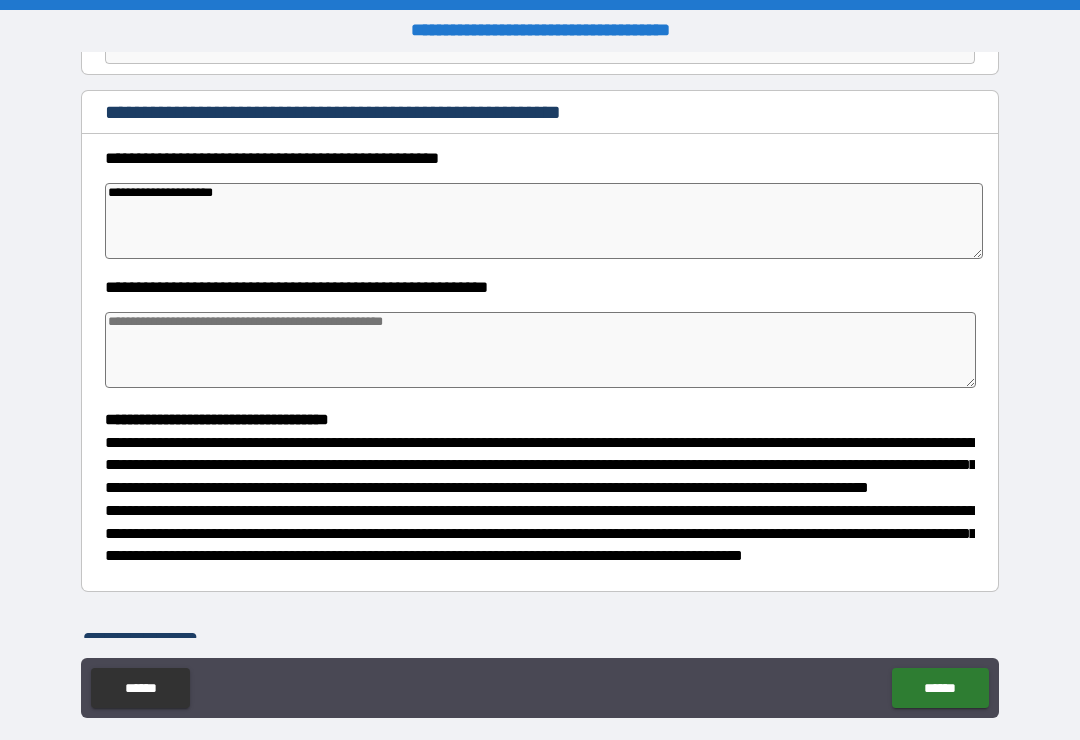 type on "*" 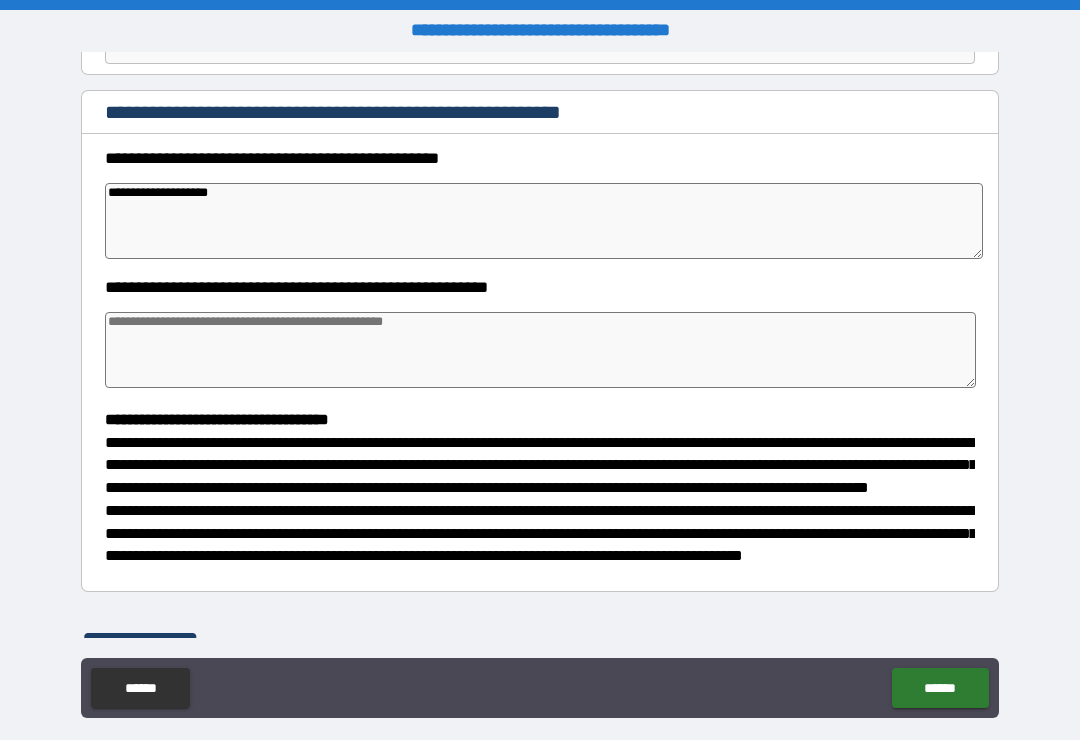 type on "*" 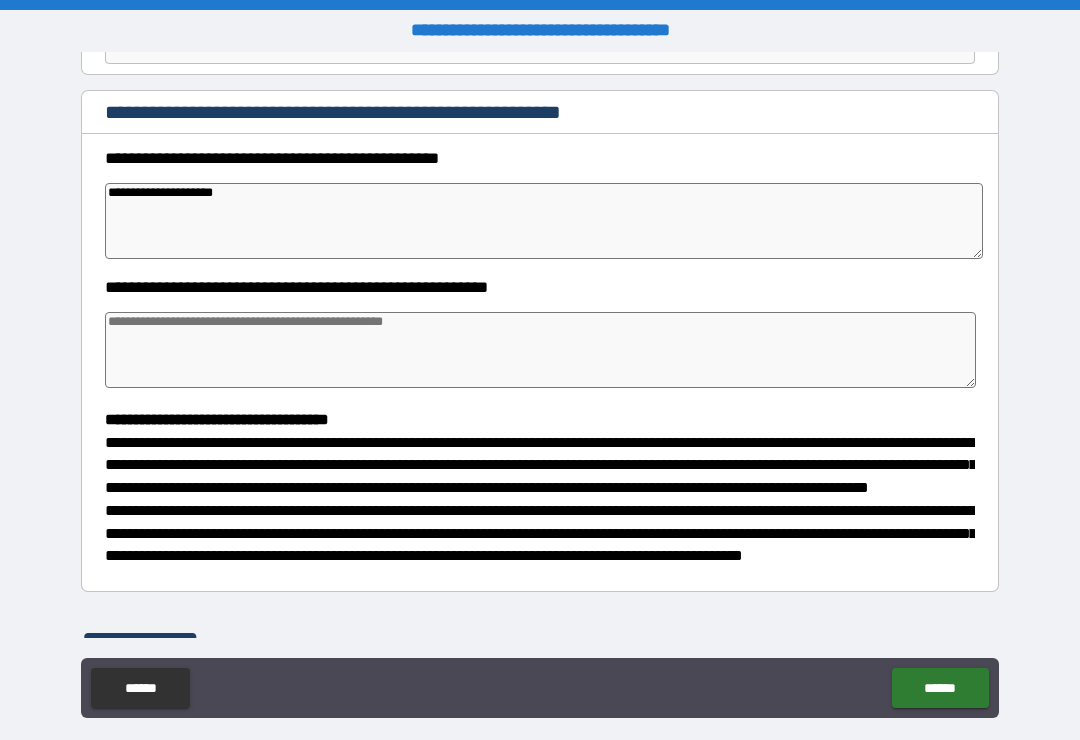 type on "*" 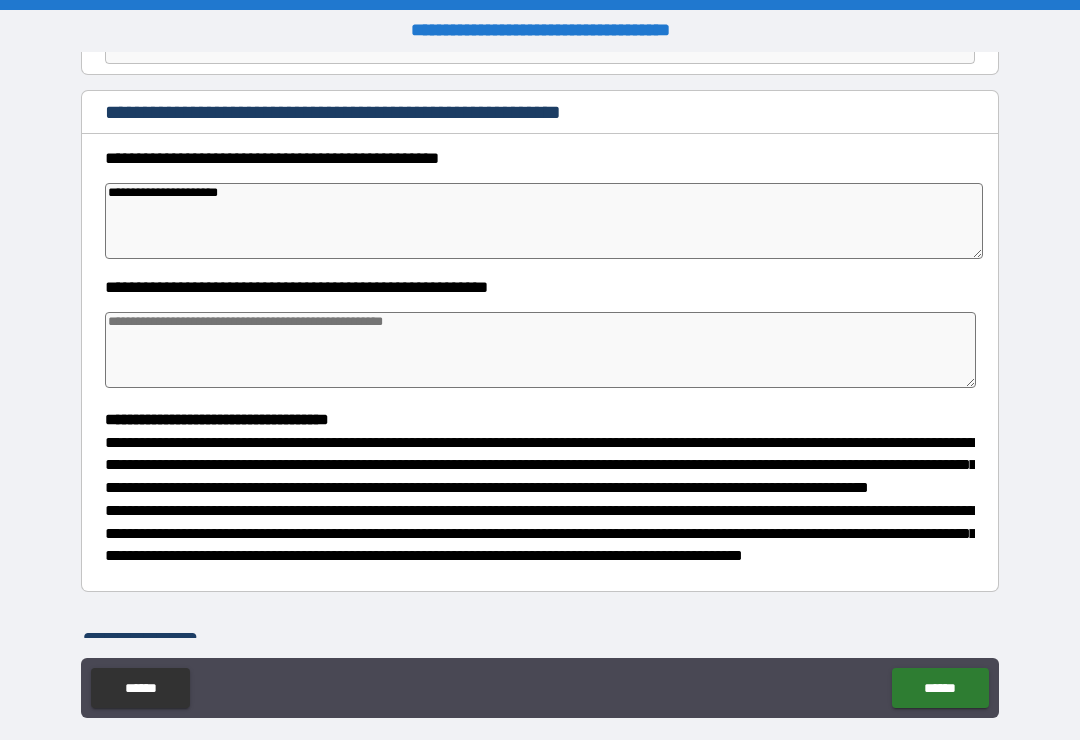 type on "*" 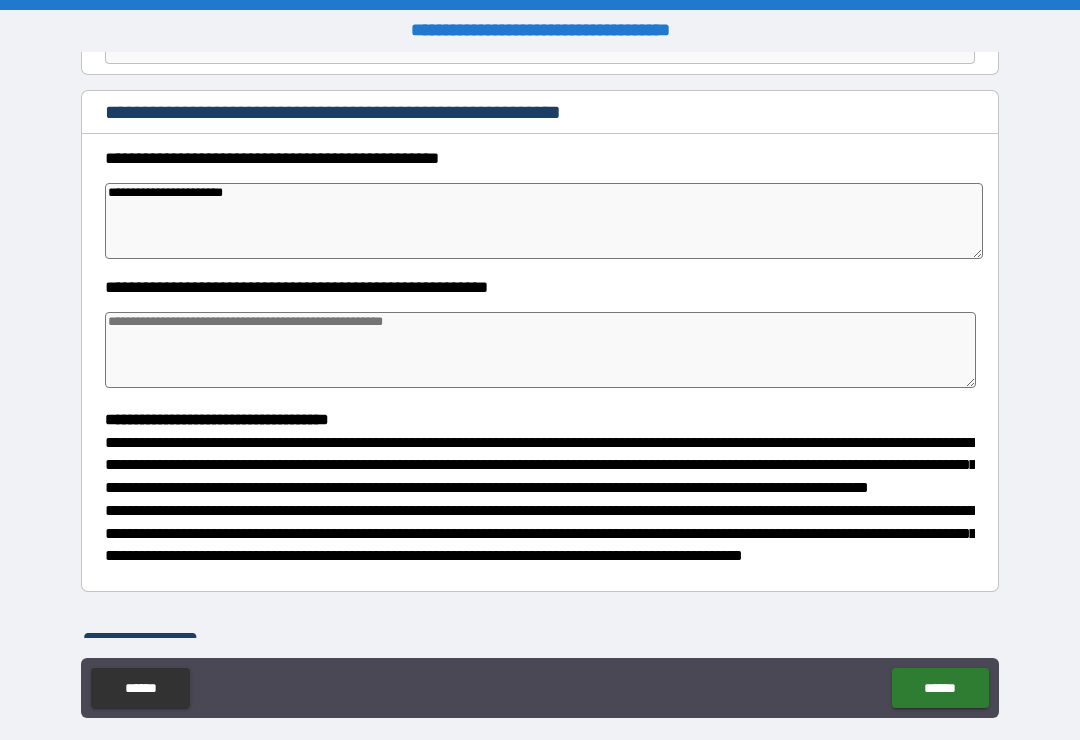 type on "*" 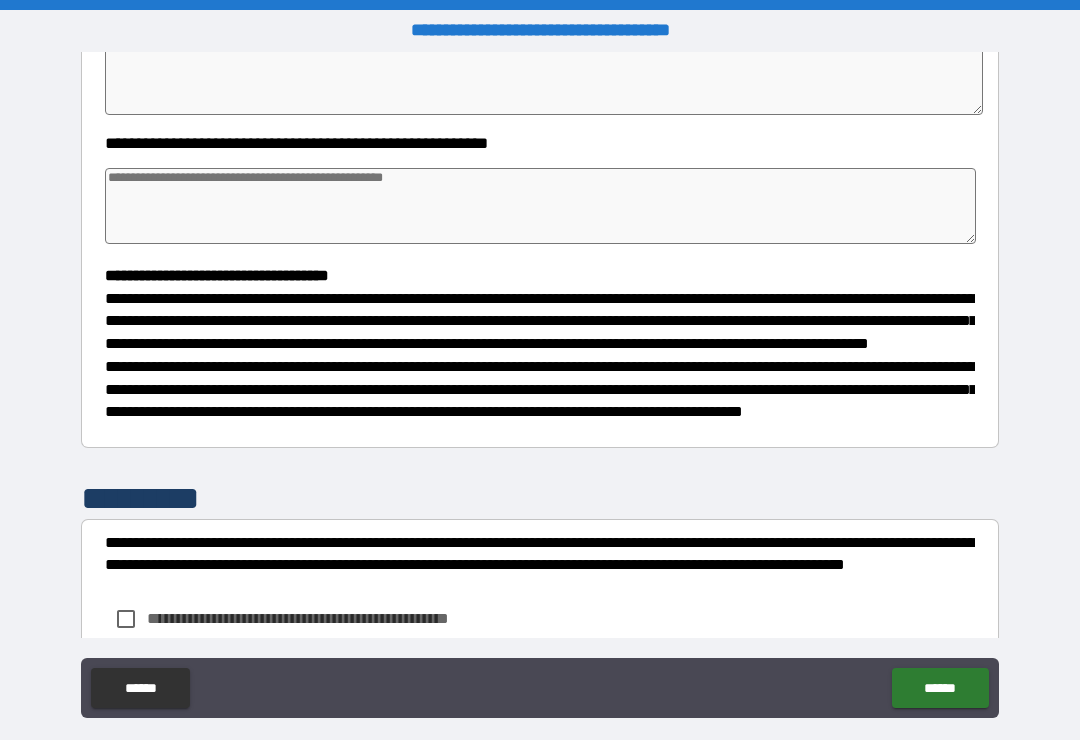 scroll, scrollTop: 368, scrollLeft: 0, axis: vertical 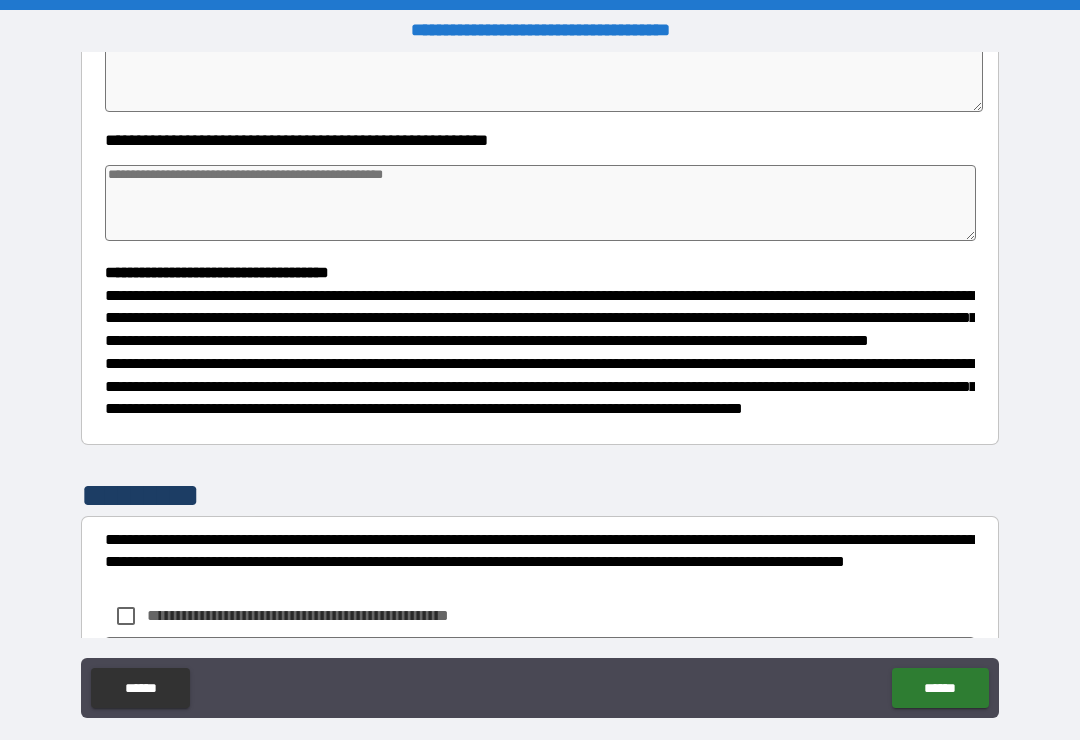 type on "**********" 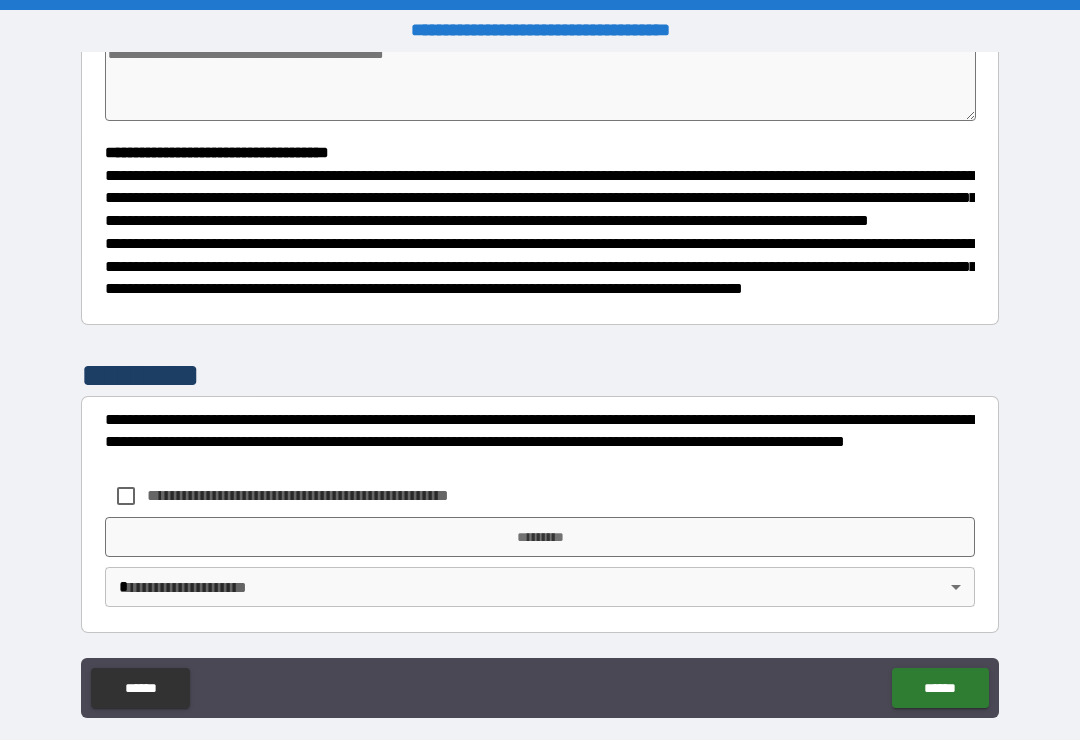 scroll, scrollTop: 526, scrollLeft: 0, axis: vertical 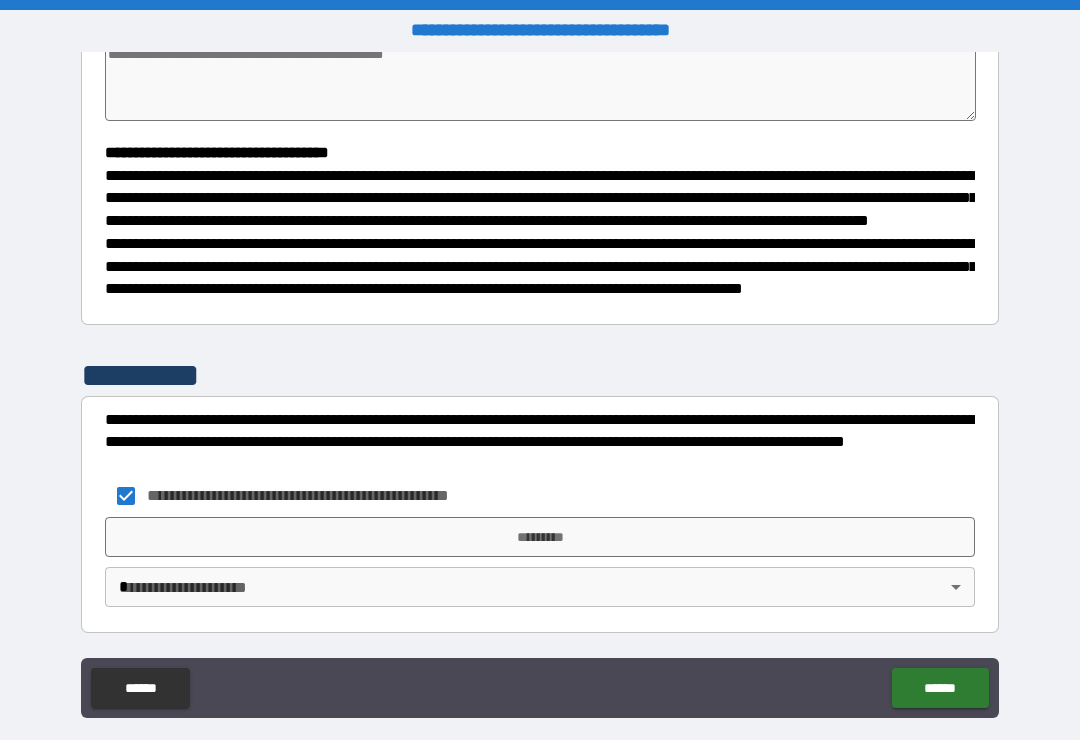 type on "*" 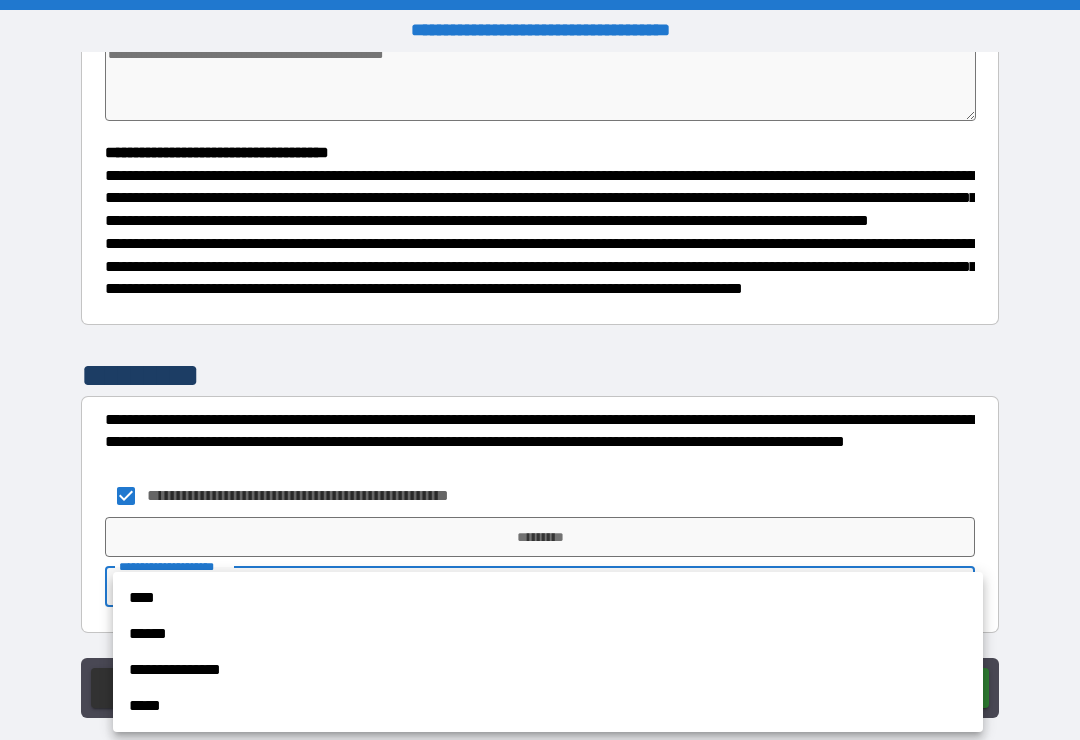 click on "**********" at bounding box center [548, 670] 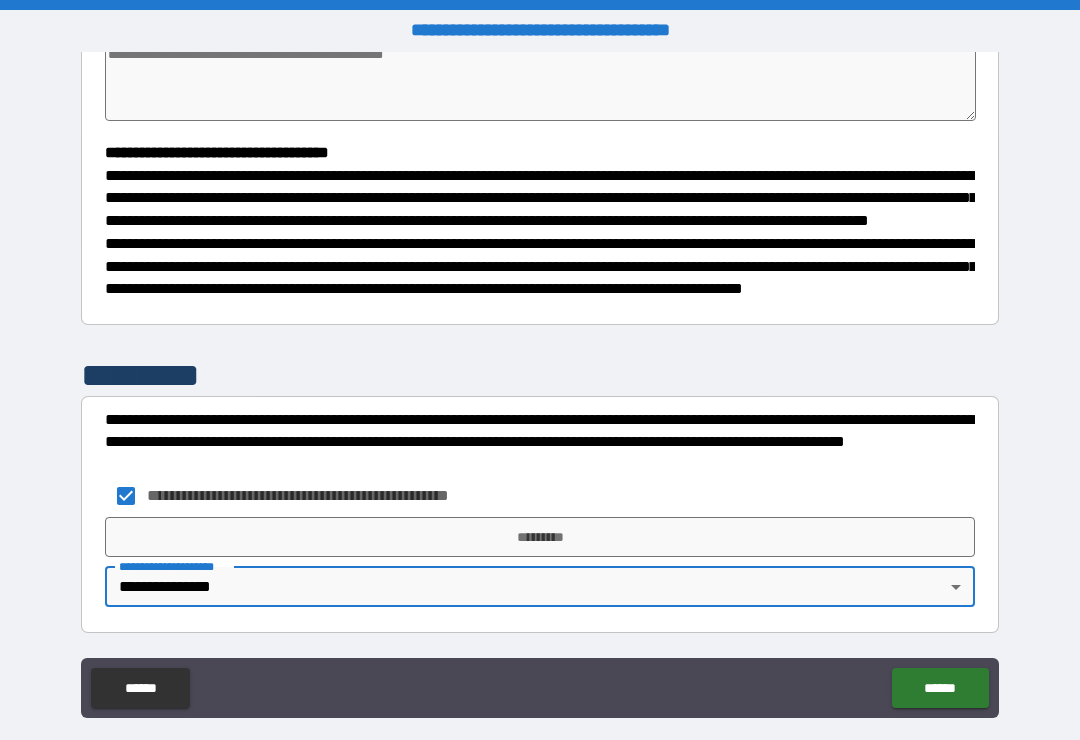 type on "*" 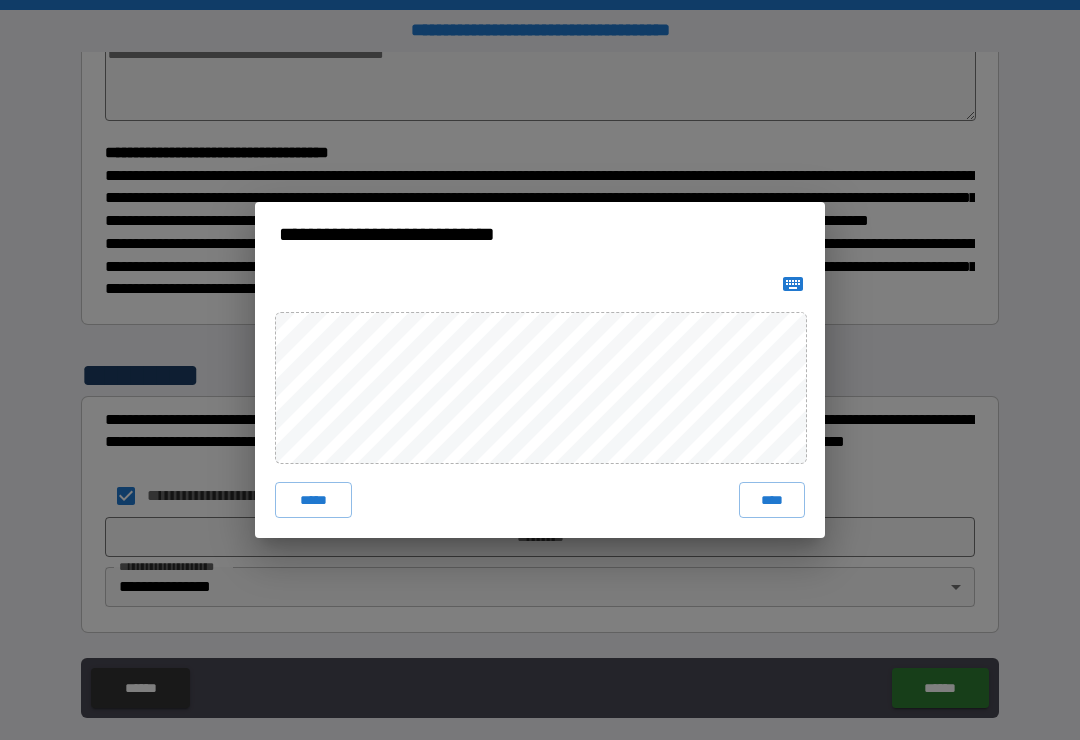 click on "****" at bounding box center [772, 500] 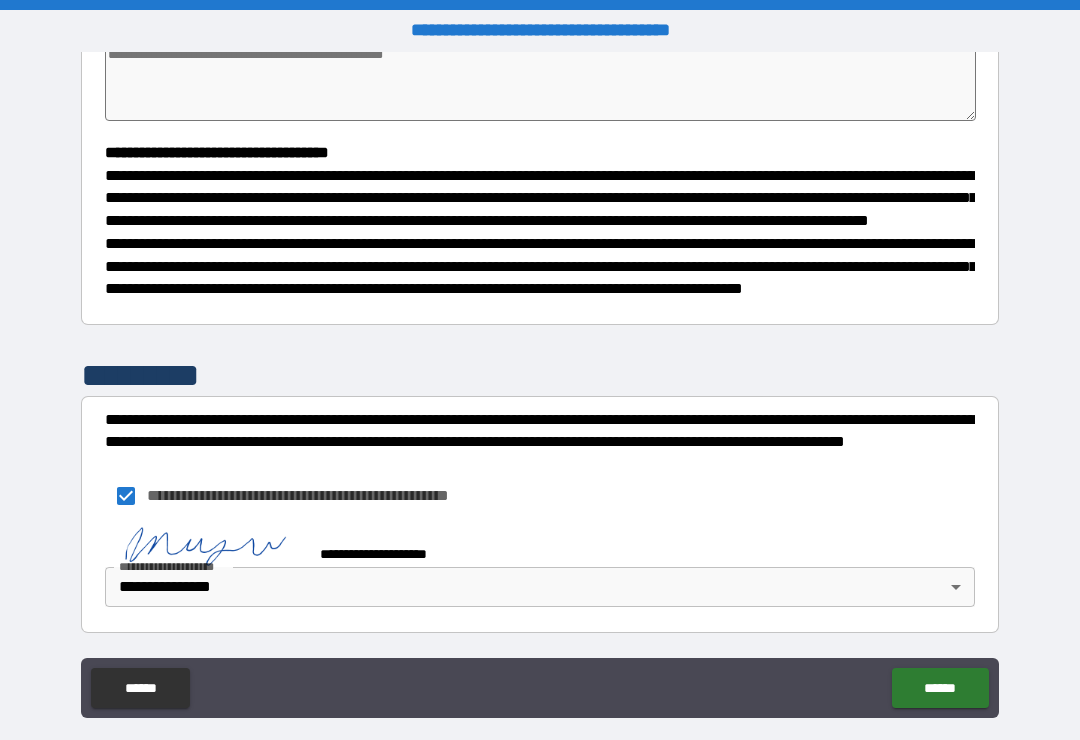 scroll, scrollTop: 516, scrollLeft: 0, axis: vertical 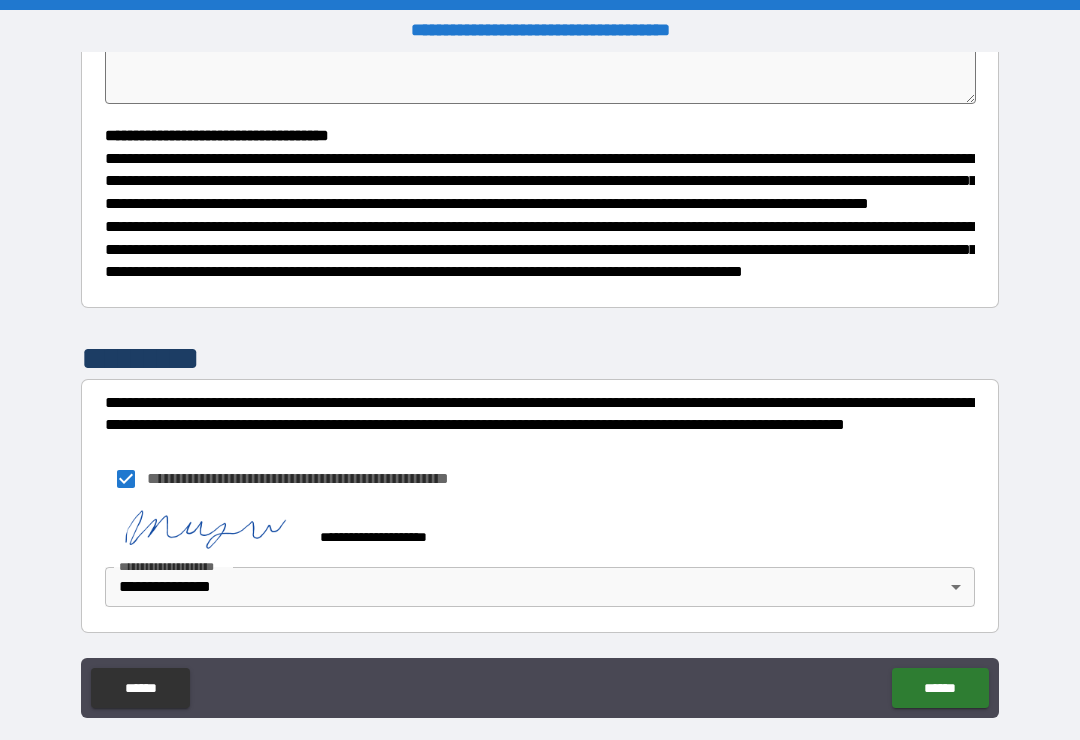 click on "******" at bounding box center (940, 688) 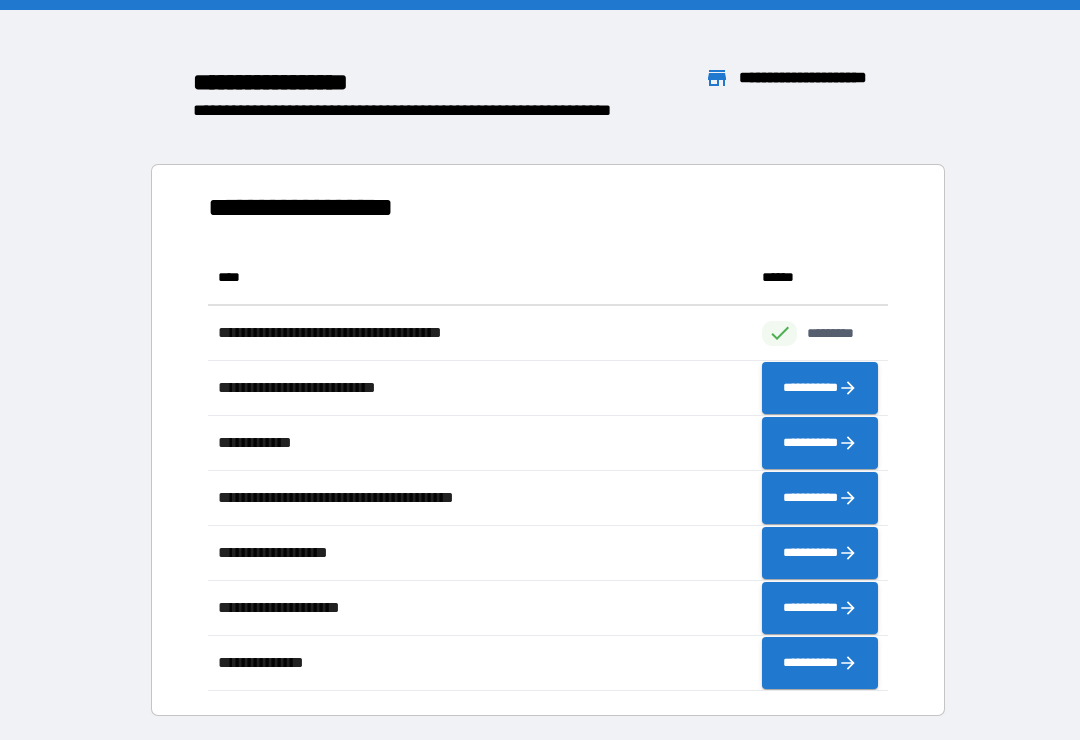 scroll, scrollTop: 1, scrollLeft: 1, axis: both 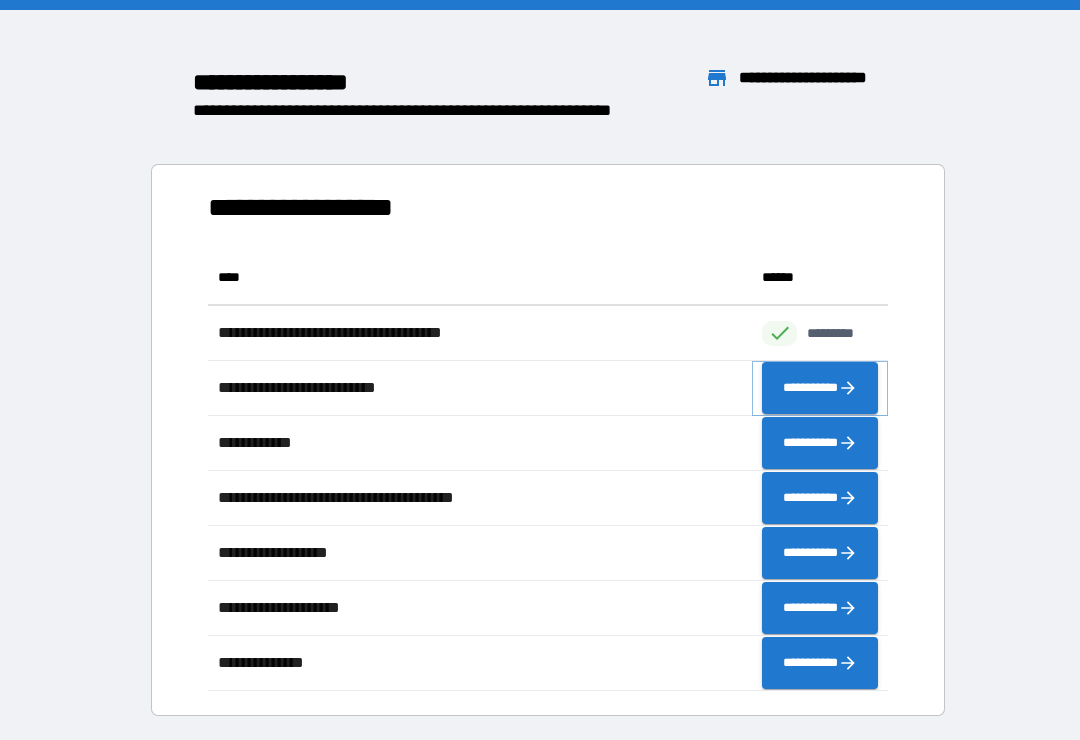 click on "**********" at bounding box center [820, 388] 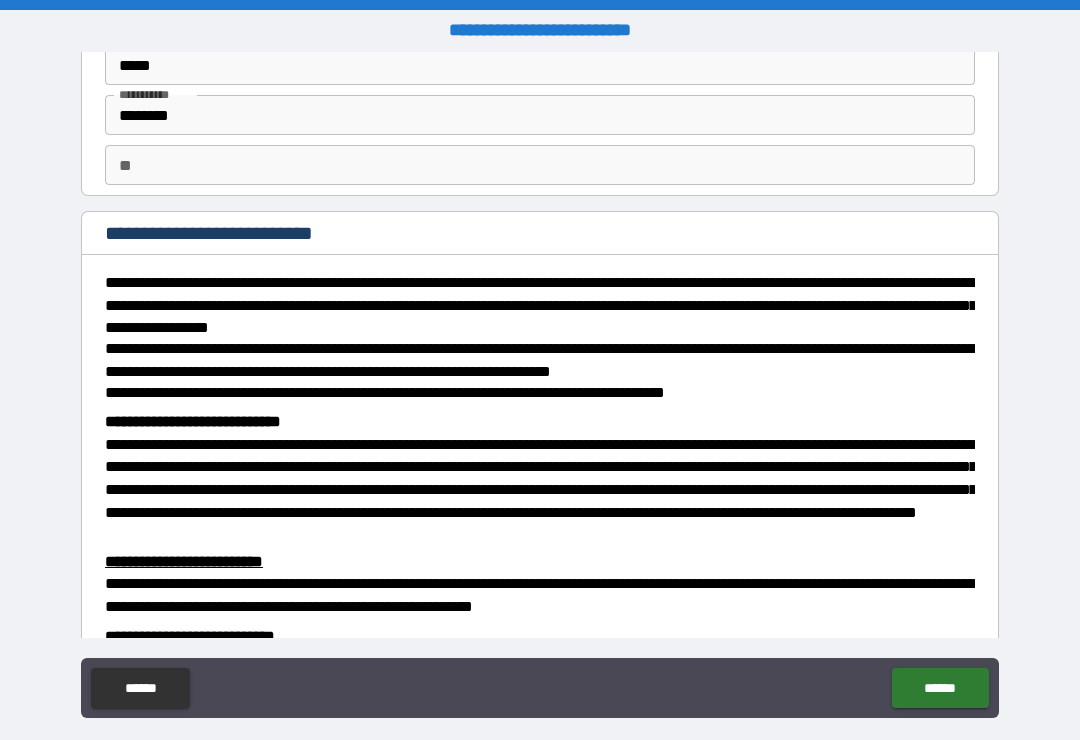 scroll, scrollTop: 101, scrollLeft: 0, axis: vertical 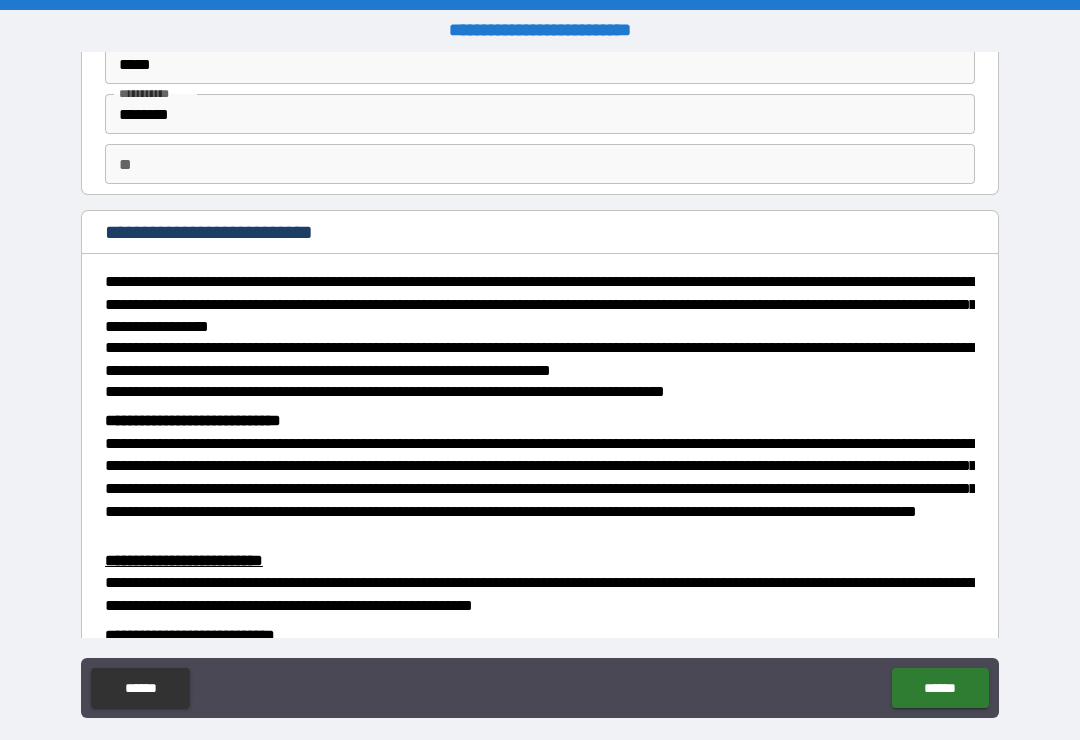 click on "**" at bounding box center (540, 164) 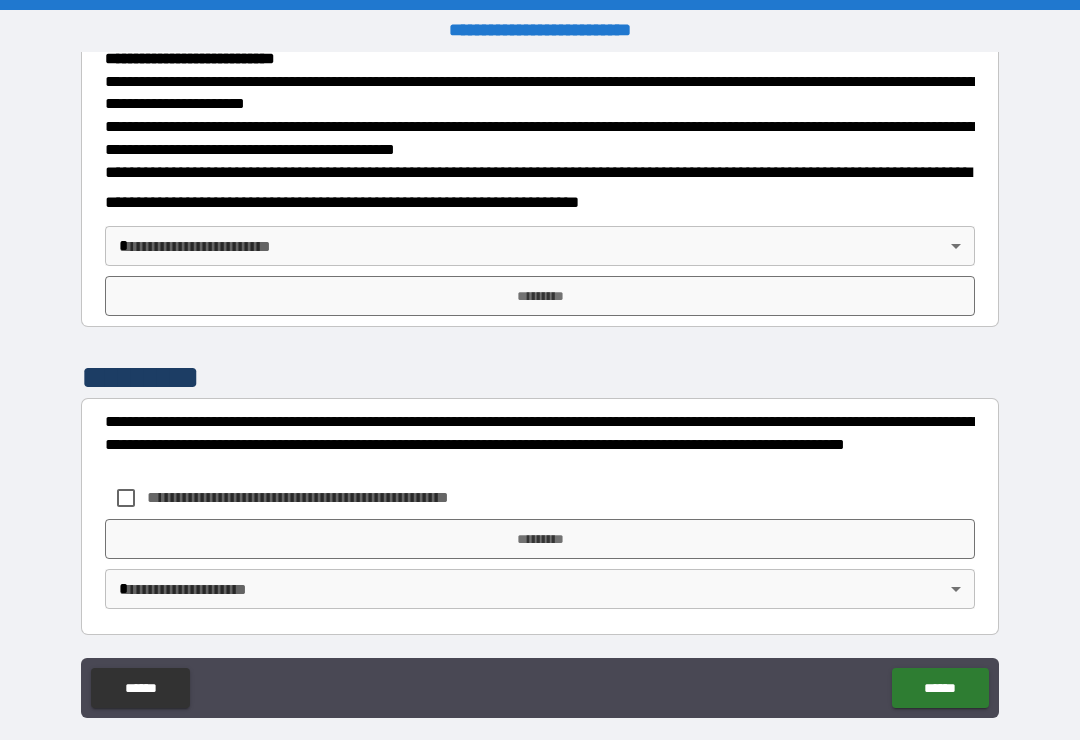 scroll, scrollTop: 677, scrollLeft: 0, axis: vertical 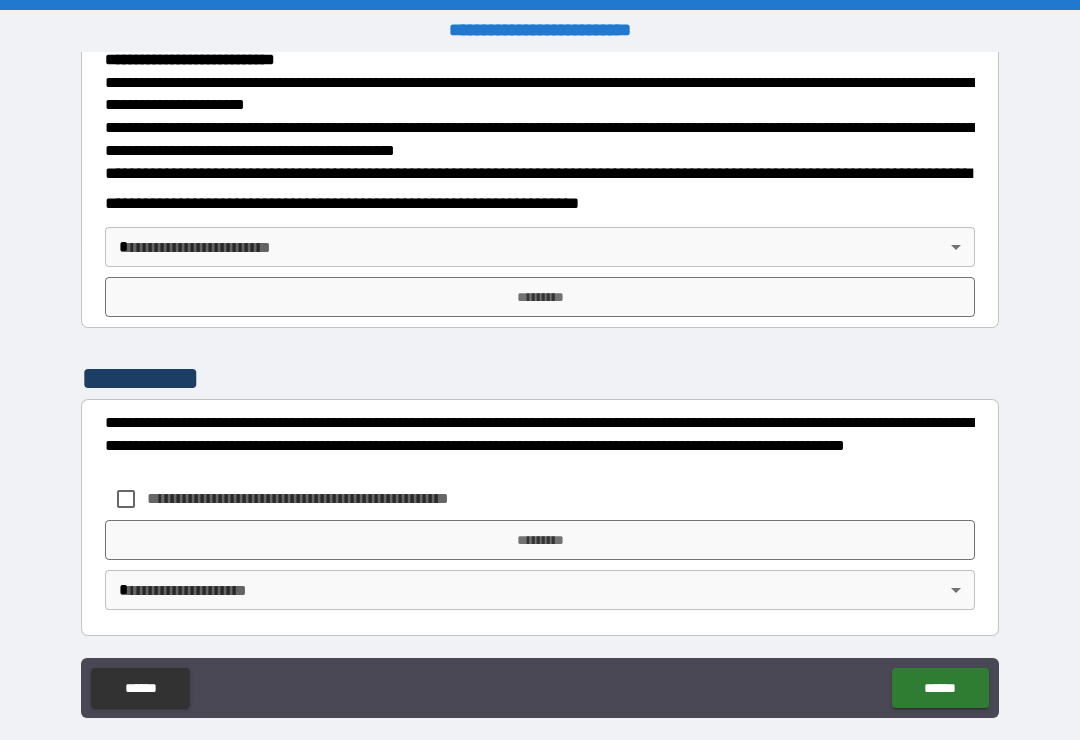 click on "**********" at bounding box center [540, 385] 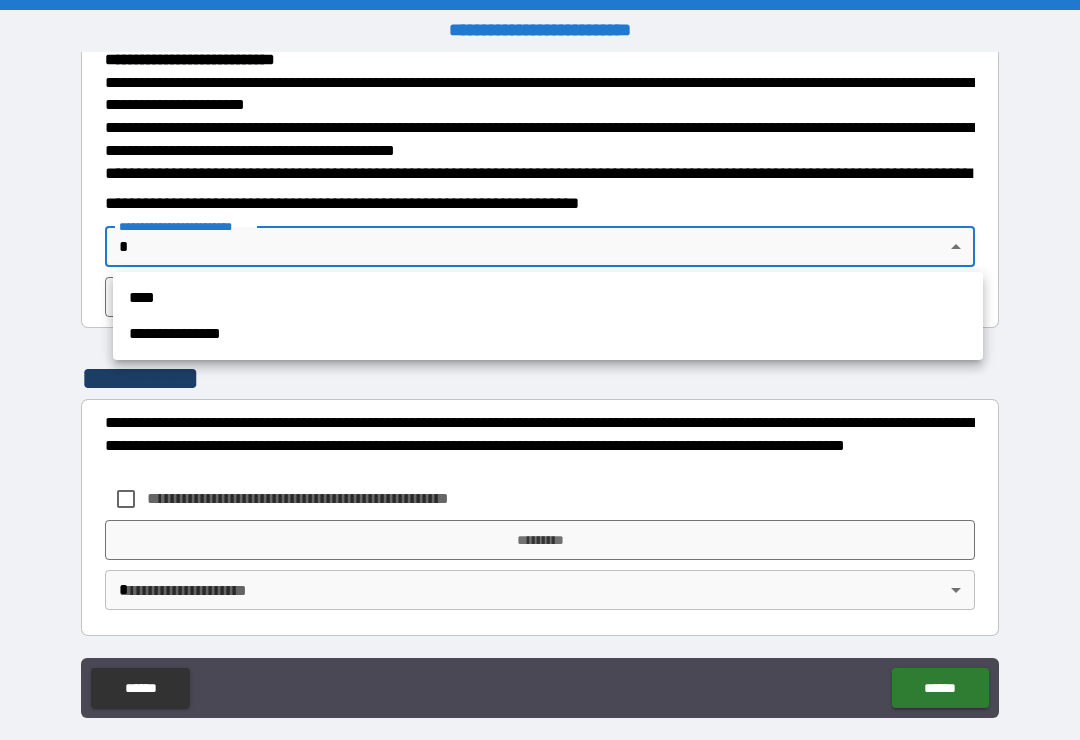 click on "**********" at bounding box center (548, 334) 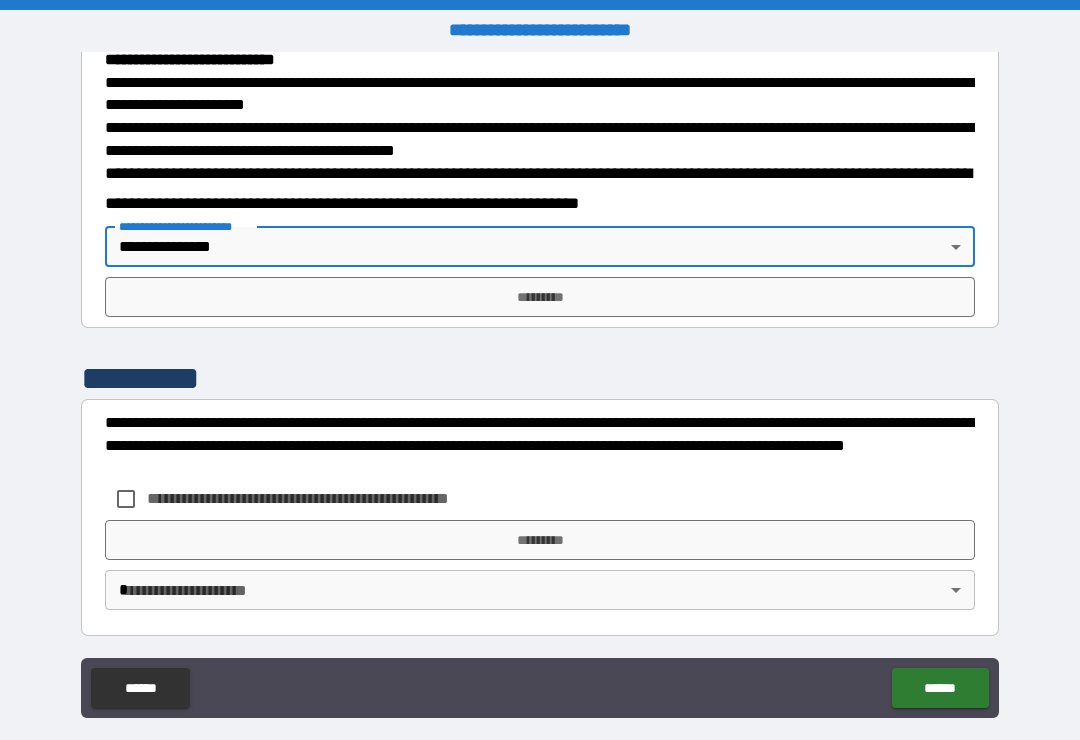 click on "*********" at bounding box center (540, 297) 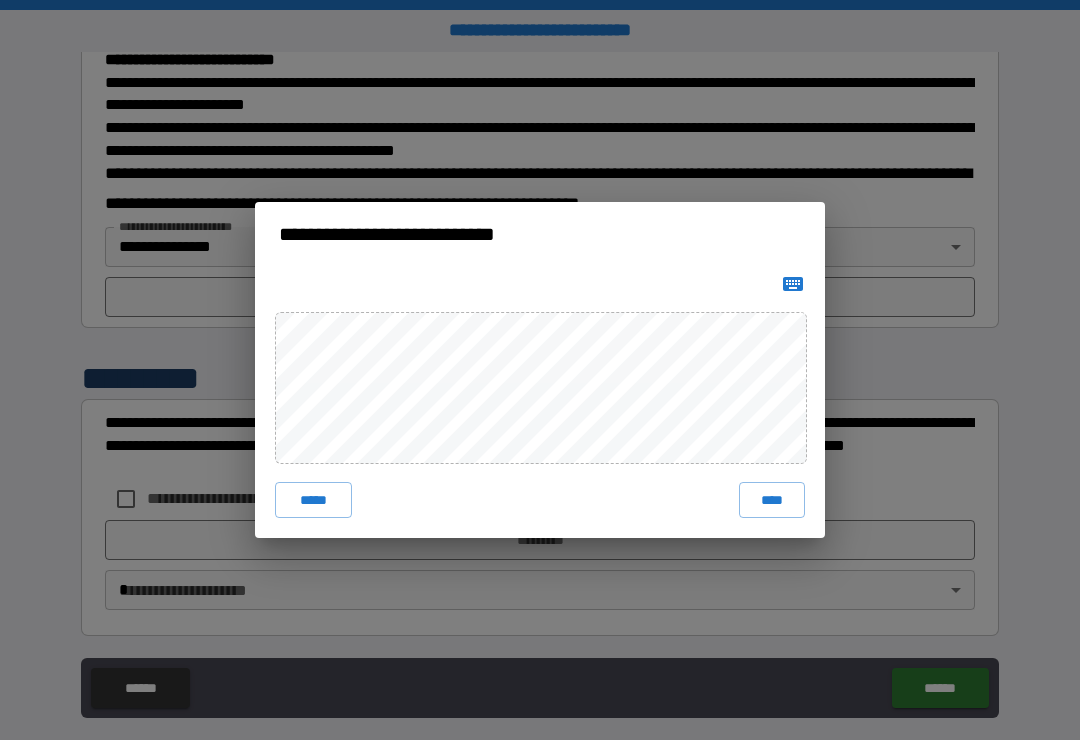 click on "****" at bounding box center (772, 500) 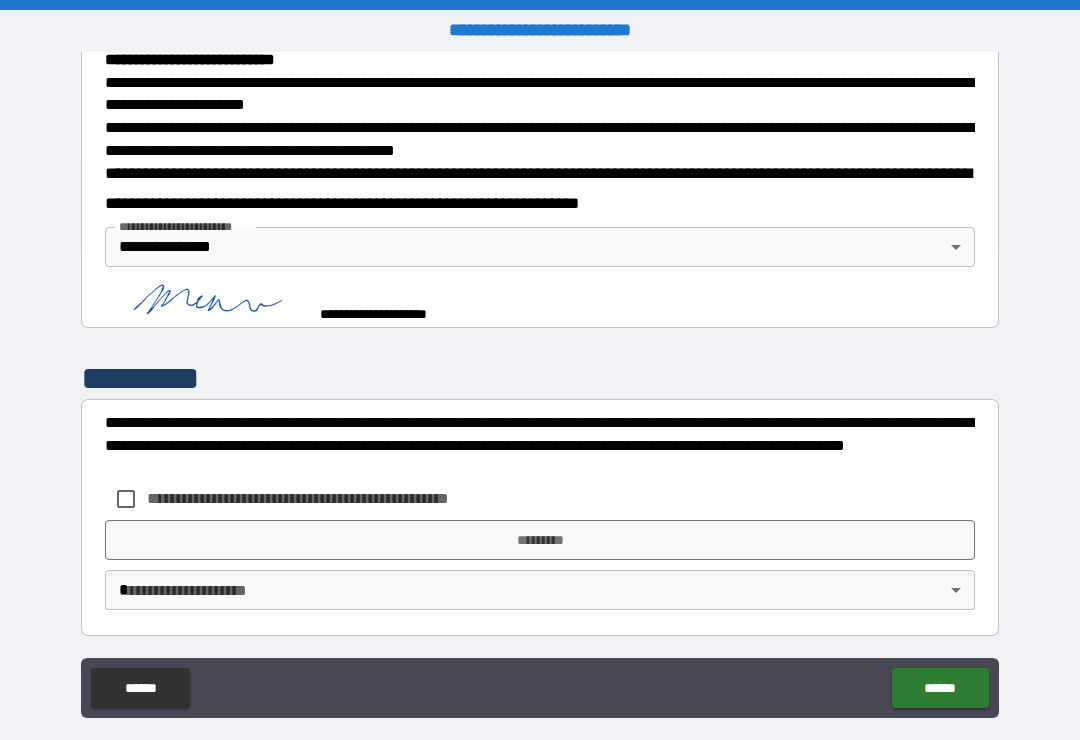 scroll, scrollTop: 667, scrollLeft: 0, axis: vertical 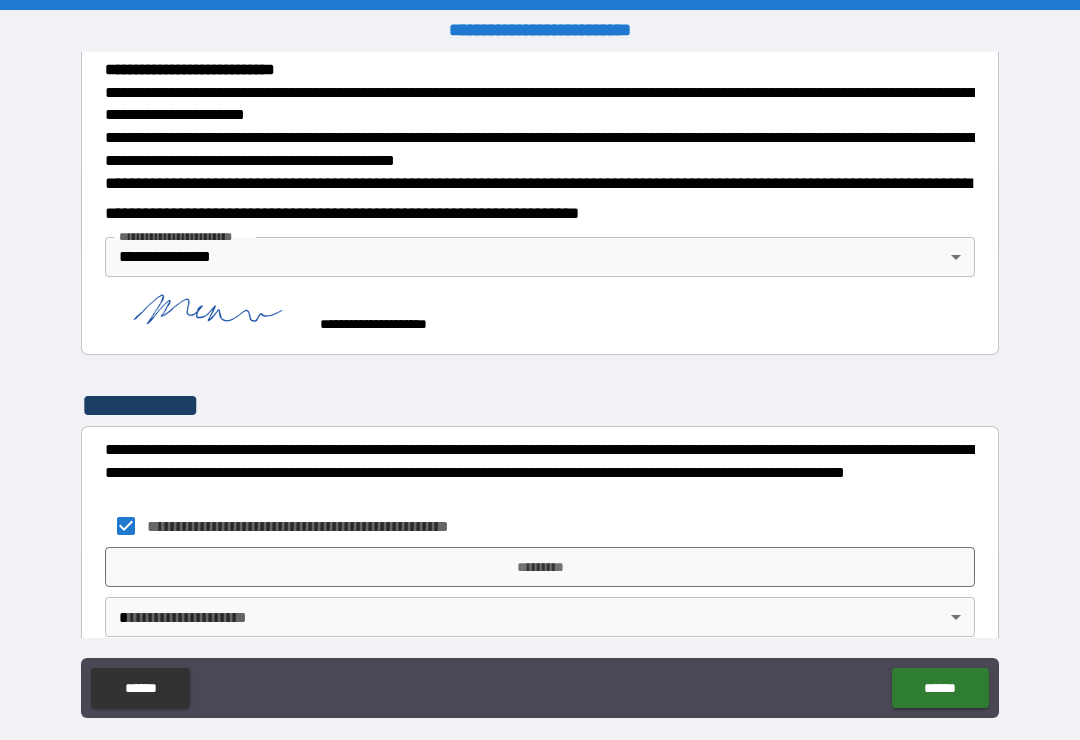 click on "*********" at bounding box center [540, 567] 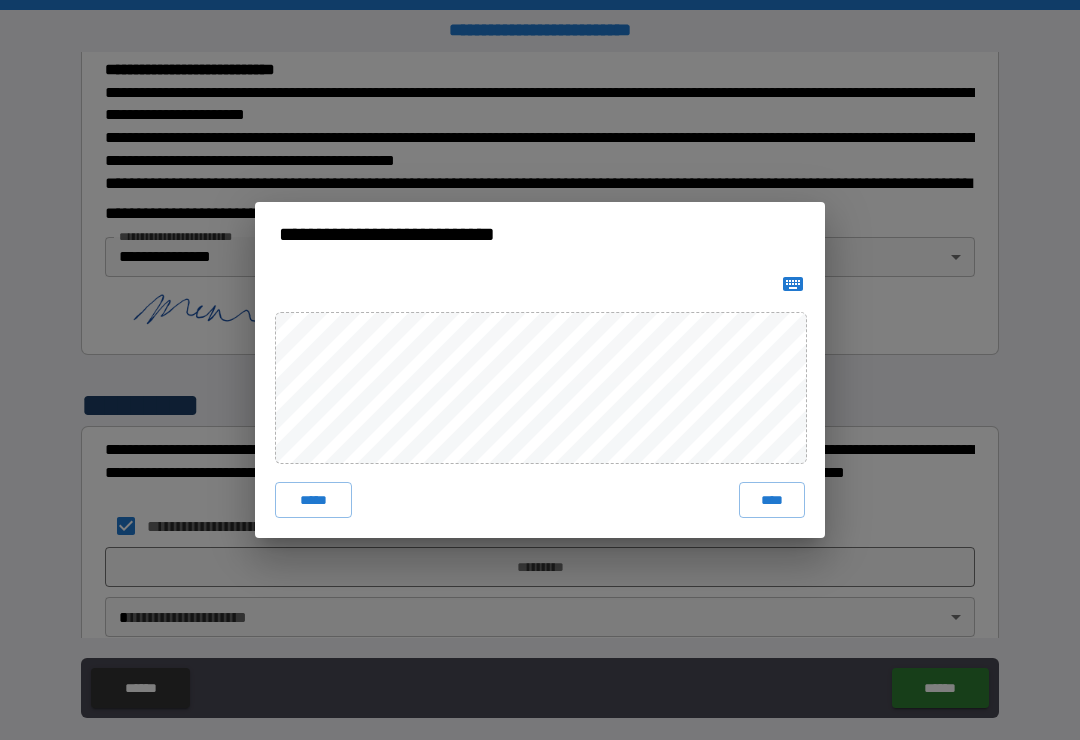 click on "****" at bounding box center (772, 500) 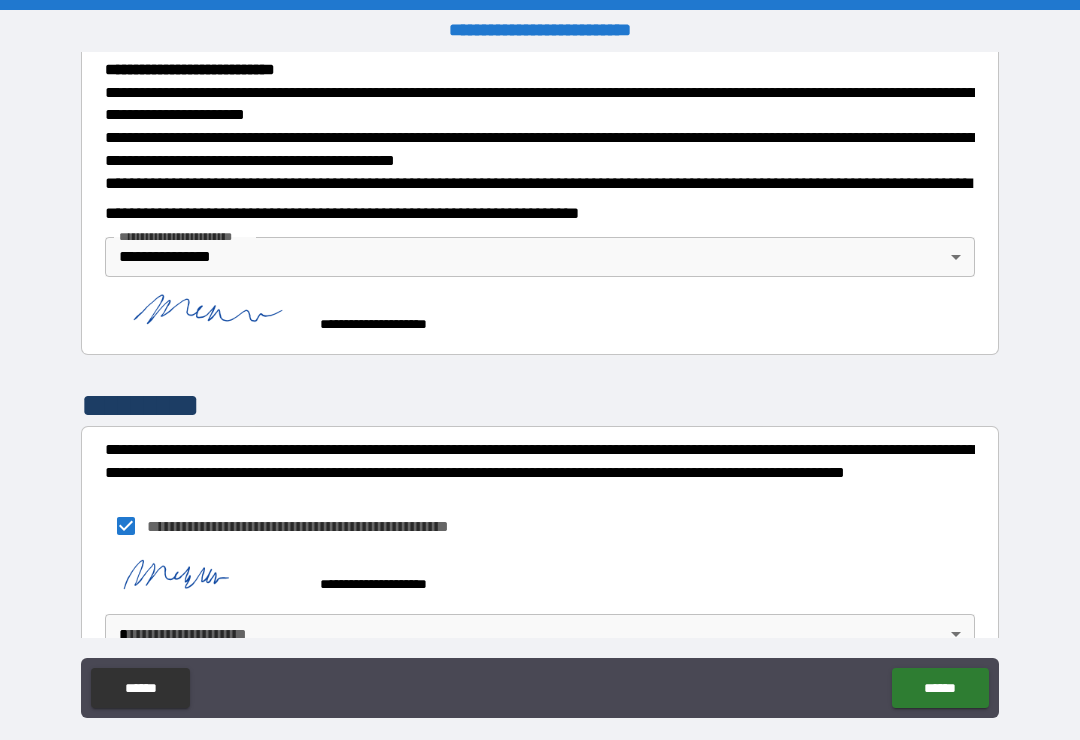 click on "******" at bounding box center [940, 688] 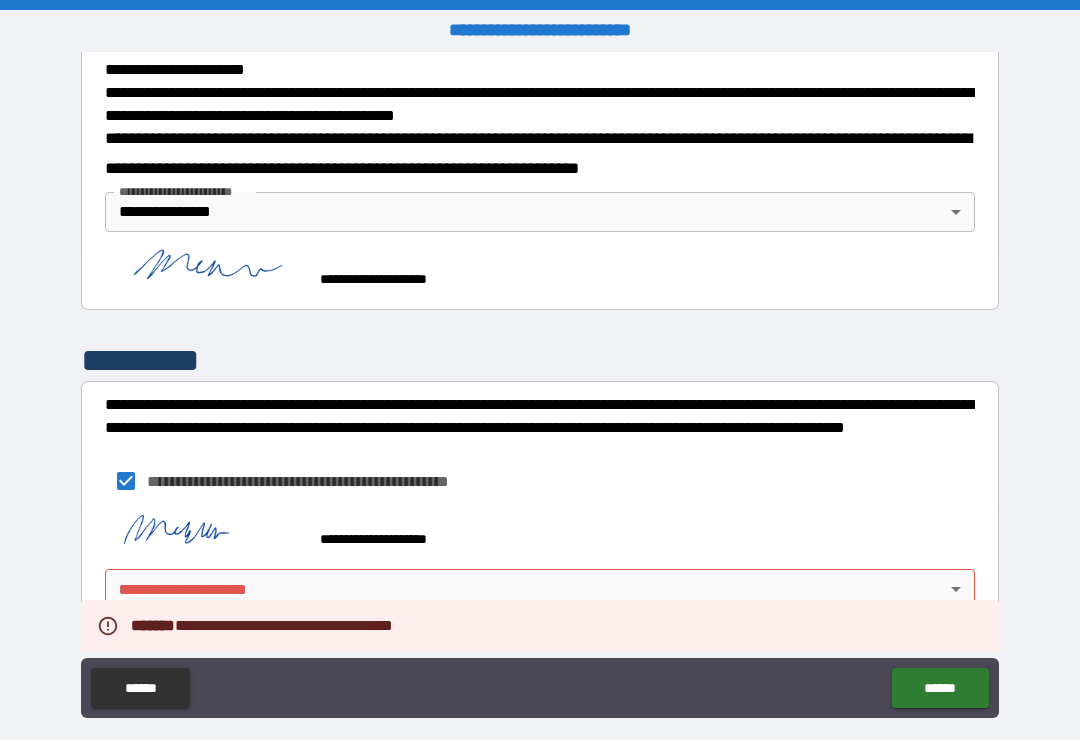 scroll, scrollTop: 711, scrollLeft: 0, axis: vertical 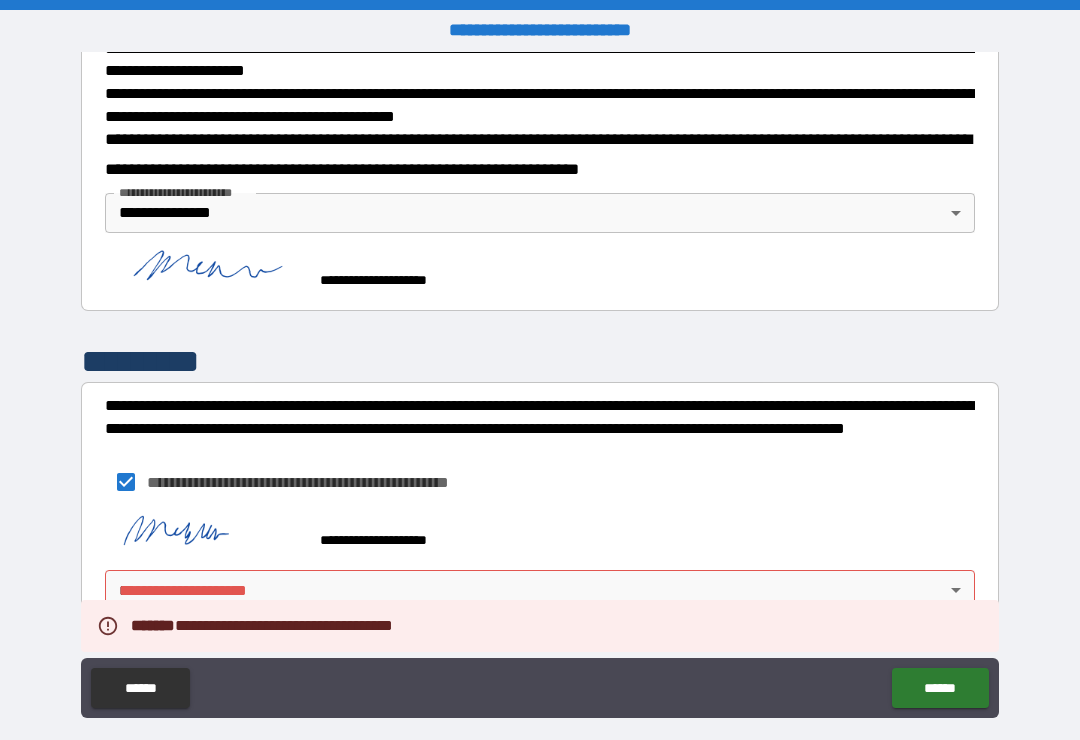 click on "**********" at bounding box center [540, 385] 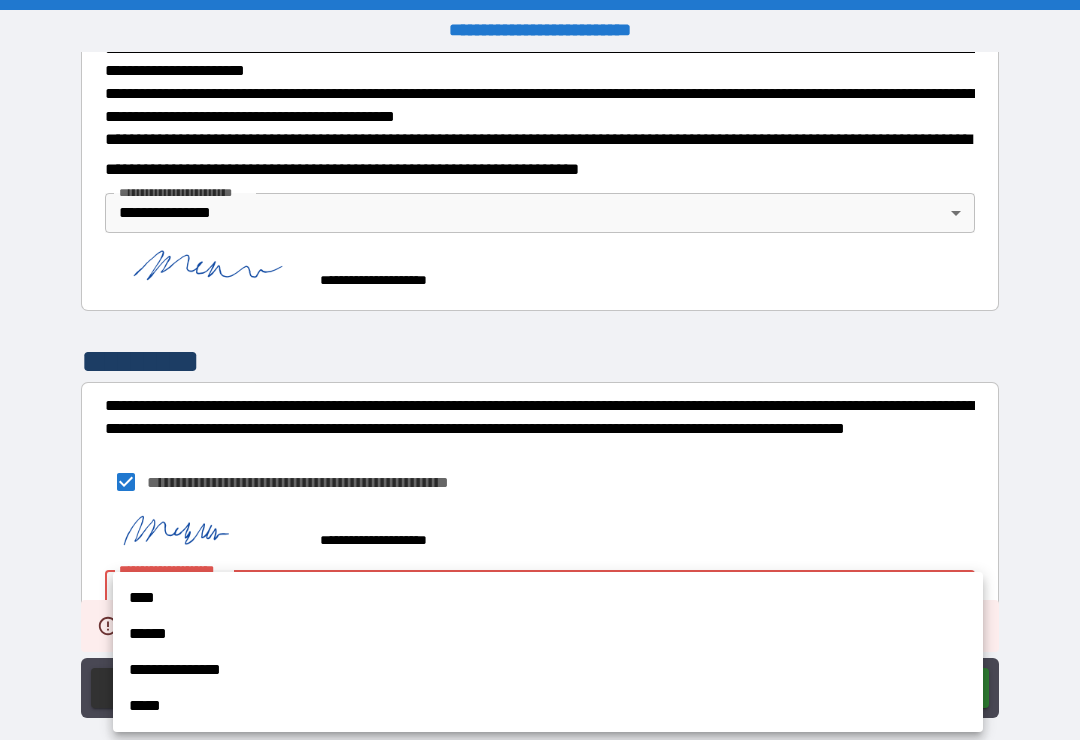 click on "**********" at bounding box center [548, 670] 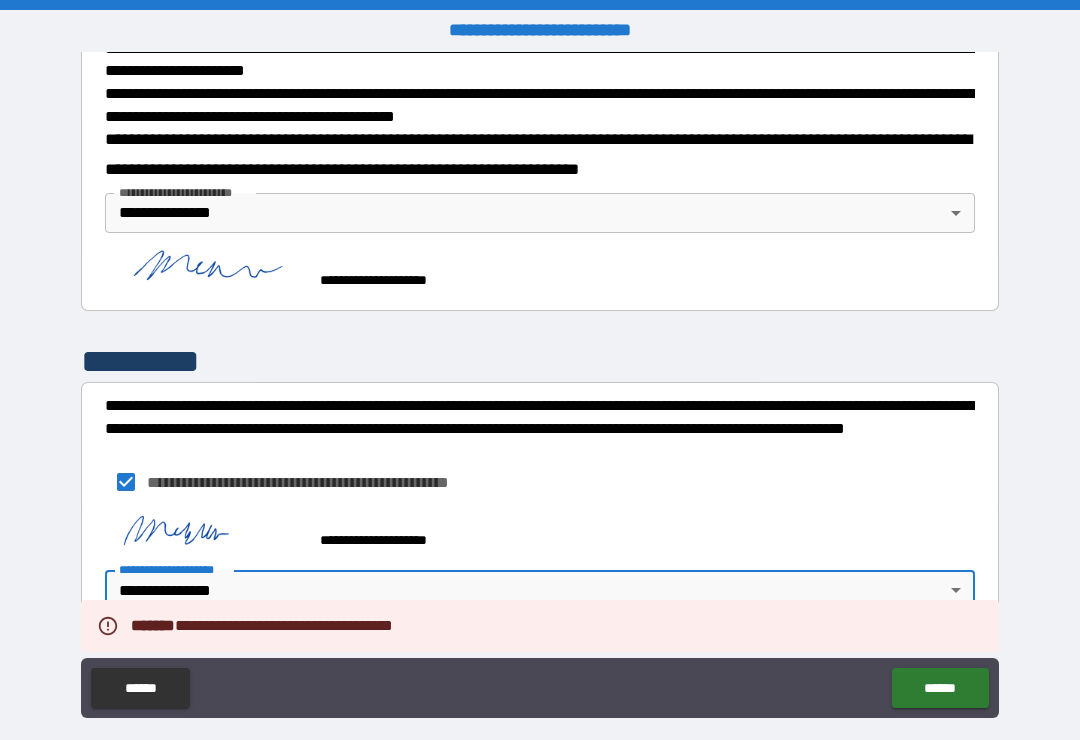 click on "******" at bounding box center (940, 688) 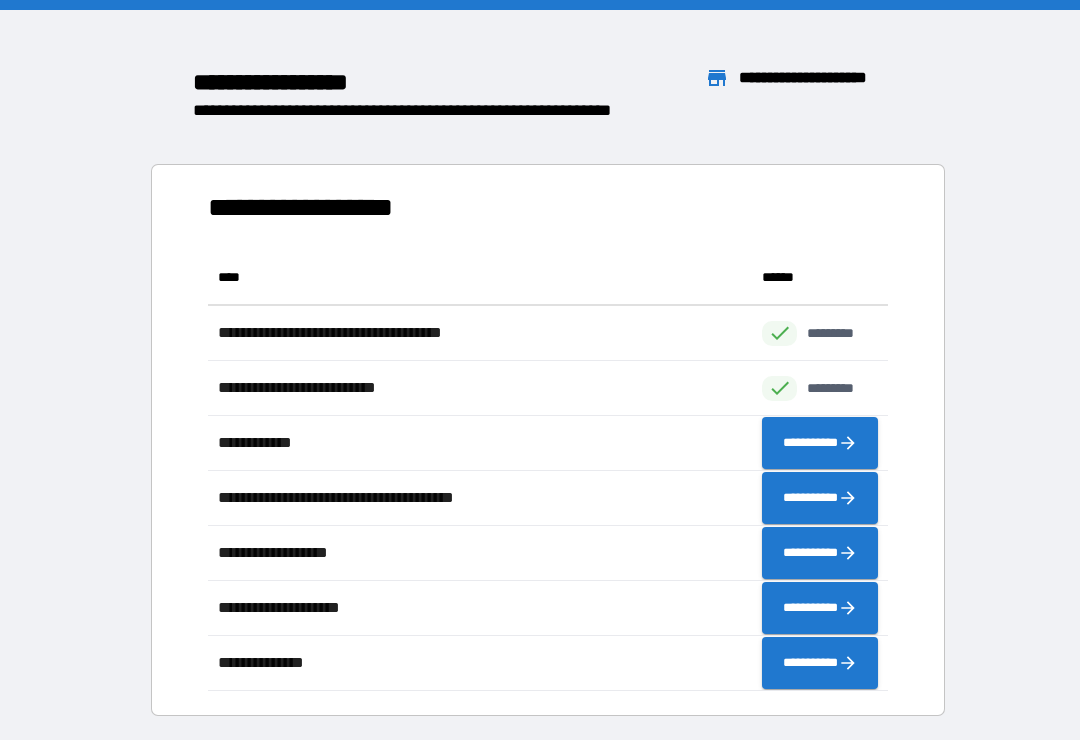 scroll, scrollTop: 1, scrollLeft: 1, axis: both 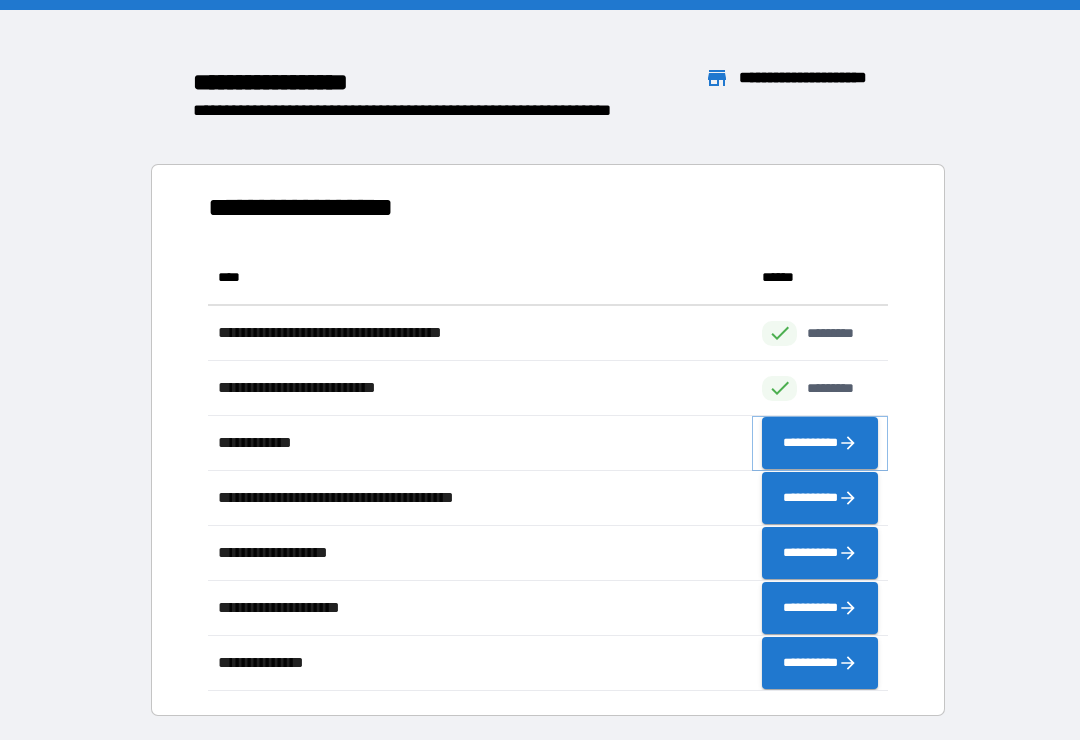 click on "**********" at bounding box center [820, 443] 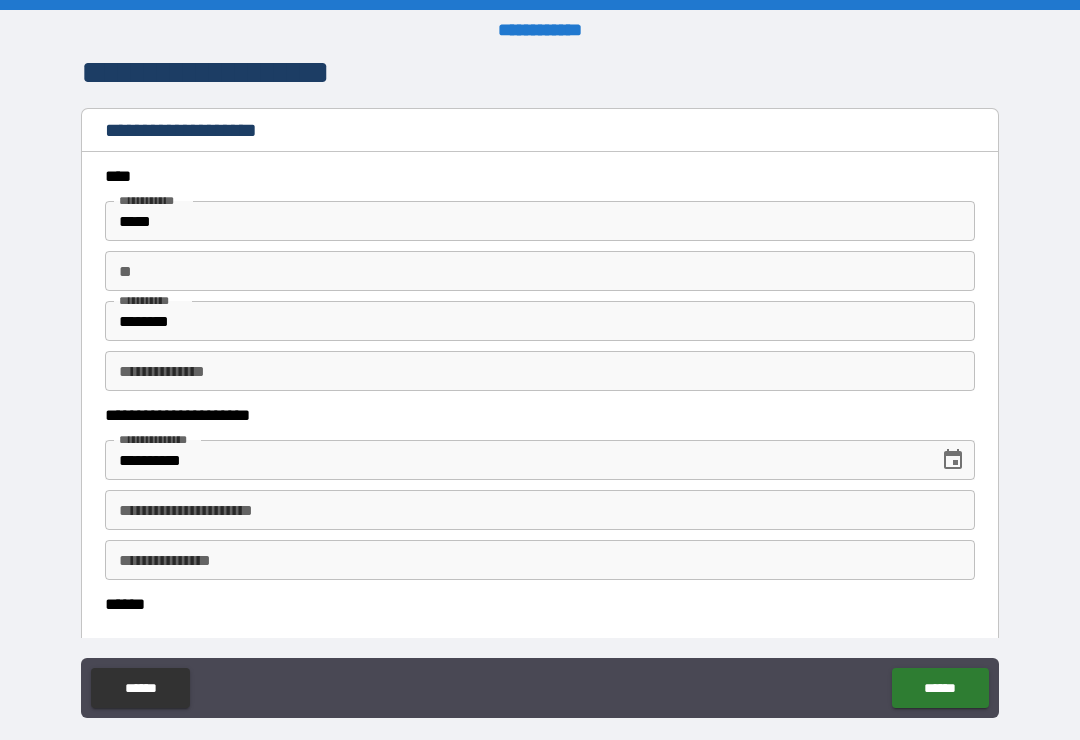 click on "**********" at bounding box center [540, 560] 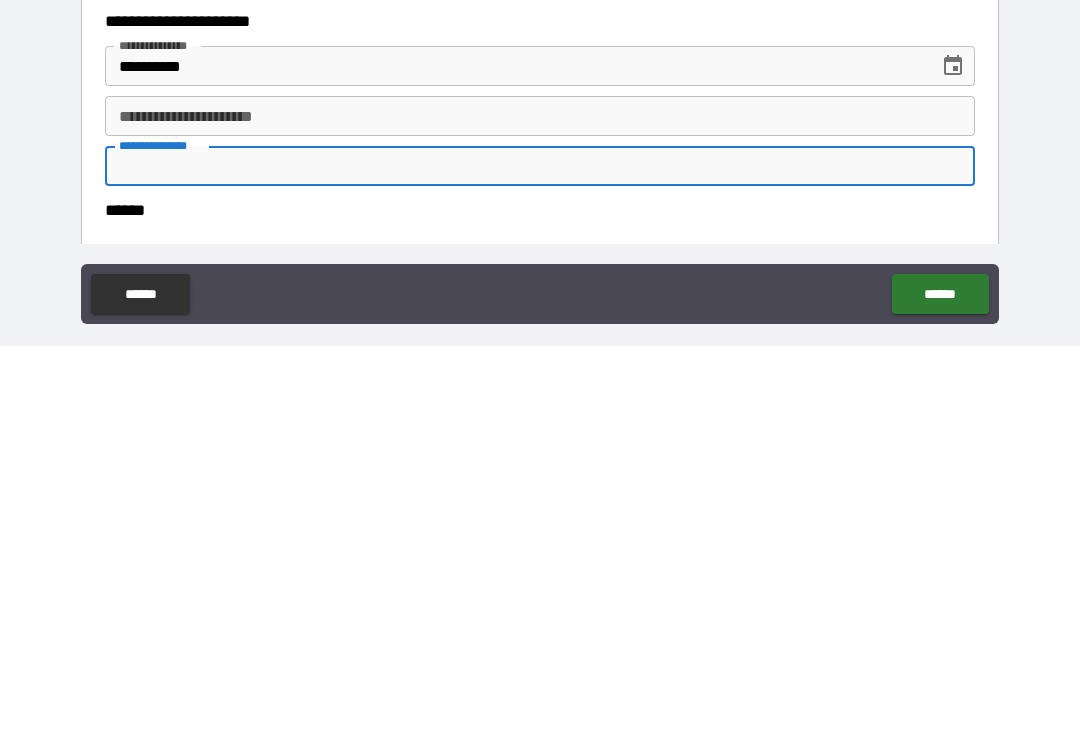 click on "**********" at bounding box center [540, 510] 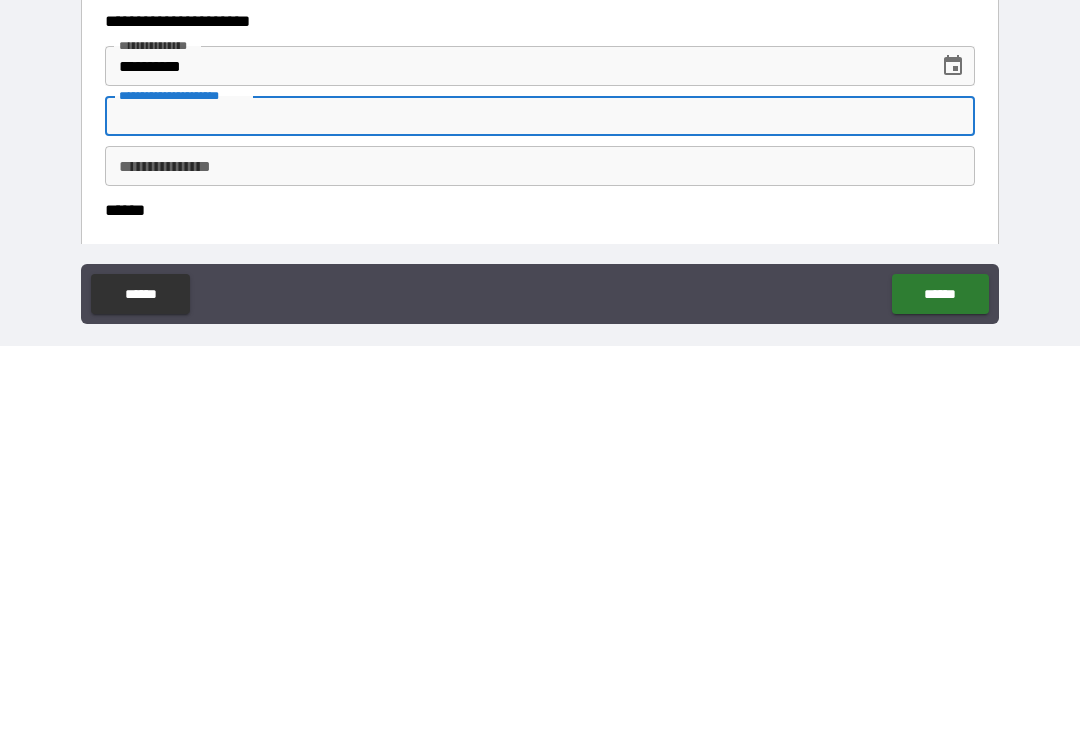scroll, scrollTop: 31, scrollLeft: 0, axis: vertical 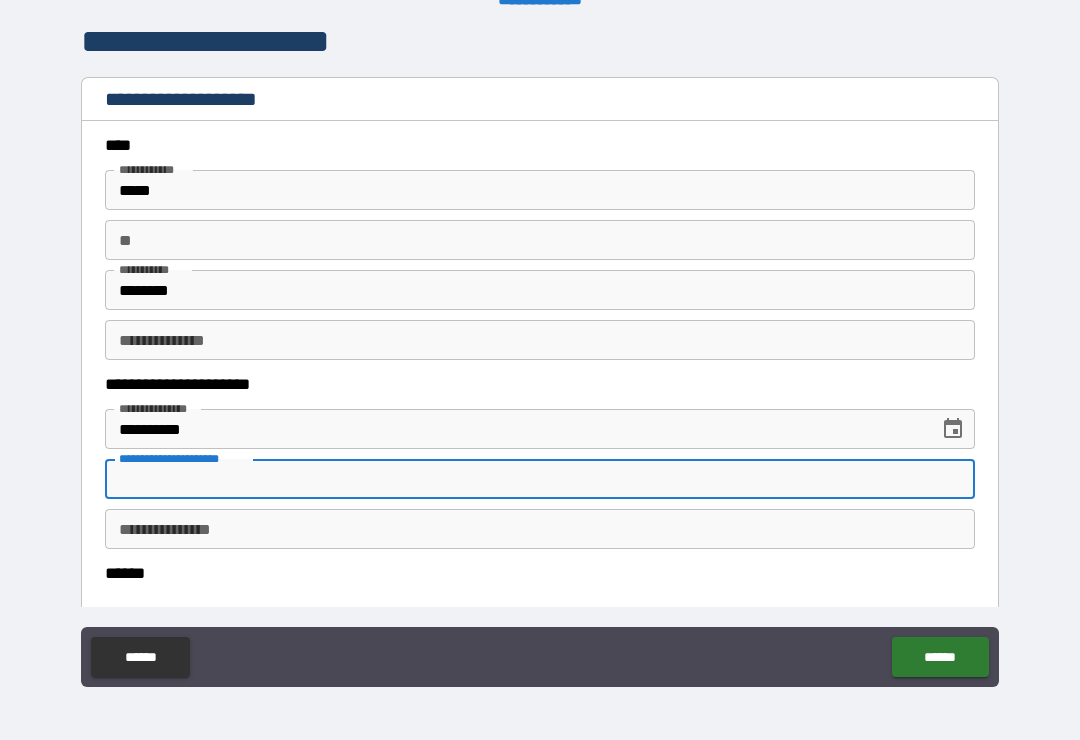 click on "**" at bounding box center (540, 240) 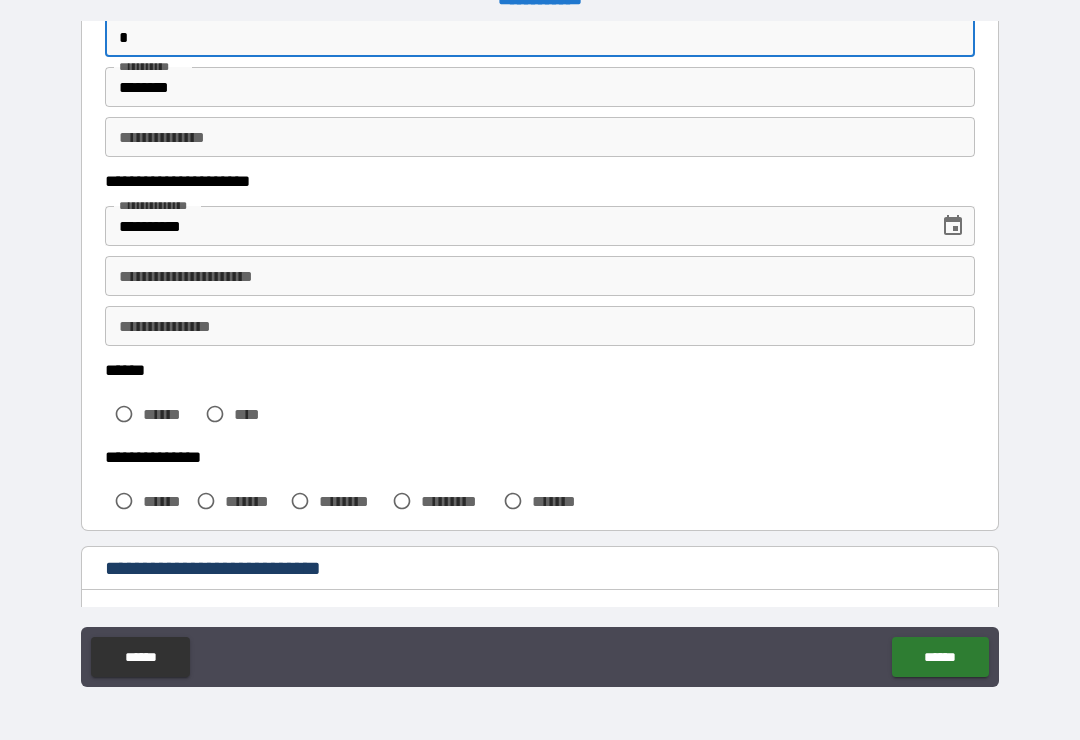 scroll, scrollTop: 201, scrollLeft: 0, axis: vertical 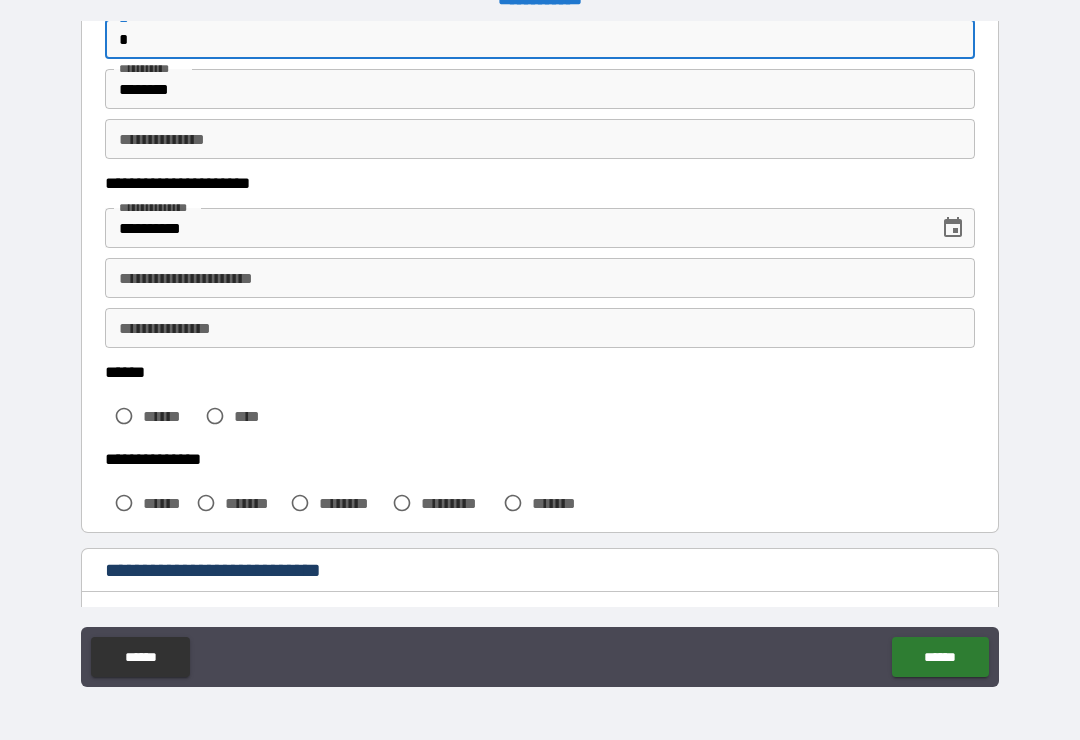 click on "**********" at bounding box center (540, 278) 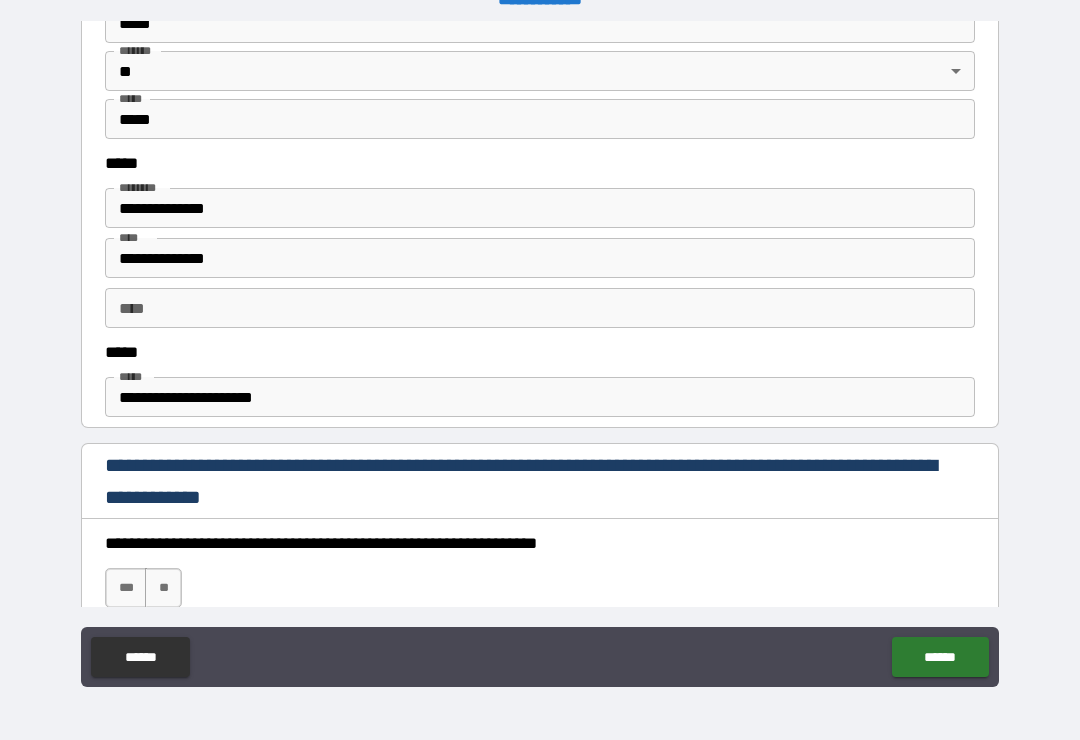 scroll, scrollTop: 1000, scrollLeft: 0, axis: vertical 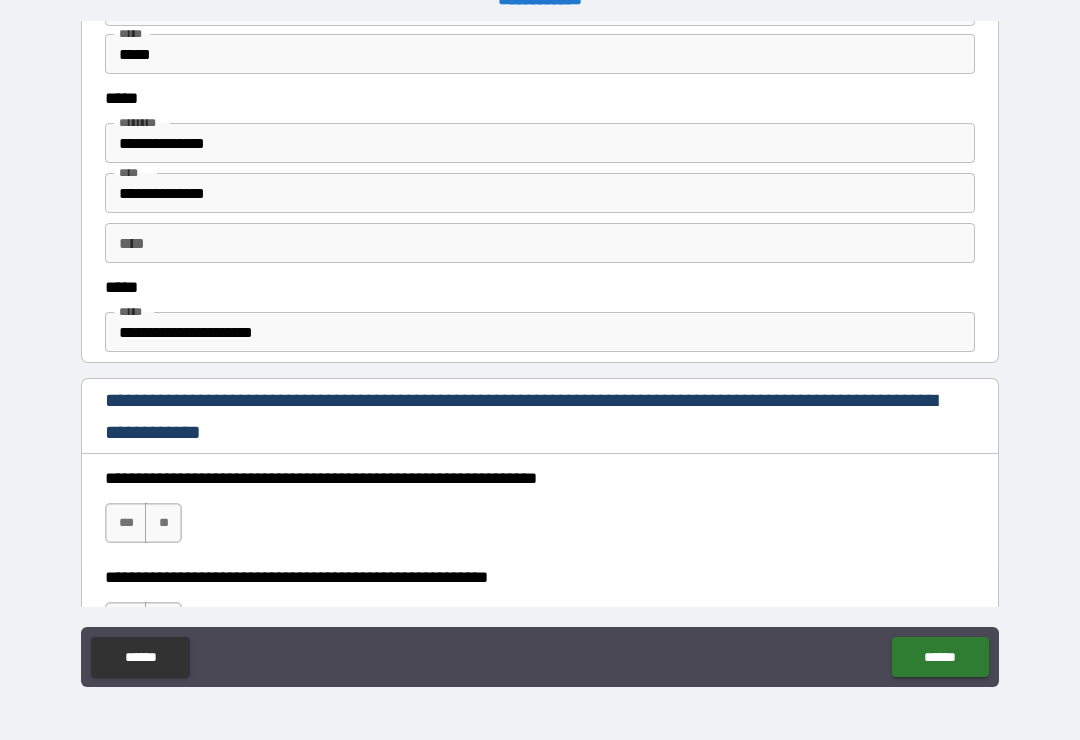 click on "**********" at bounding box center (540, 193) 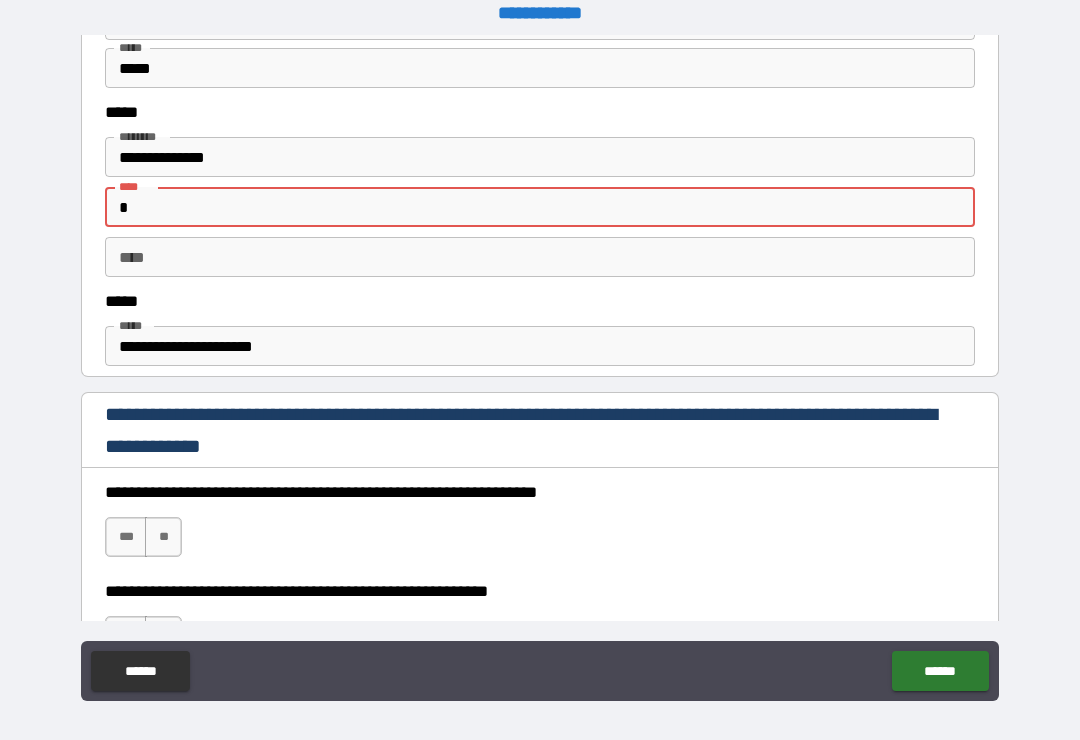 scroll, scrollTop: 0, scrollLeft: 0, axis: both 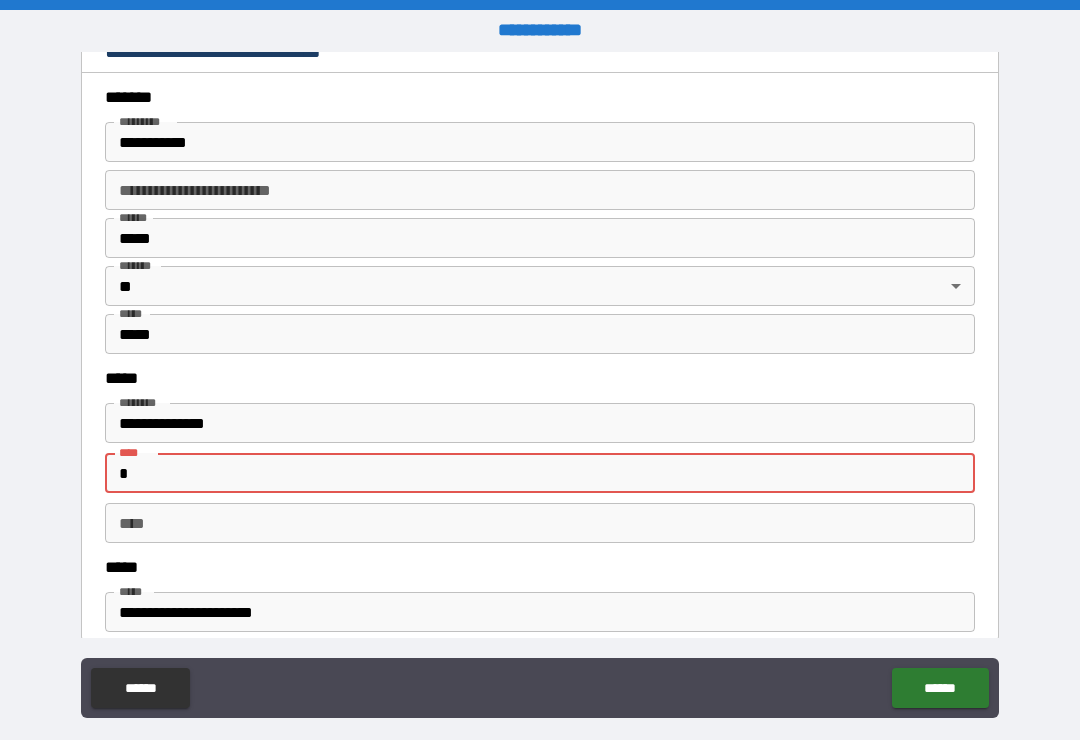 click on "**********" at bounding box center [540, 142] 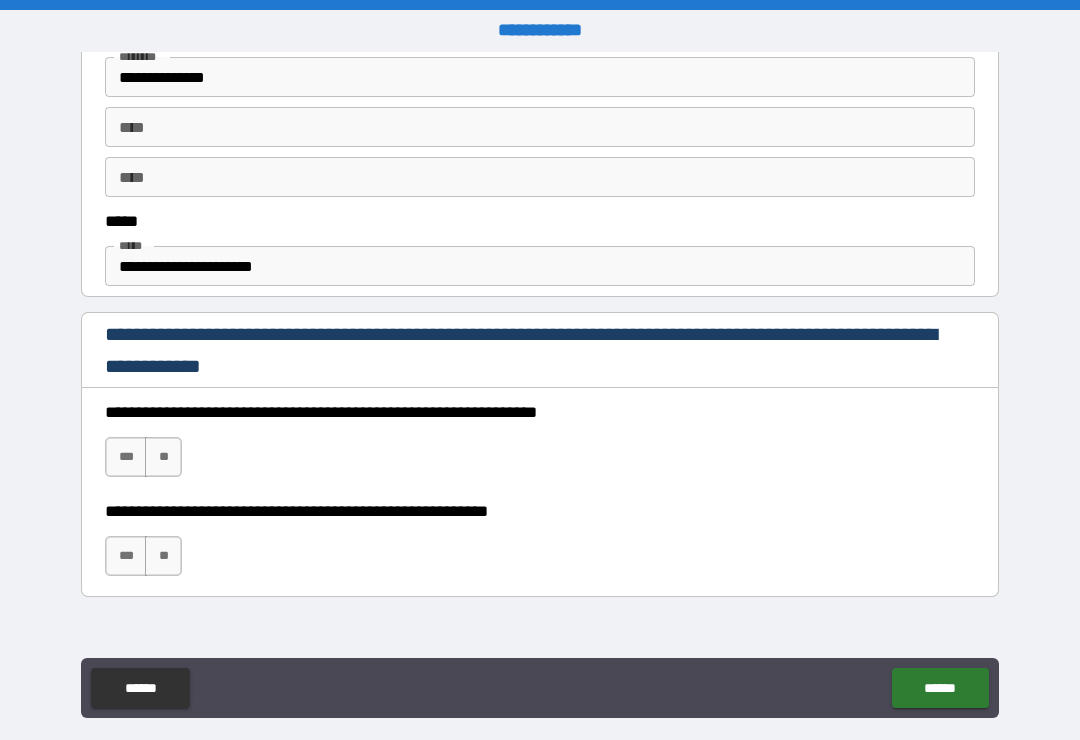 scroll, scrollTop: 1103, scrollLeft: 0, axis: vertical 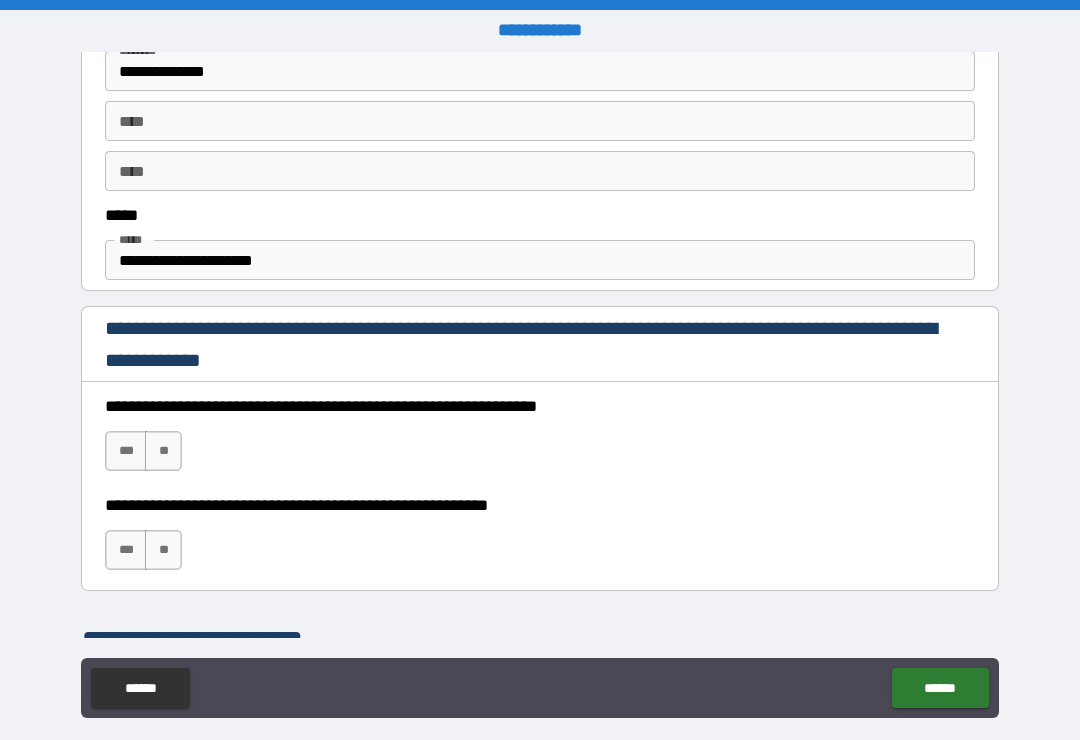 click on "**********" at bounding box center (540, 260) 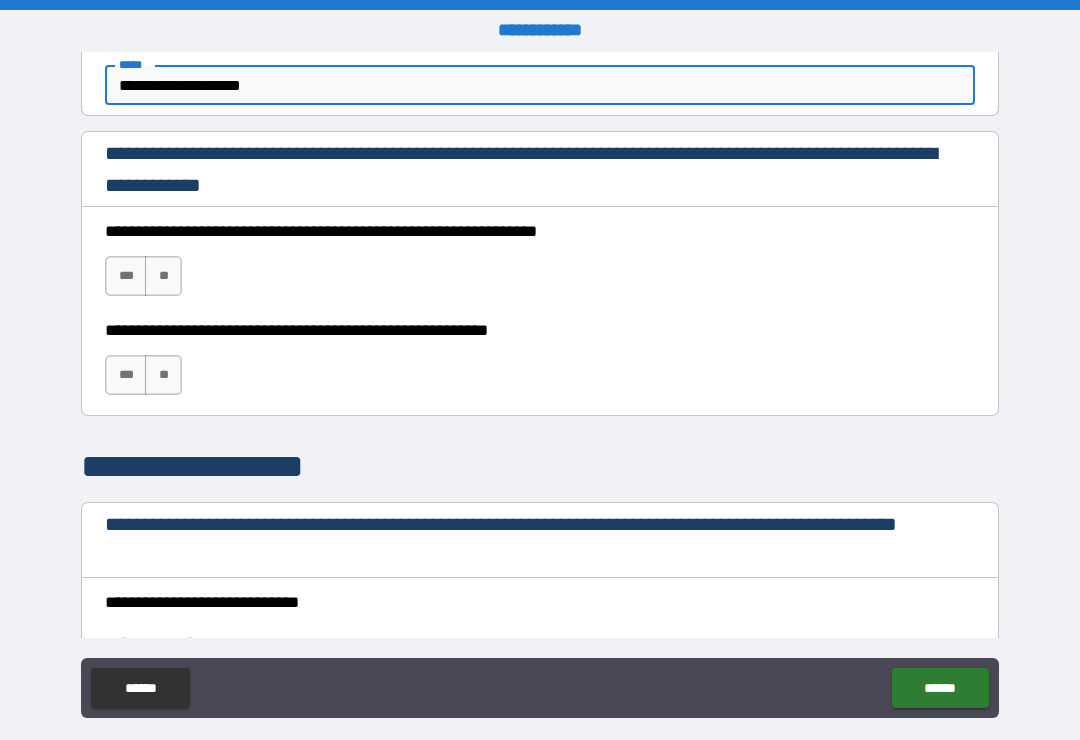 scroll, scrollTop: 1294, scrollLeft: 0, axis: vertical 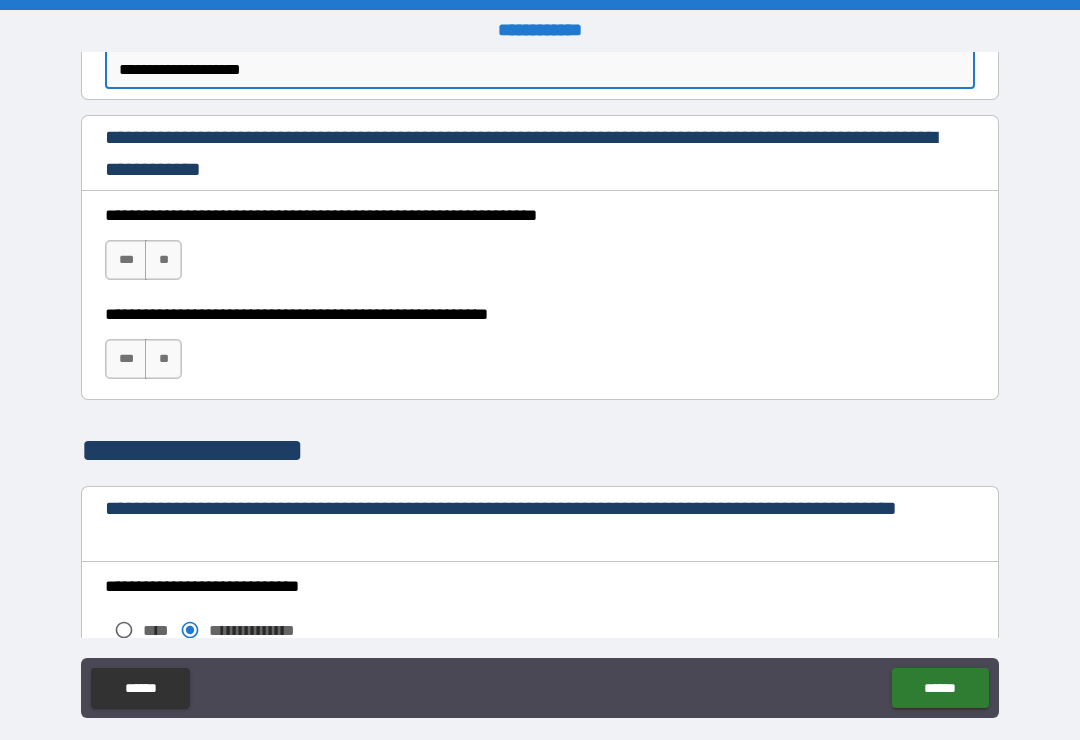 click on "***" at bounding box center [126, 260] 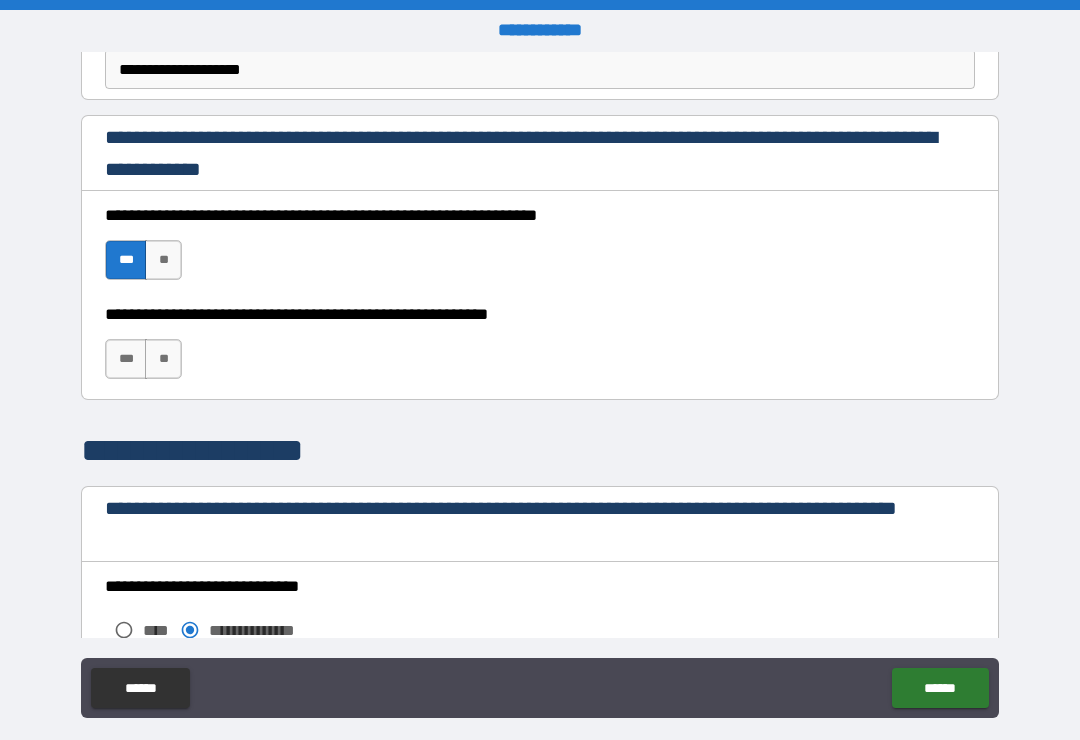 click on "***" at bounding box center [126, 359] 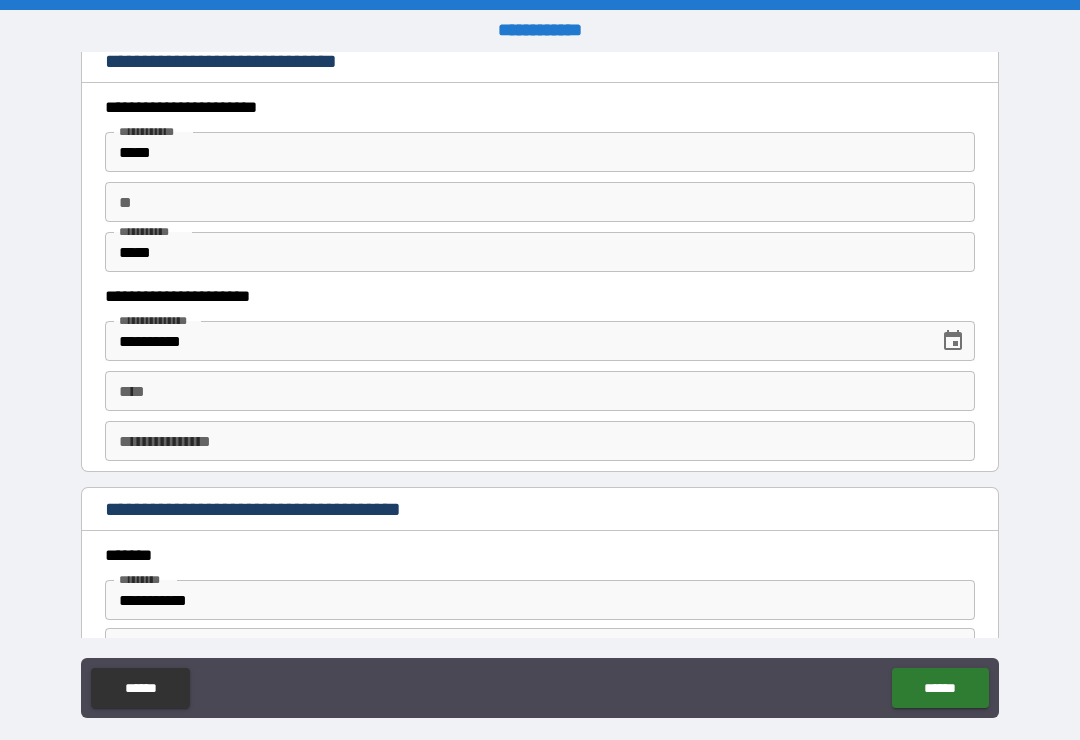 scroll, scrollTop: 1931, scrollLeft: 0, axis: vertical 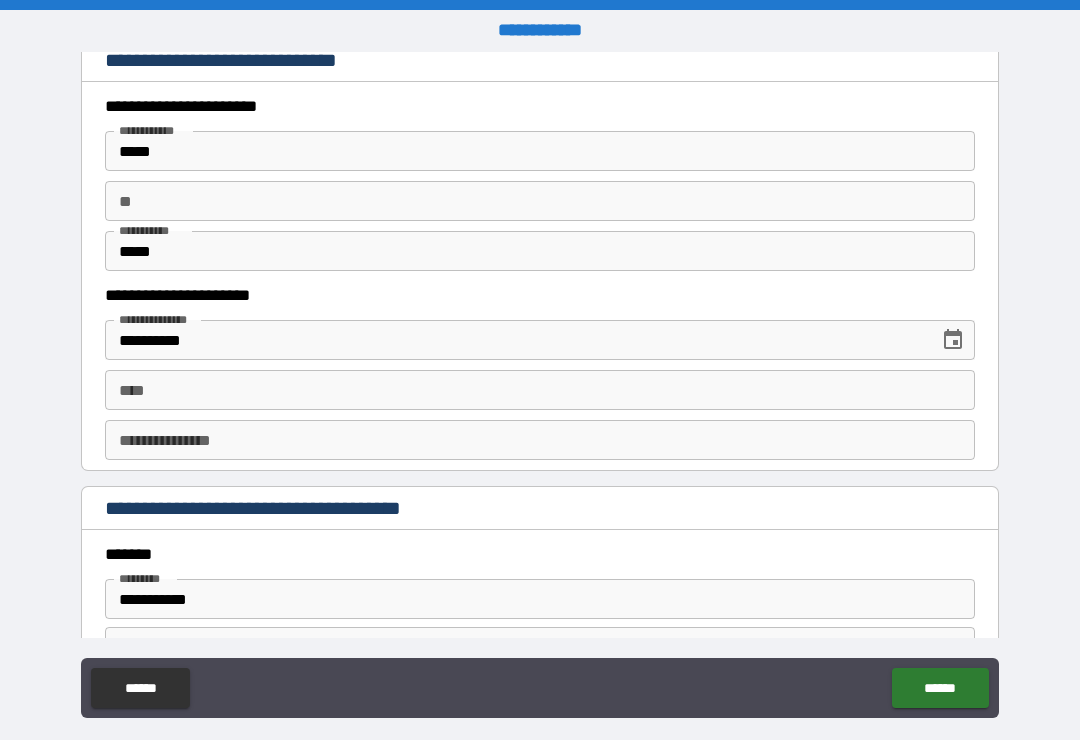 click on "*****" at bounding box center [540, 151] 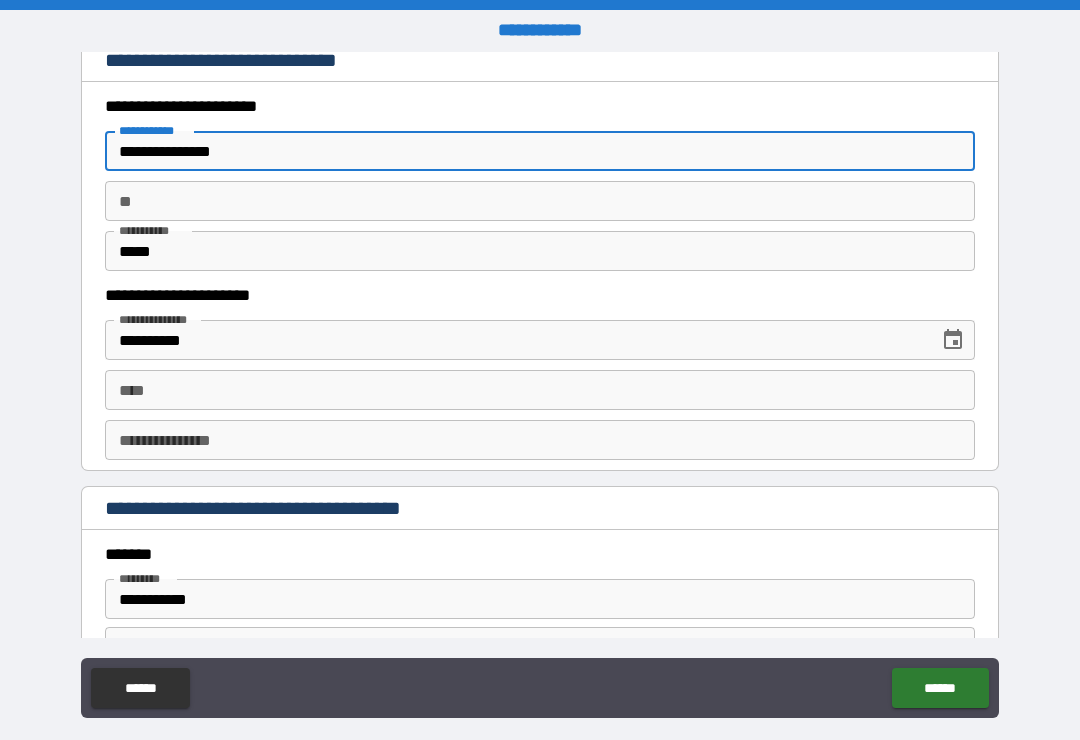 click on "**" at bounding box center (540, 201) 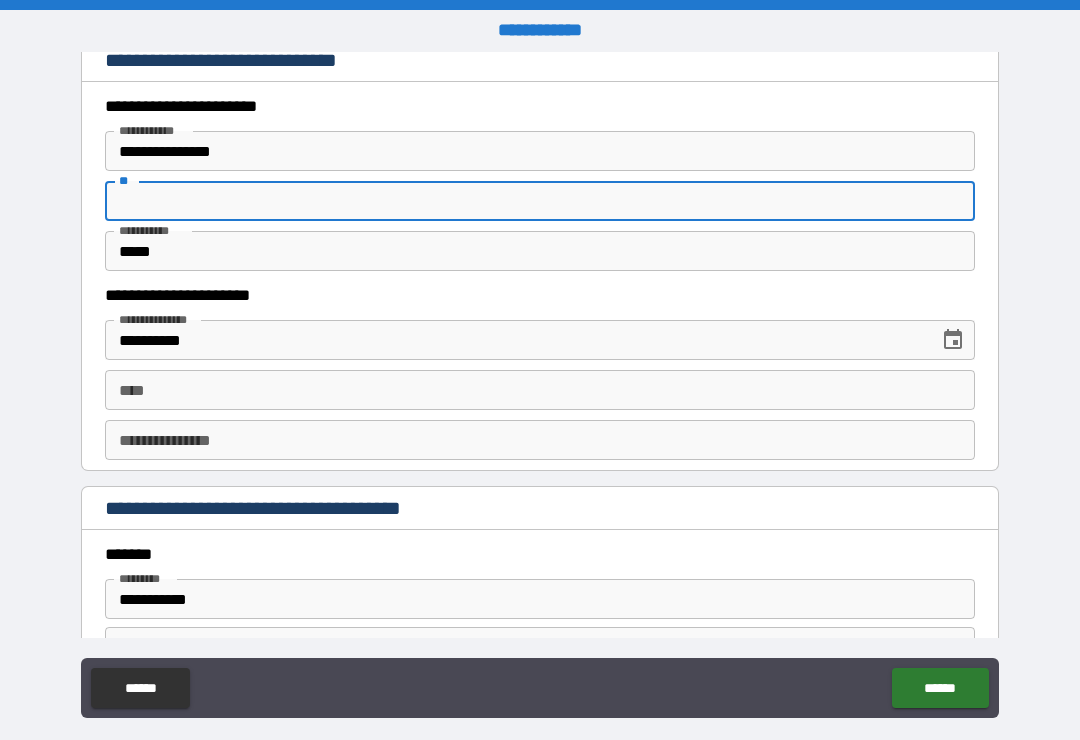 click on "**********" at bounding box center [540, 151] 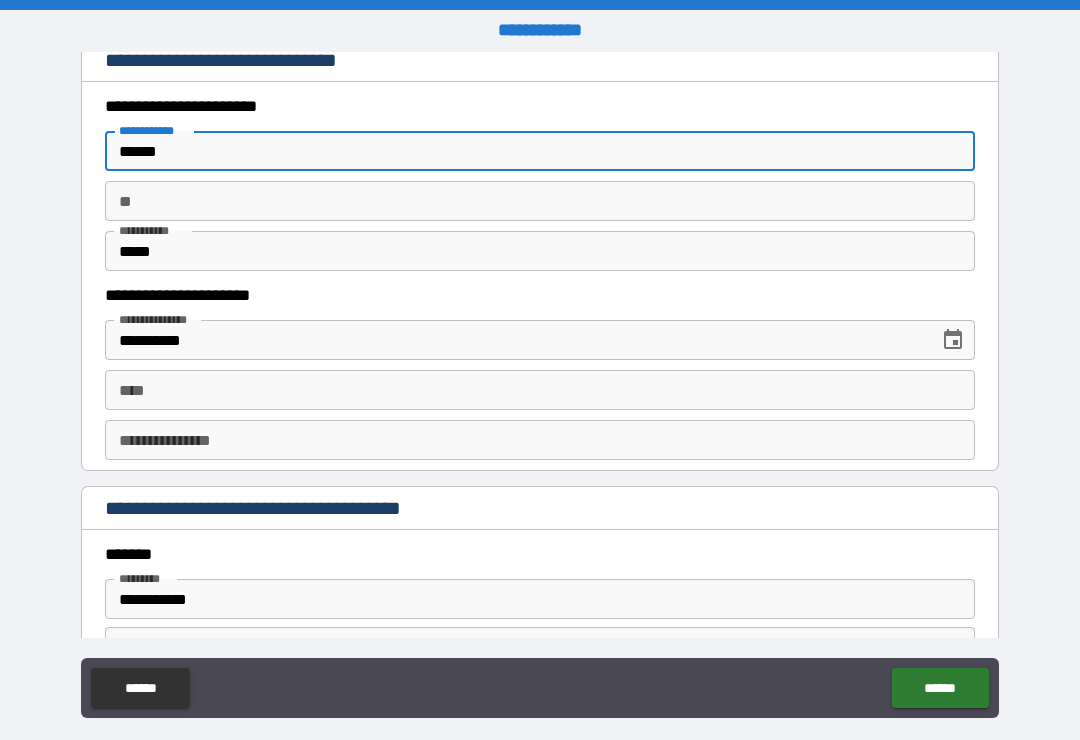 click on "*****" at bounding box center [540, 251] 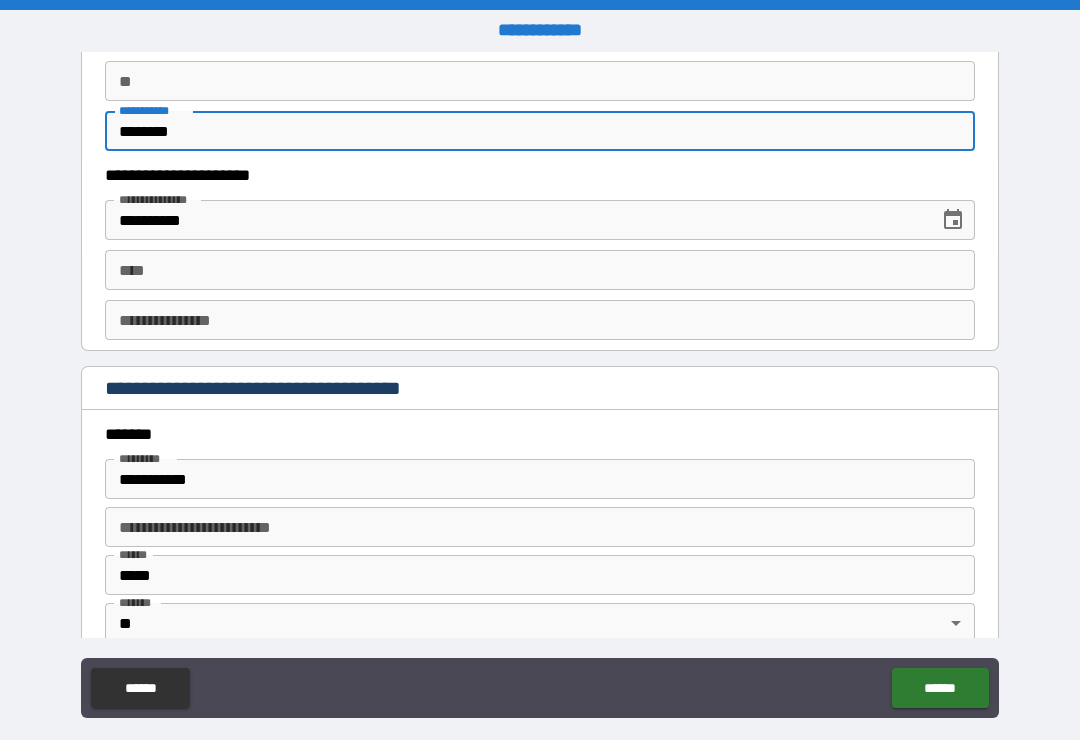 scroll, scrollTop: 2052, scrollLeft: 0, axis: vertical 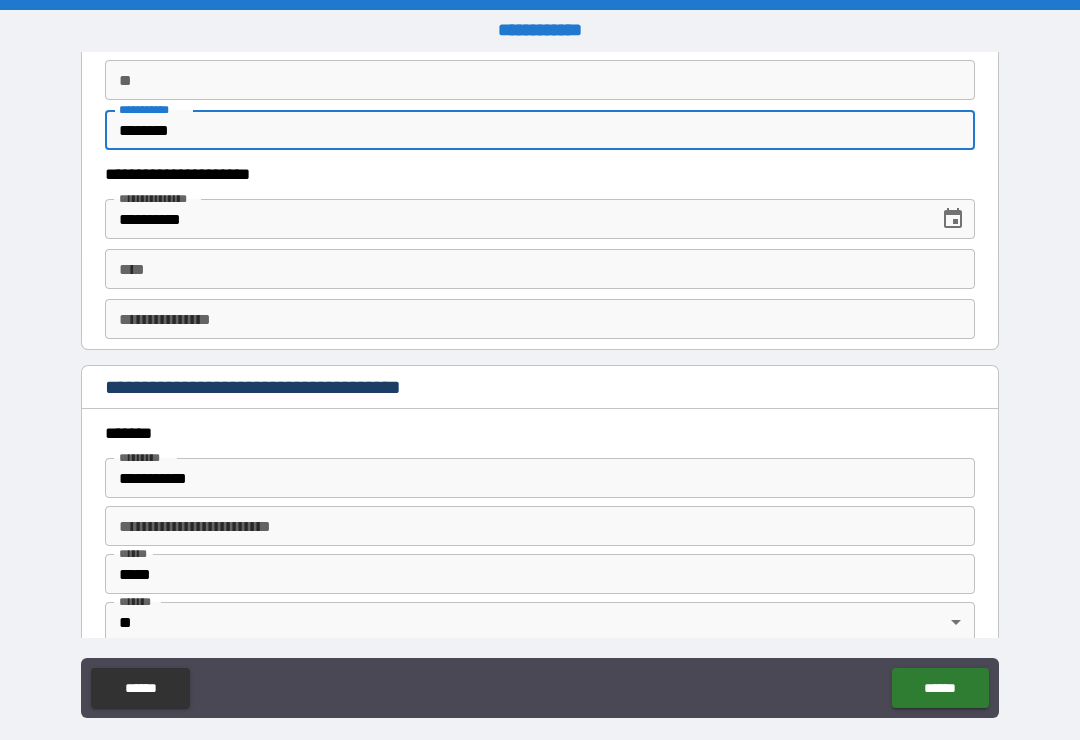 click on "**********" at bounding box center [515, 219] 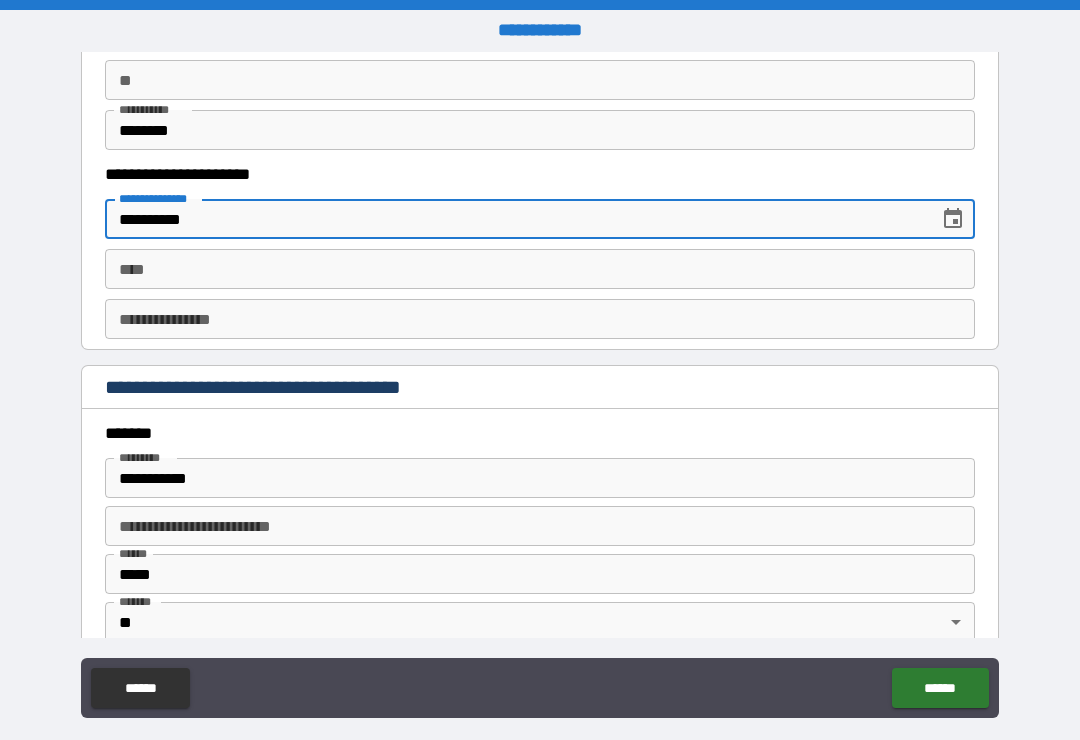 click on "****" at bounding box center [540, 269] 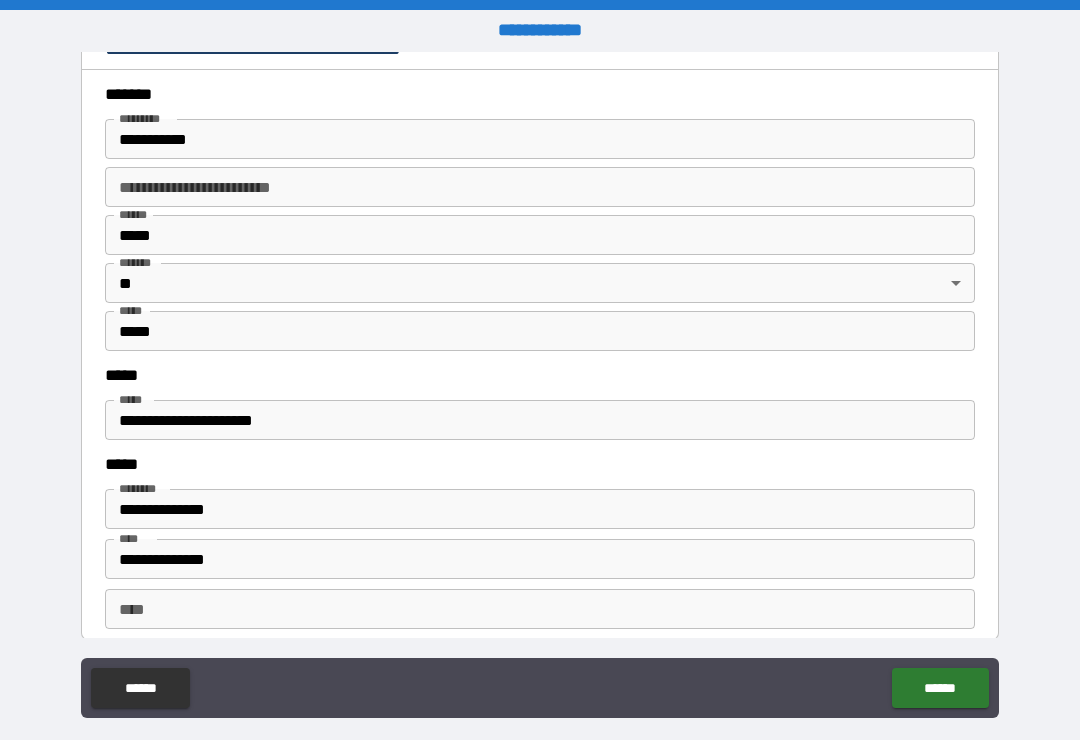 scroll, scrollTop: 2389, scrollLeft: 0, axis: vertical 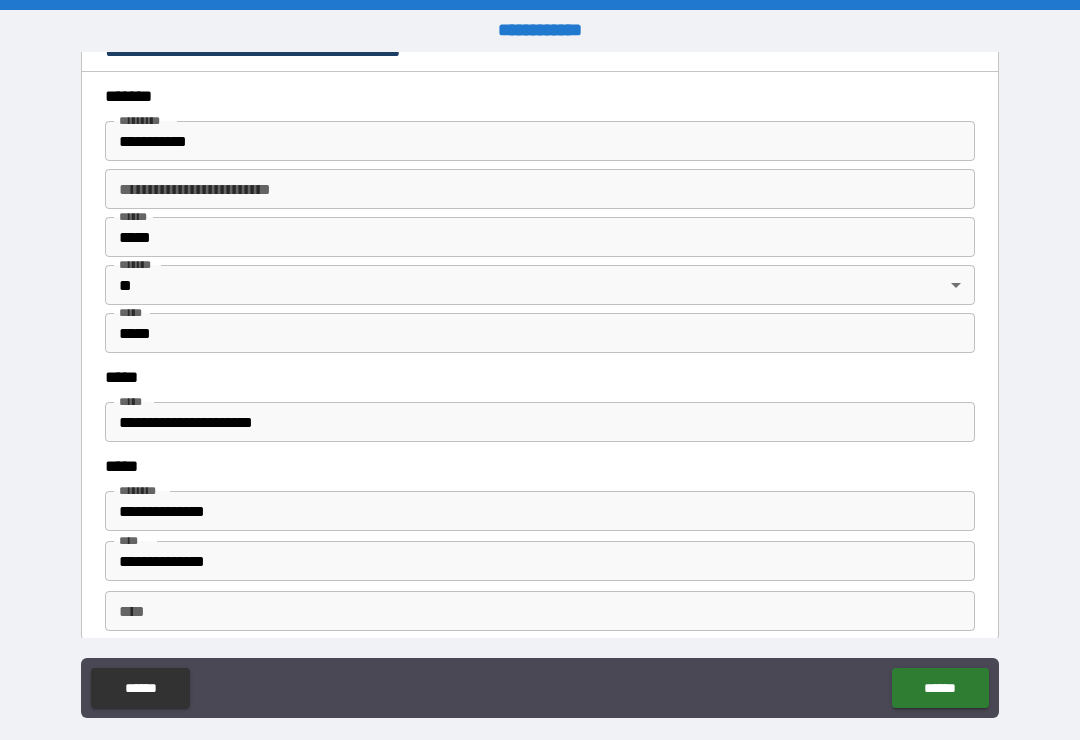 click on "**********" at bounding box center [540, 141] 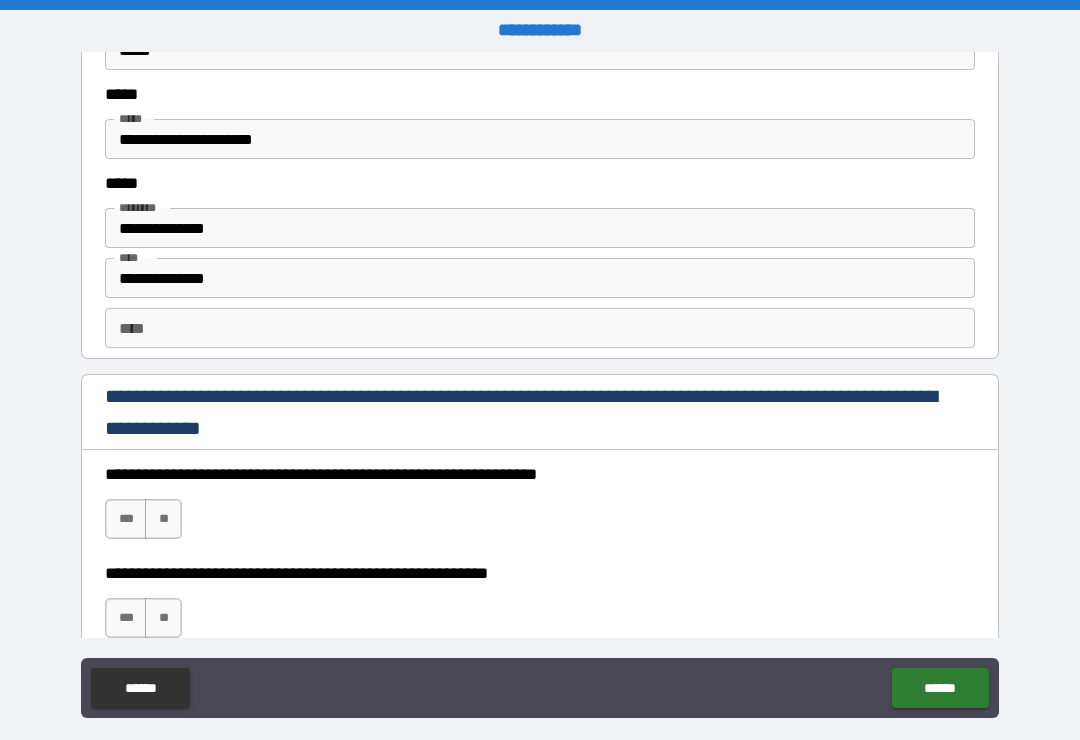 scroll, scrollTop: 2670, scrollLeft: 0, axis: vertical 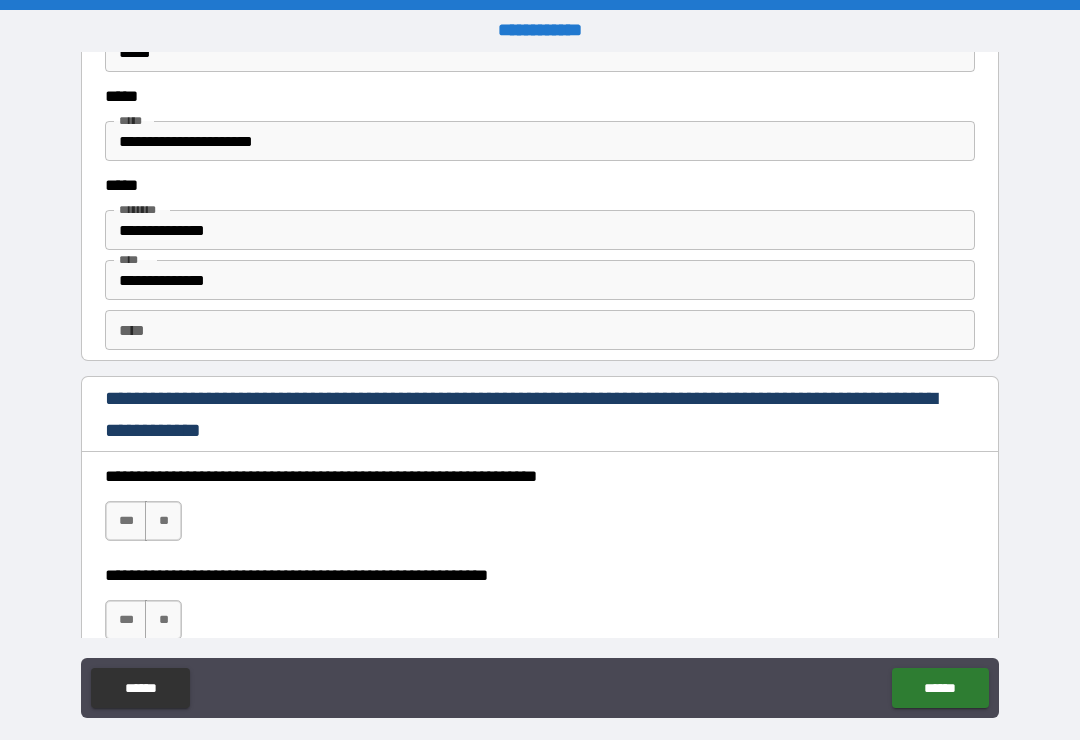 click on "**********" at bounding box center (540, 141) 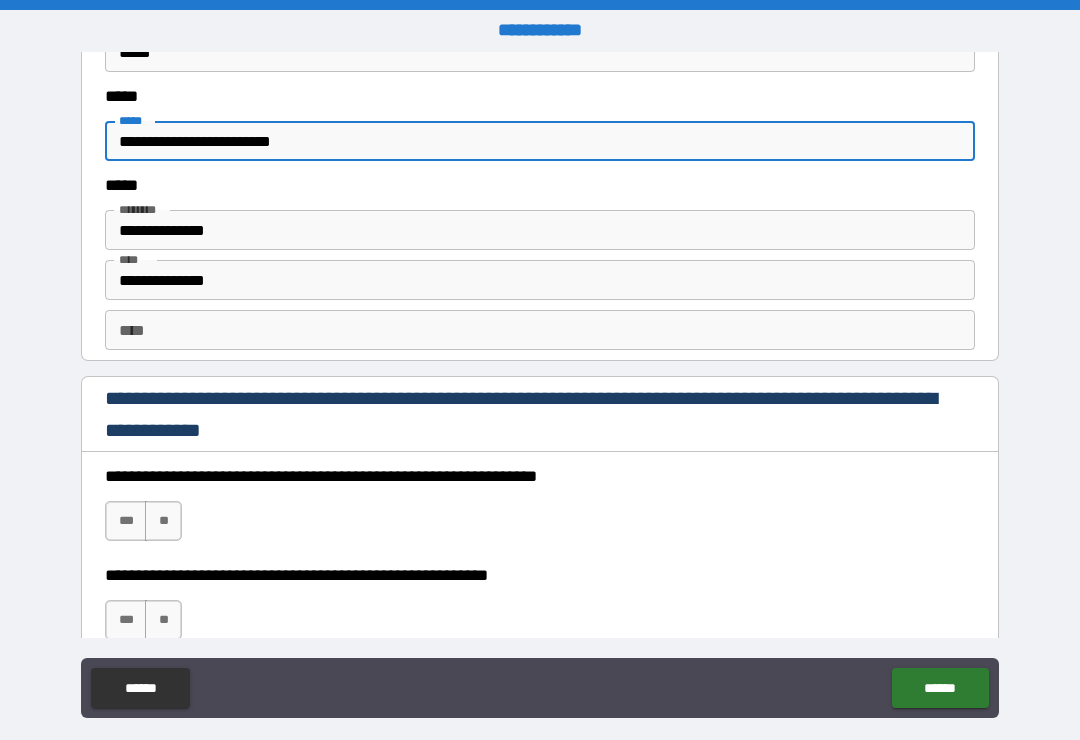 click on "**********" at bounding box center [540, 230] 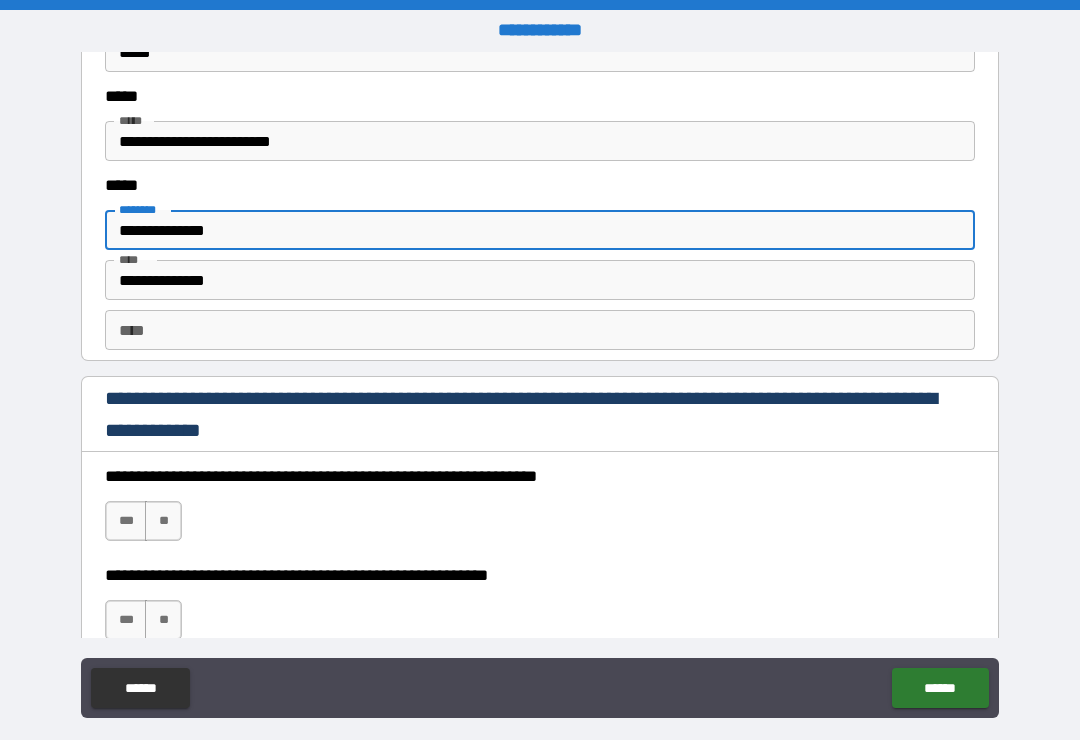 click on "**********" at bounding box center [540, 280] 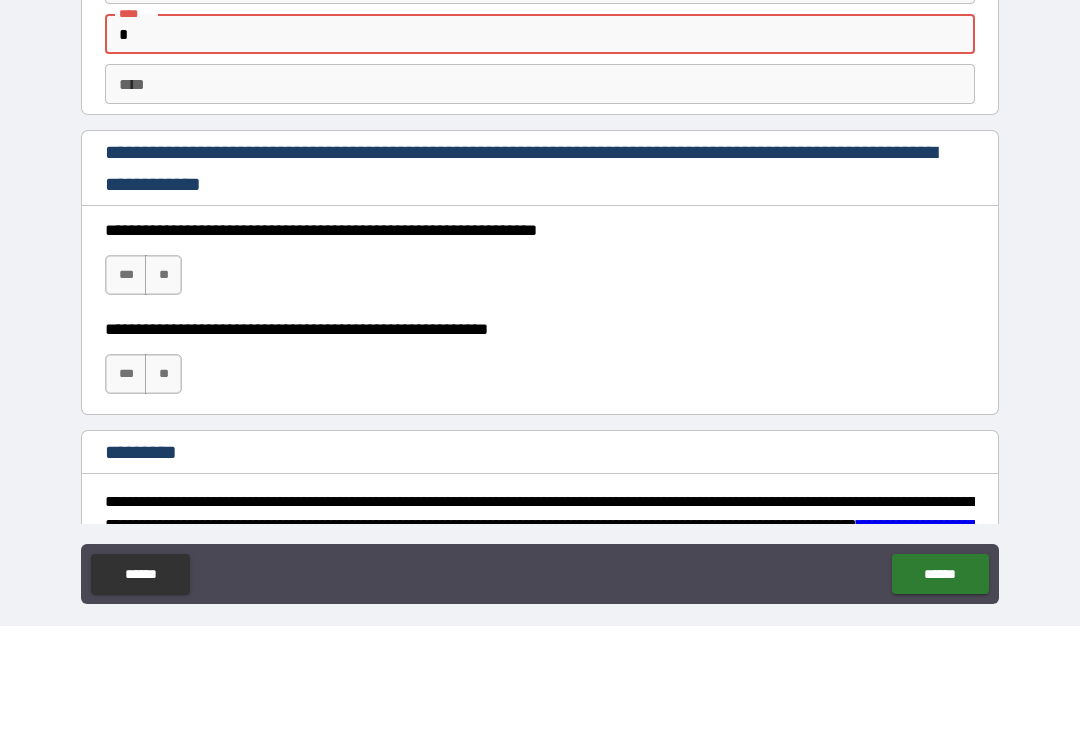 scroll, scrollTop: 2847, scrollLeft: 0, axis: vertical 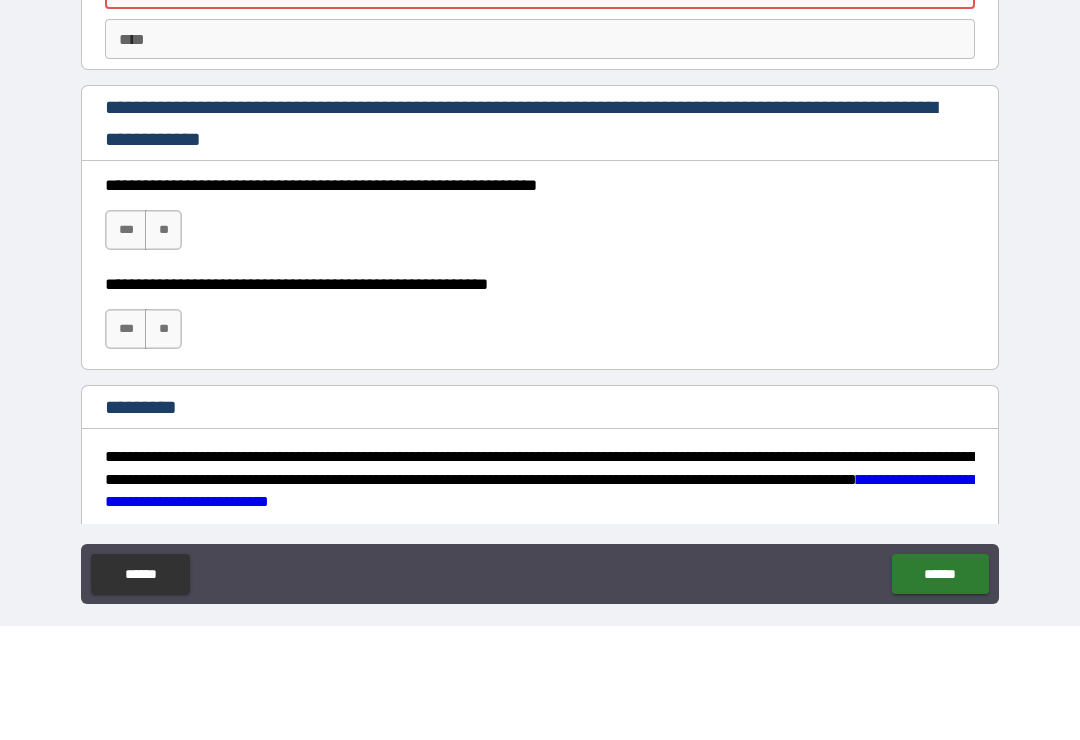 click on "***" at bounding box center [126, 344] 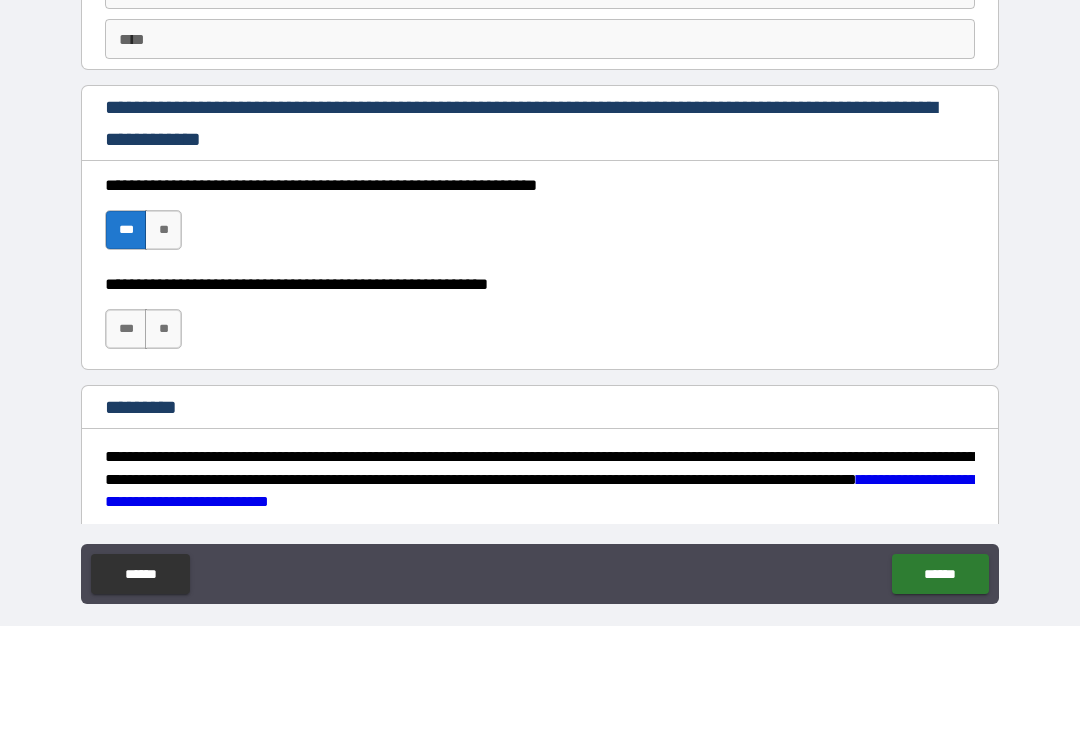 scroll, scrollTop: 31, scrollLeft: 0, axis: vertical 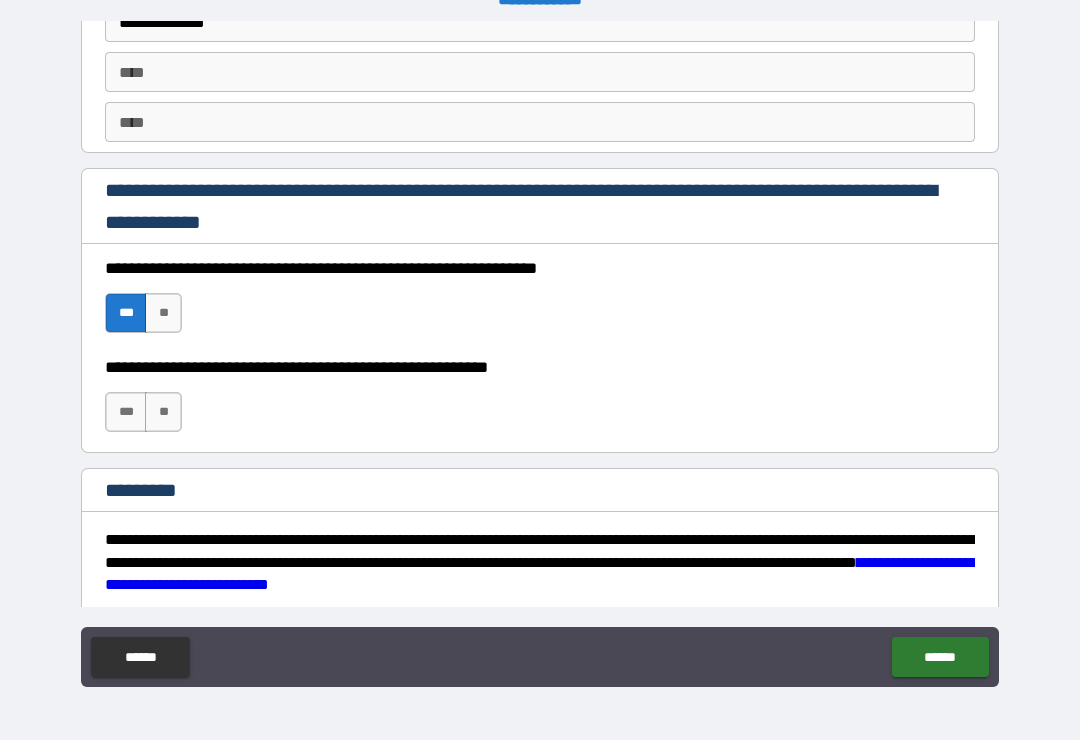 click on "***" at bounding box center [126, 412] 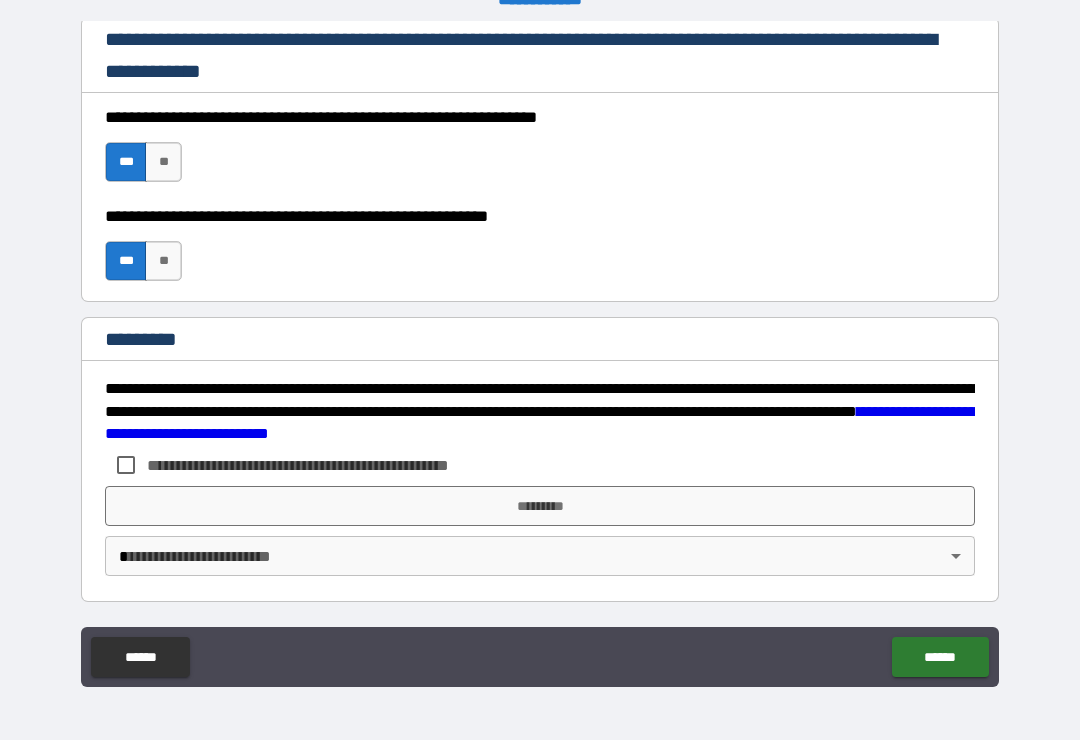 scroll, scrollTop: 2998, scrollLeft: 0, axis: vertical 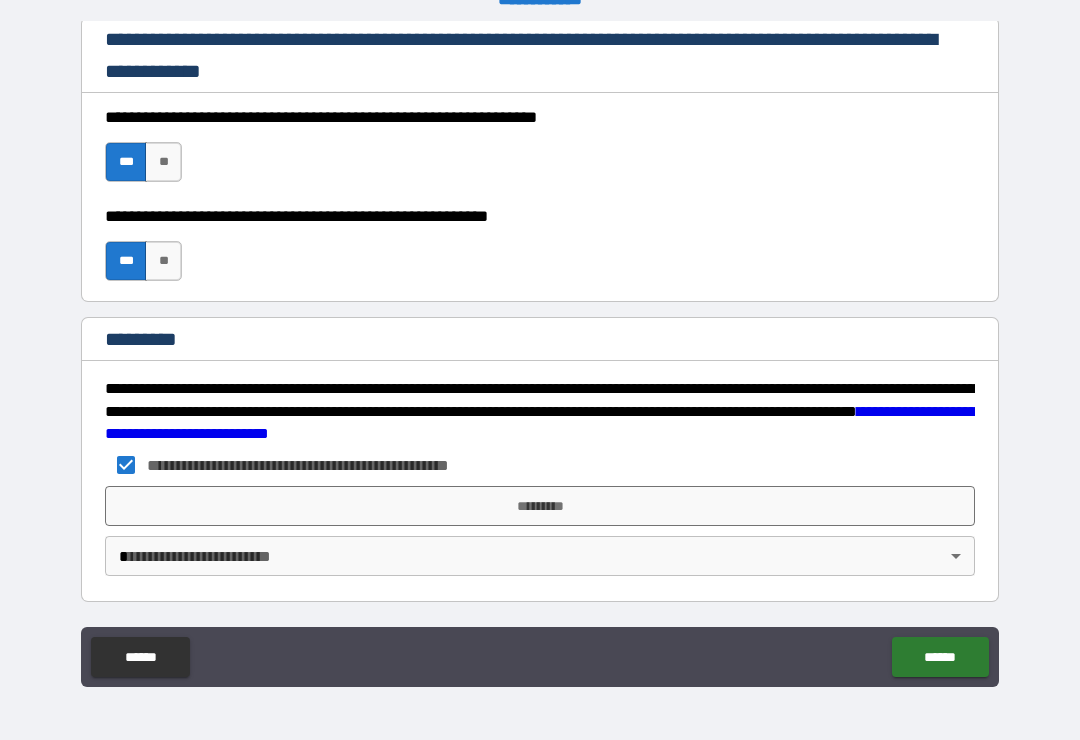 click on "*********" at bounding box center [540, 506] 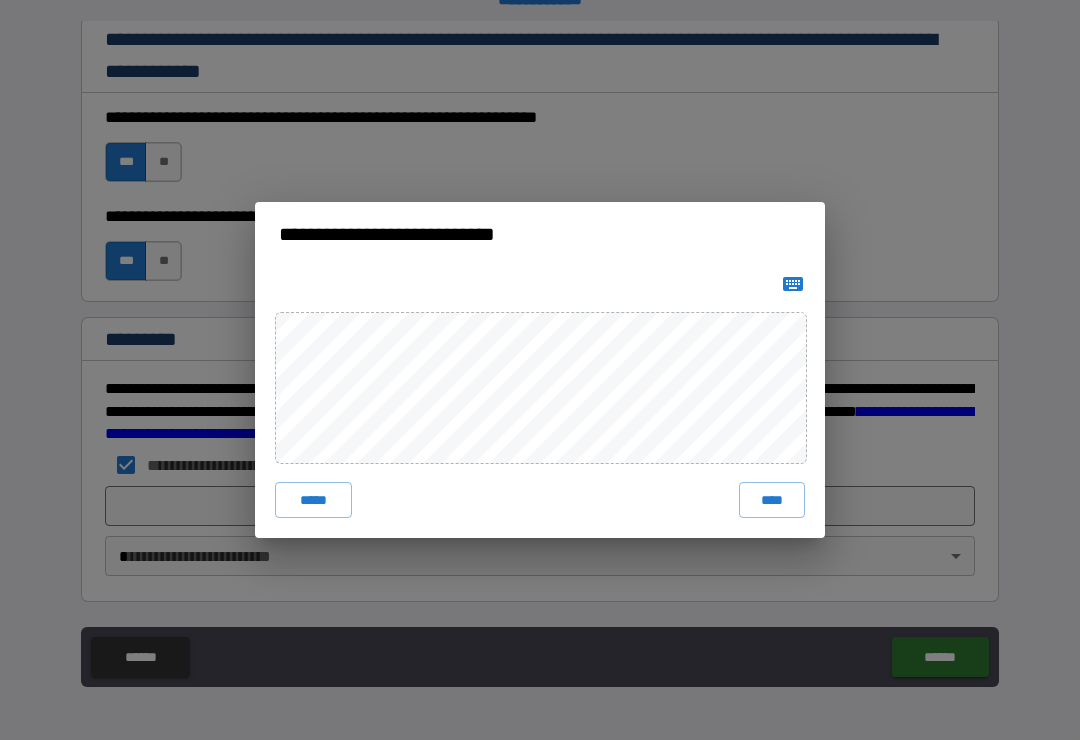 click on "****" at bounding box center (772, 500) 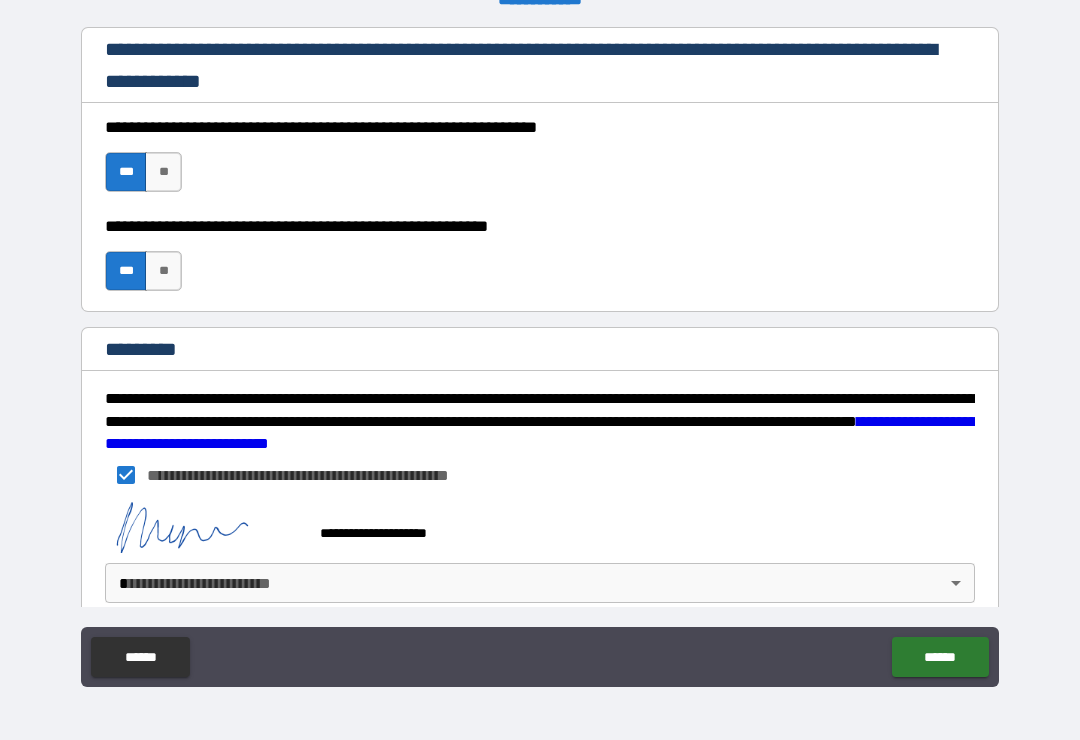 click on "**********" at bounding box center (540, 354) 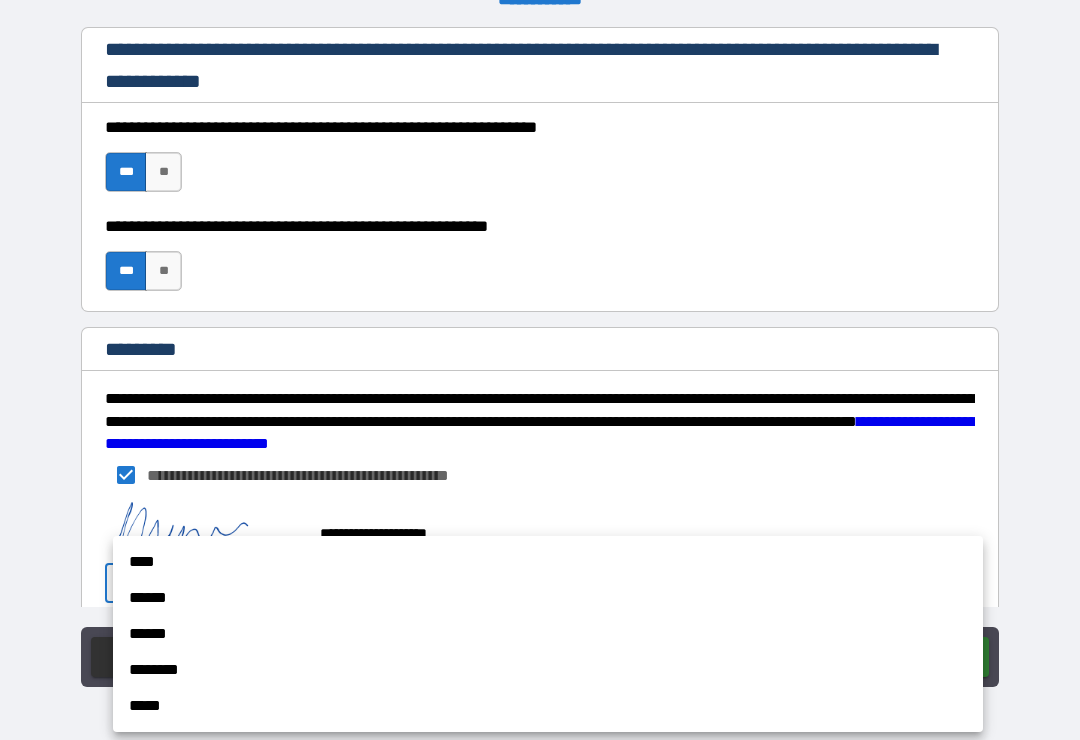 click on "******" at bounding box center [548, 598] 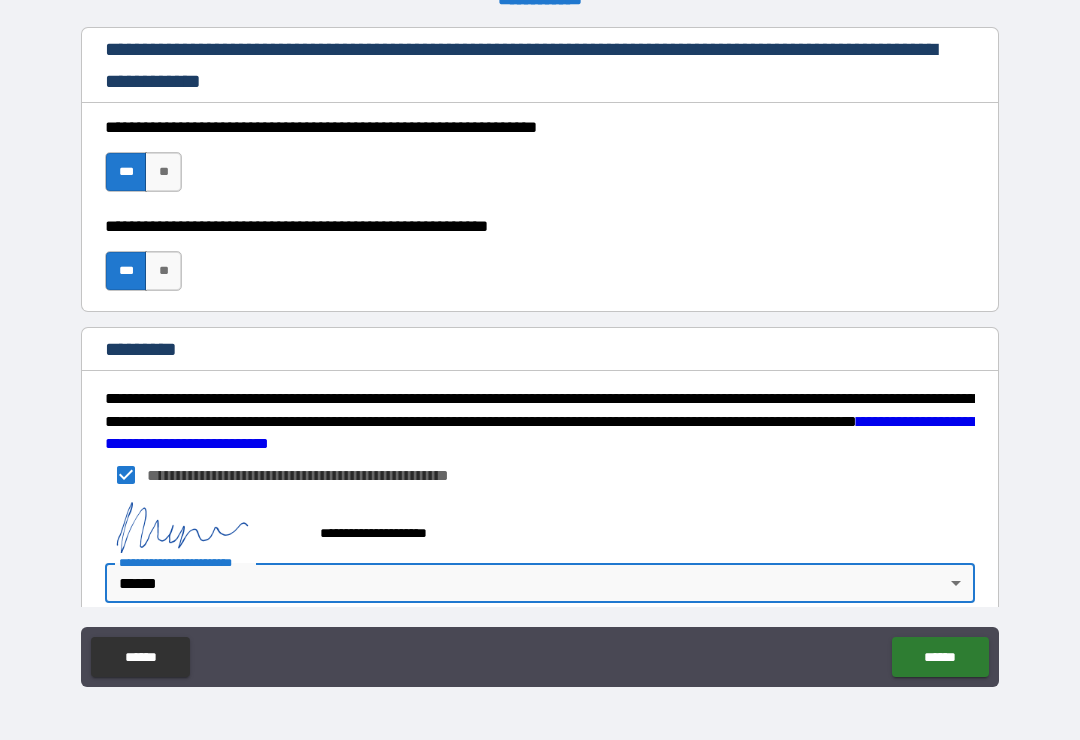 click on "******" at bounding box center [940, 657] 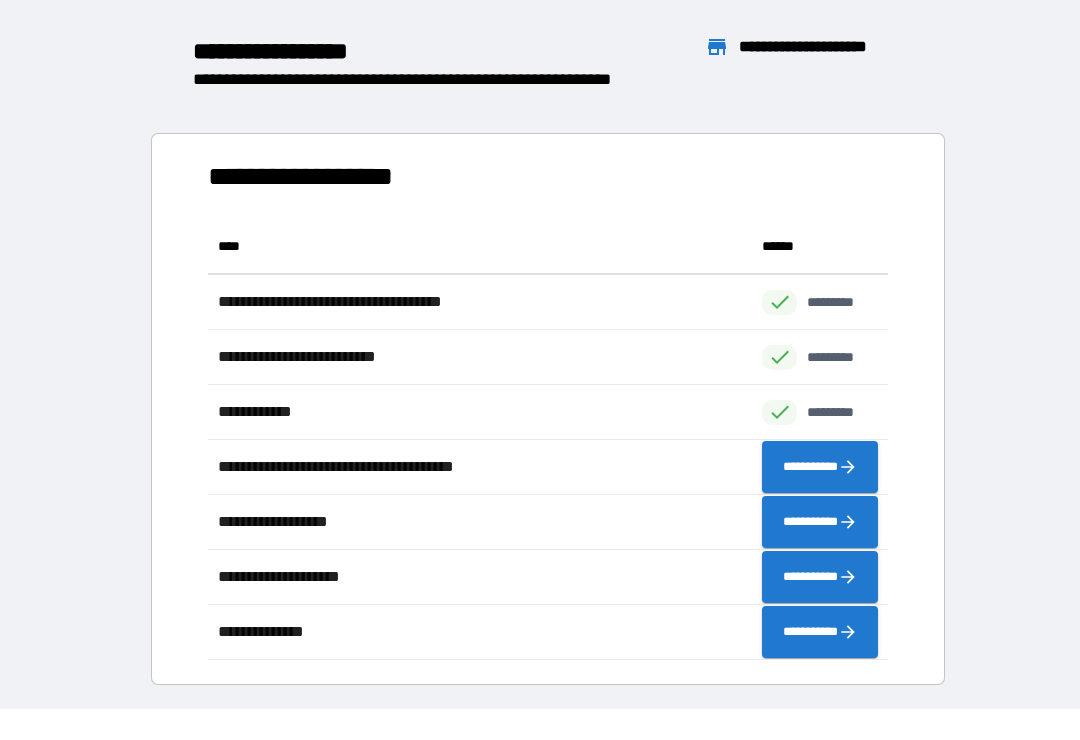 scroll, scrollTop: 1, scrollLeft: 1, axis: both 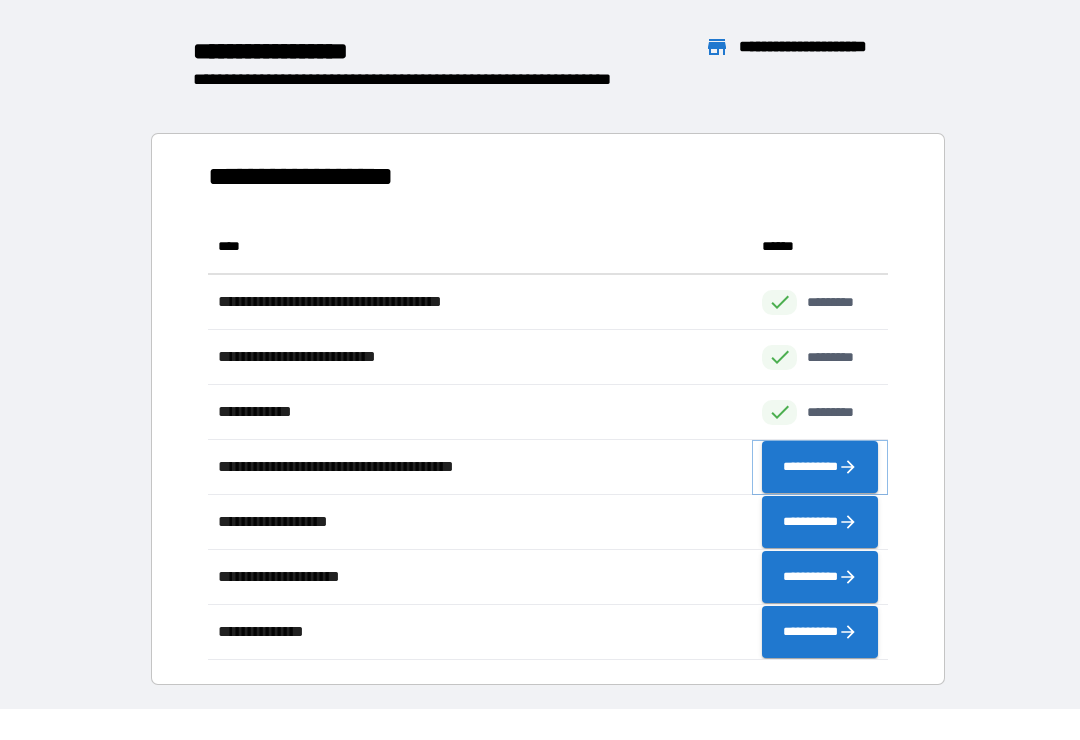 click on "**********" at bounding box center [820, 467] 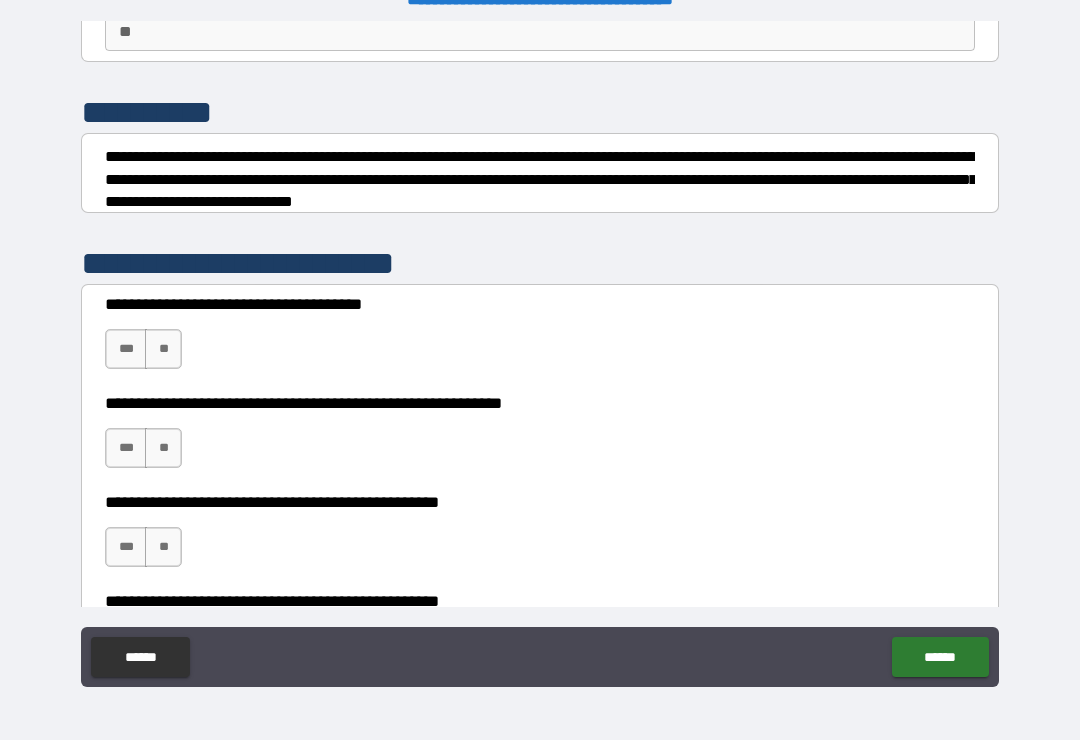 scroll, scrollTop: 204, scrollLeft: 0, axis: vertical 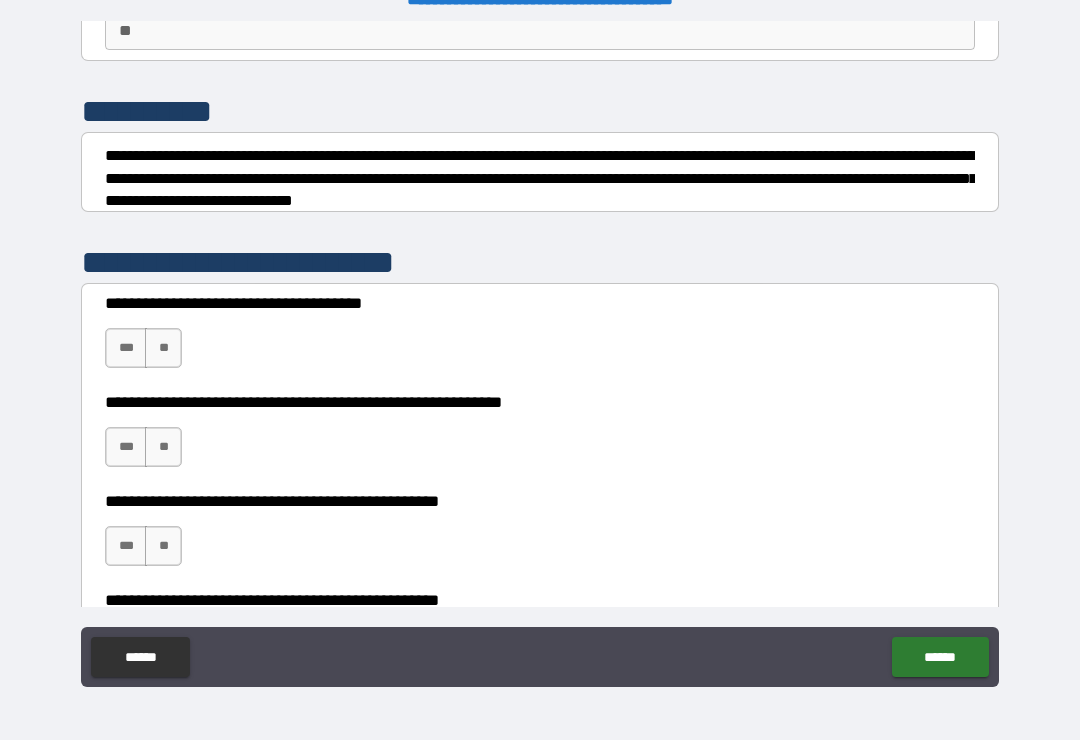 click on "***" at bounding box center [126, 348] 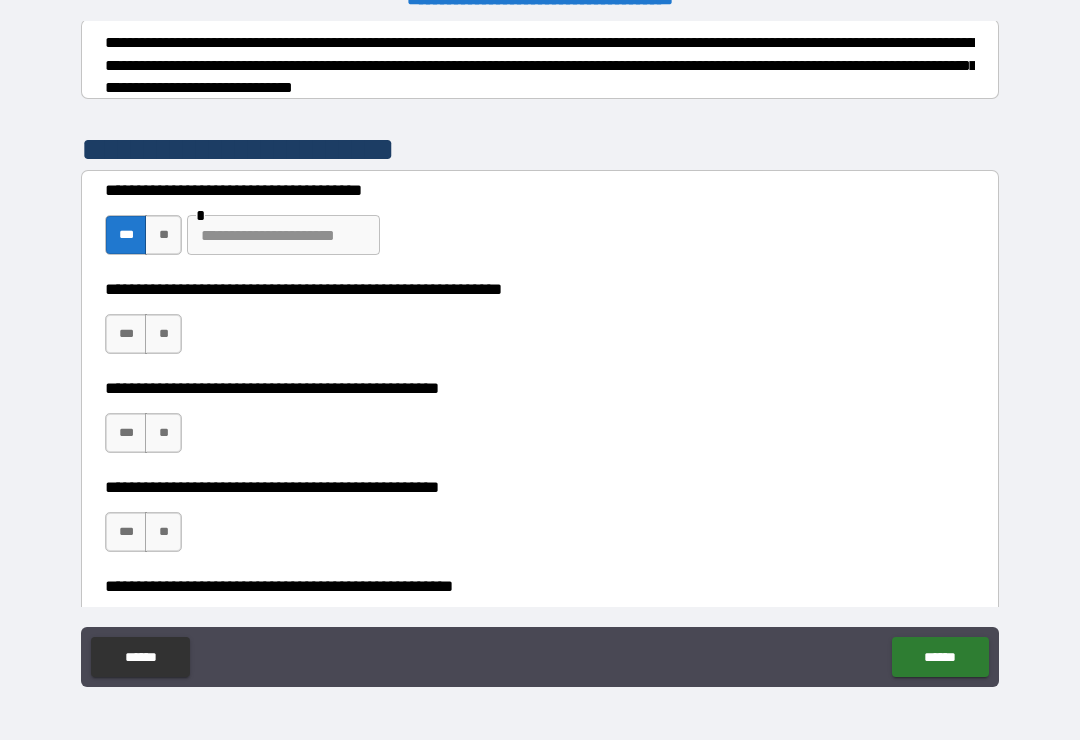 scroll, scrollTop: 318, scrollLeft: 0, axis: vertical 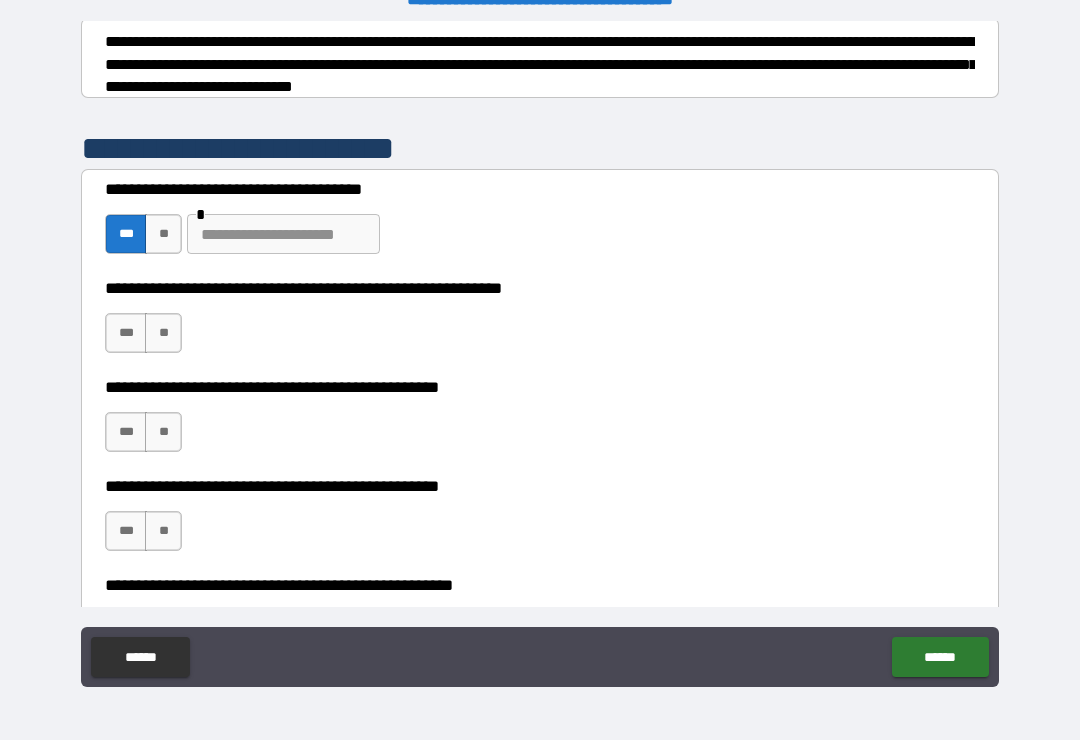 click on "**" at bounding box center [163, 333] 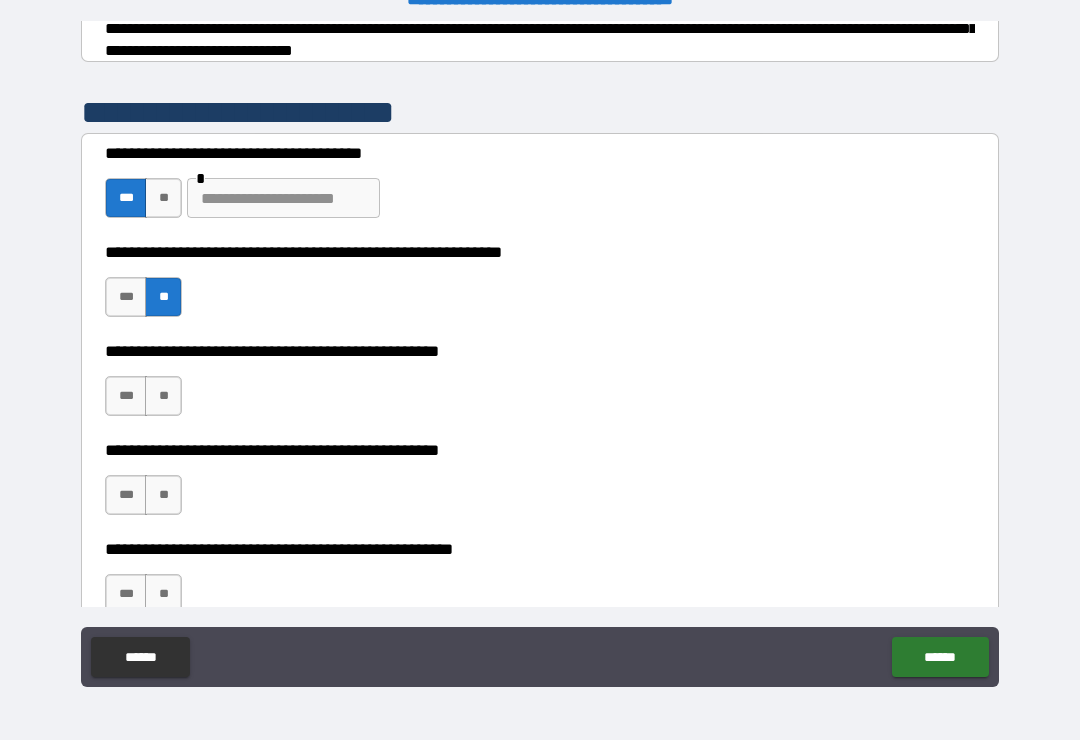 scroll, scrollTop: 366, scrollLeft: 0, axis: vertical 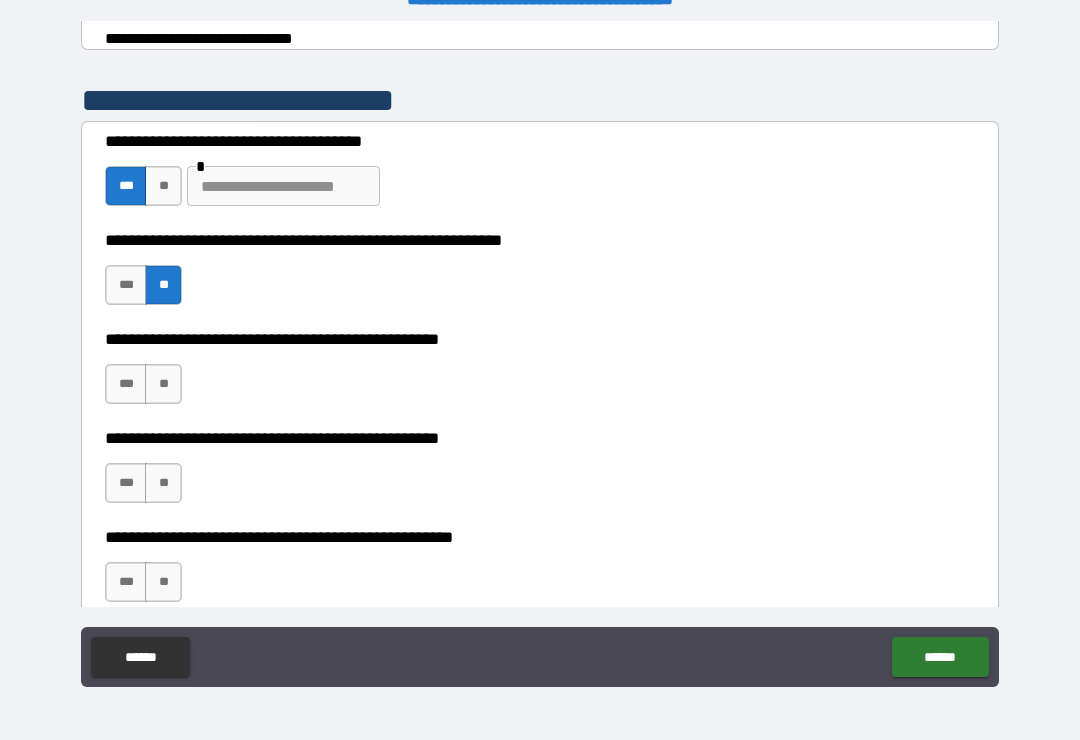 click on "**" at bounding box center [163, 384] 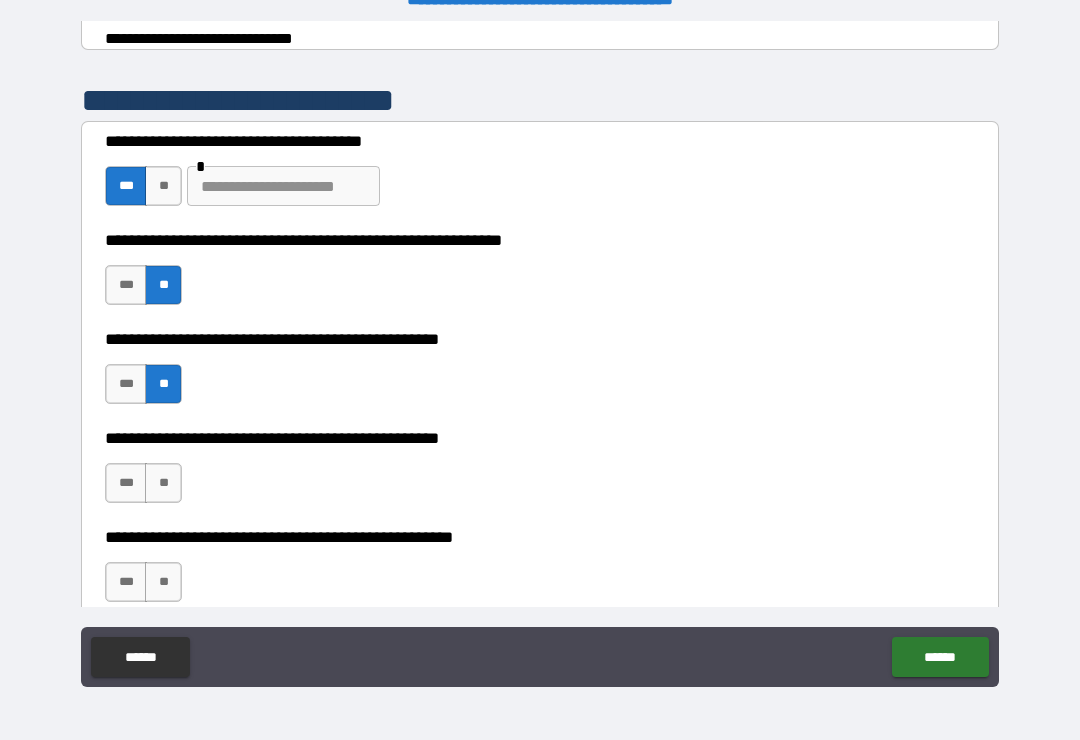 click on "**" at bounding box center [163, 483] 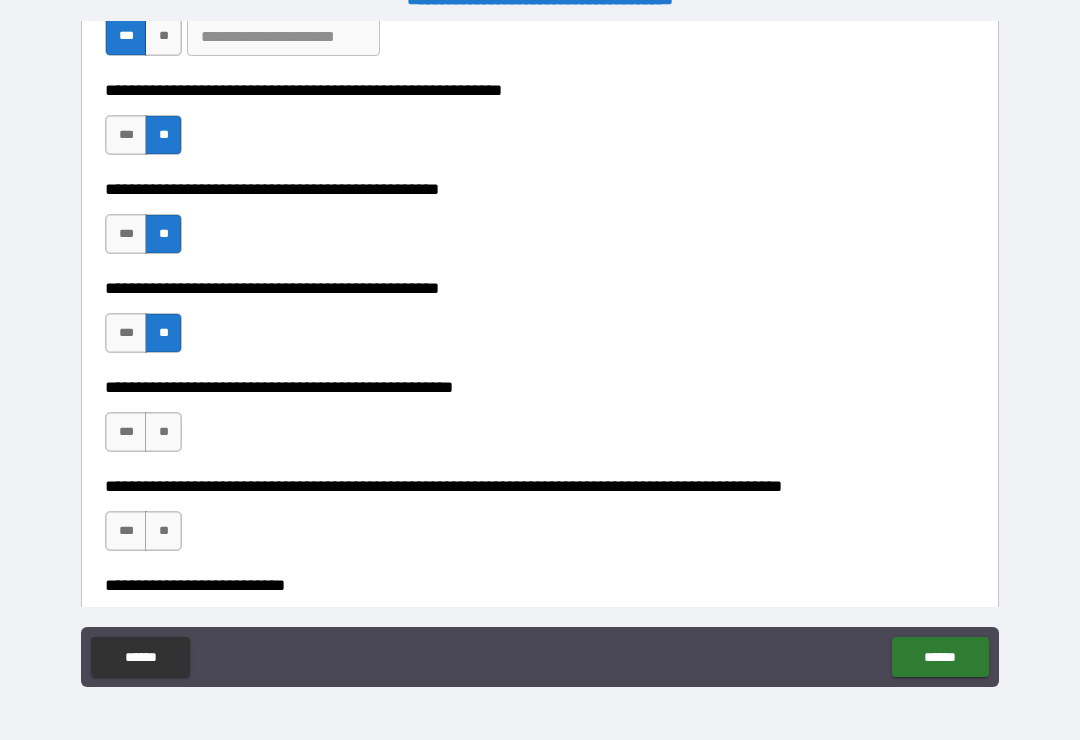 scroll, scrollTop: 515, scrollLeft: 0, axis: vertical 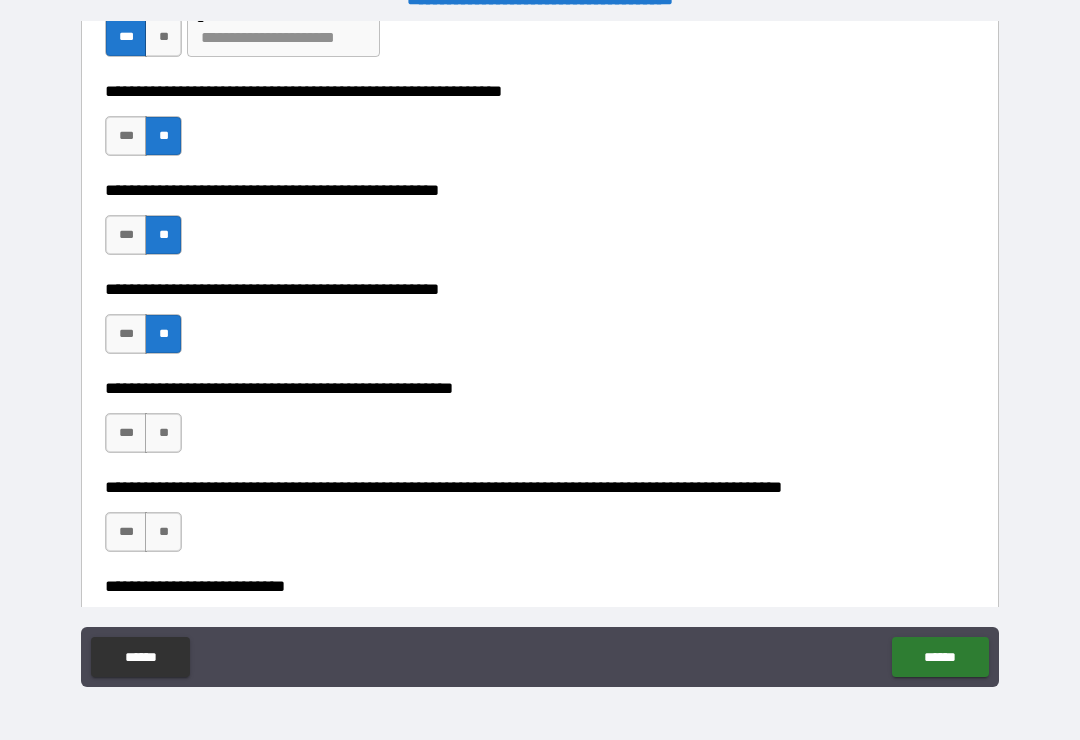 click on "**" at bounding box center [163, 433] 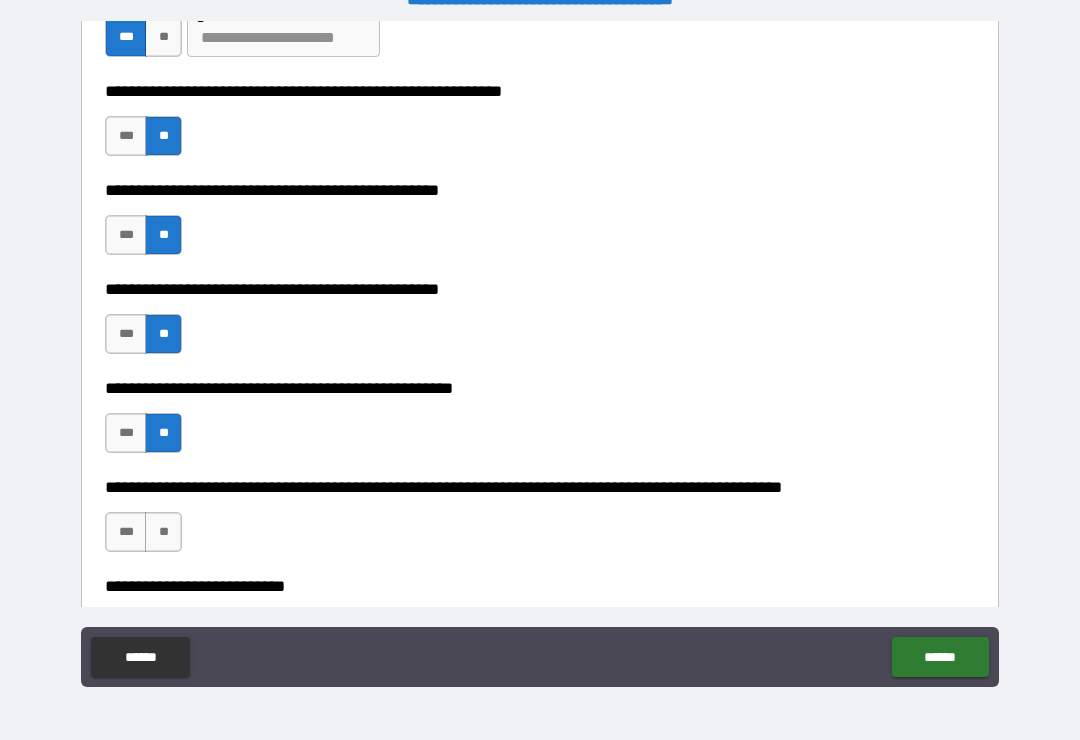 click on "**" at bounding box center (163, 532) 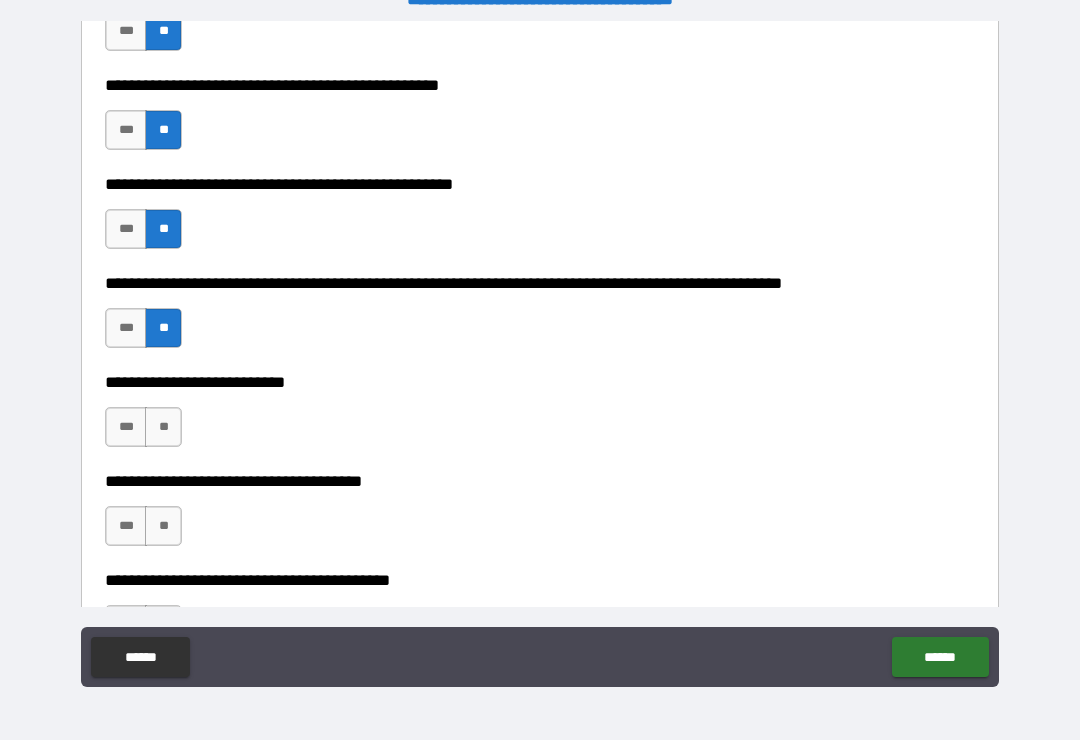 scroll, scrollTop: 760, scrollLeft: 0, axis: vertical 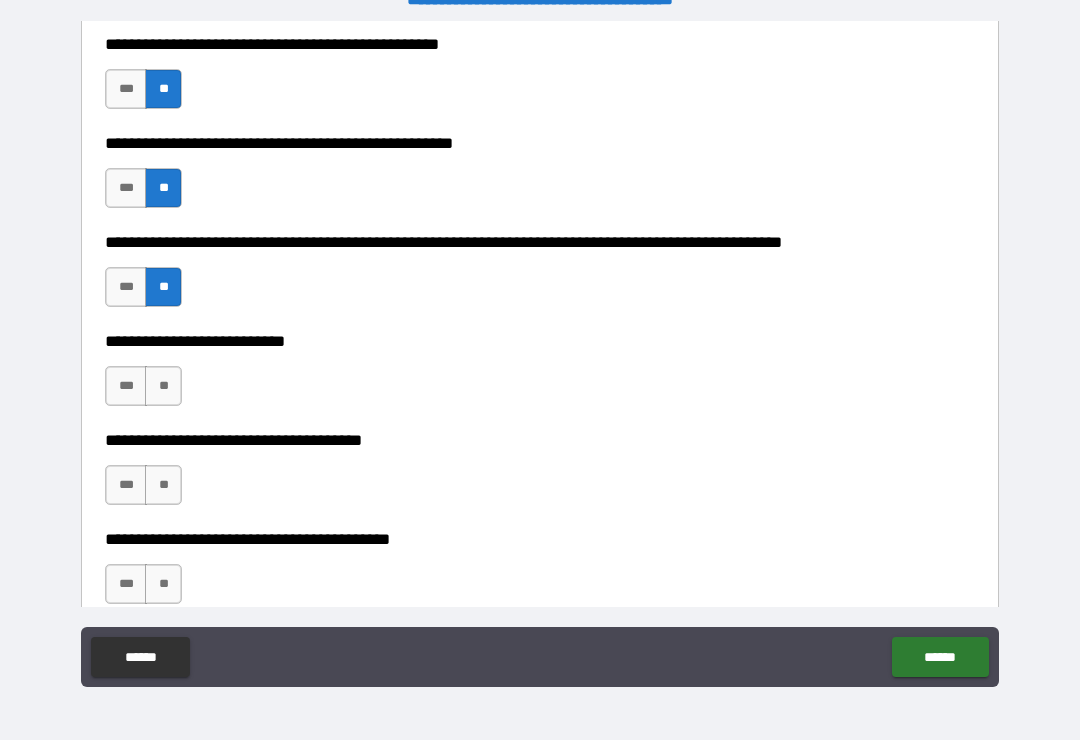 click on "**" at bounding box center (163, 386) 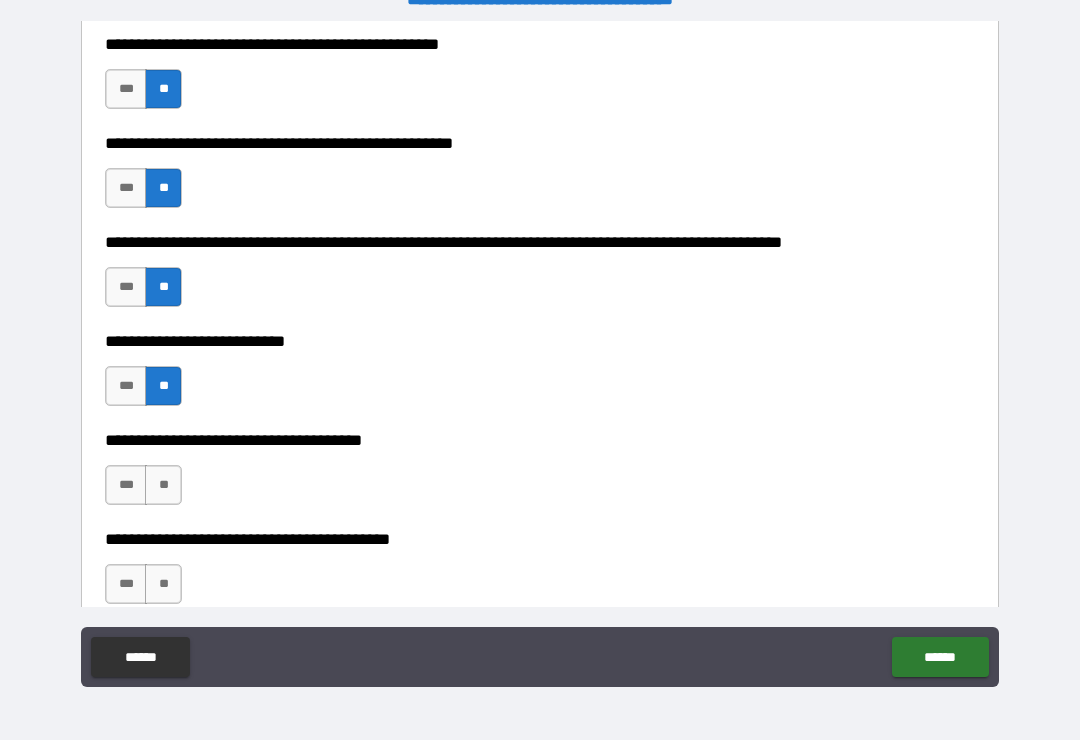 click on "**" at bounding box center (163, 485) 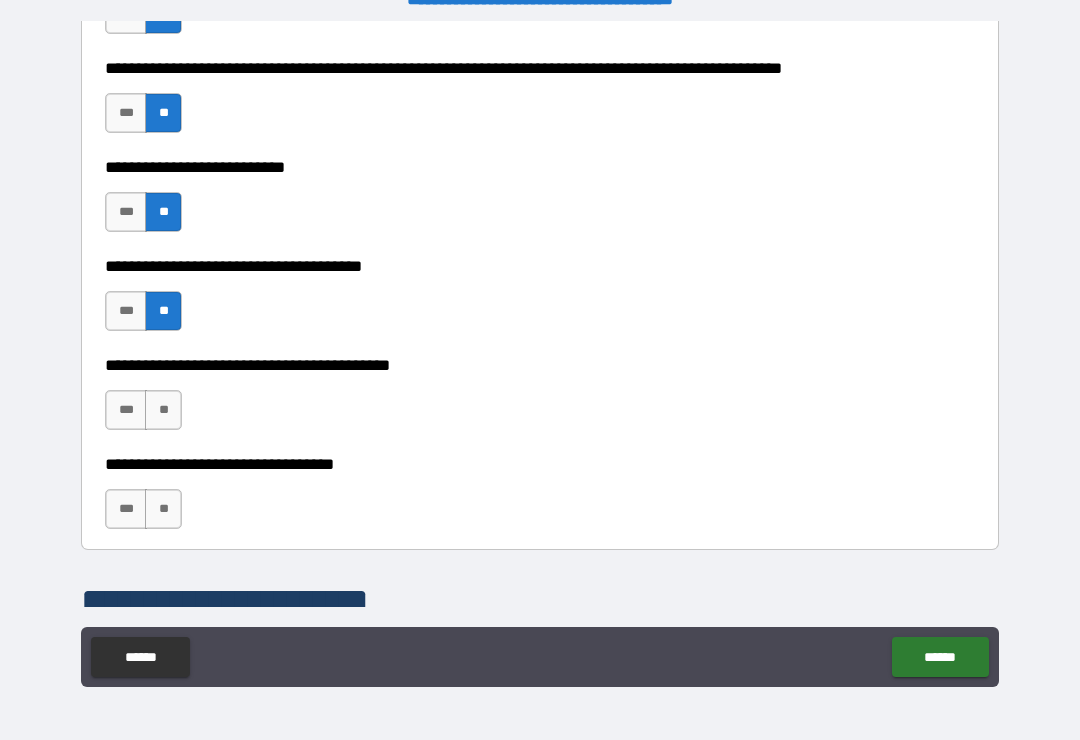scroll, scrollTop: 945, scrollLeft: 0, axis: vertical 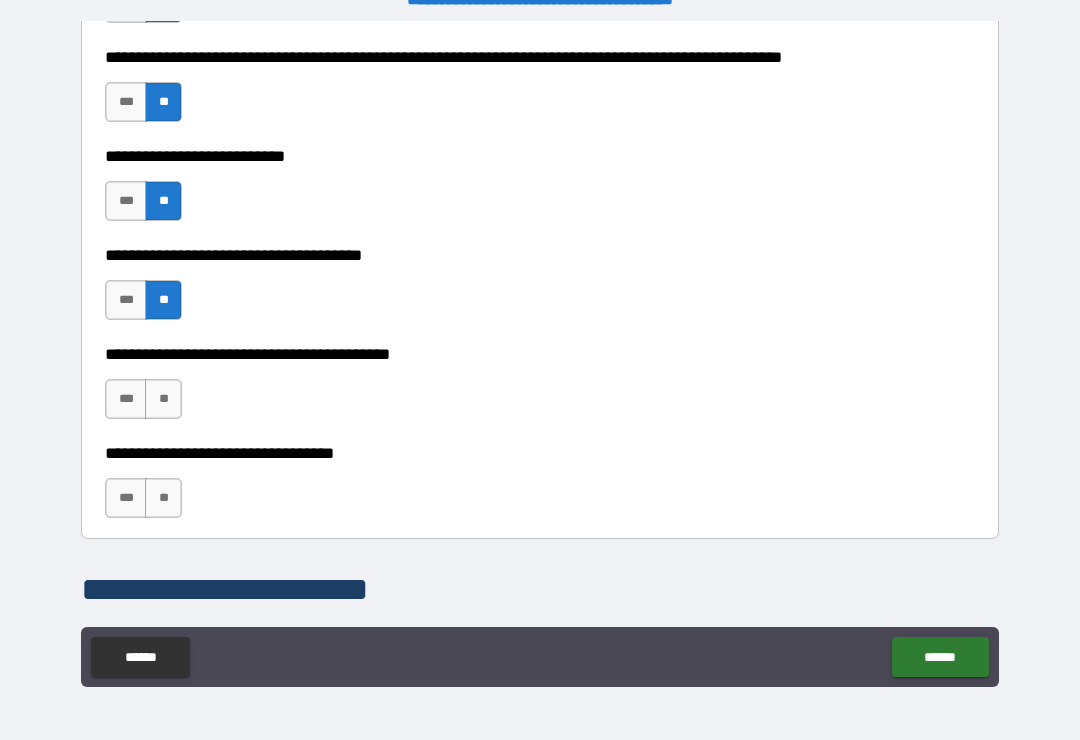 click on "**" at bounding box center [163, 399] 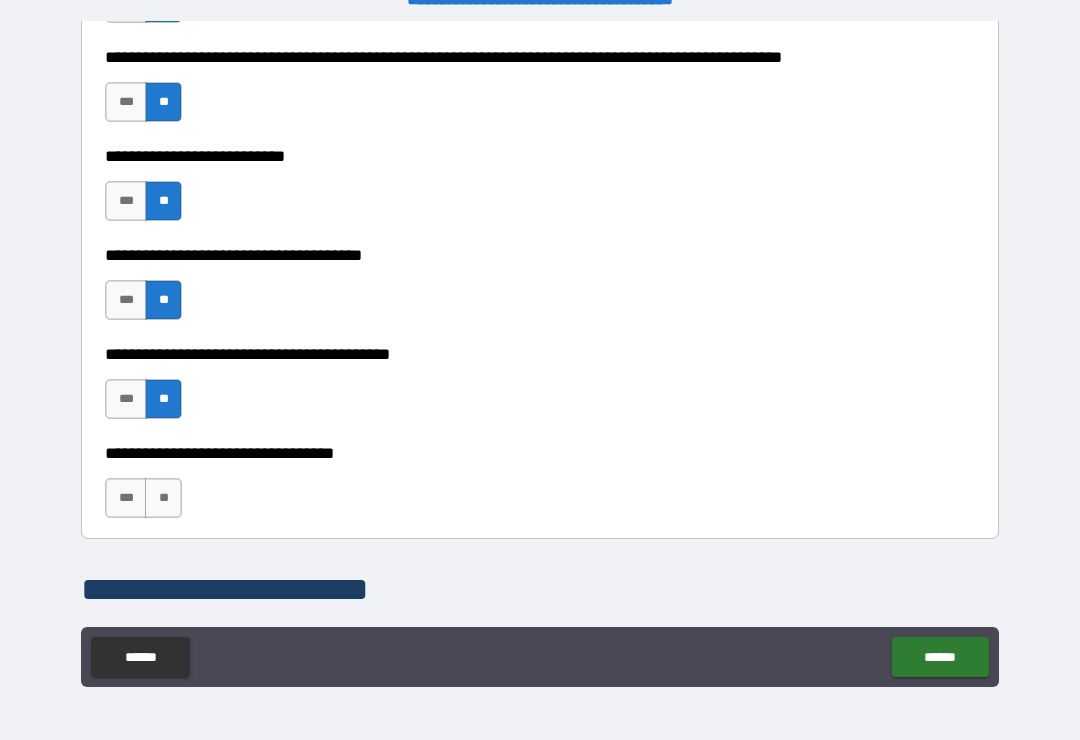 click on "**" at bounding box center [163, 498] 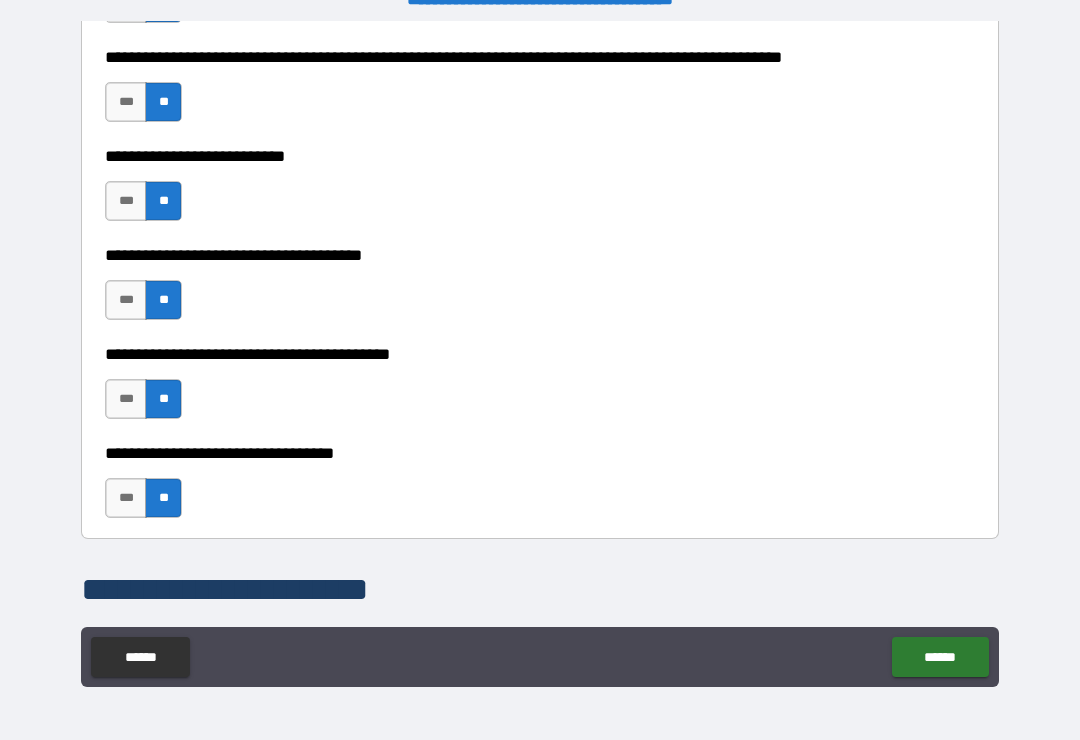 click on "******" at bounding box center (940, 657) 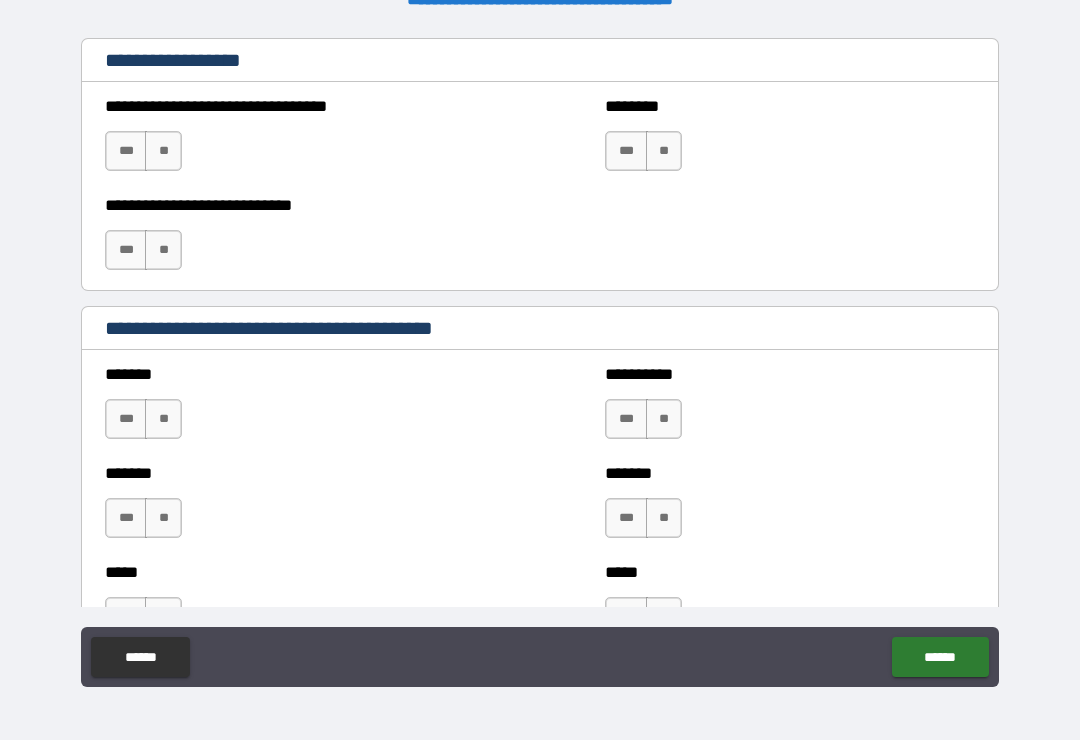 scroll, scrollTop: 1547, scrollLeft: 0, axis: vertical 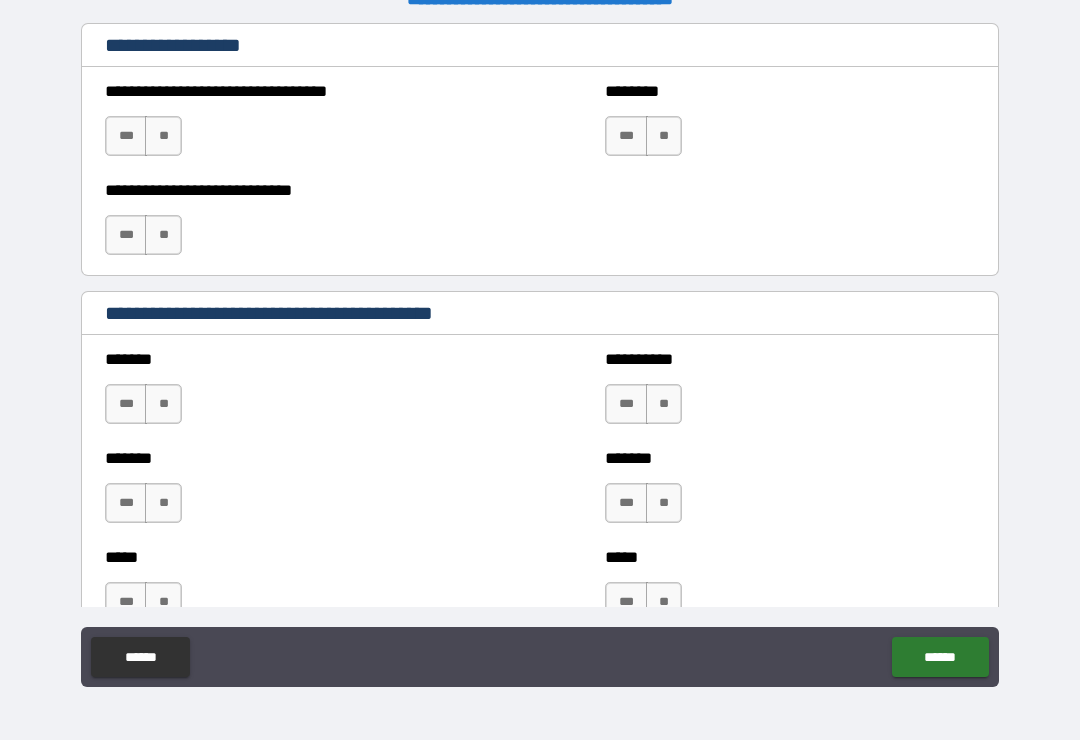 click on "**" at bounding box center (163, 136) 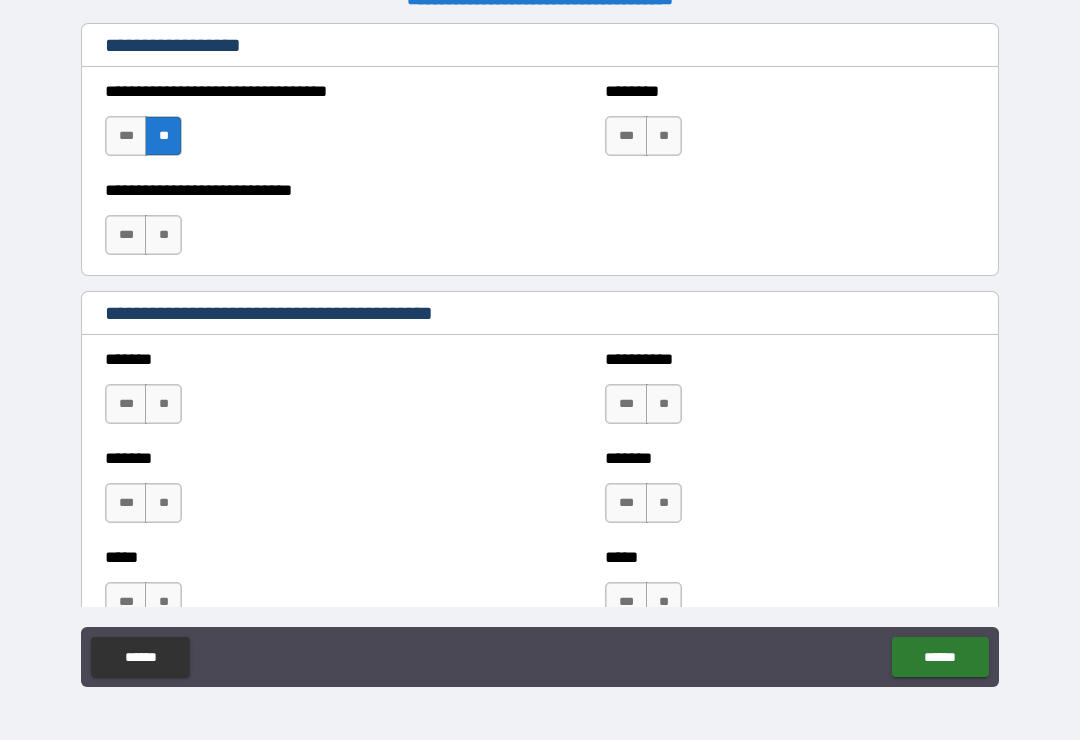 click on "**" at bounding box center (664, 136) 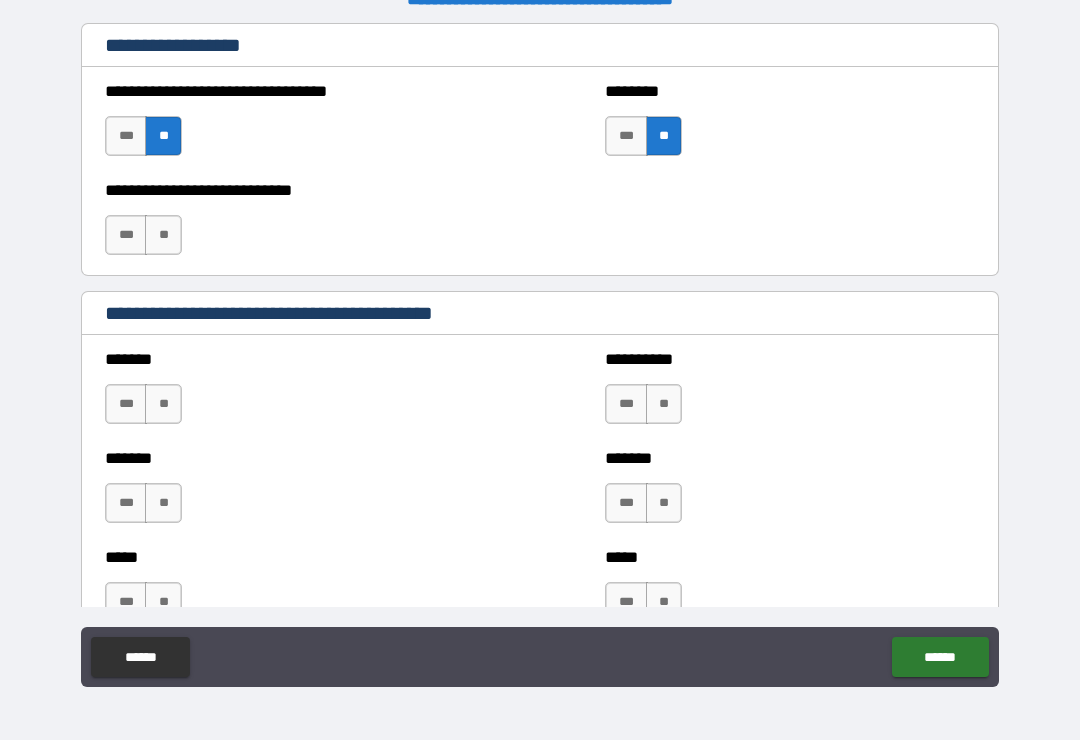 click on "**" at bounding box center [163, 235] 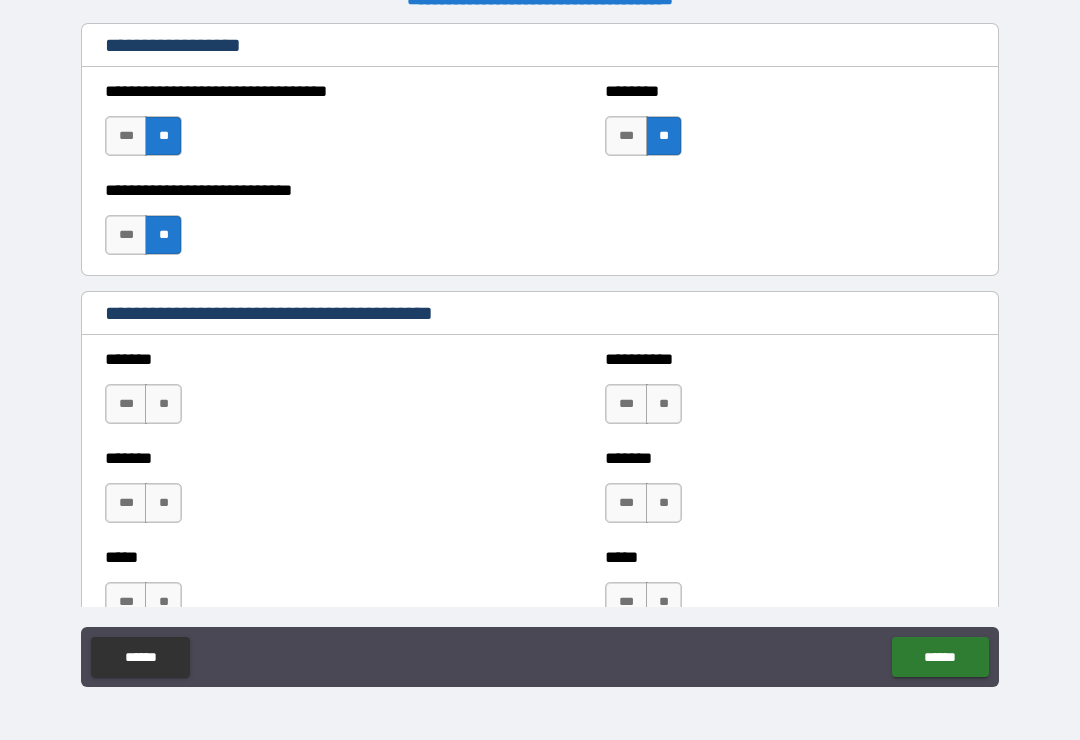 click on "**" at bounding box center [163, 404] 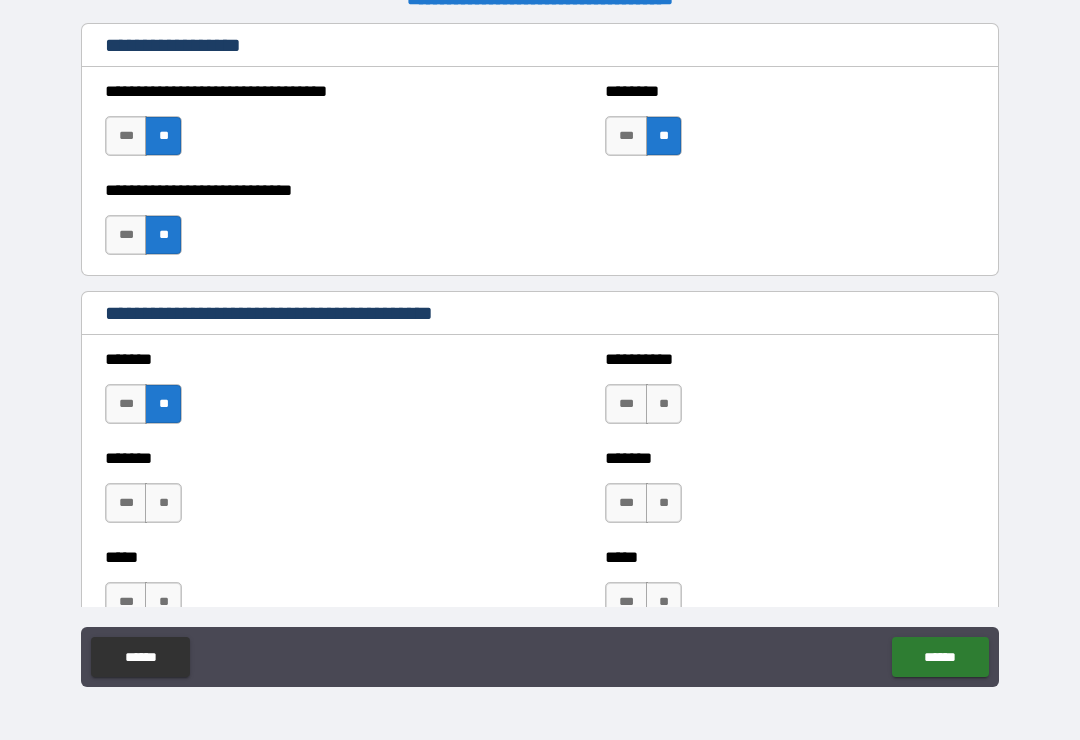 click on "**" at bounding box center (163, 503) 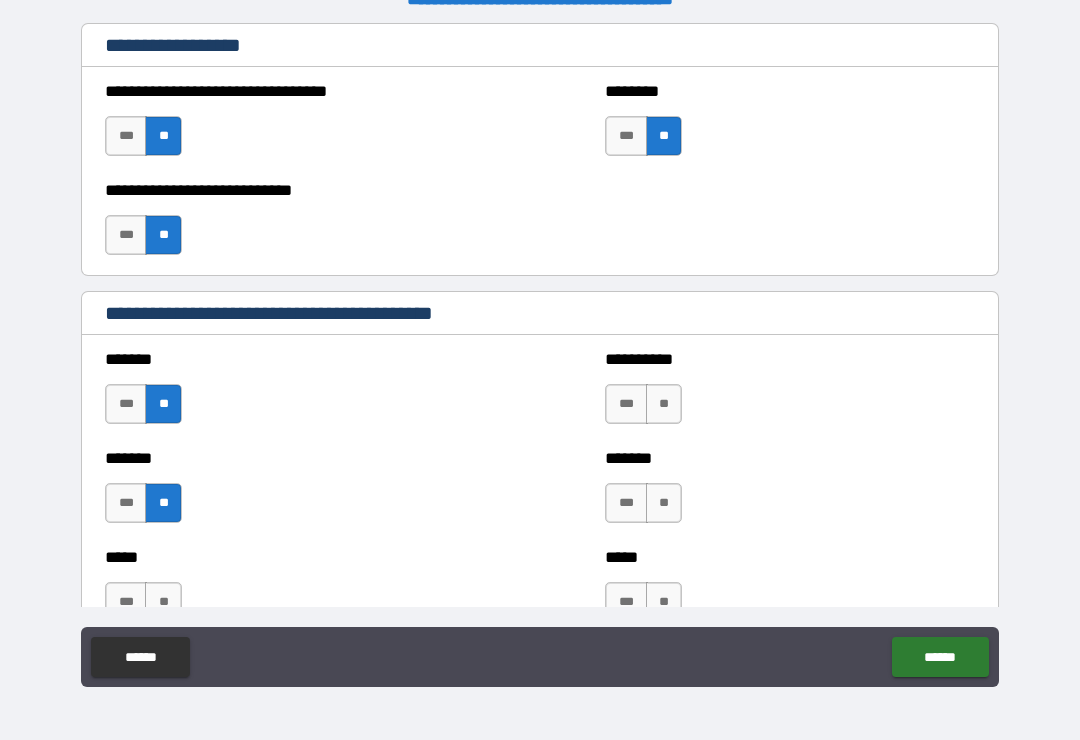 click on "**" at bounding box center [664, 404] 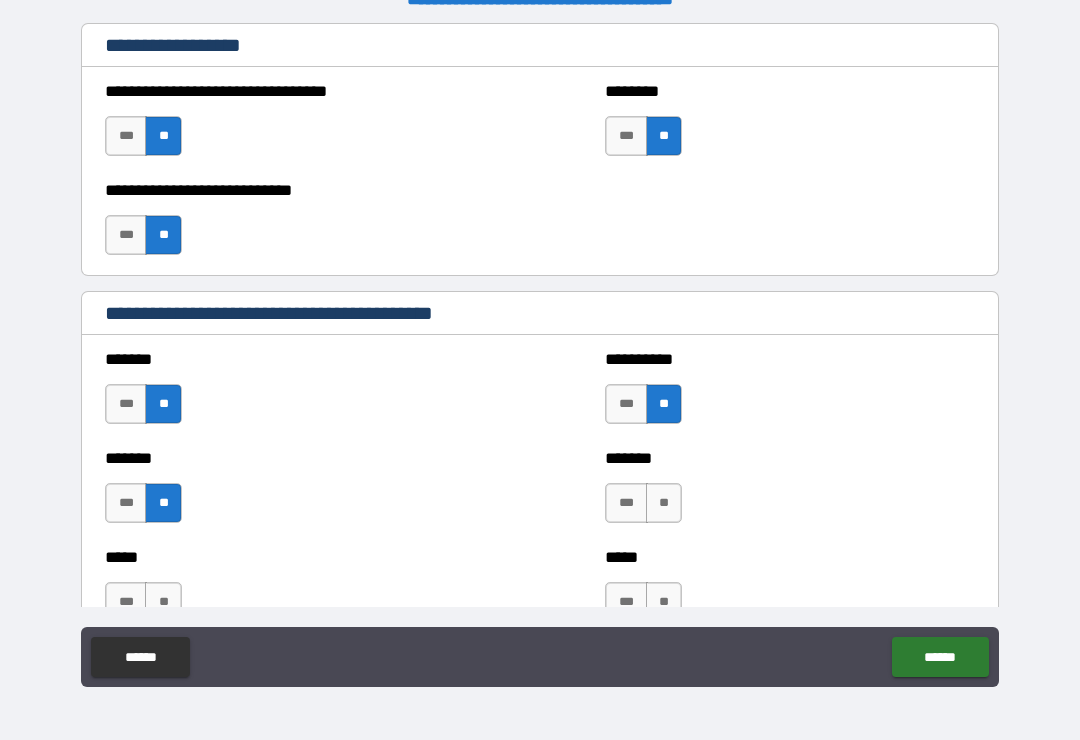 click on "**" at bounding box center (664, 503) 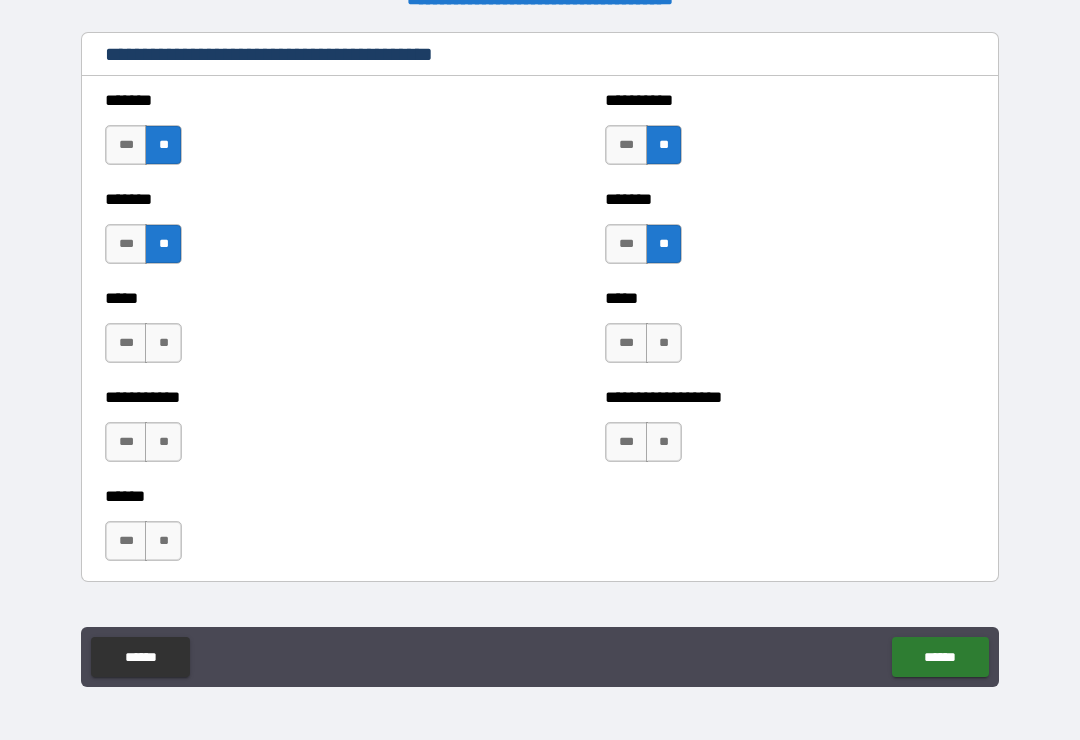 scroll, scrollTop: 1822, scrollLeft: 0, axis: vertical 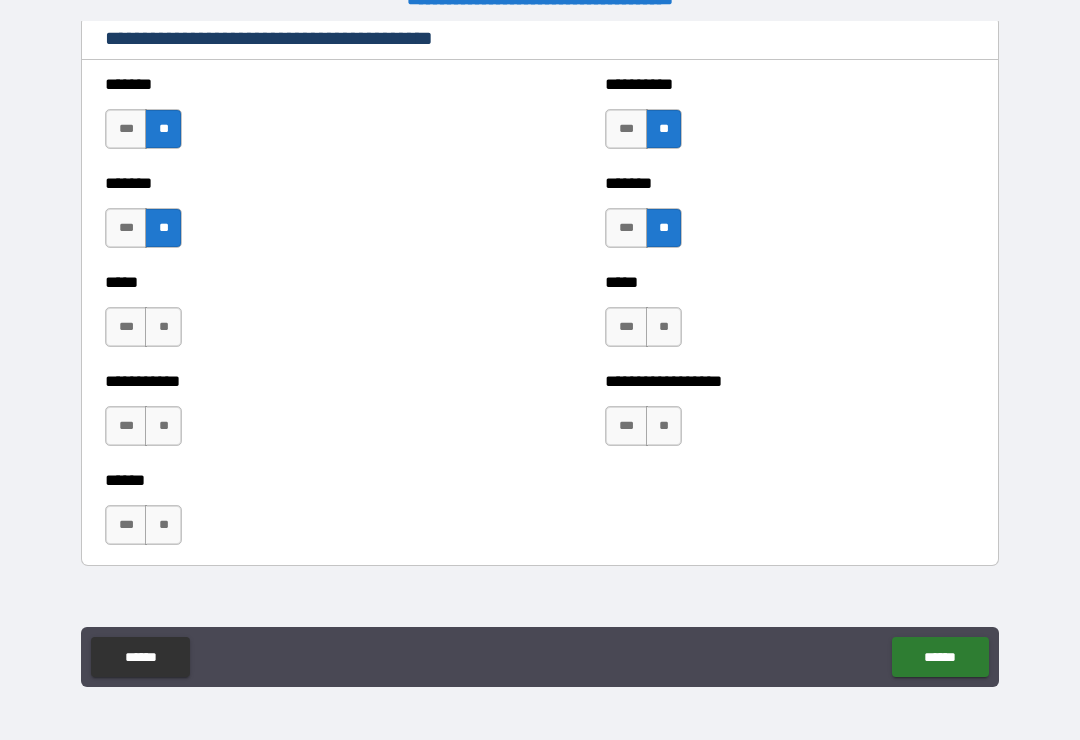 click on "**" at bounding box center (664, 327) 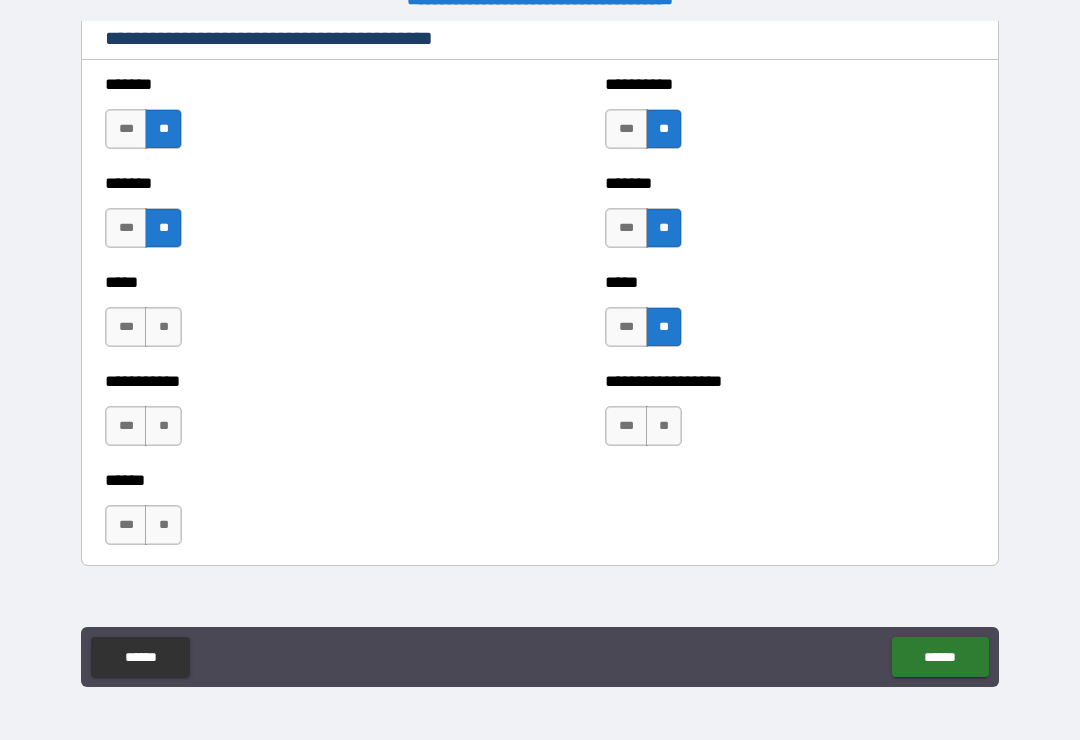 click on "**" at bounding box center (163, 327) 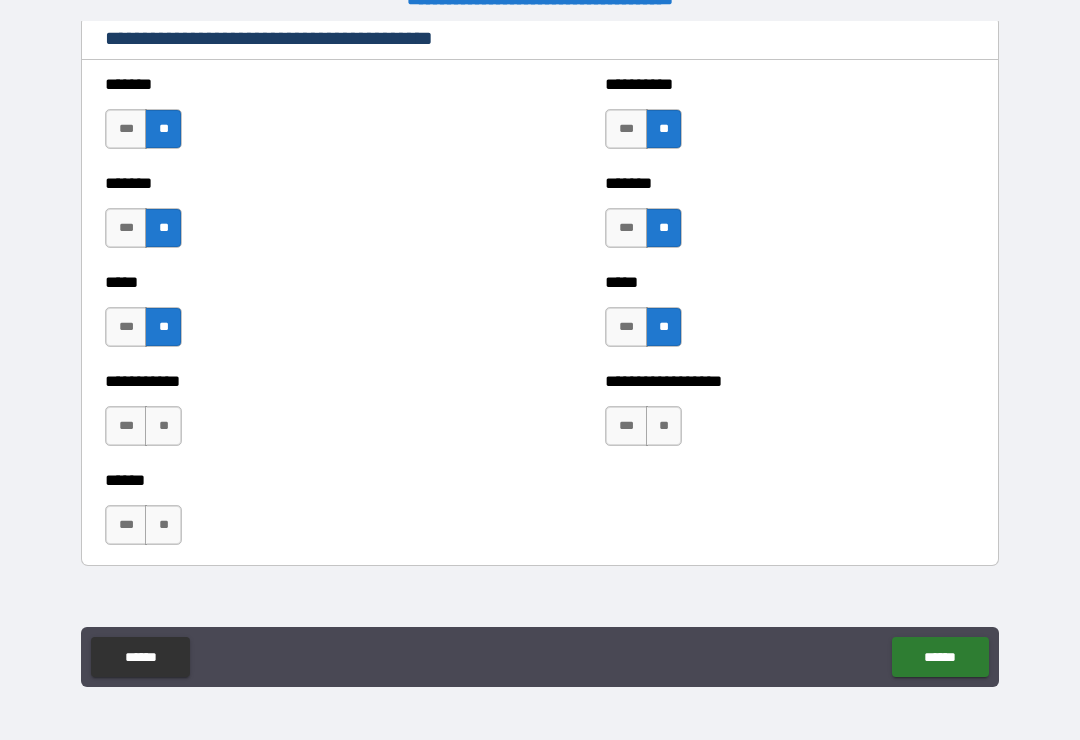 click on "**" at bounding box center [163, 426] 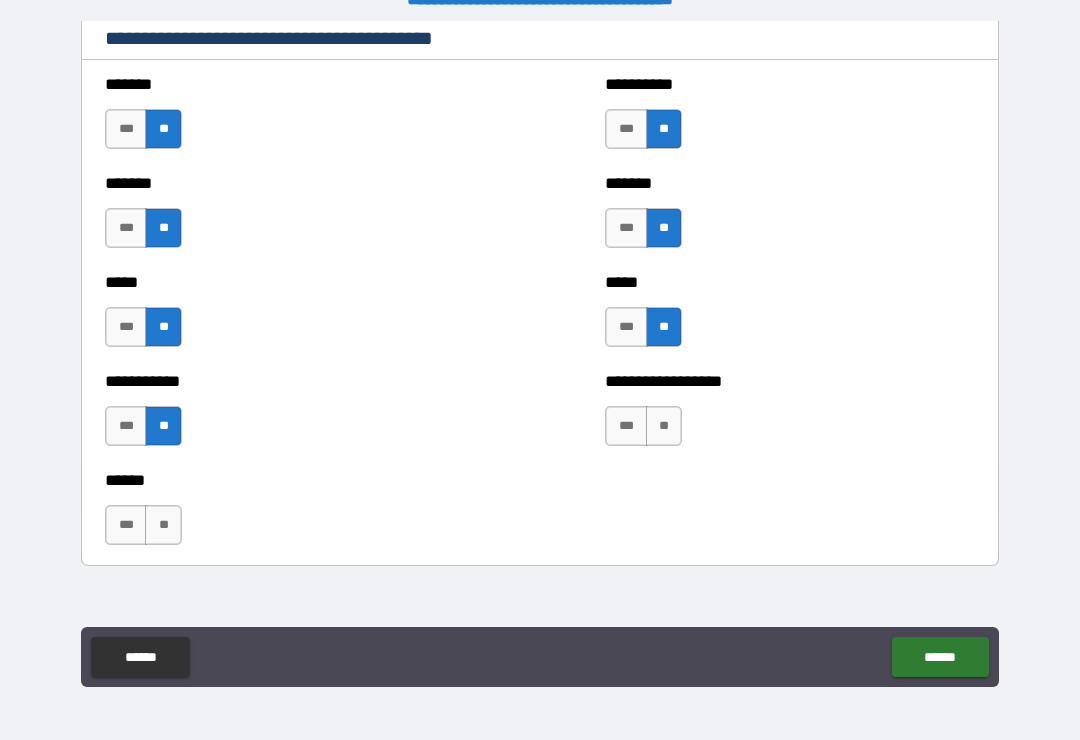 click on "**" at bounding box center [664, 426] 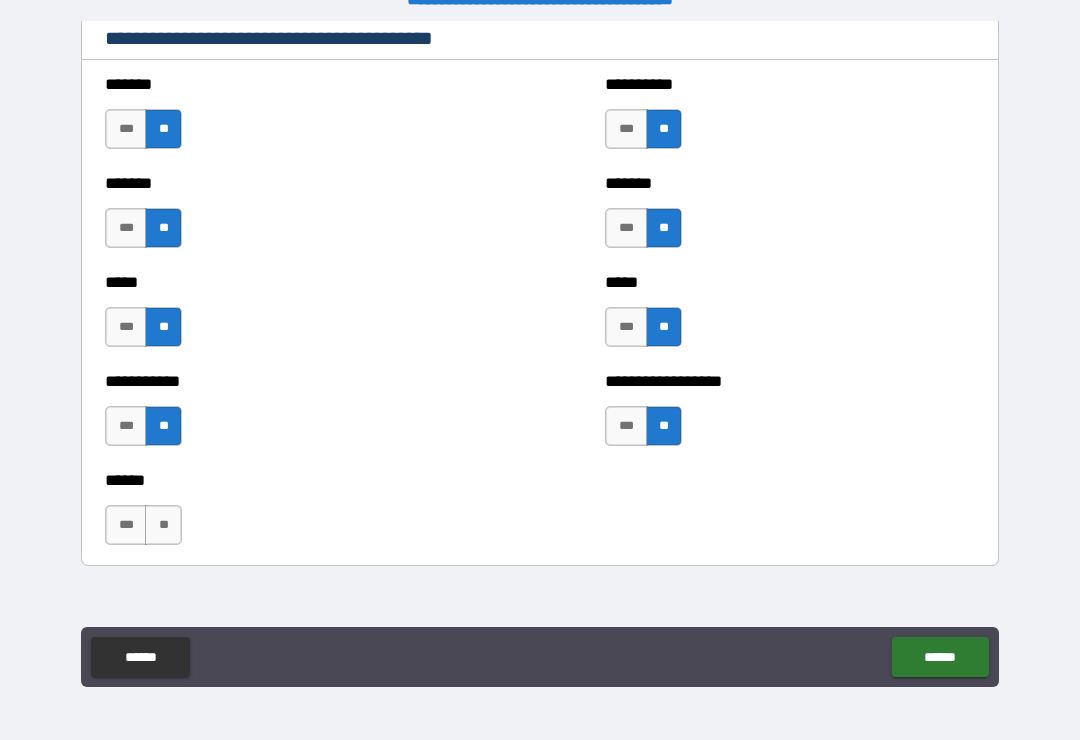 click on "**" at bounding box center (163, 525) 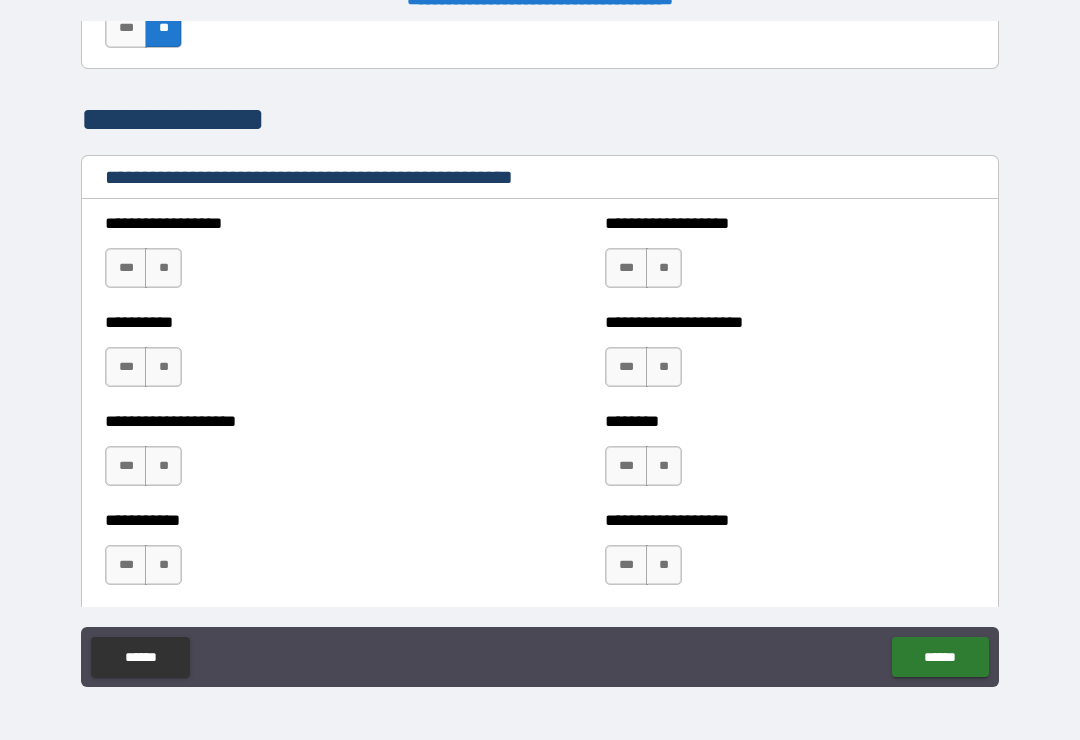 scroll, scrollTop: 2335, scrollLeft: 0, axis: vertical 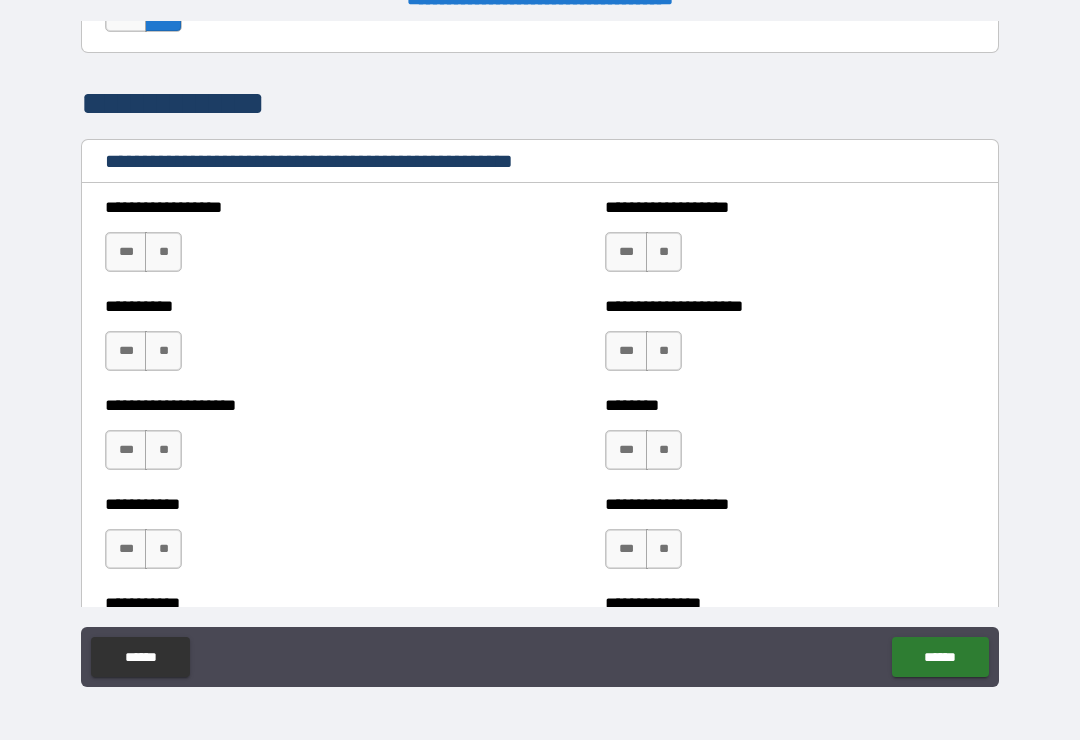 click on "**" at bounding box center [163, 252] 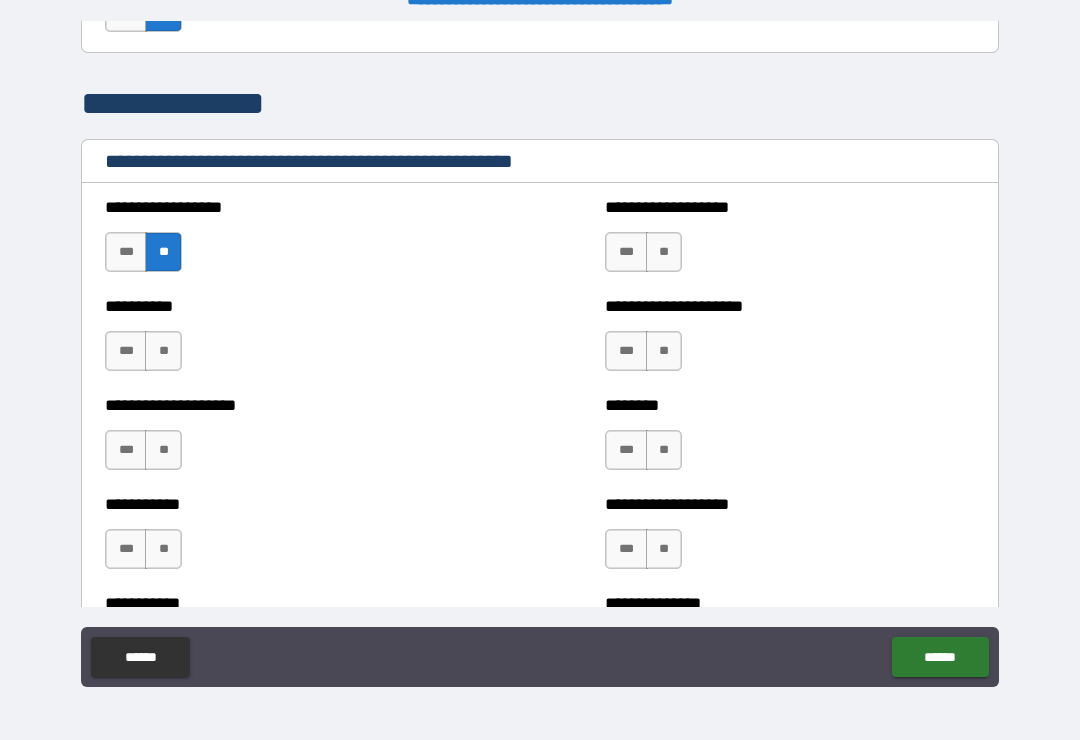 click on "**" at bounding box center [163, 351] 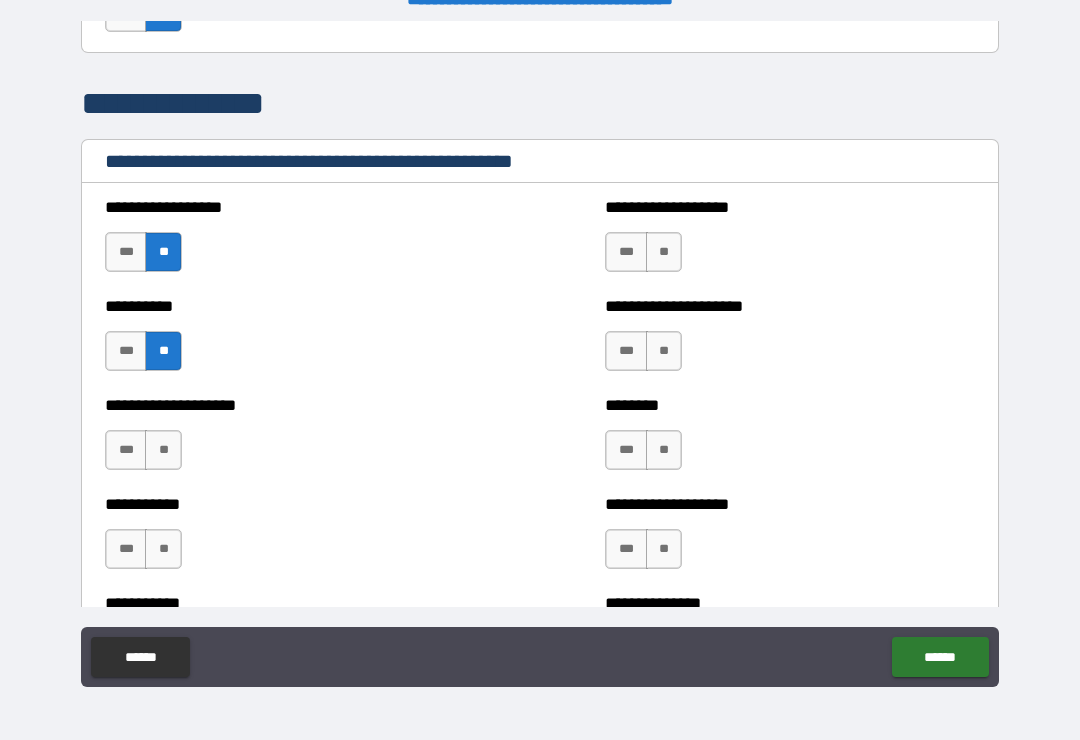 click on "**" at bounding box center [163, 450] 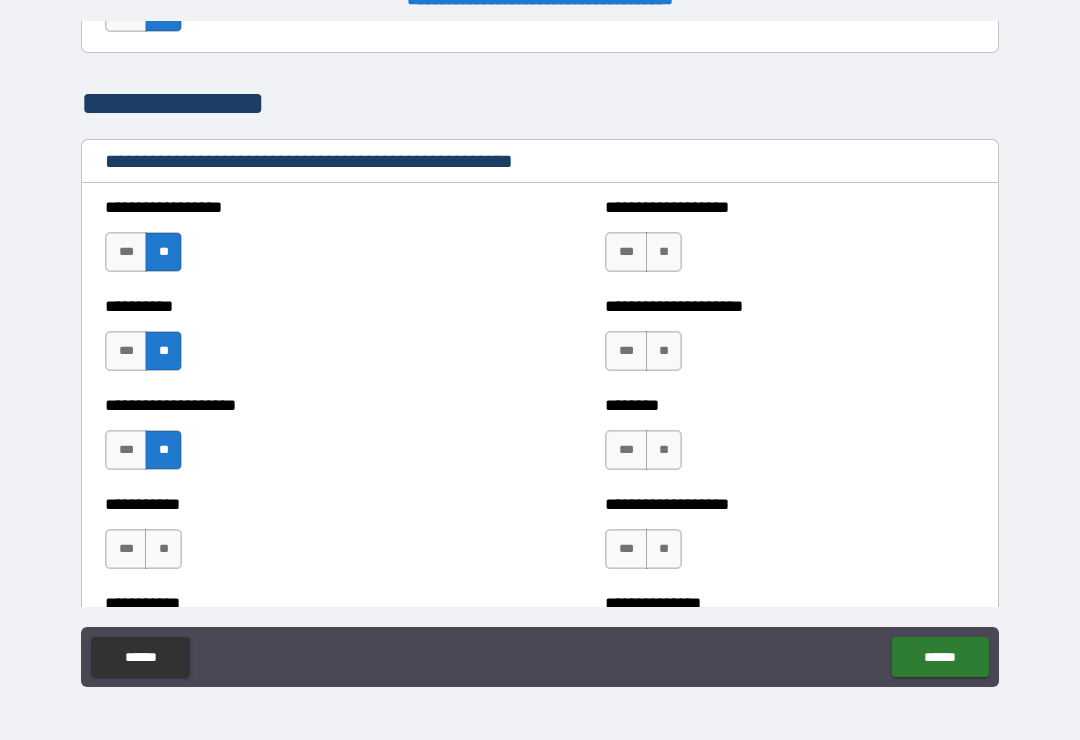 click on "**" at bounding box center [163, 549] 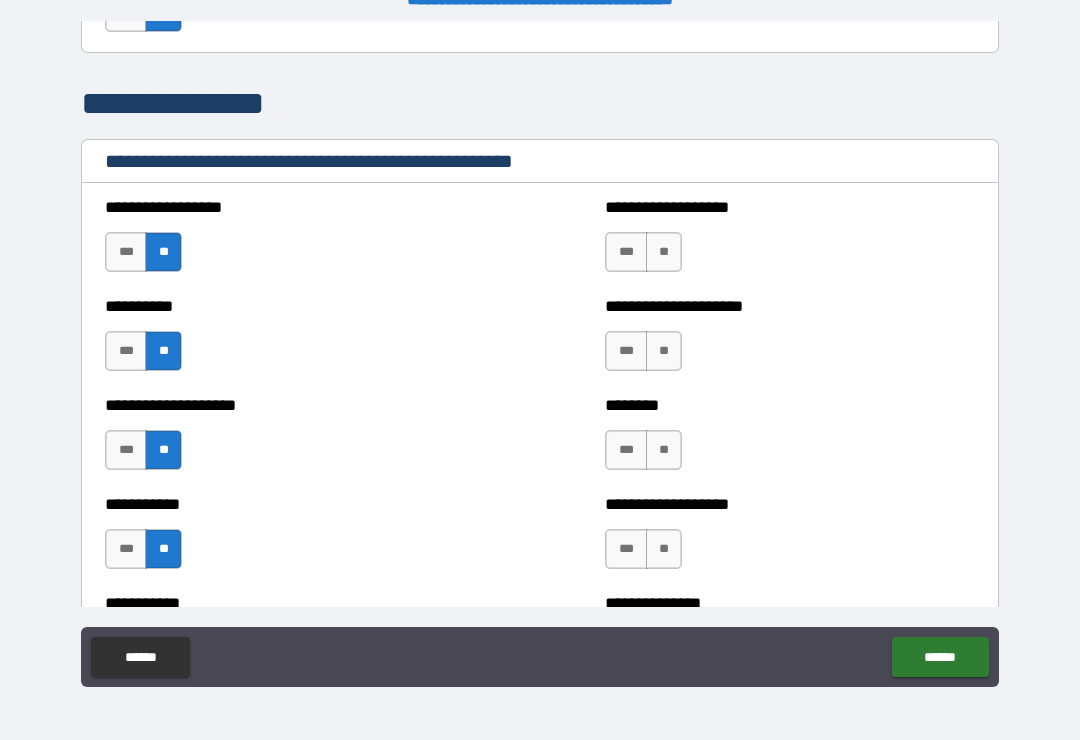 click on "***" at bounding box center (626, 252) 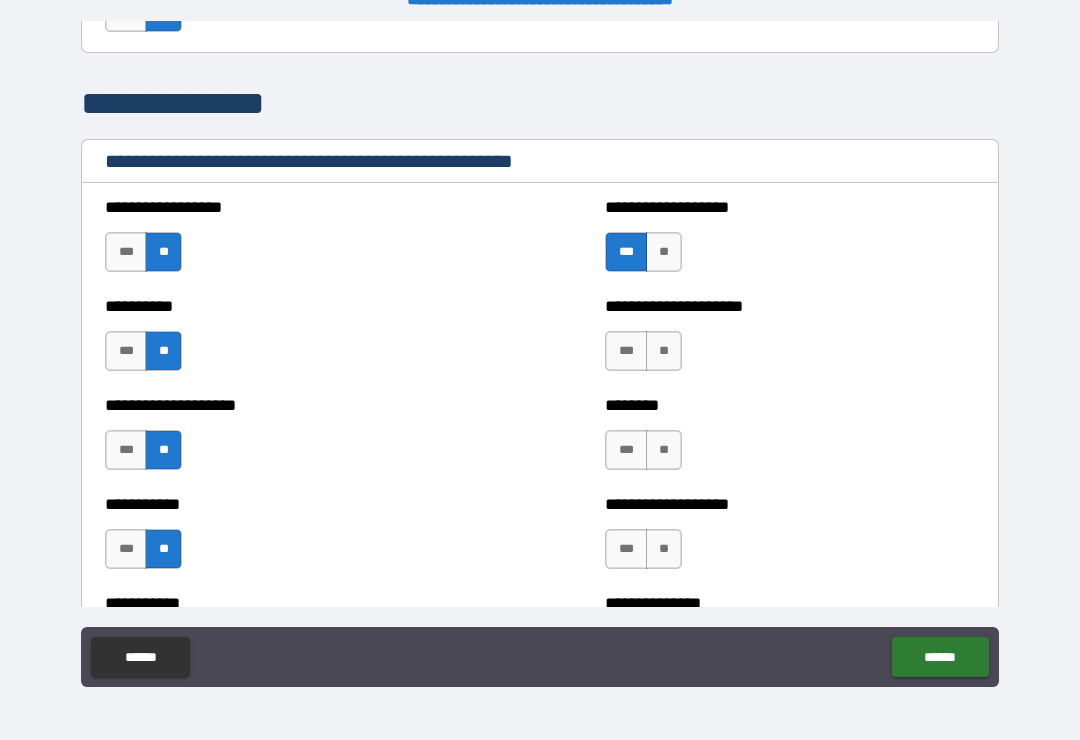 click on "**" at bounding box center [664, 252] 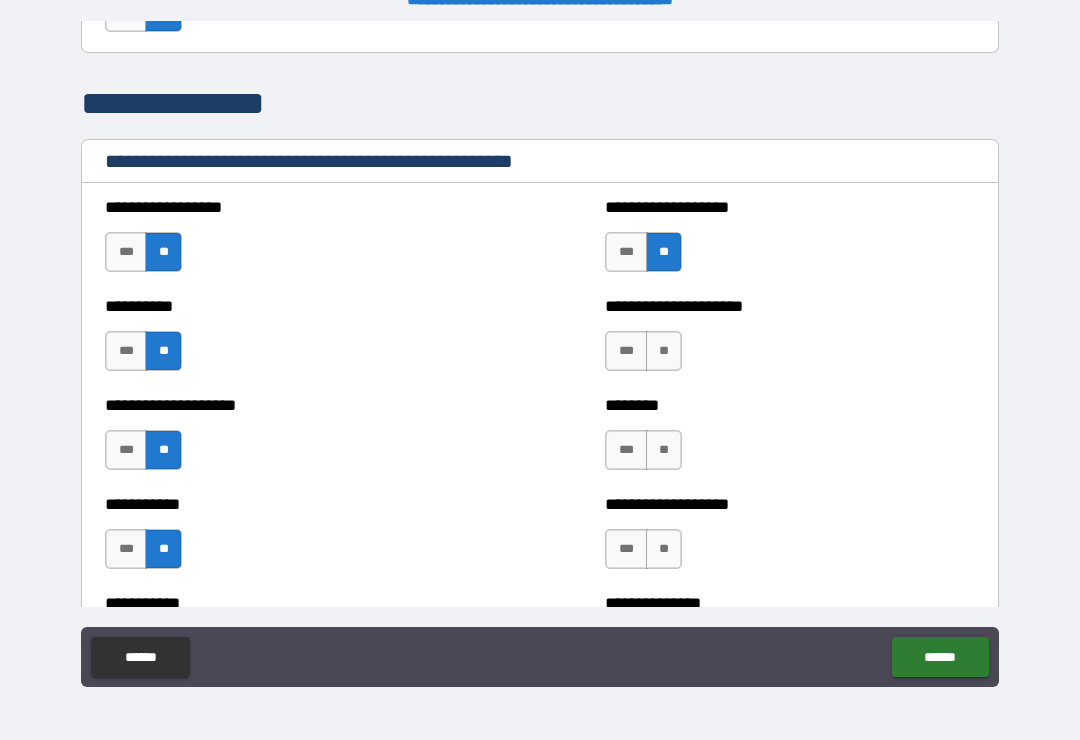 click on "**" at bounding box center (664, 351) 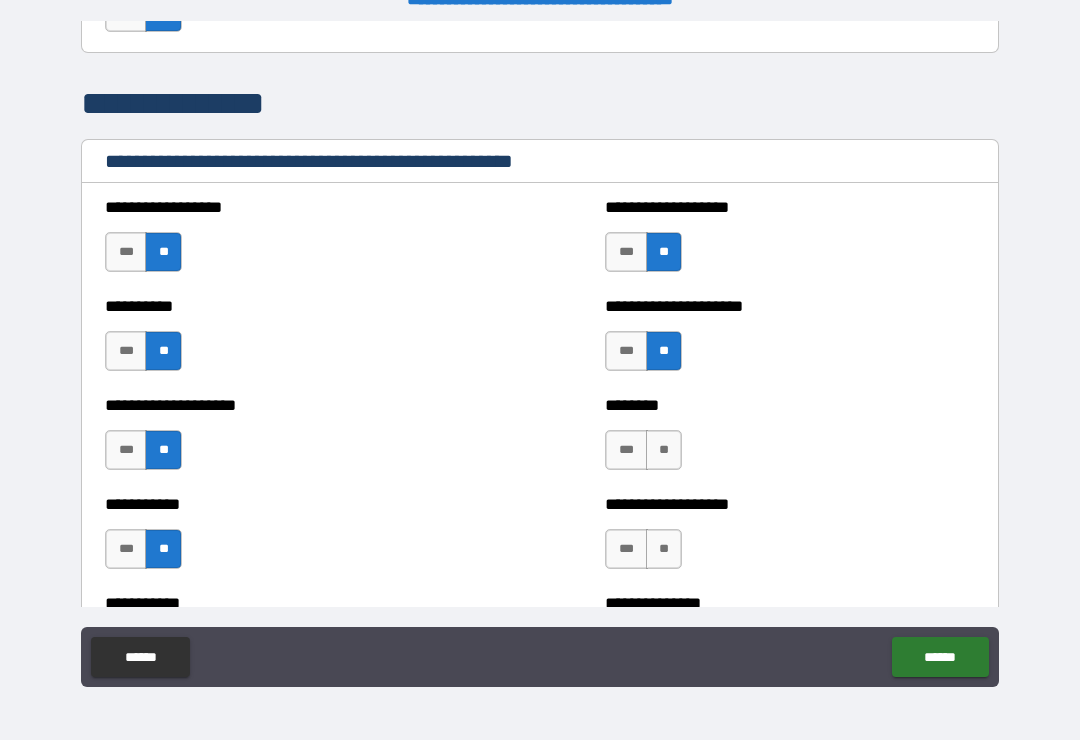 click on "**" at bounding box center (664, 450) 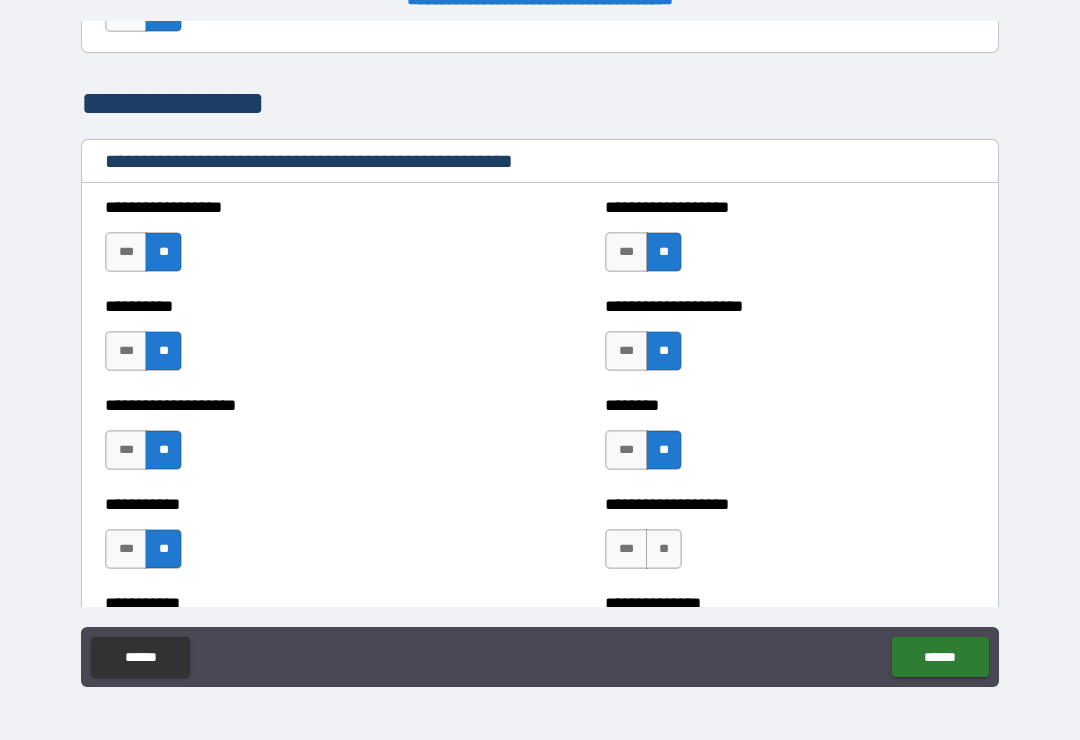 click on "**" at bounding box center [664, 549] 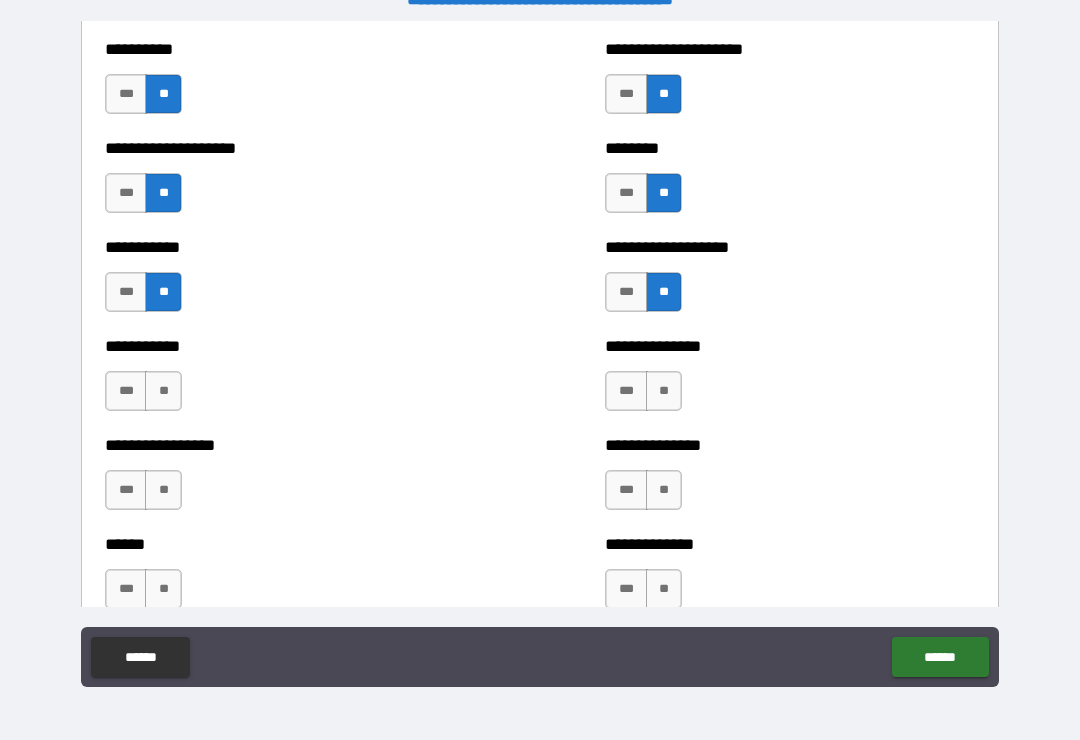 scroll, scrollTop: 2664, scrollLeft: 0, axis: vertical 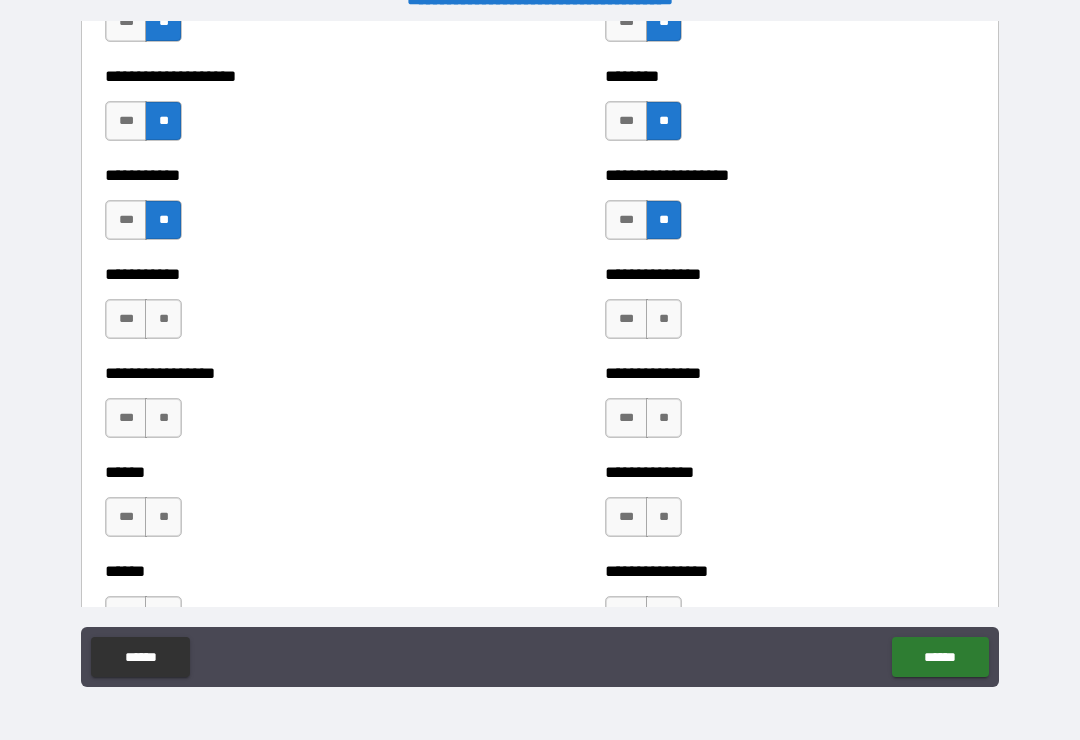 click on "**" at bounding box center (163, 319) 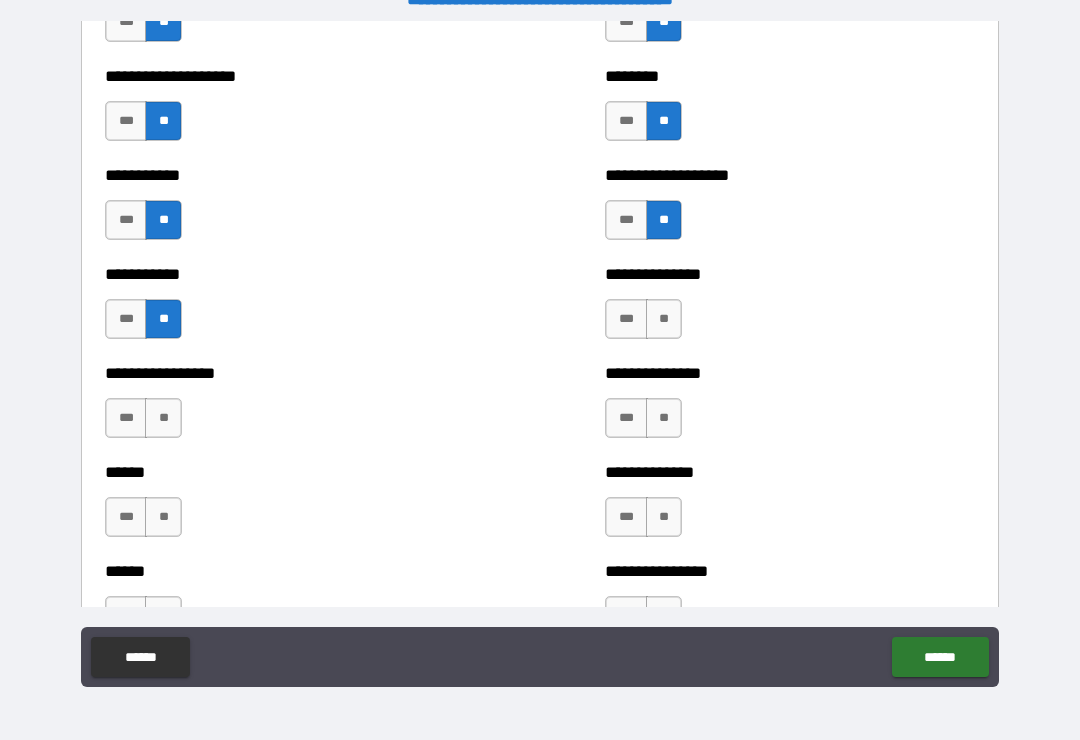 click on "**" at bounding box center (163, 418) 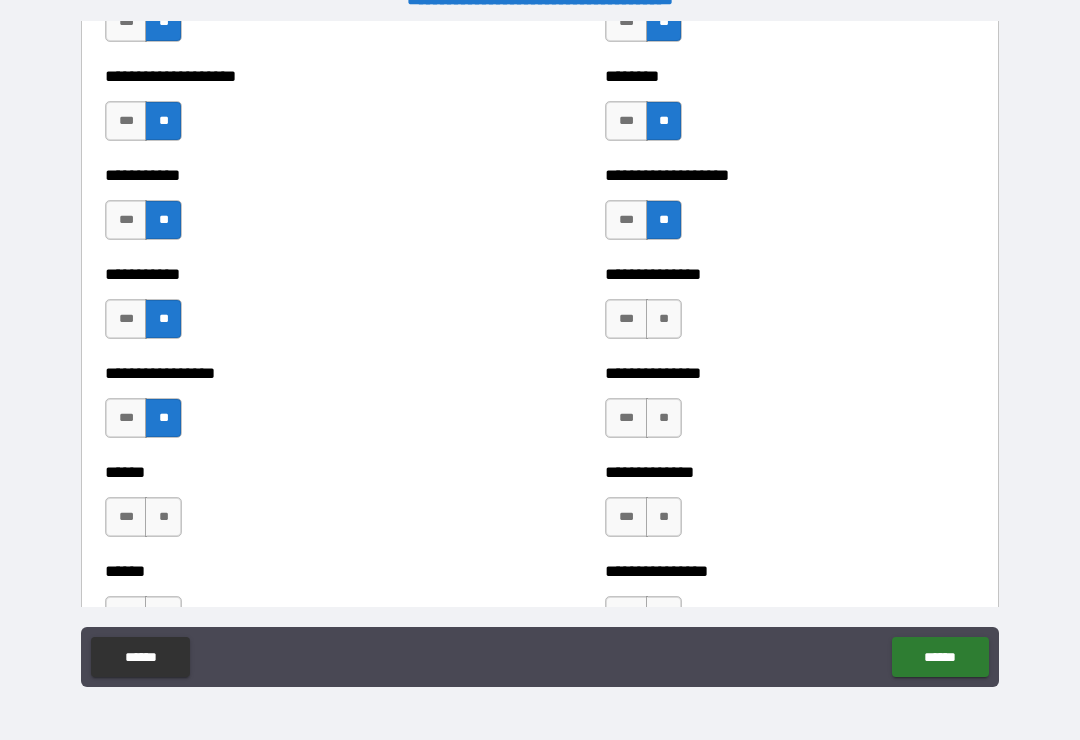 click on "**" at bounding box center [163, 517] 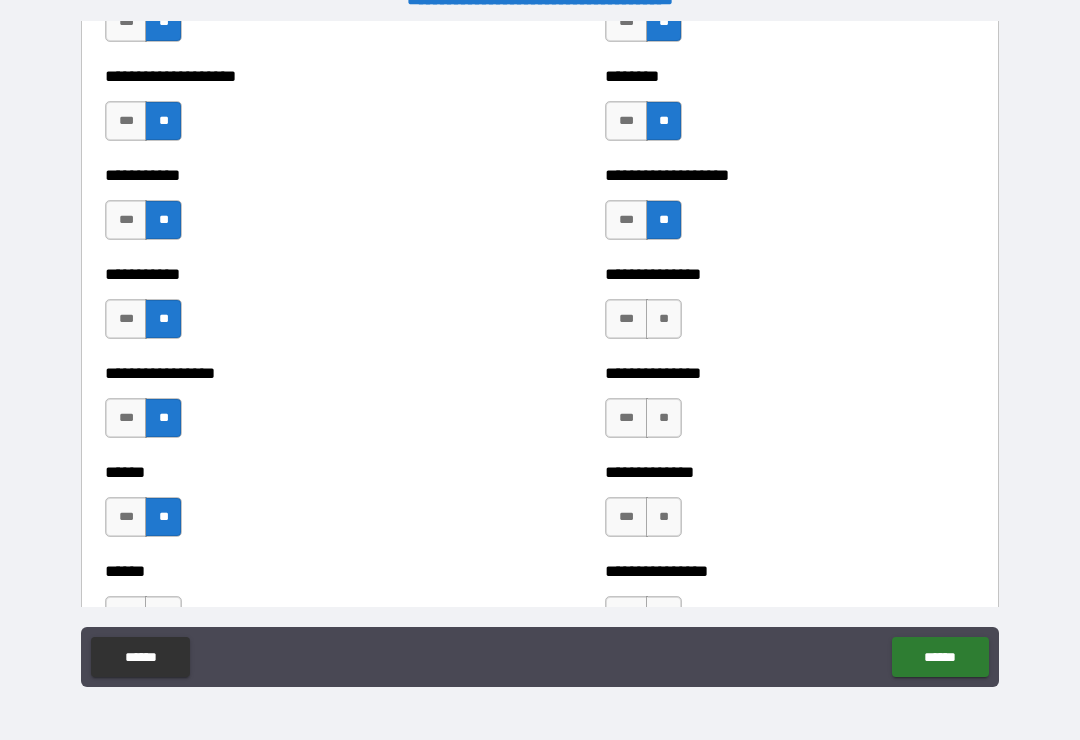 click on "**" at bounding box center [664, 319] 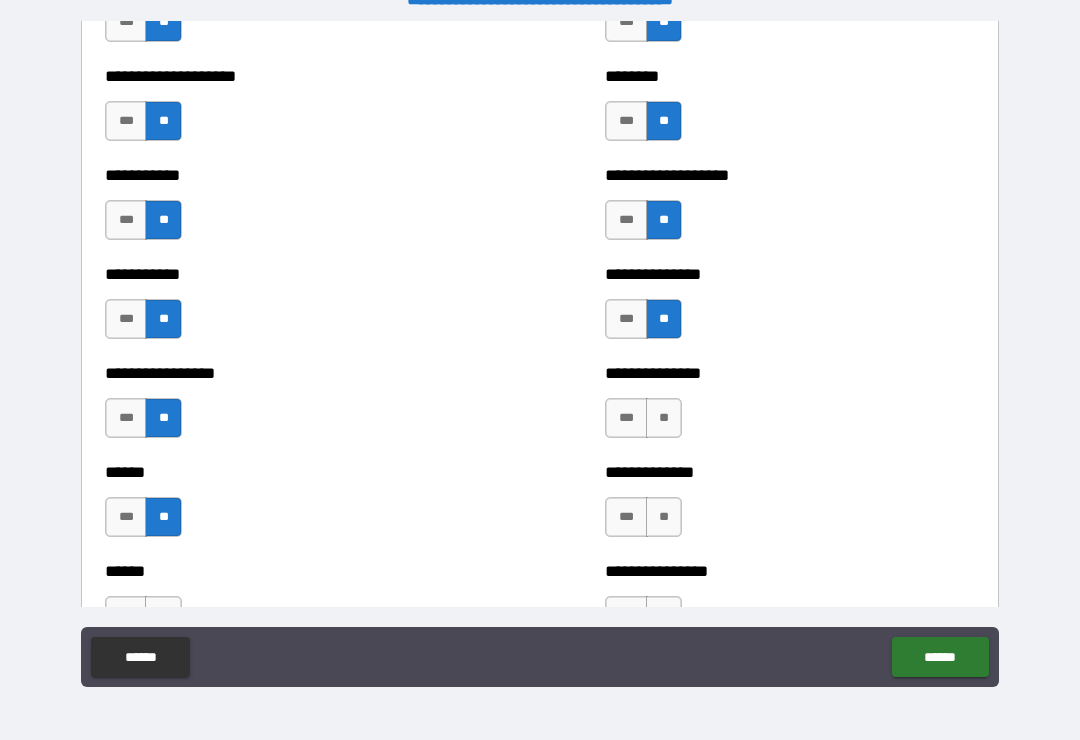 click on "**" at bounding box center [664, 418] 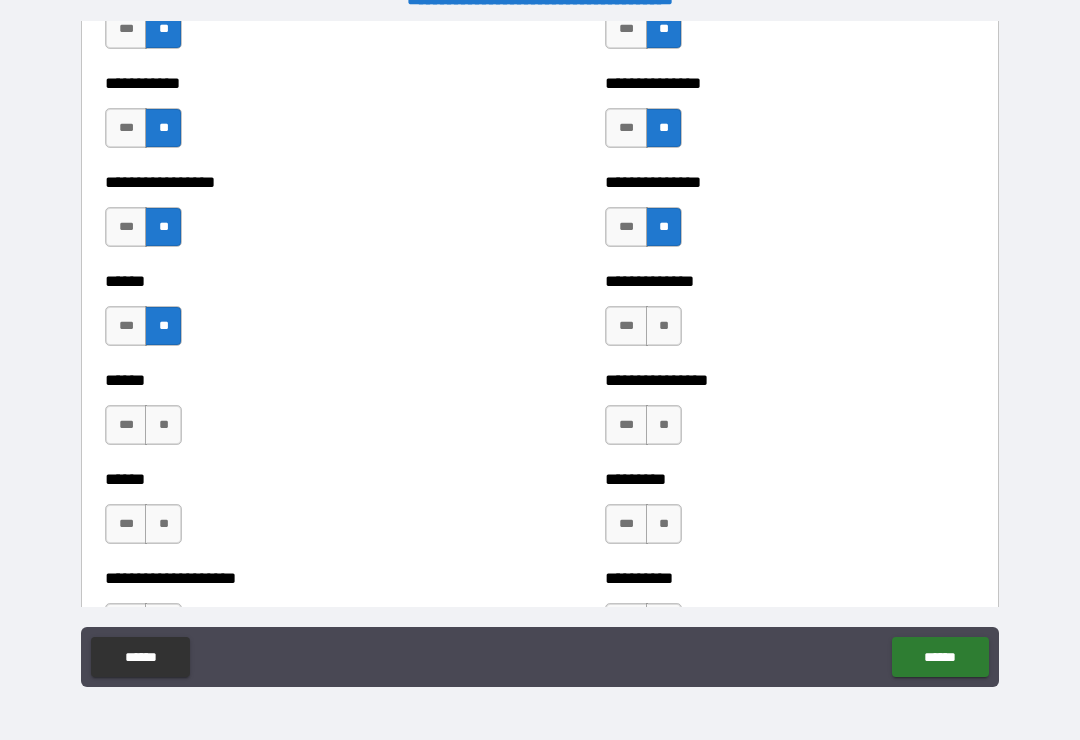 scroll, scrollTop: 2866, scrollLeft: 0, axis: vertical 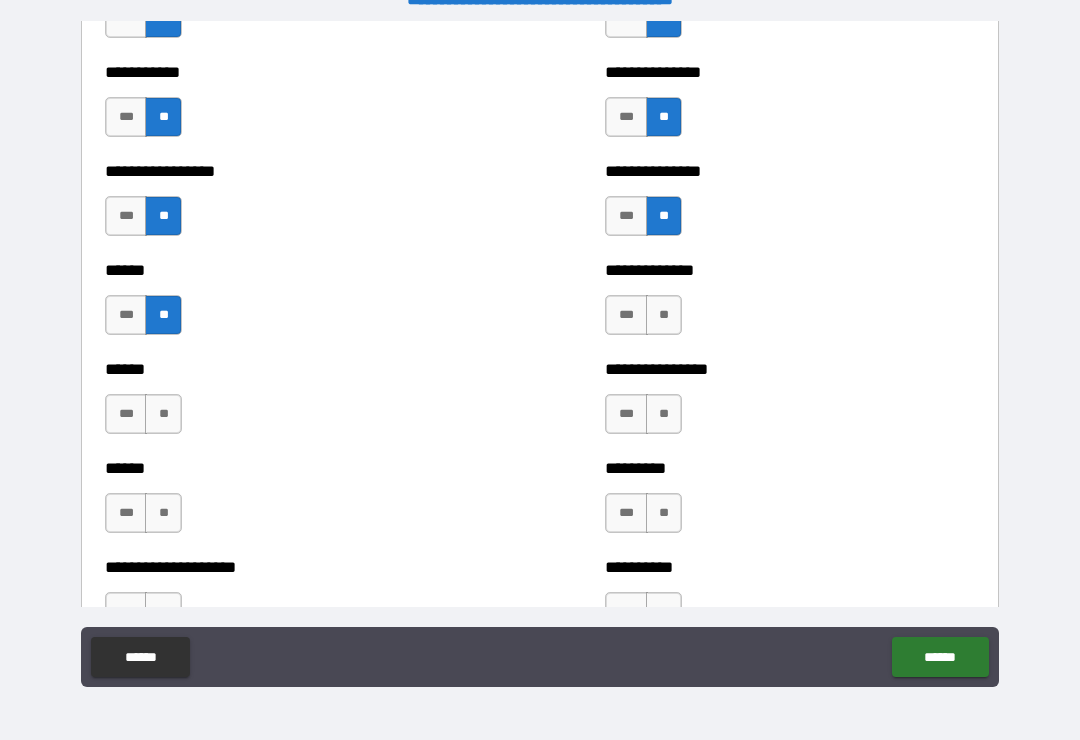click on "**" at bounding box center (664, 315) 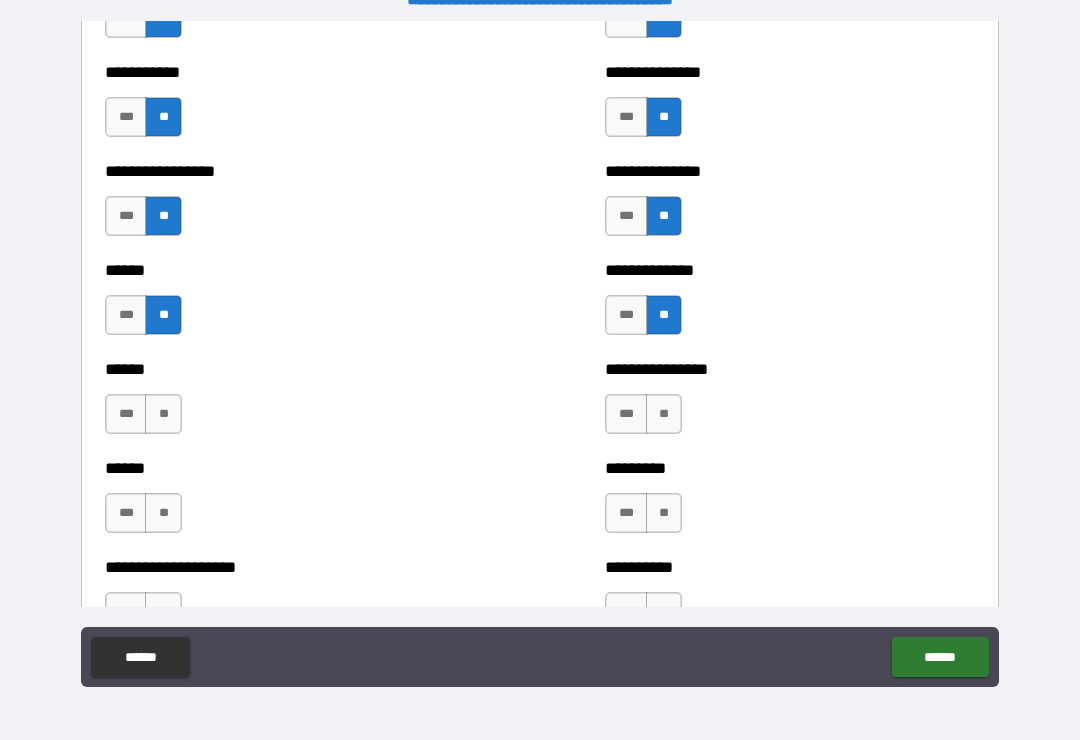 click on "**" at bounding box center (664, 414) 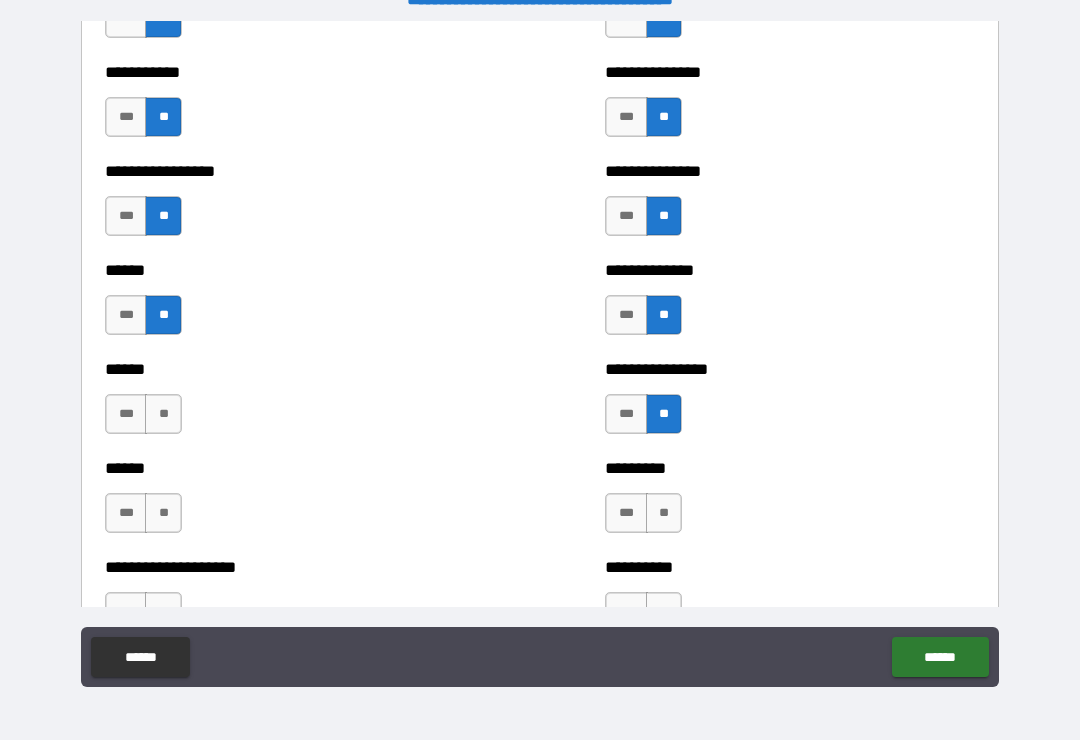 click on "**" at bounding box center [163, 414] 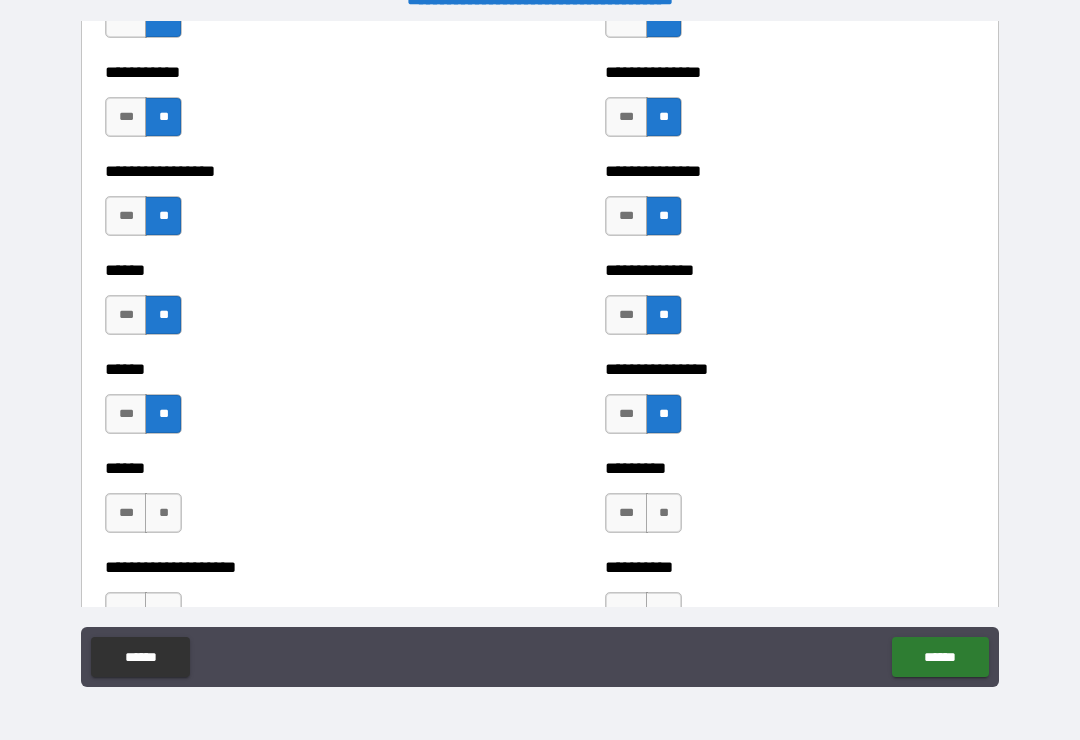 click on "**" at bounding box center (163, 513) 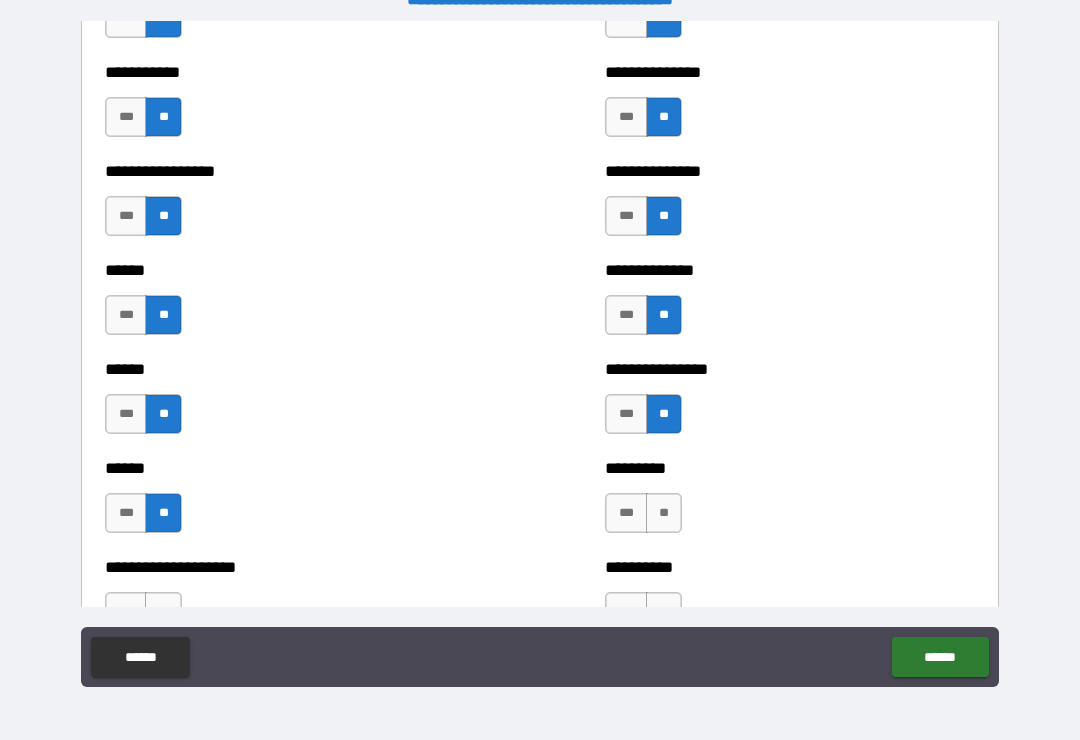 click on "**" at bounding box center (664, 513) 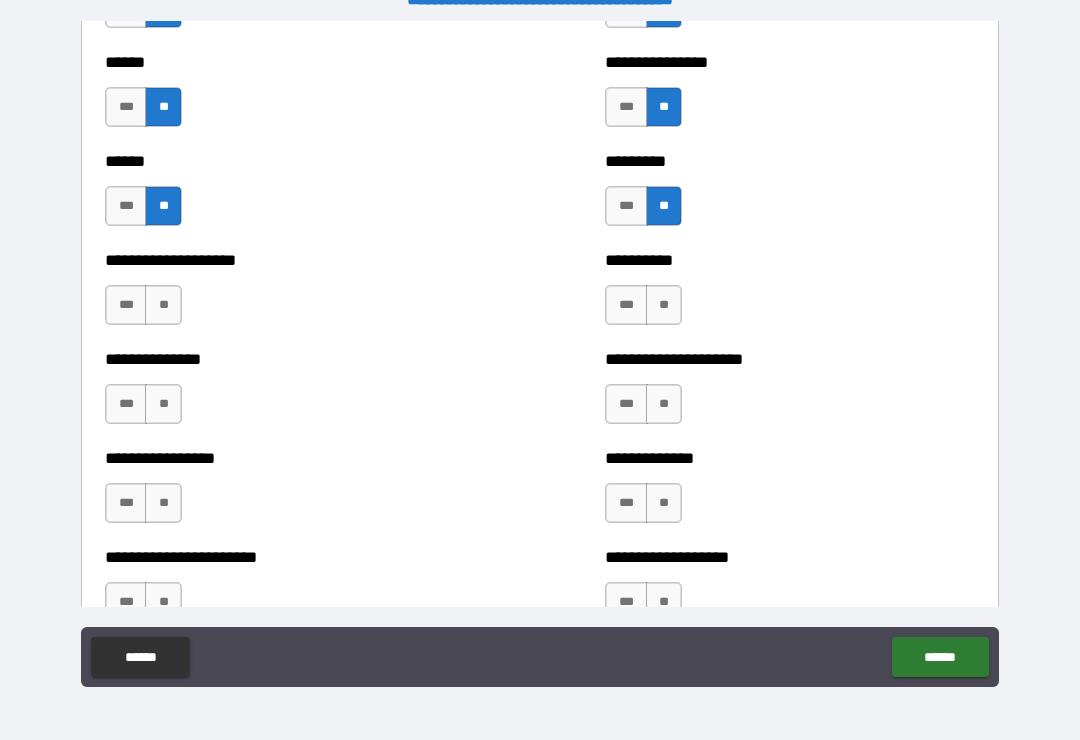 scroll, scrollTop: 3173, scrollLeft: 0, axis: vertical 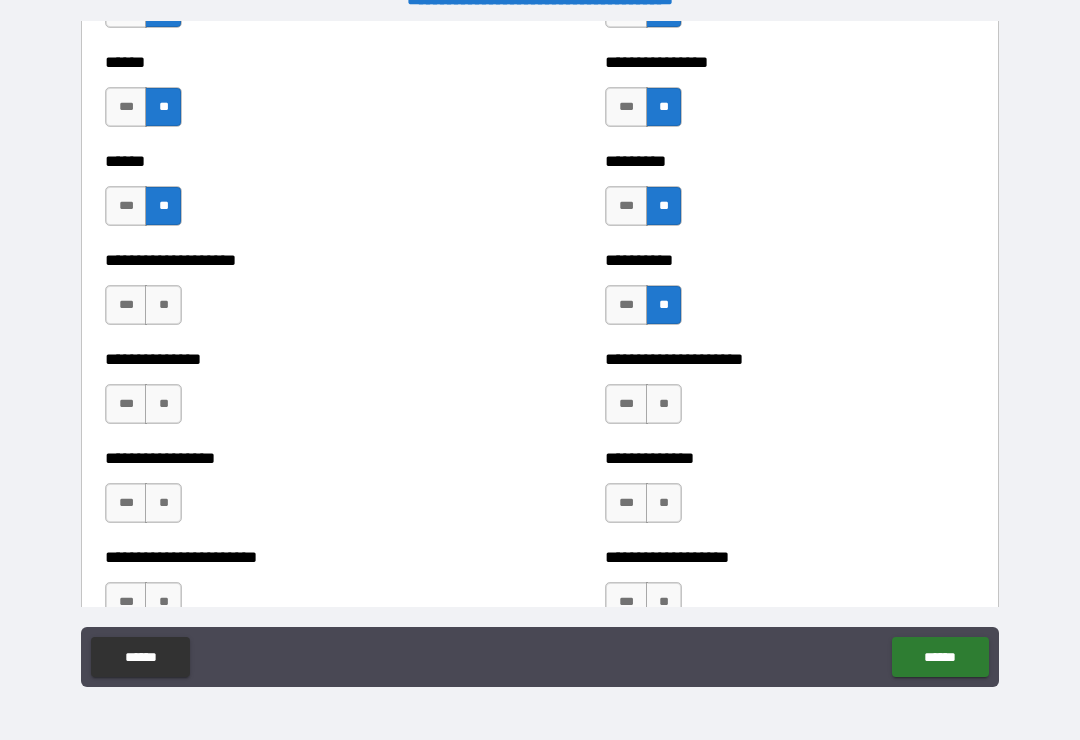 click on "**" at bounding box center (163, 305) 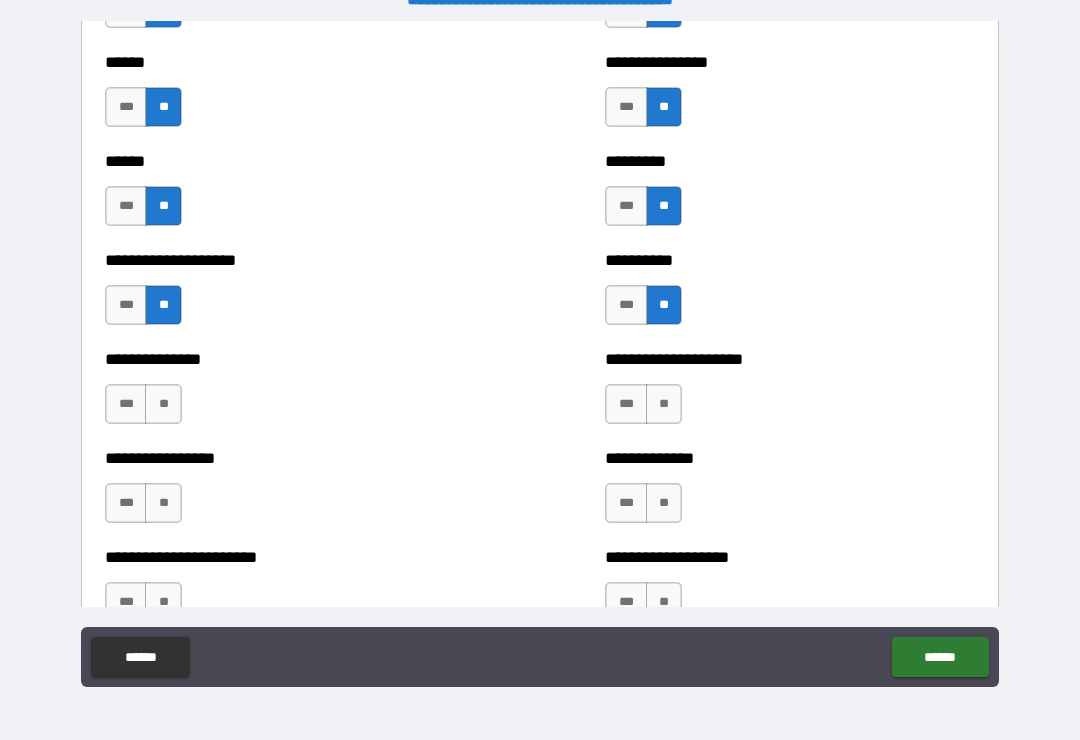 click on "**" at bounding box center [163, 404] 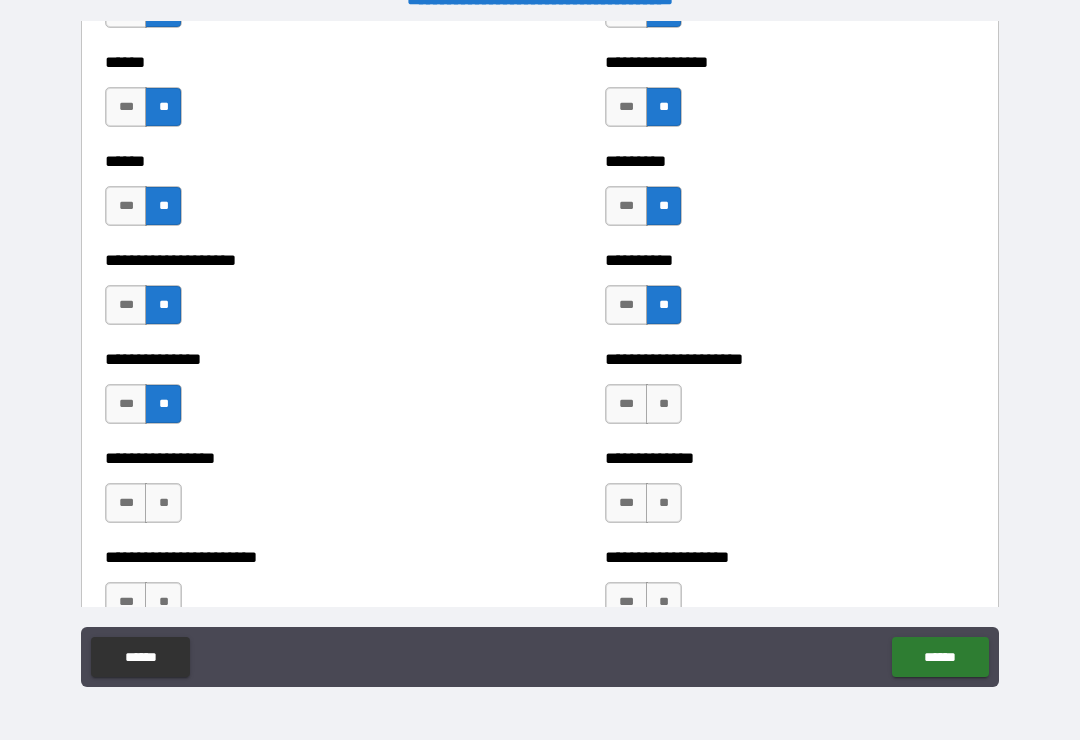 click on "**" at bounding box center [163, 503] 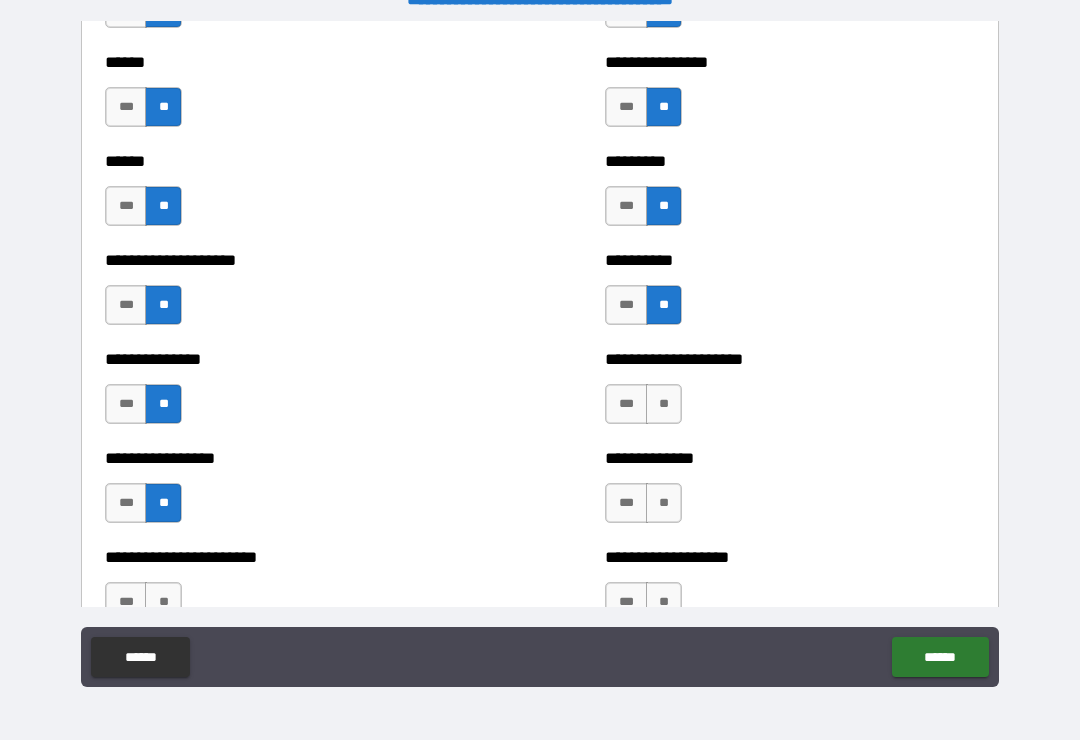 click on "**********" at bounding box center (290, 592) 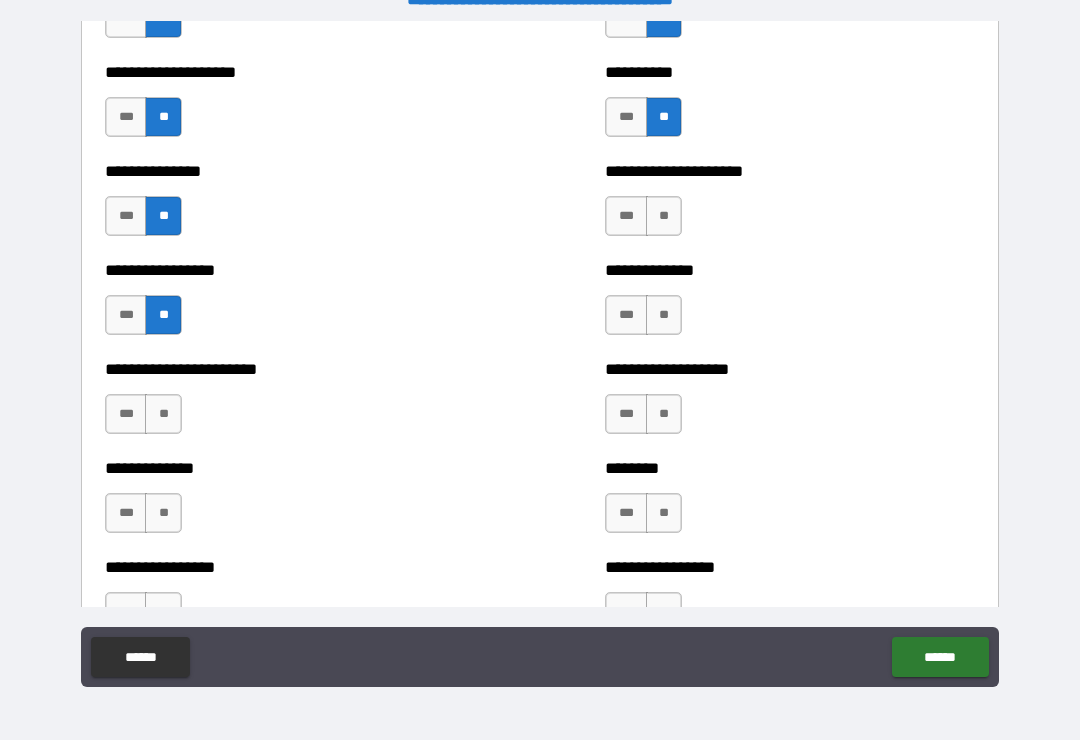 scroll, scrollTop: 3373, scrollLeft: 0, axis: vertical 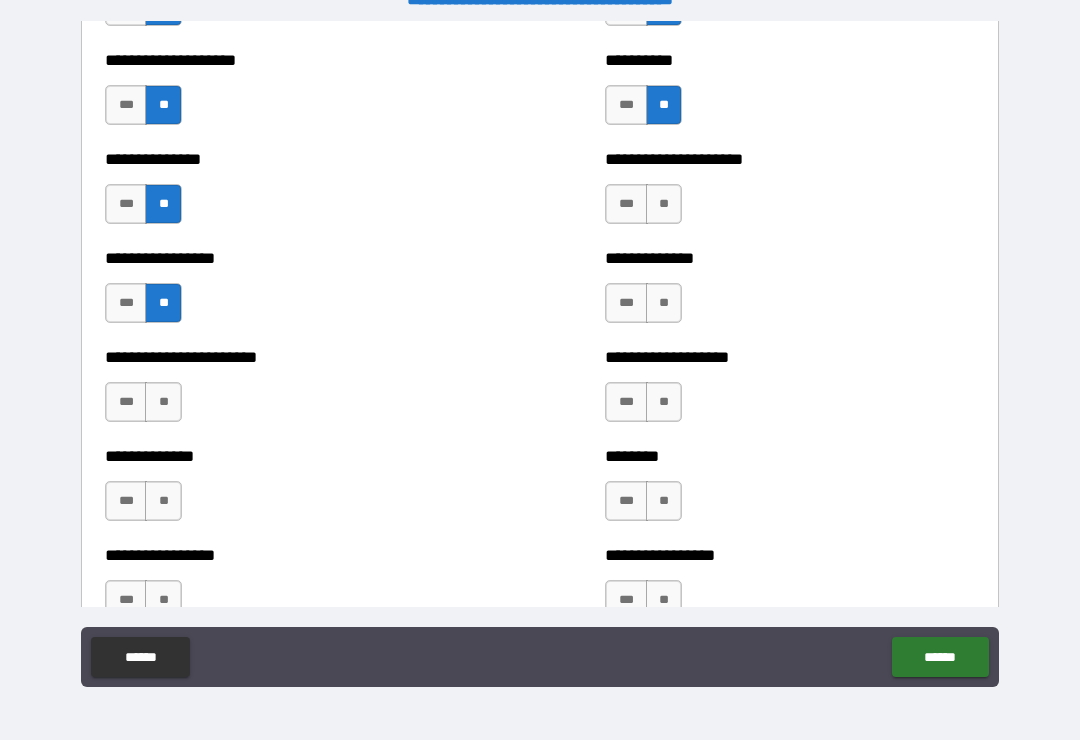 click on "**" at bounding box center [163, 402] 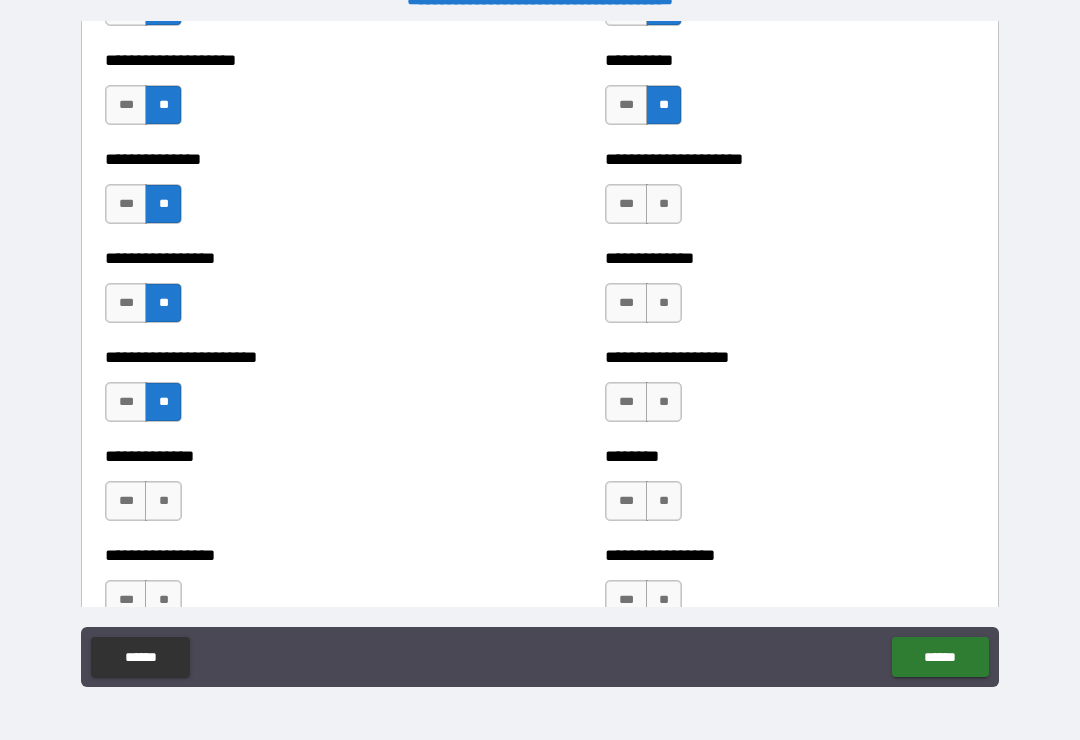 click on "**" at bounding box center [163, 501] 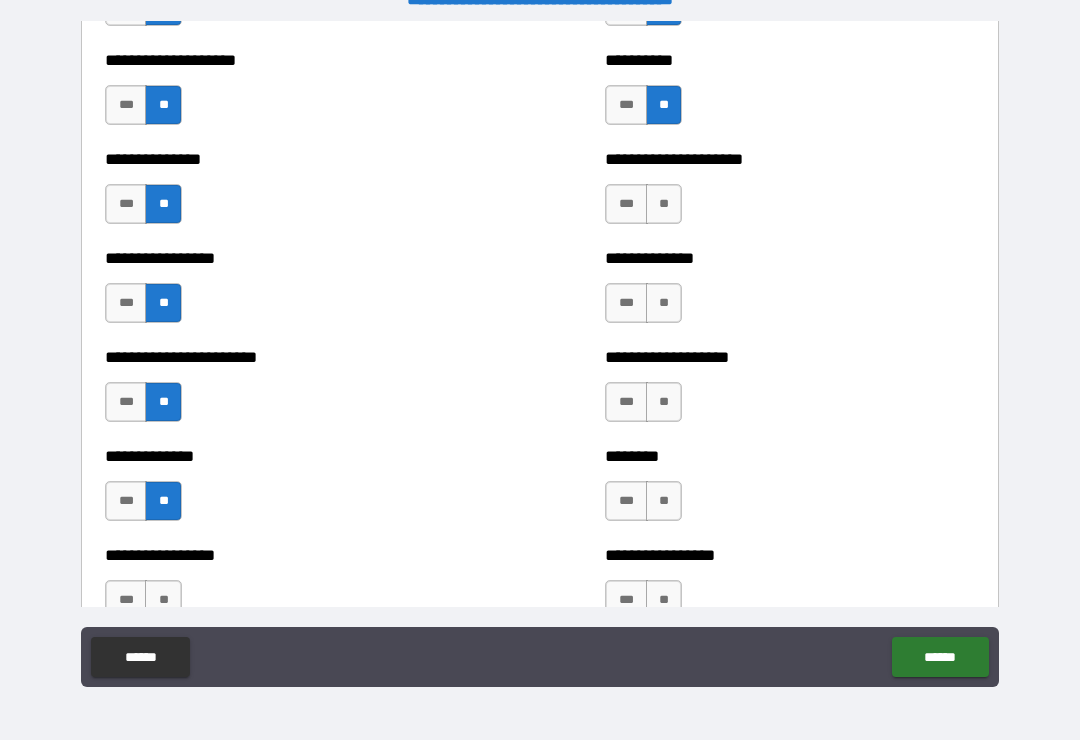 click on "**" at bounding box center [664, 204] 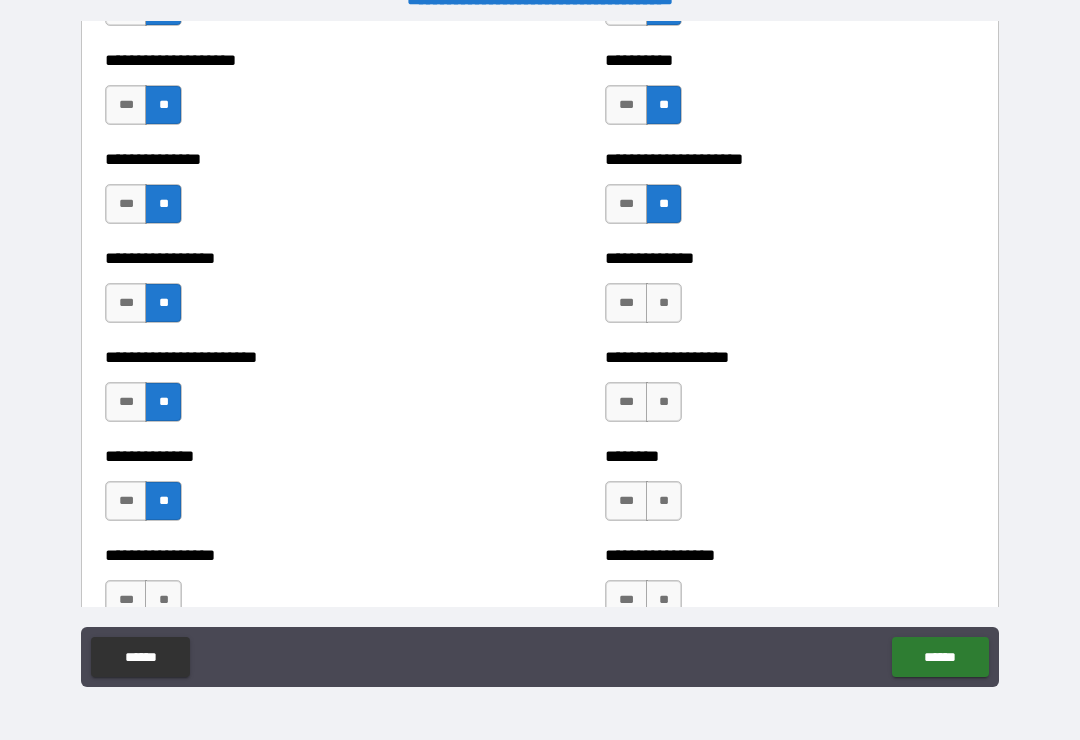 click on "**" at bounding box center (664, 303) 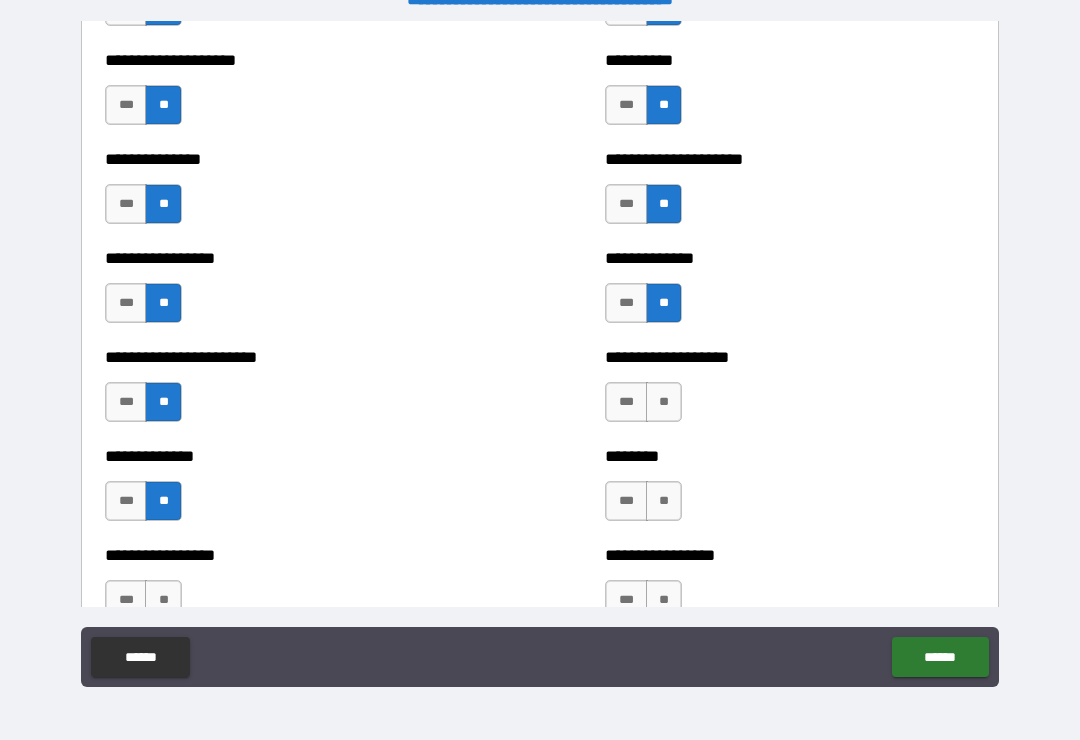 click on "**" at bounding box center (664, 402) 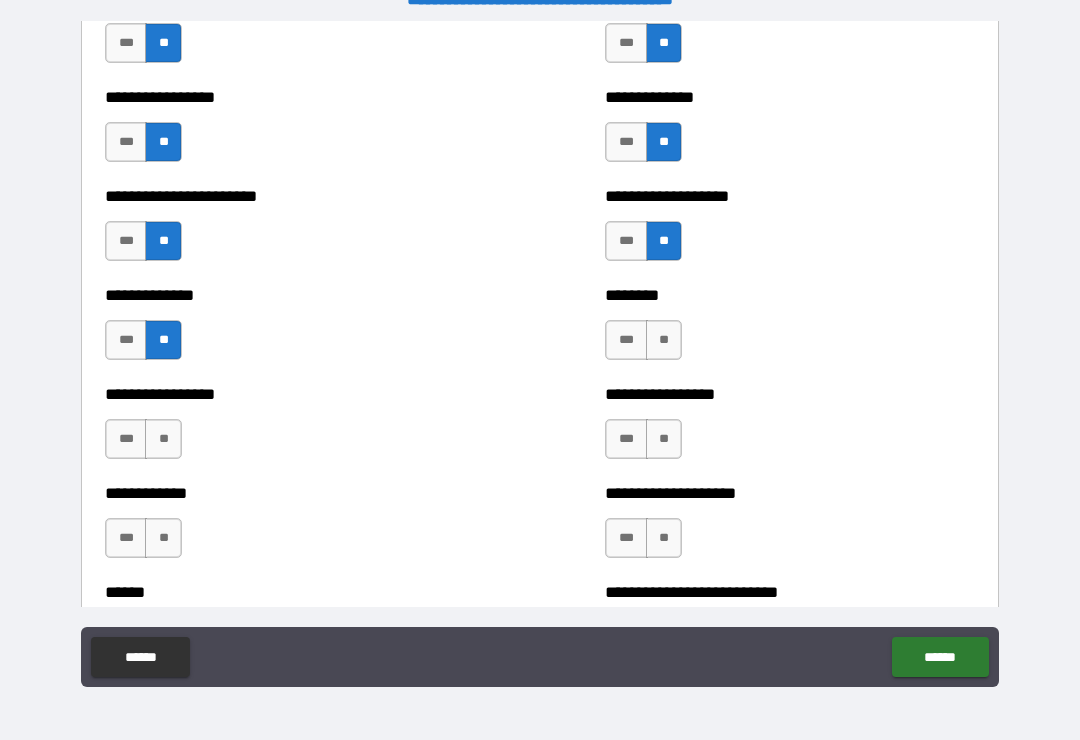 scroll, scrollTop: 3603, scrollLeft: 0, axis: vertical 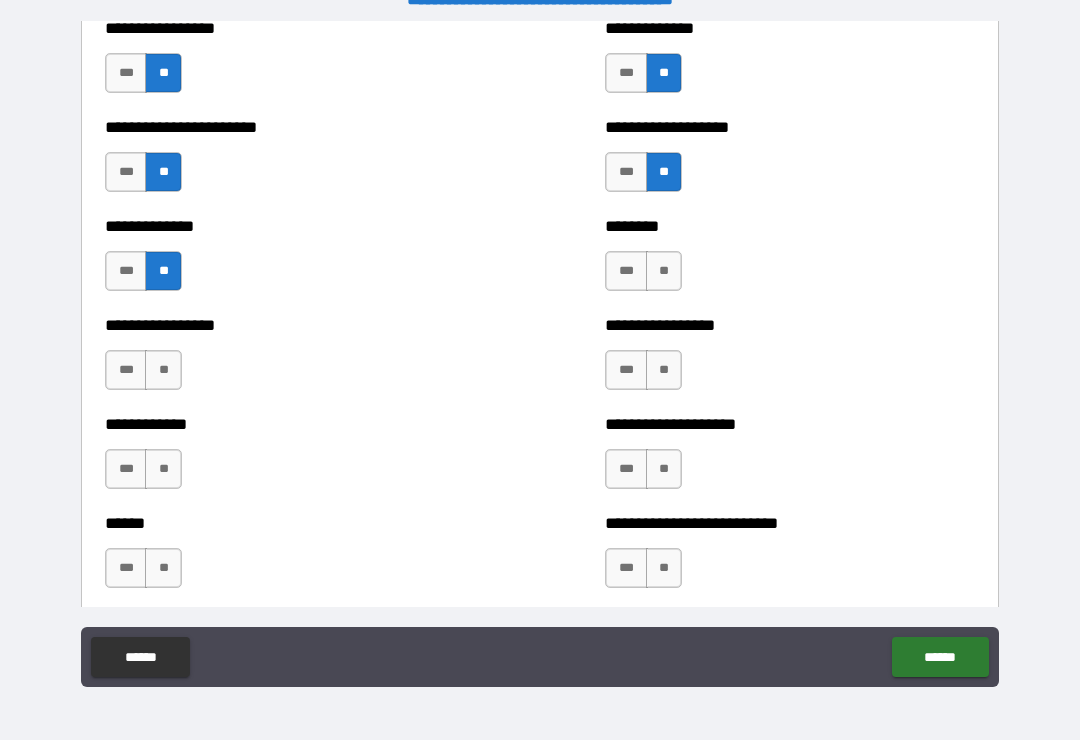 click on "**" at bounding box center [664, 271] 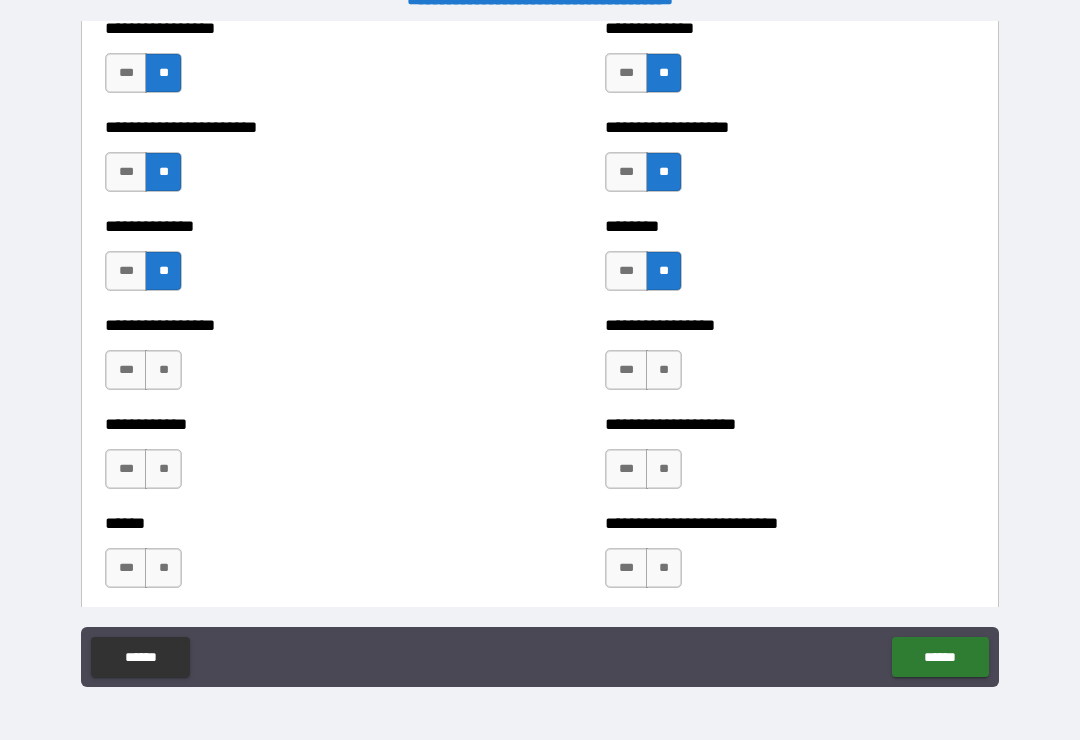 click on "**" at bounding box center (664, 370) 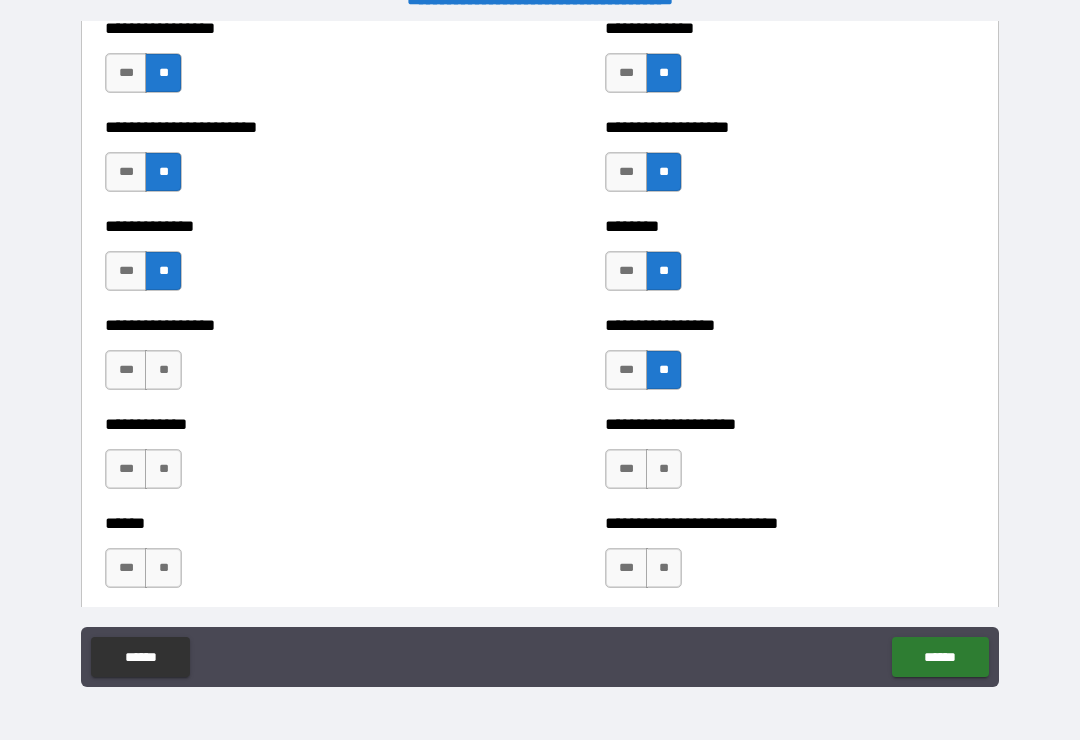 click on "**" at bounding box center [664, 469] 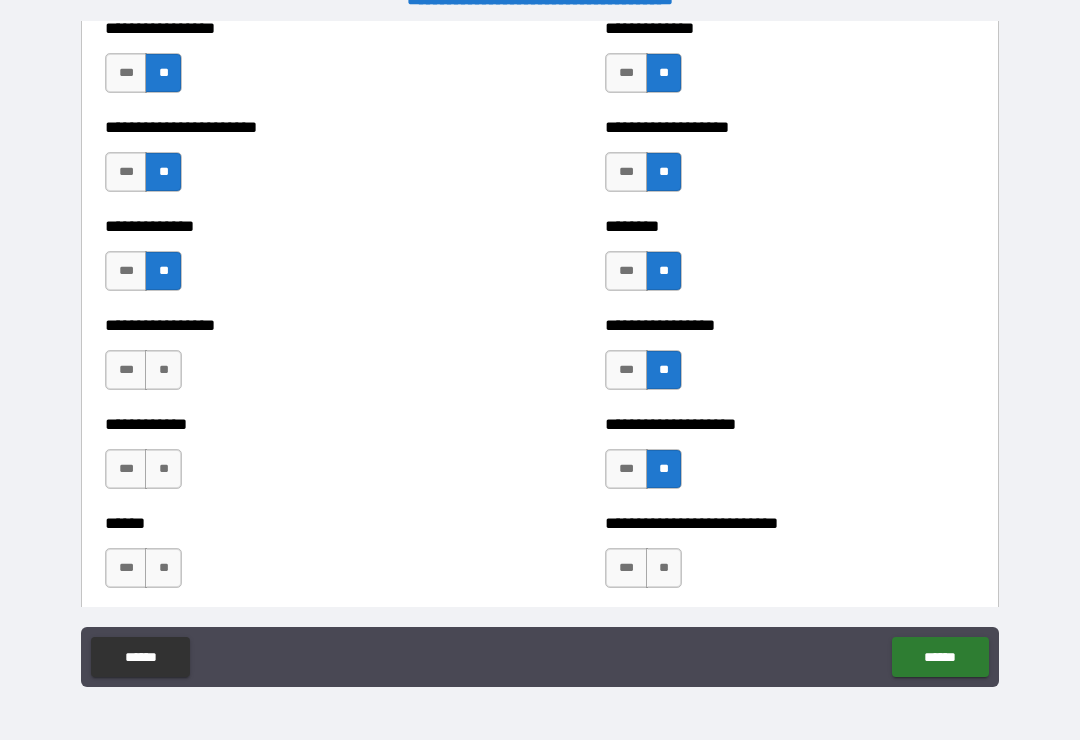 click on "**" at bounding box center [664, 568] 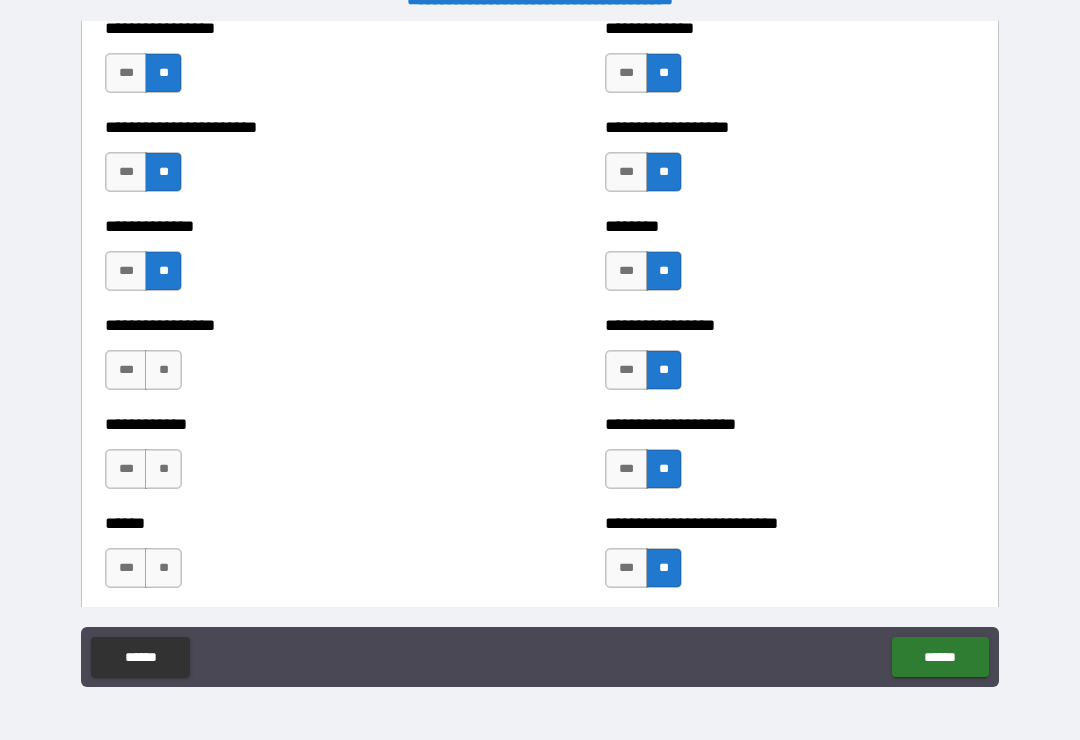 click on "**" at bounding box center (163, 370) 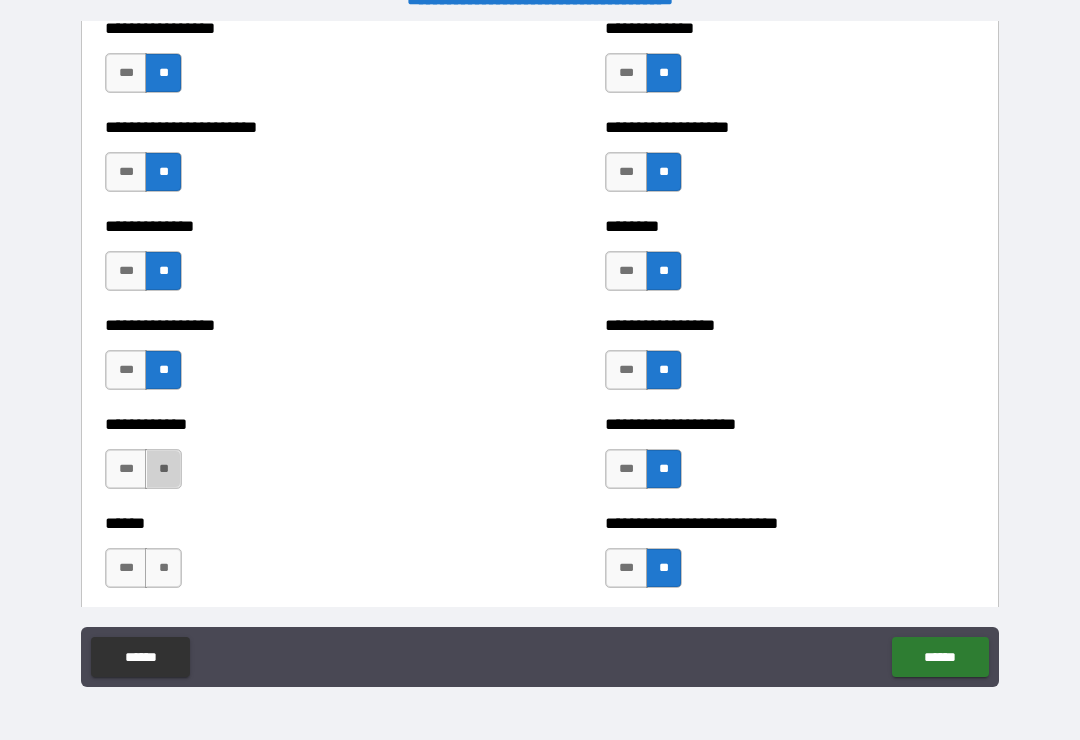 click on "**" at bounding box center [163, 469] 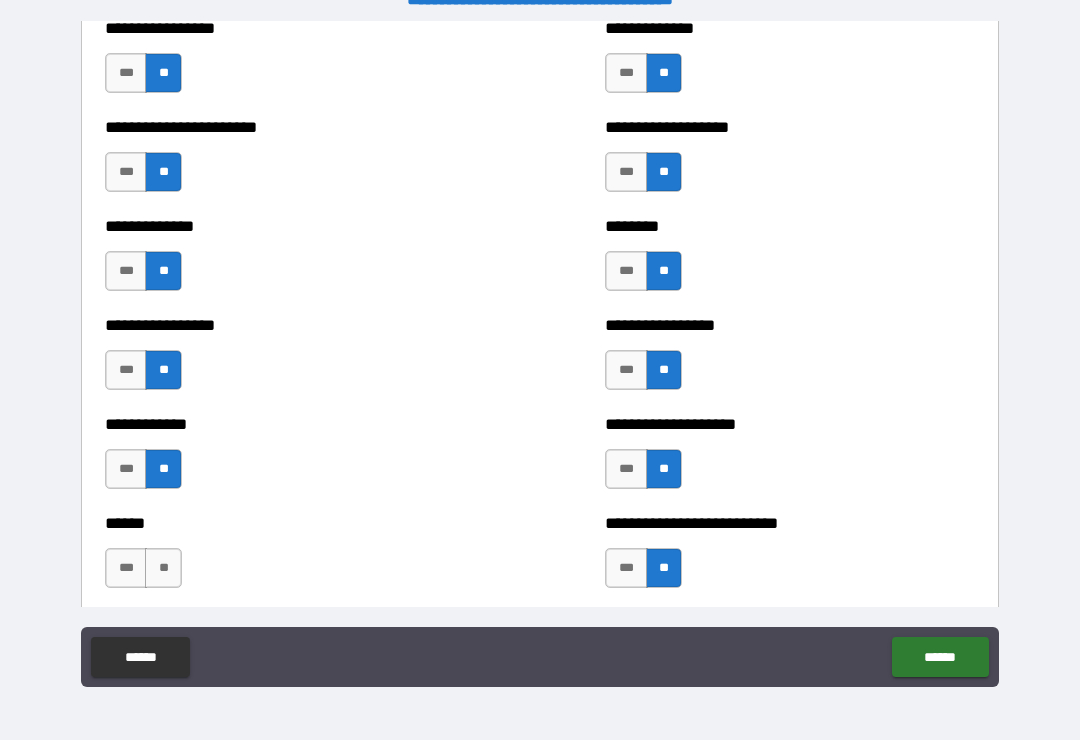 click on "**" at bounding box center (163, 568) 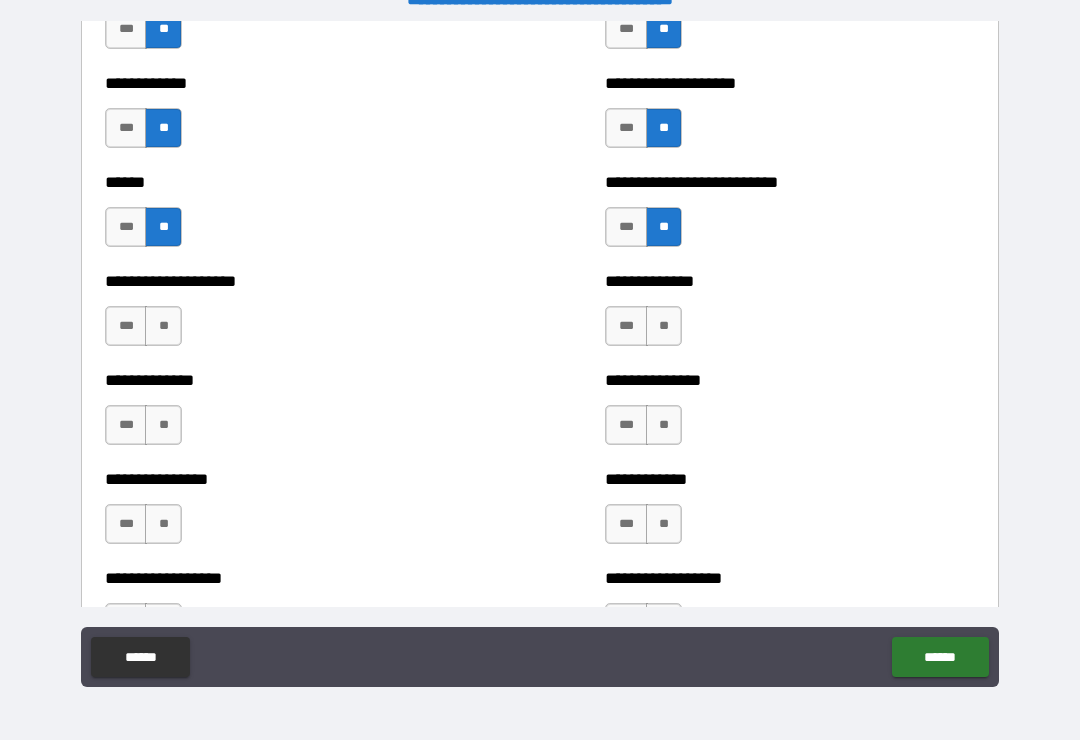 scroll, scrollTop: 3972, scrollLeft: 0, axis: vertical 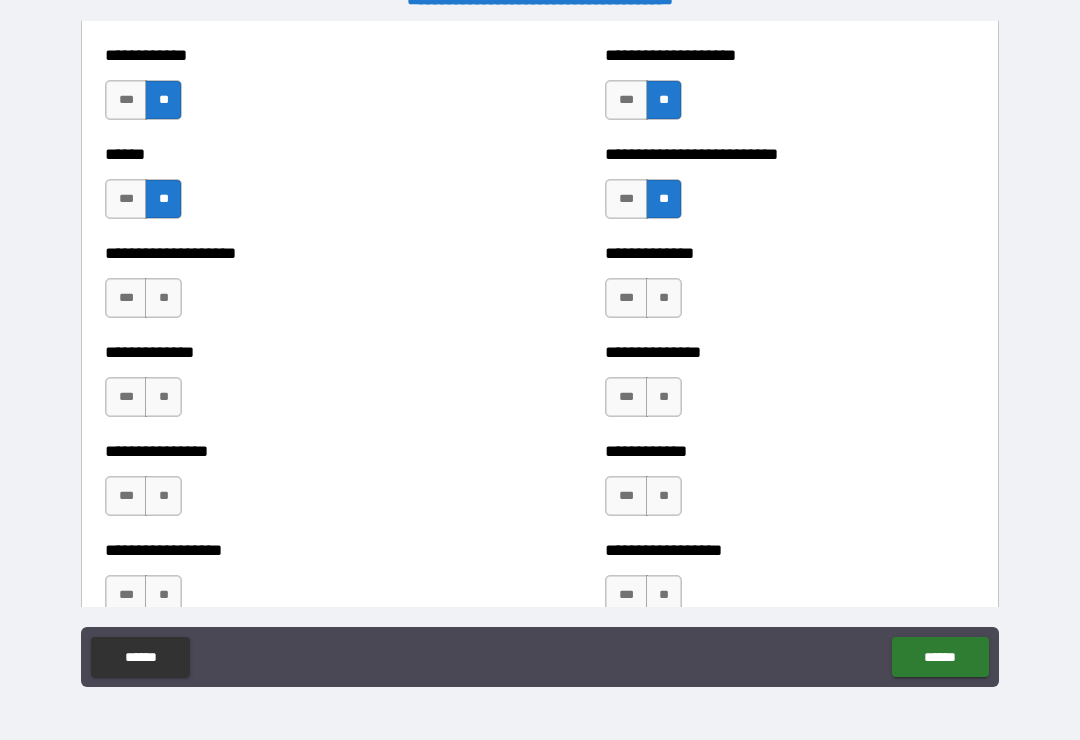 click on "**" at bounding box center [163, 298] 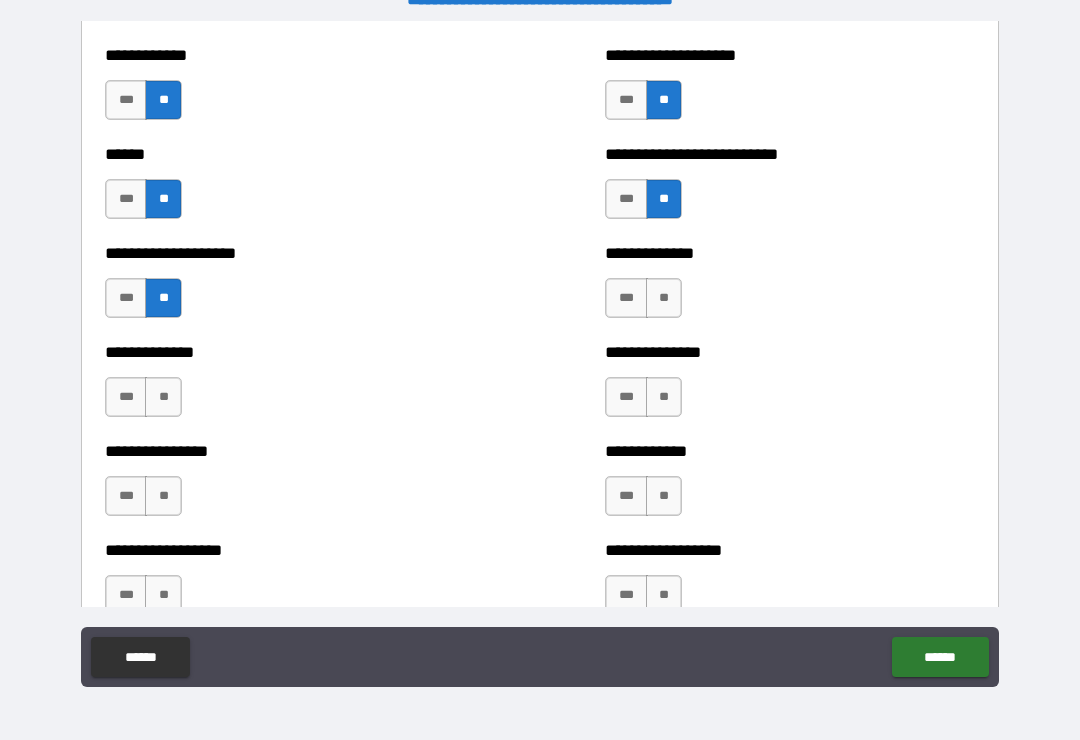 click on "**" at bounding box center (163, 397) 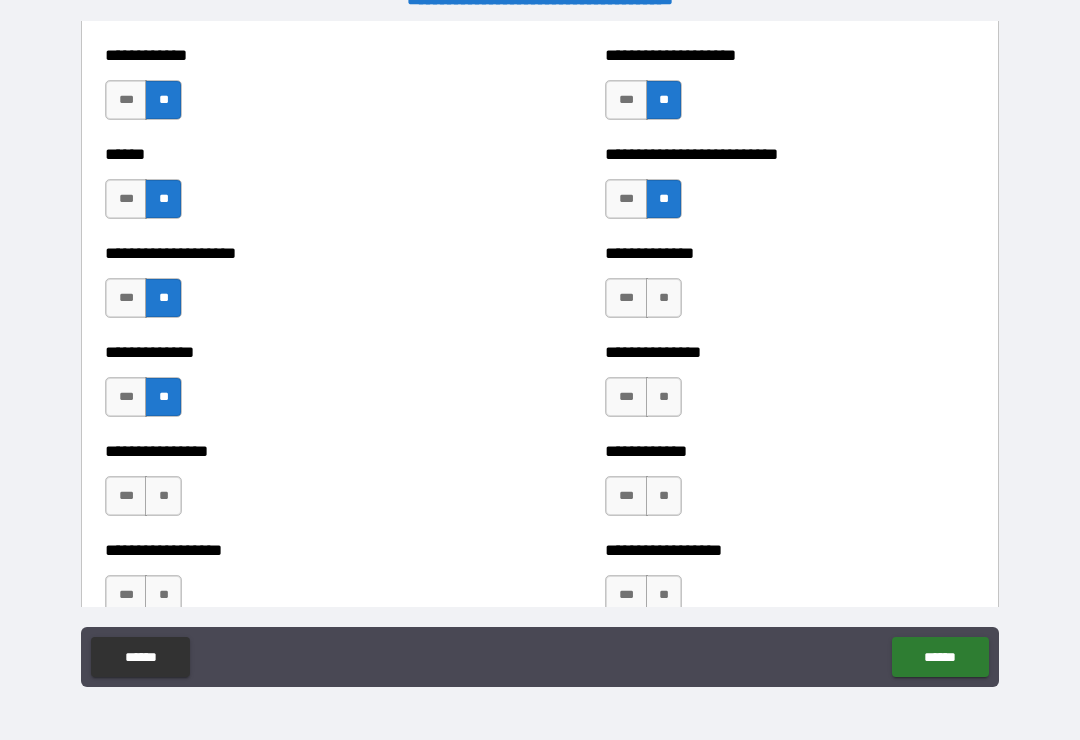 click on "**" at bounding box center (163, 496) 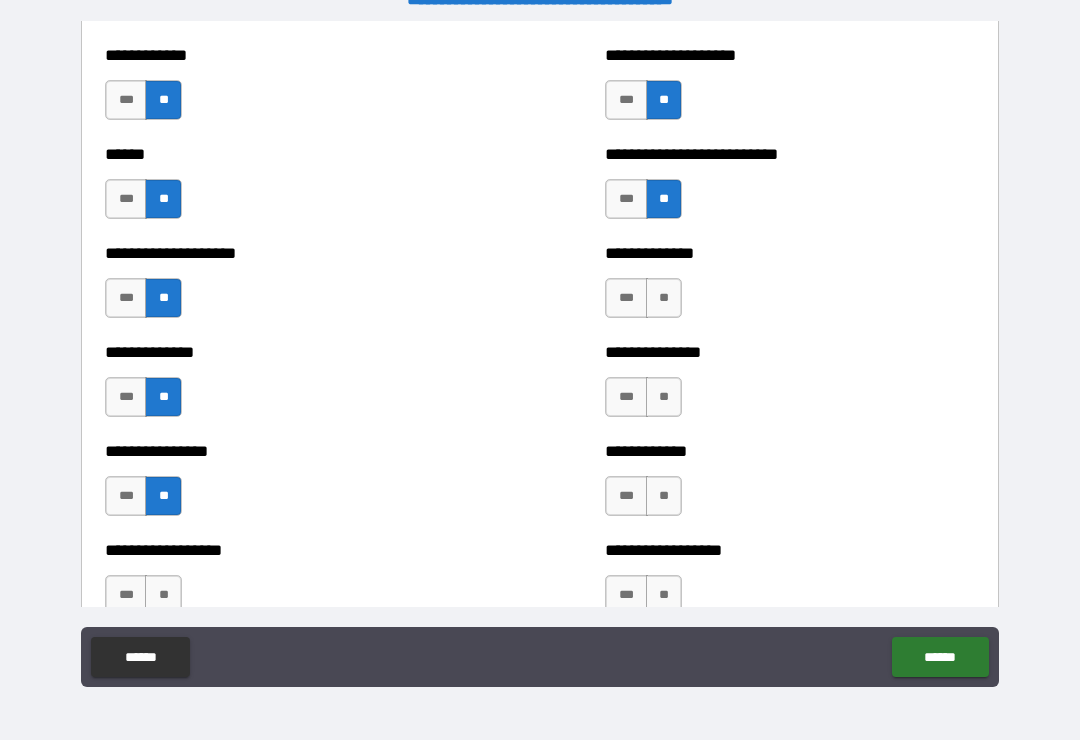 click on "**" at bounding box center [163, 595] 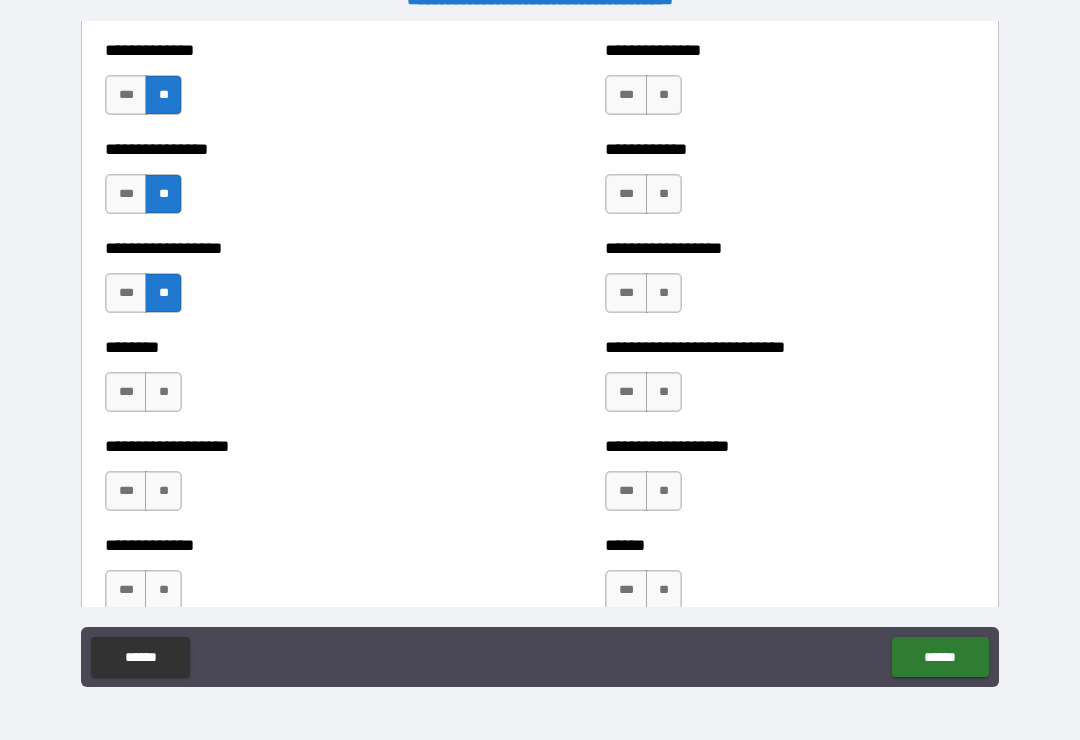 scroll, scrollTop: 4285, scrollLeft: 0, axis: vertical 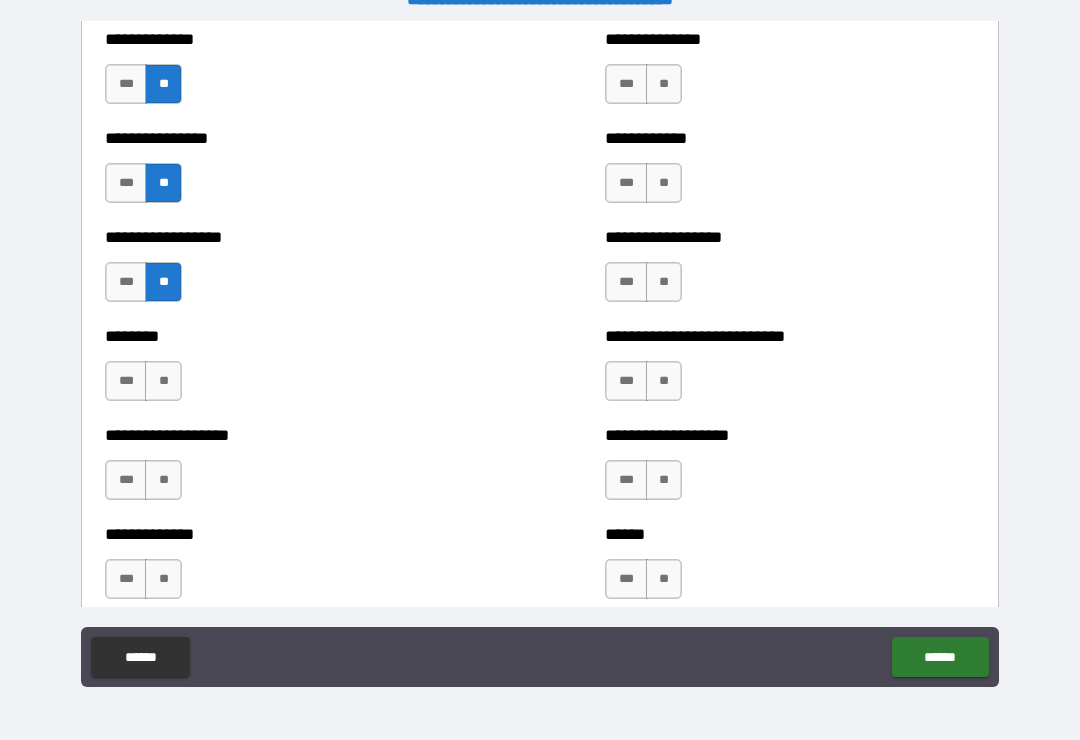 click on "**" at bounding box center (163, 381) 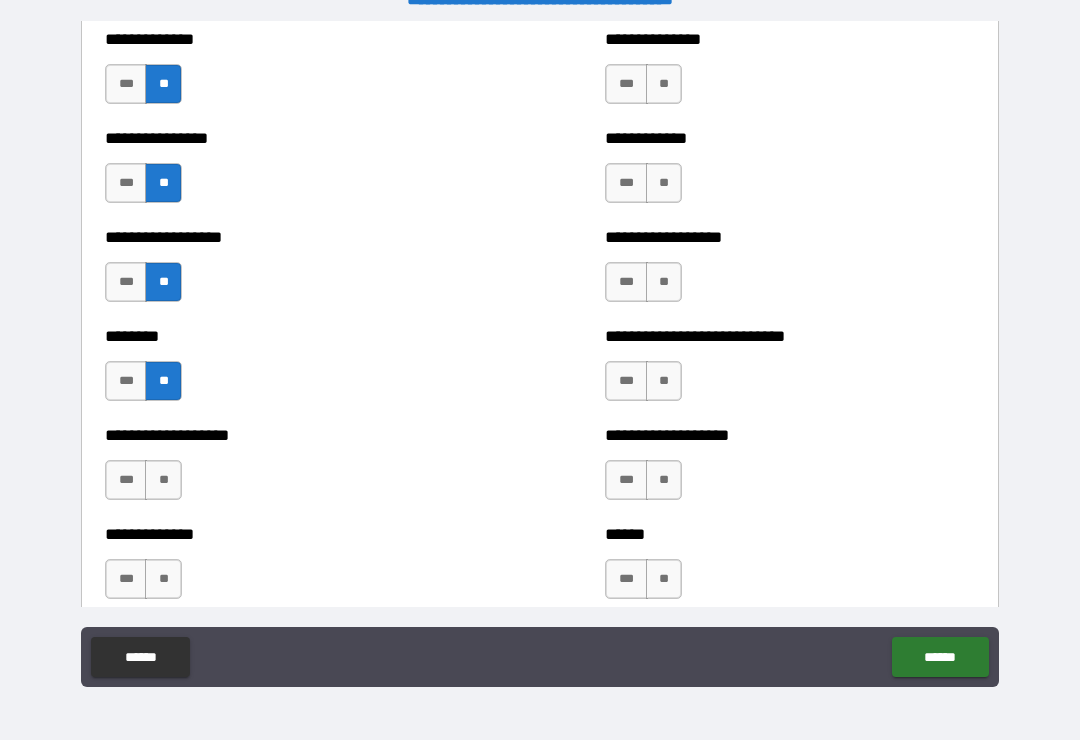 click on "**" at bounding box center [163, 480] 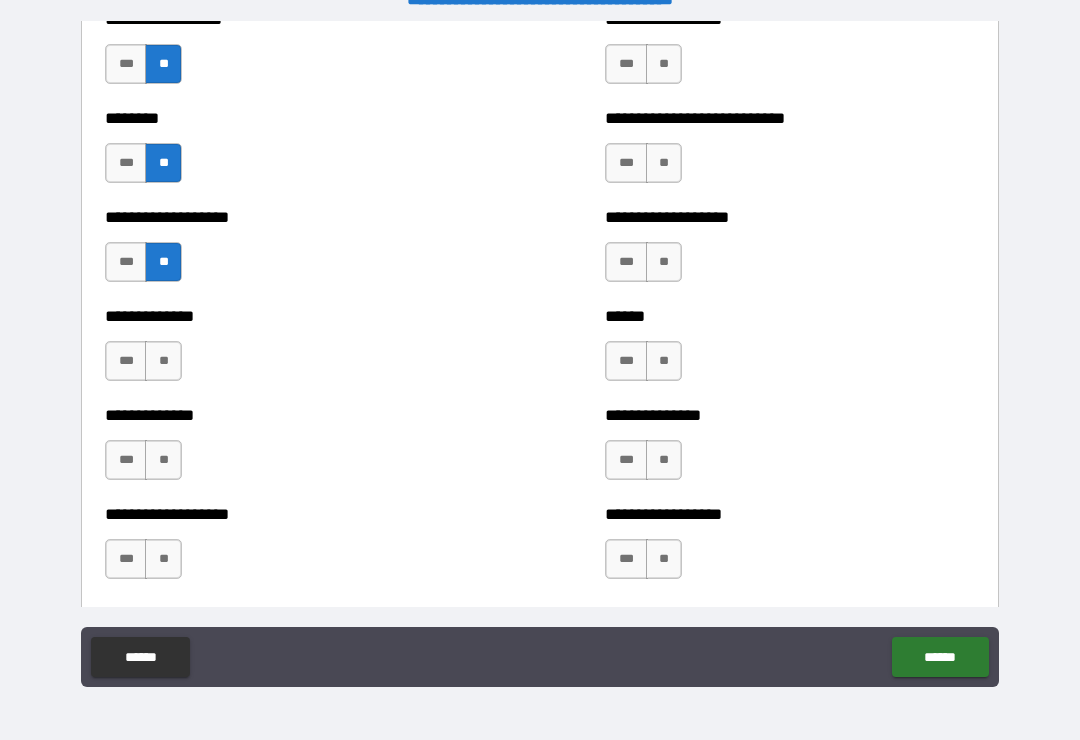 scroll, scrollTop: 4556, scrollLeft: 0, axis: vertical 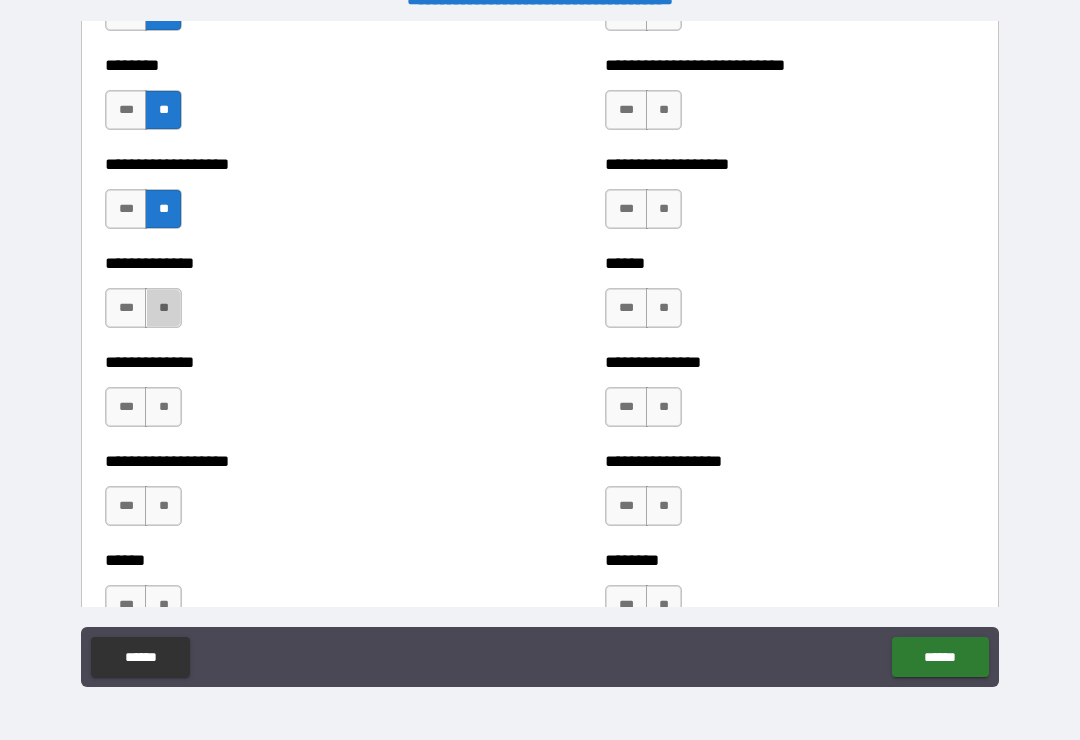 click on "**" at bounding box center (163, 308) 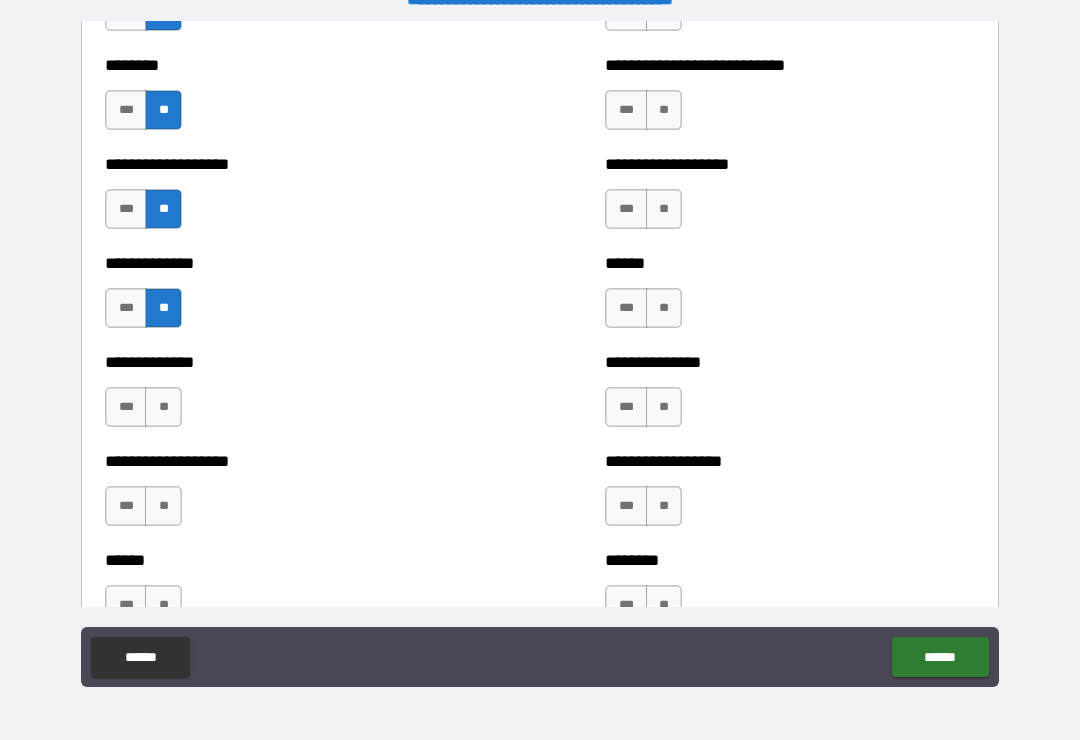 click on "**" at bounding box center [163, 407] 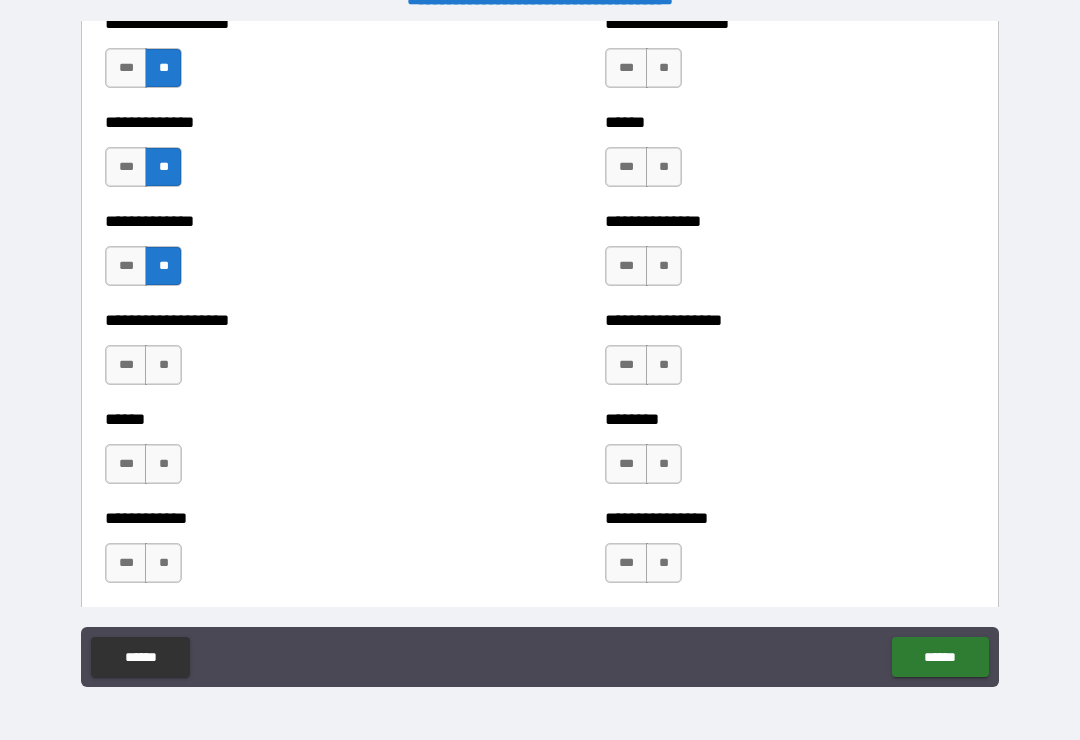 scroll, scrollTop: 4715, scrollLeft: 0, axis: vertical 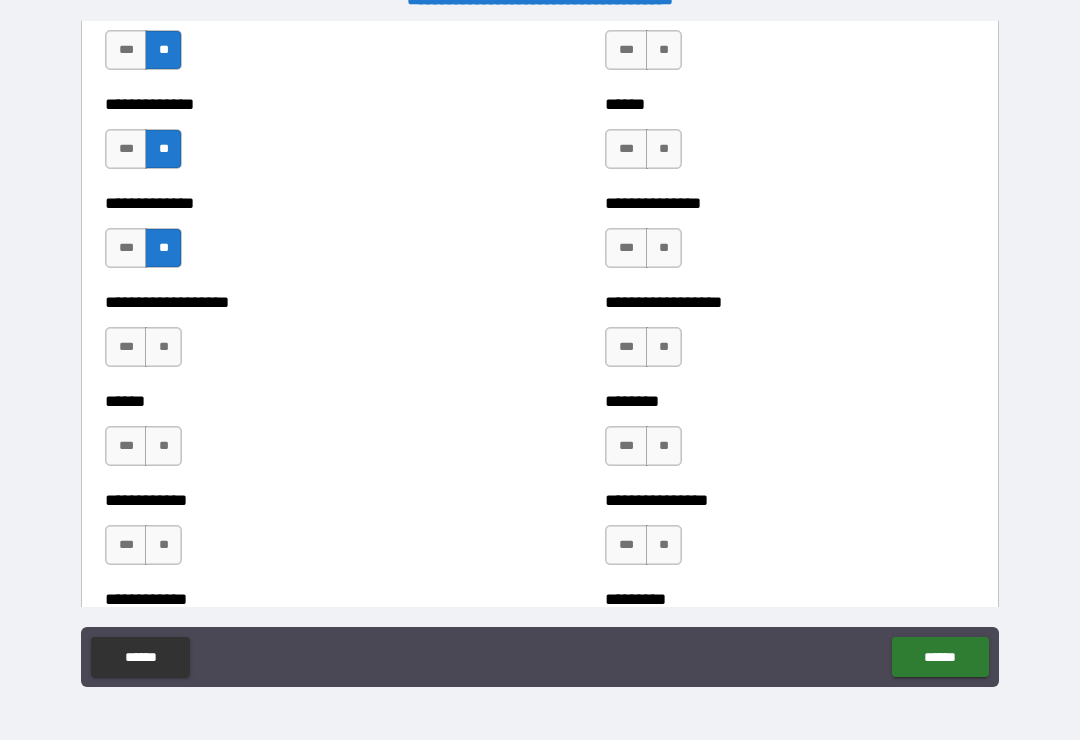 click on "**" at bounding box center (163, 347) 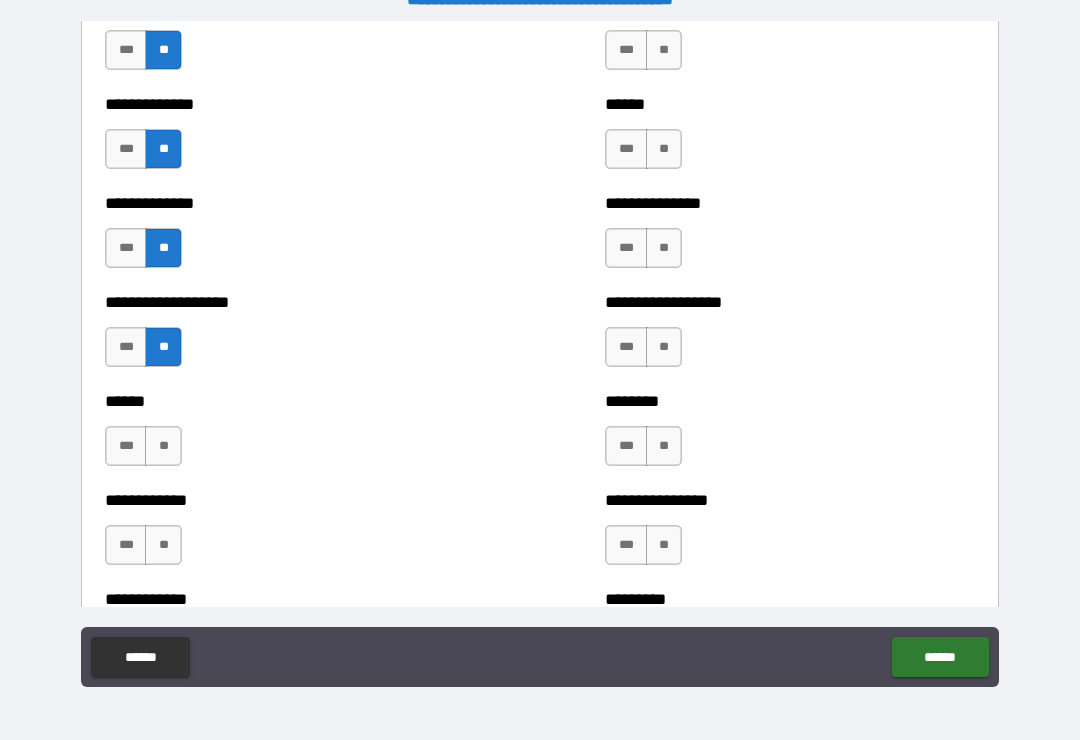 click on "**" at bounding box center (163, 446) 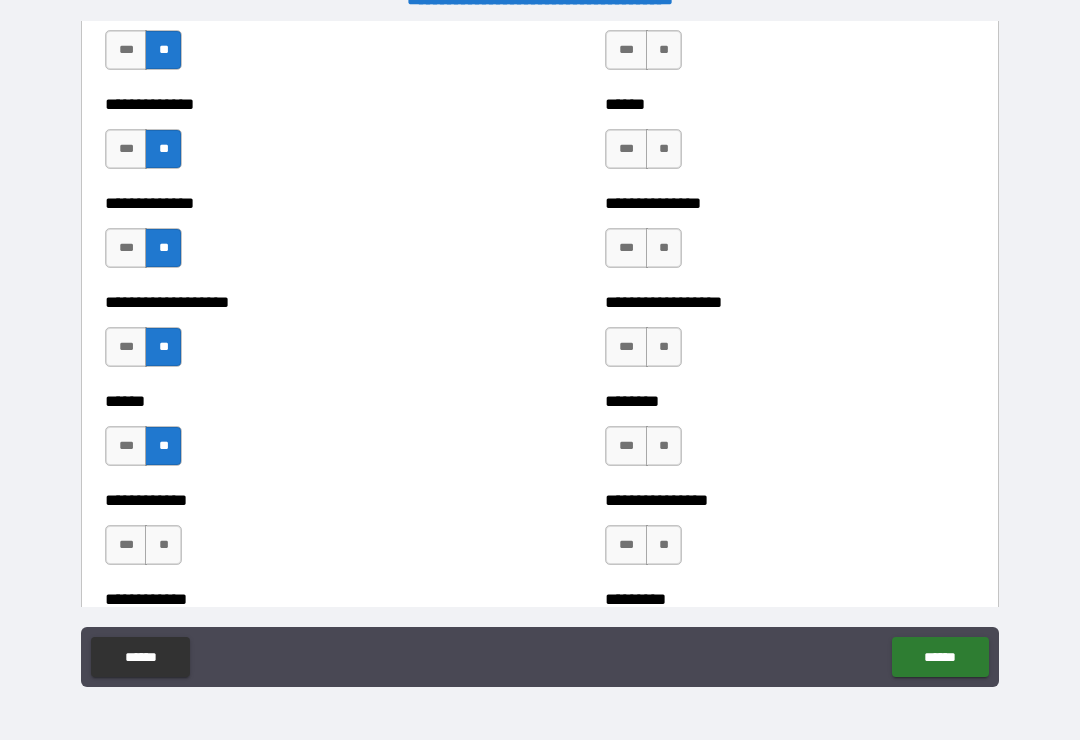 click on "**" at bounding box center [163, 545] 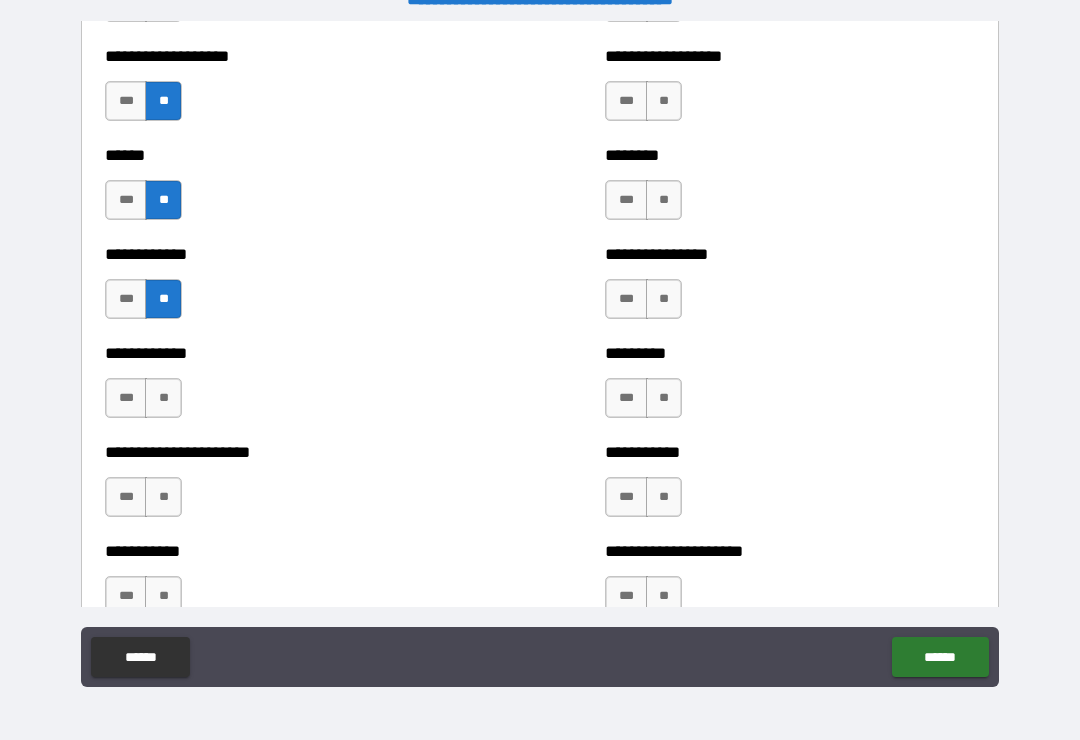 scroll, scrollTop: 4999, scrollLeft: 0, axis: vertical 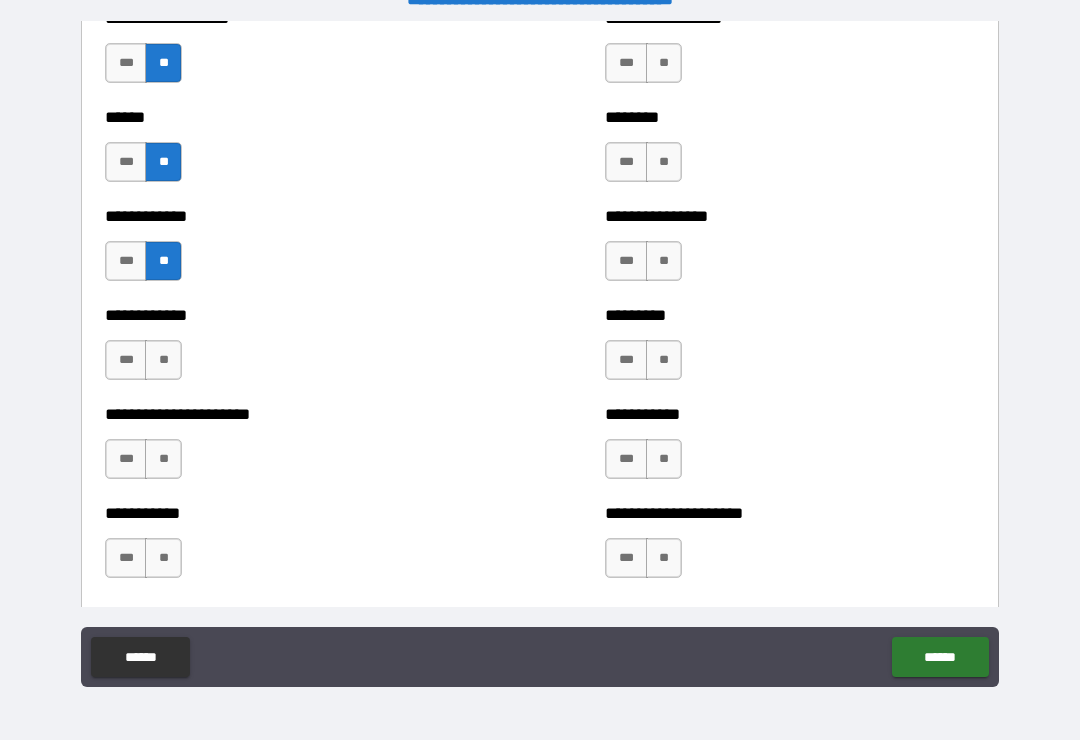 click on "**" at bounding box center [163, 360] 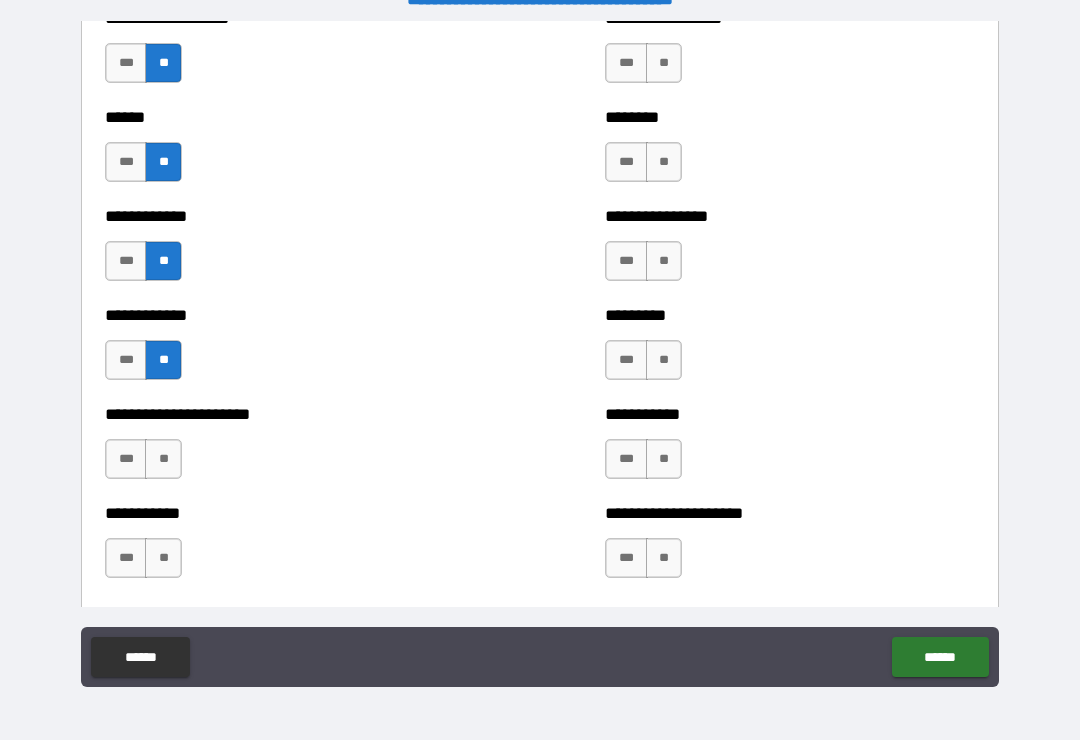 click on "**" at bounding box center (163, 459) 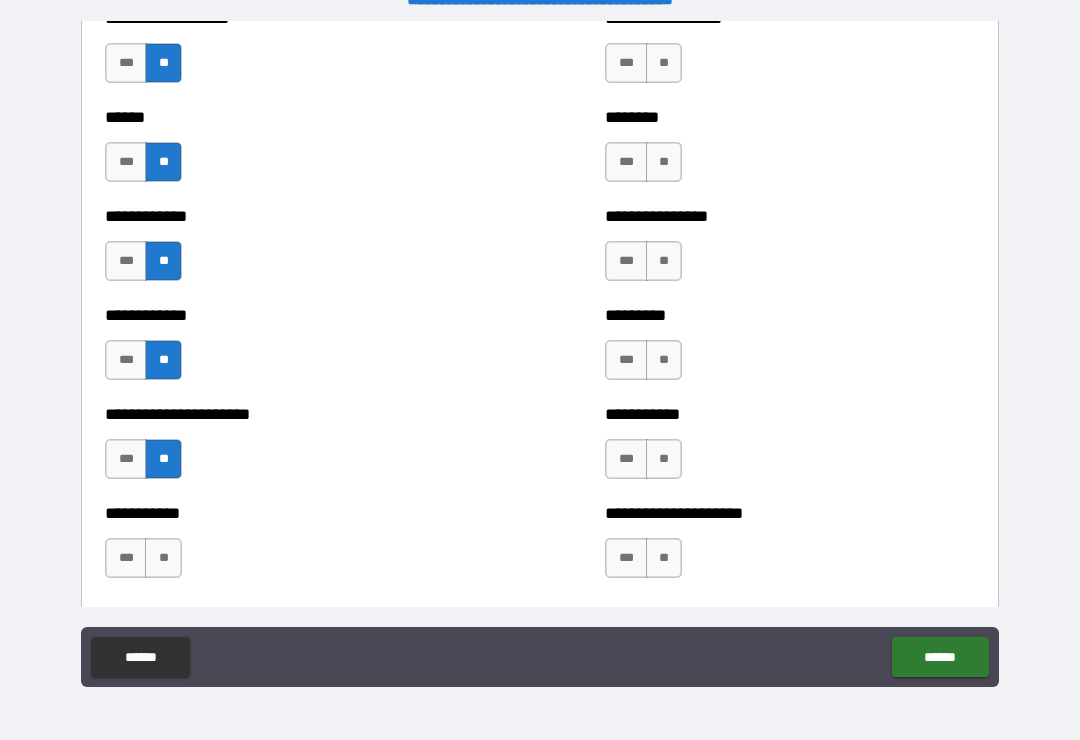 click on "**" at bounding box center (163, 558) 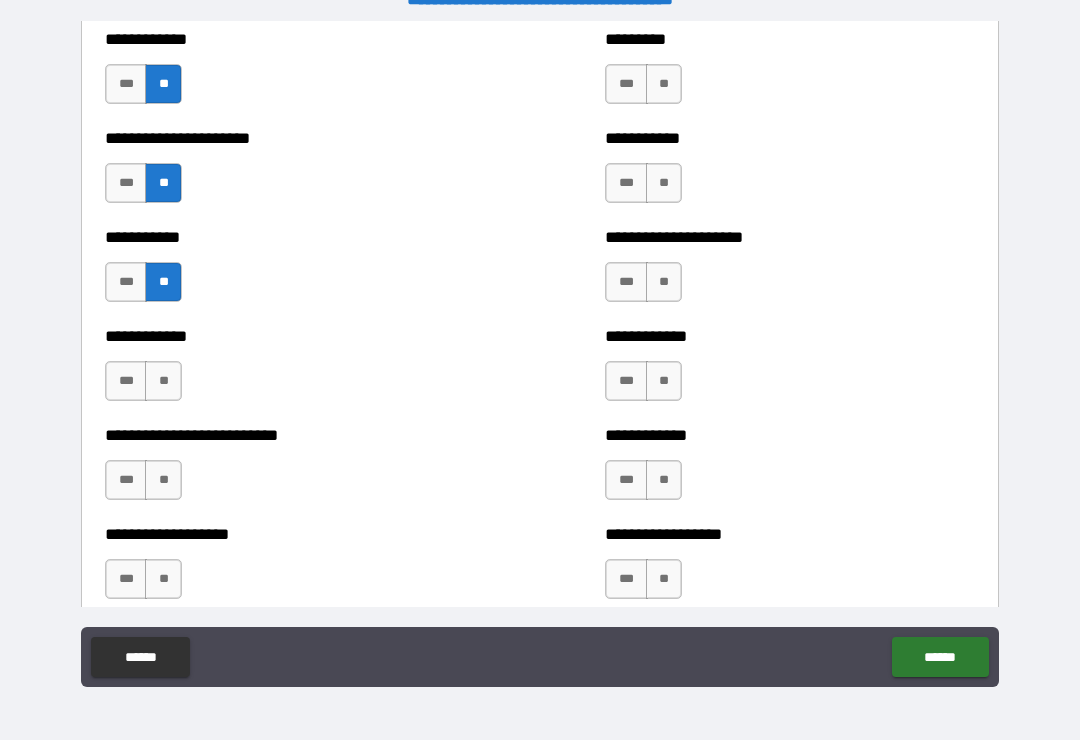 click on "**" at bounding box center (163, 381) 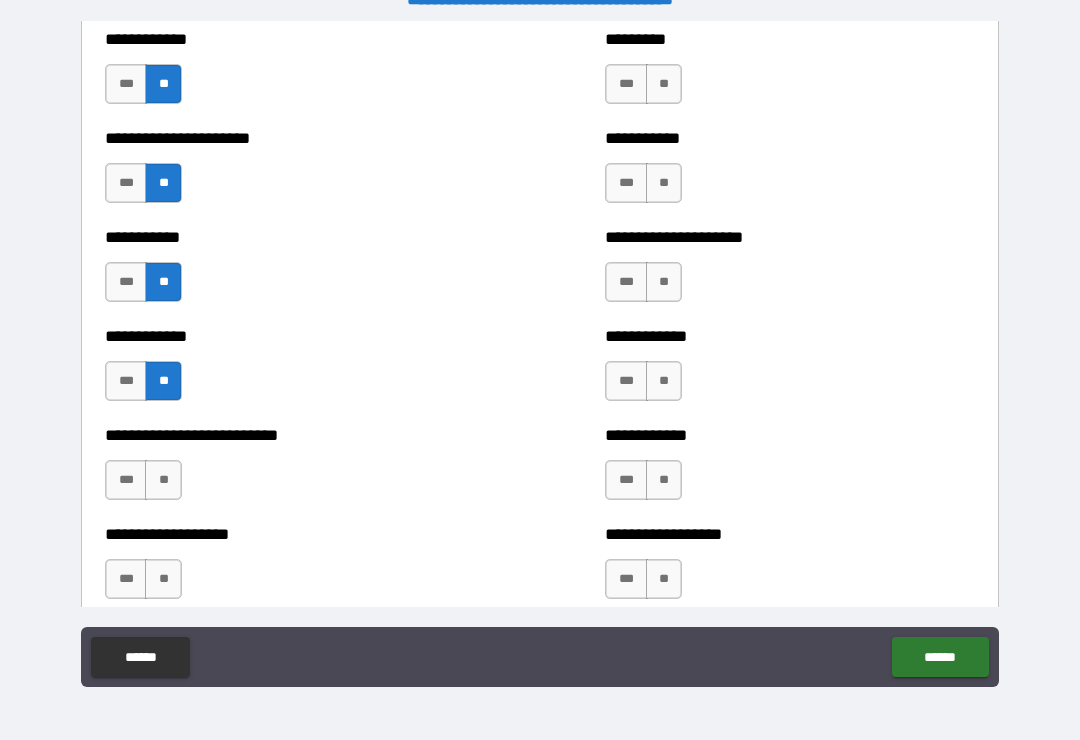 click on "**" at bounding box center [163, 480] 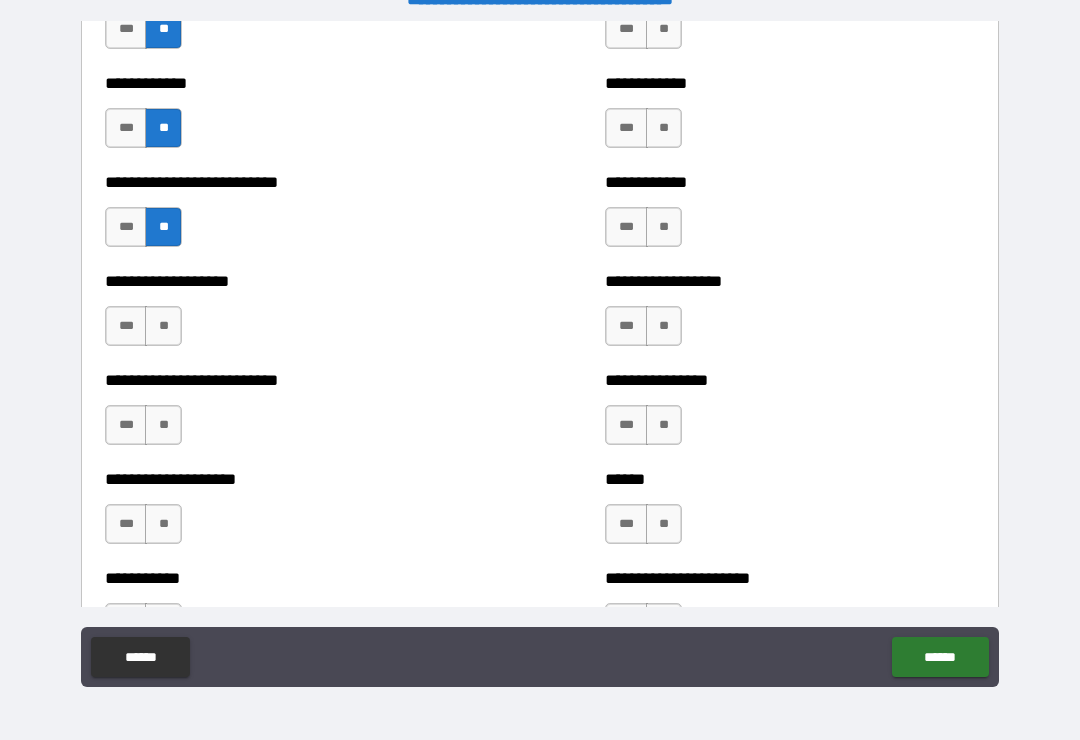 scroll, scrollTop: 5528, scrollLeft: 0, axis: vertical 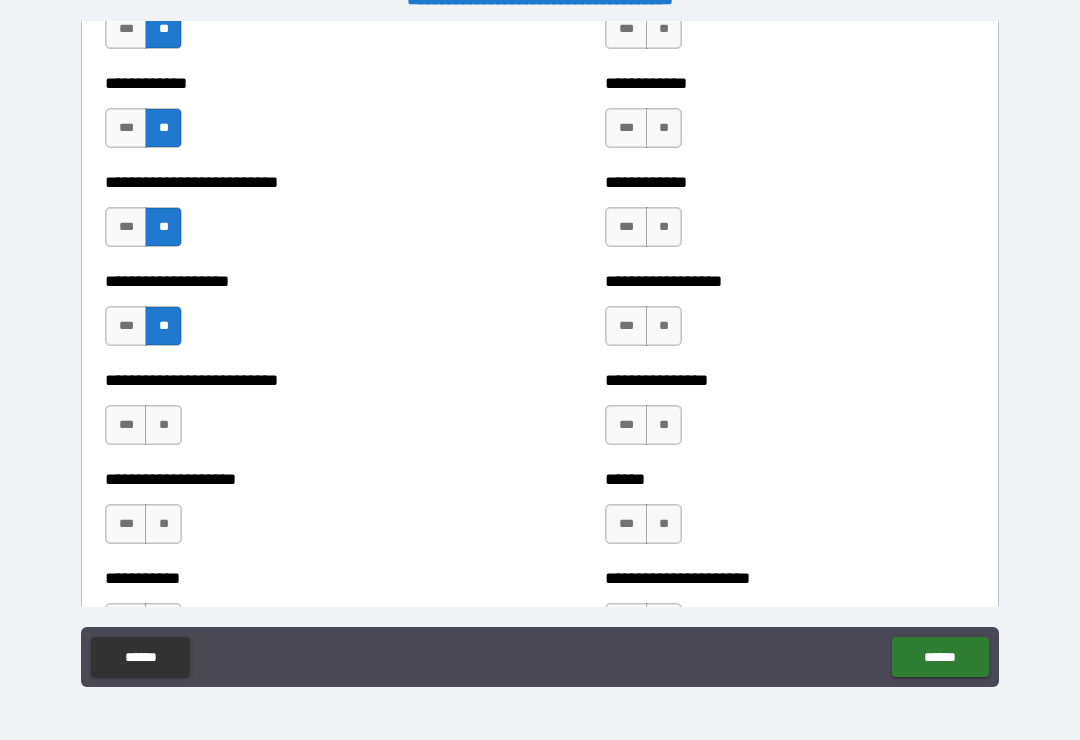 click on "**" at bounding box center (163, 425) 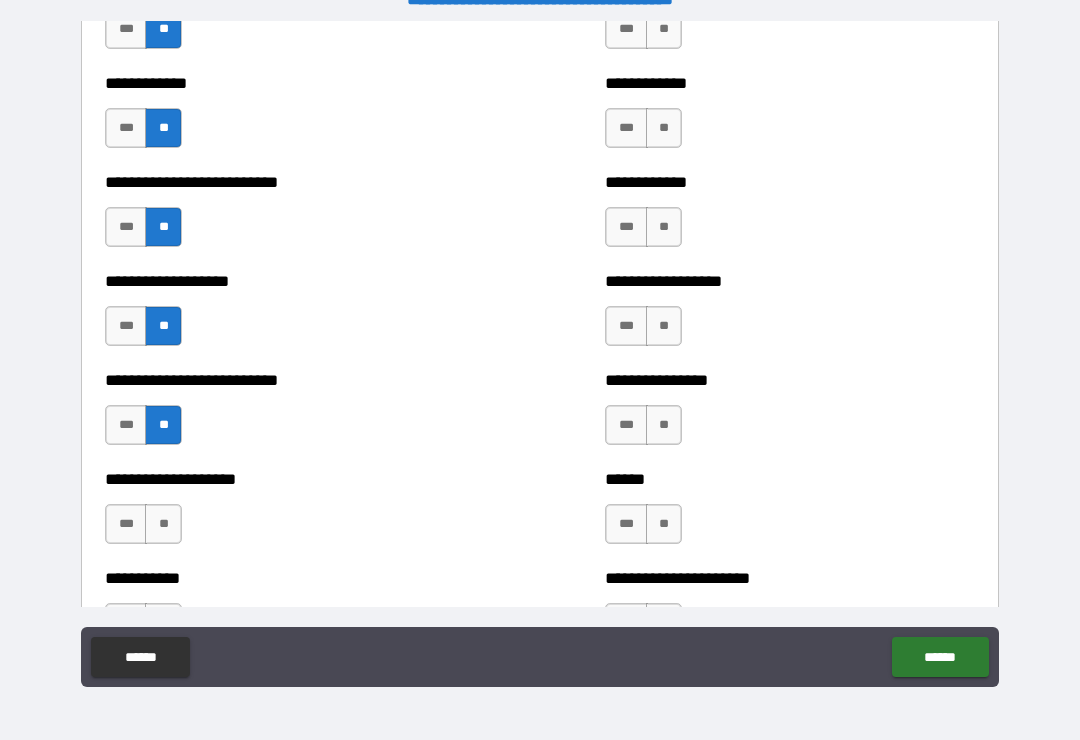 click on "**" at bounding box center [163, 524] 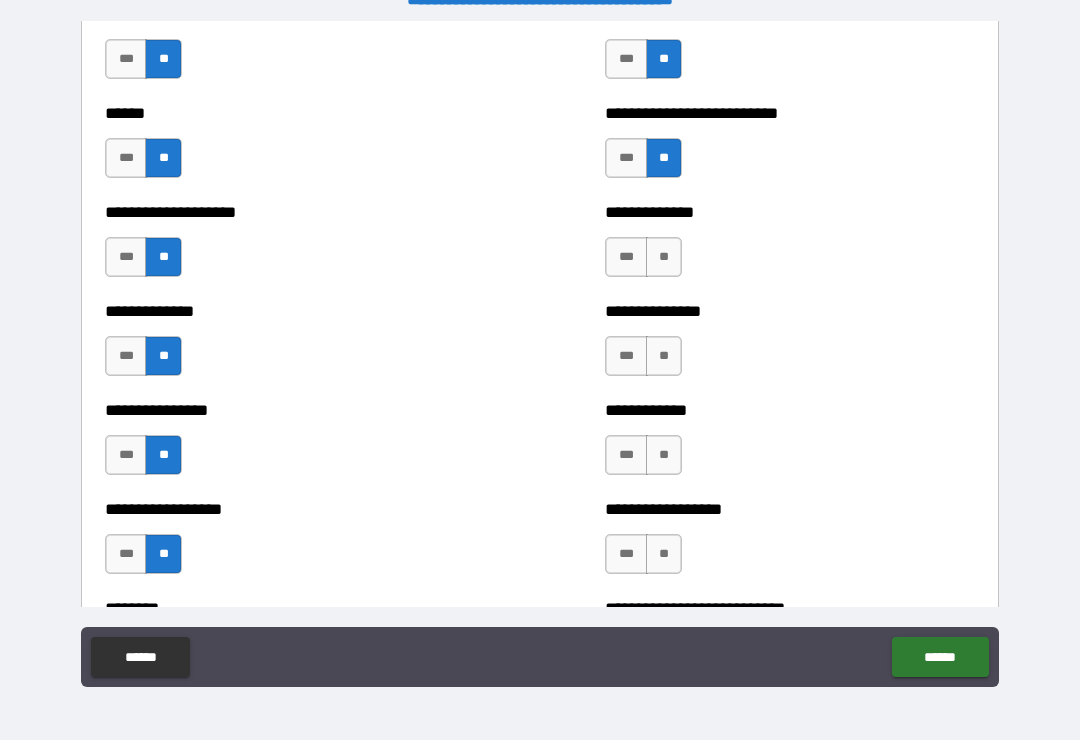 scroll, scrollTop: 4072, scrollLeft: 0, axis: vertical 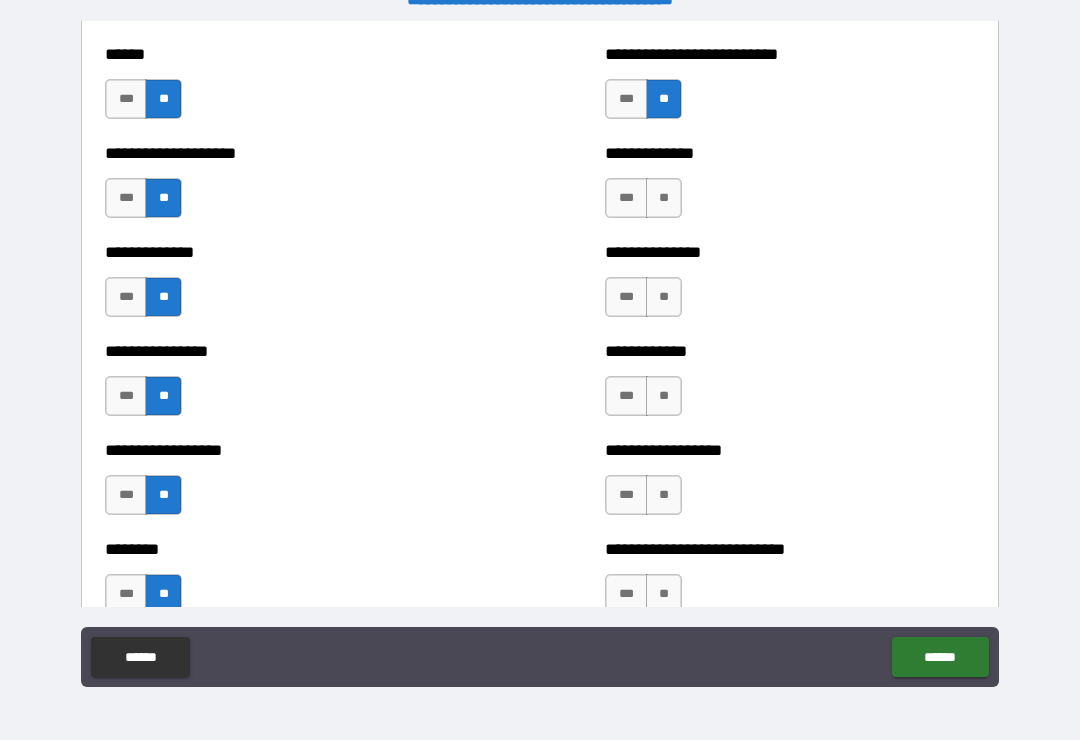 click on "**" at bounding box center (664, 198) 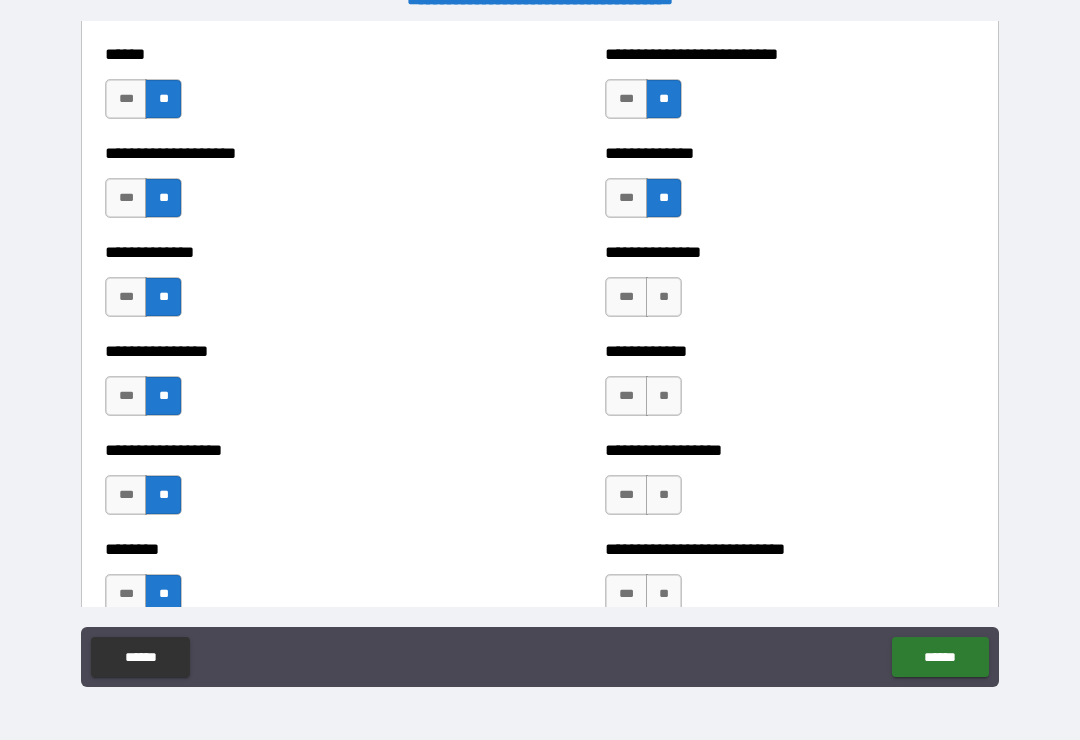 click on "**" at bounding box center (664, 297) 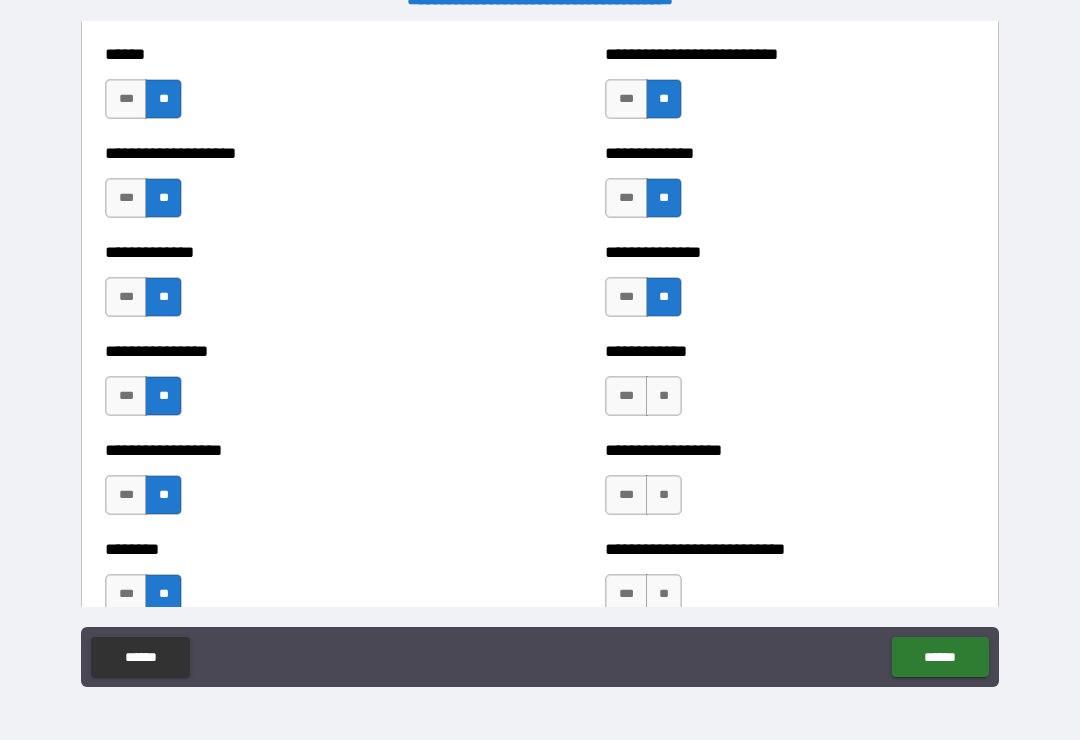 click on "**" at bounding box center [664, 396] 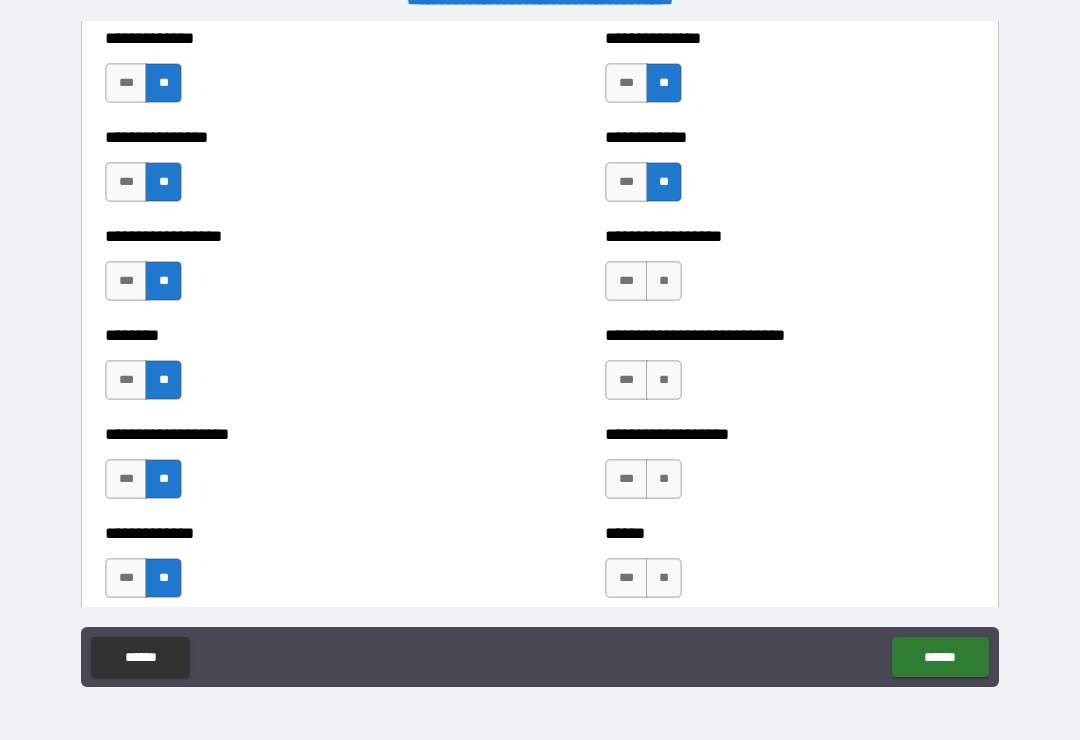 scroll, scrollTop: 4310, scrollLeft: 0, axis: vertical 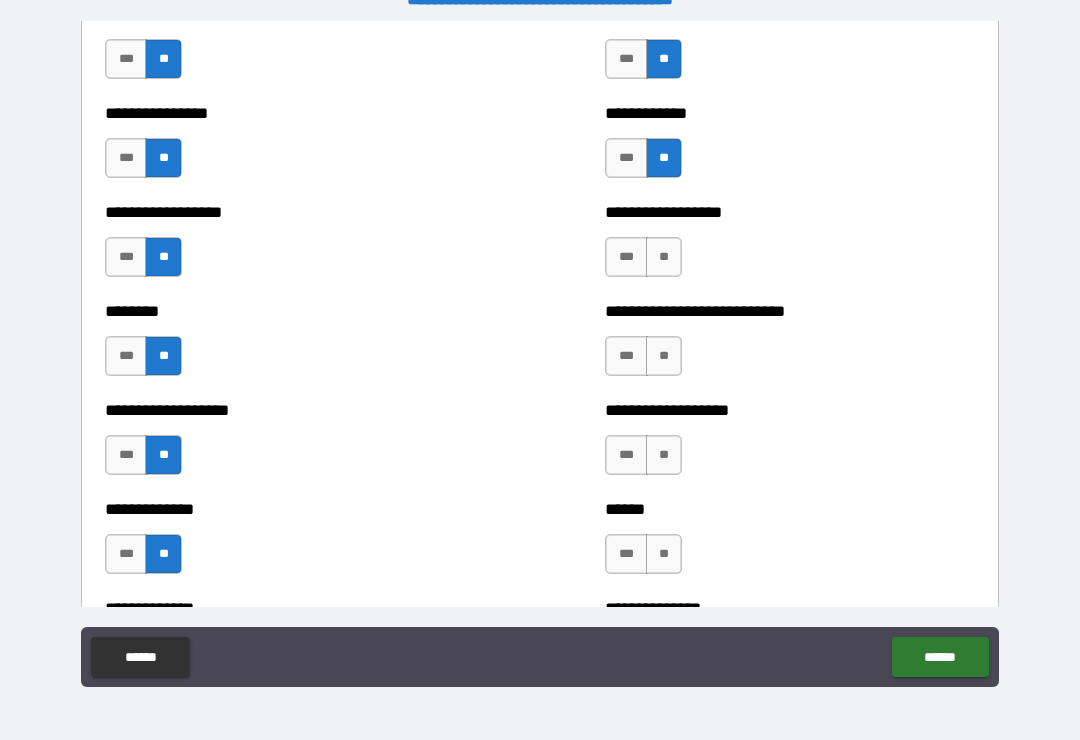 click on "**" at bounding box center [664, 257] 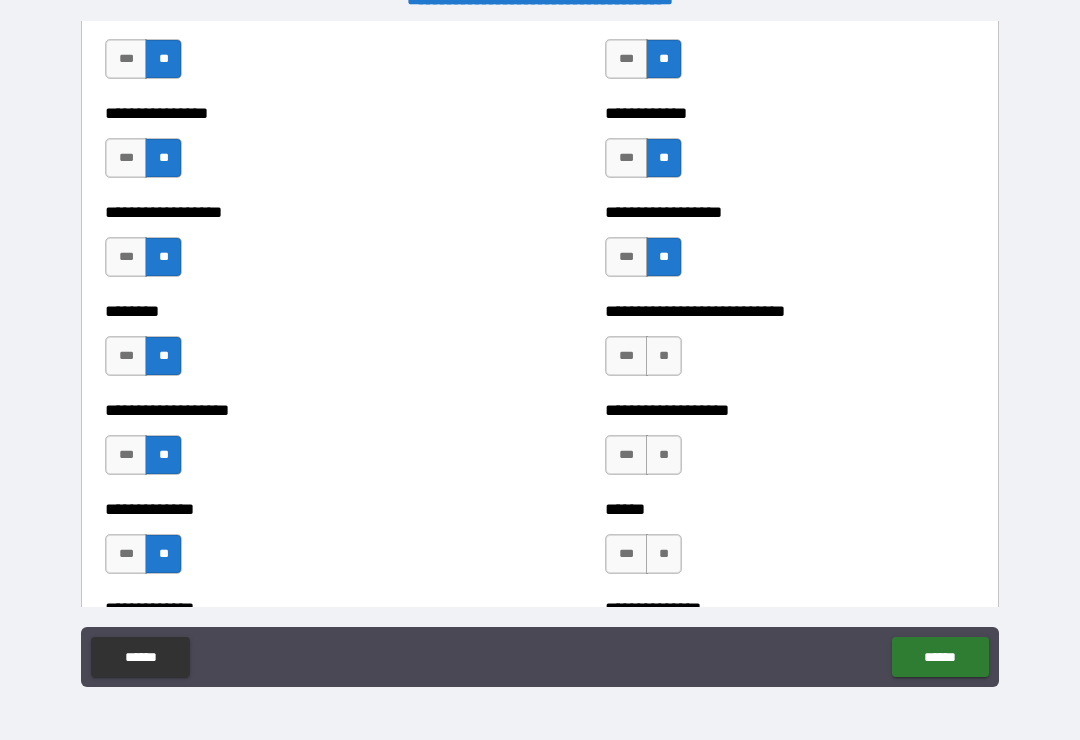 click on "**" at bounding box center (664, 356) 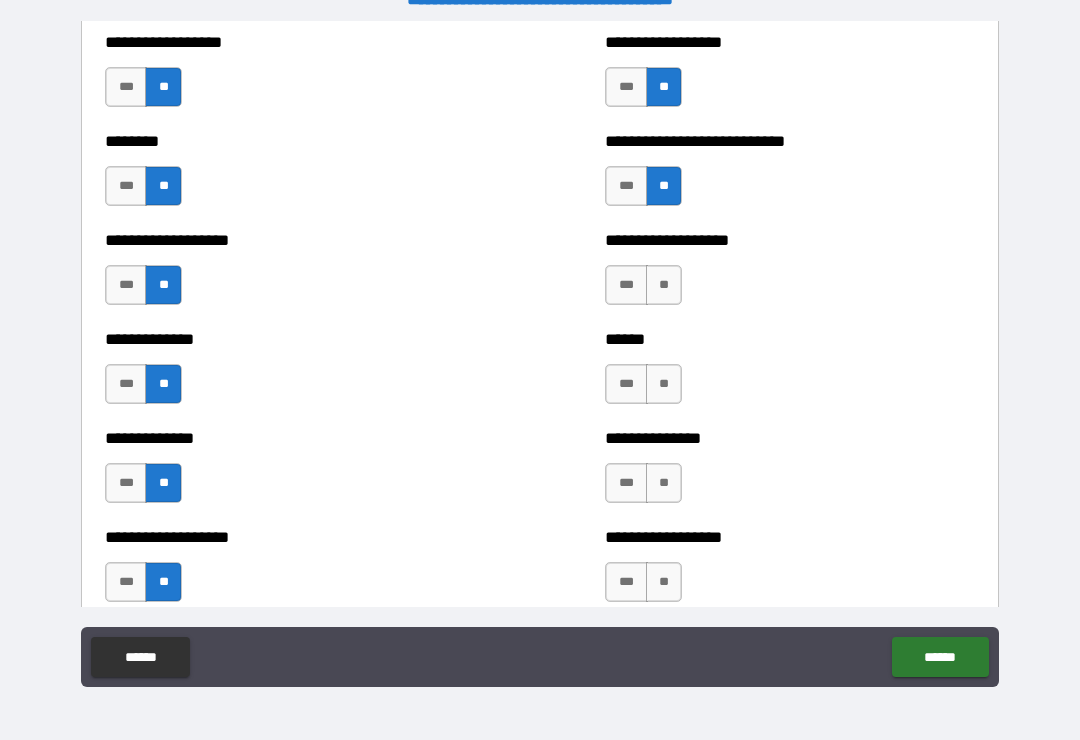 scroll, scrollTop: 4481, scrollLeft: 0, axis: vertical 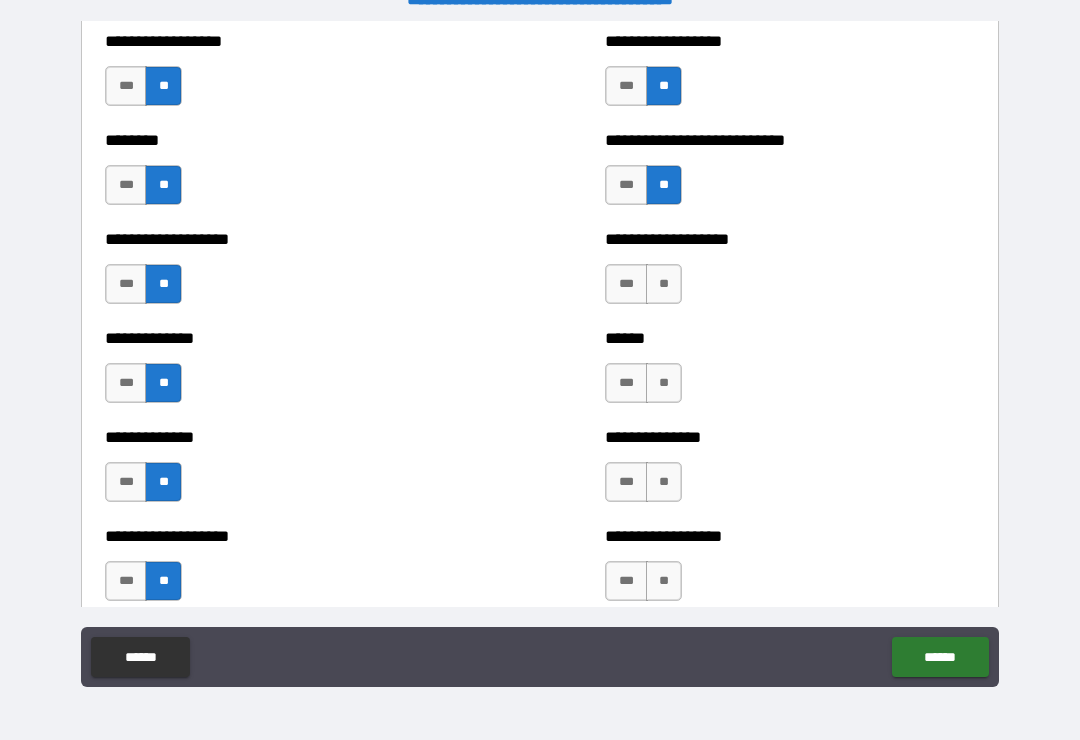 click on "**" at bounding box center (664, 284) 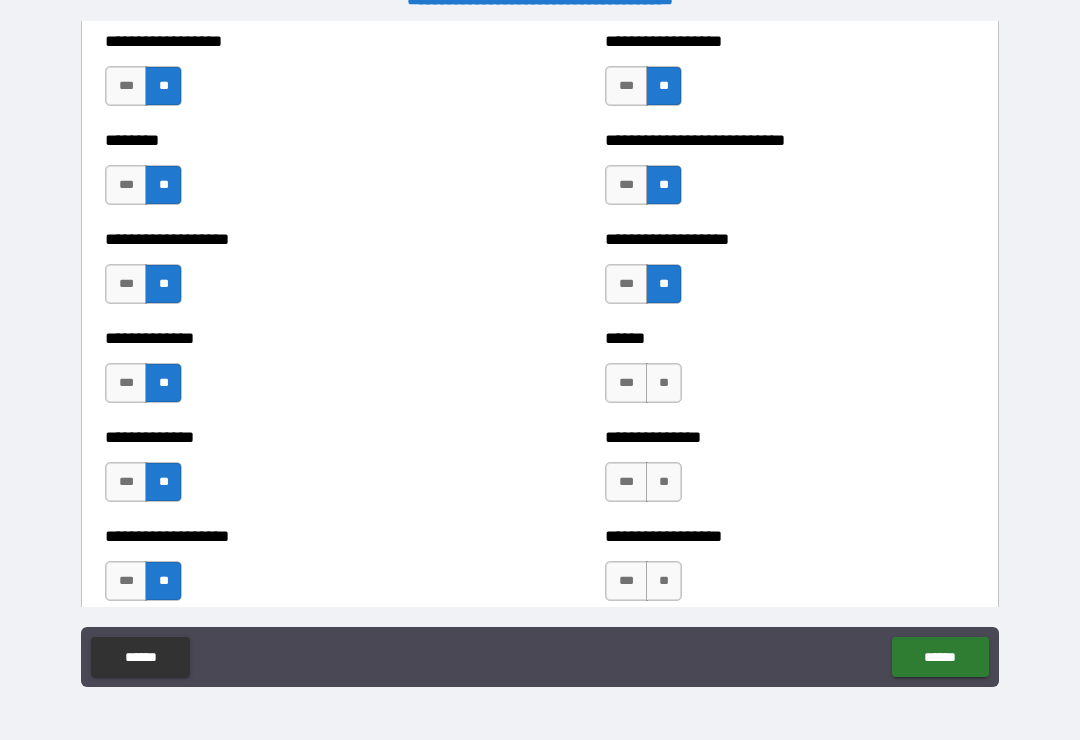 click on "**" at bounding box center [664, 383] 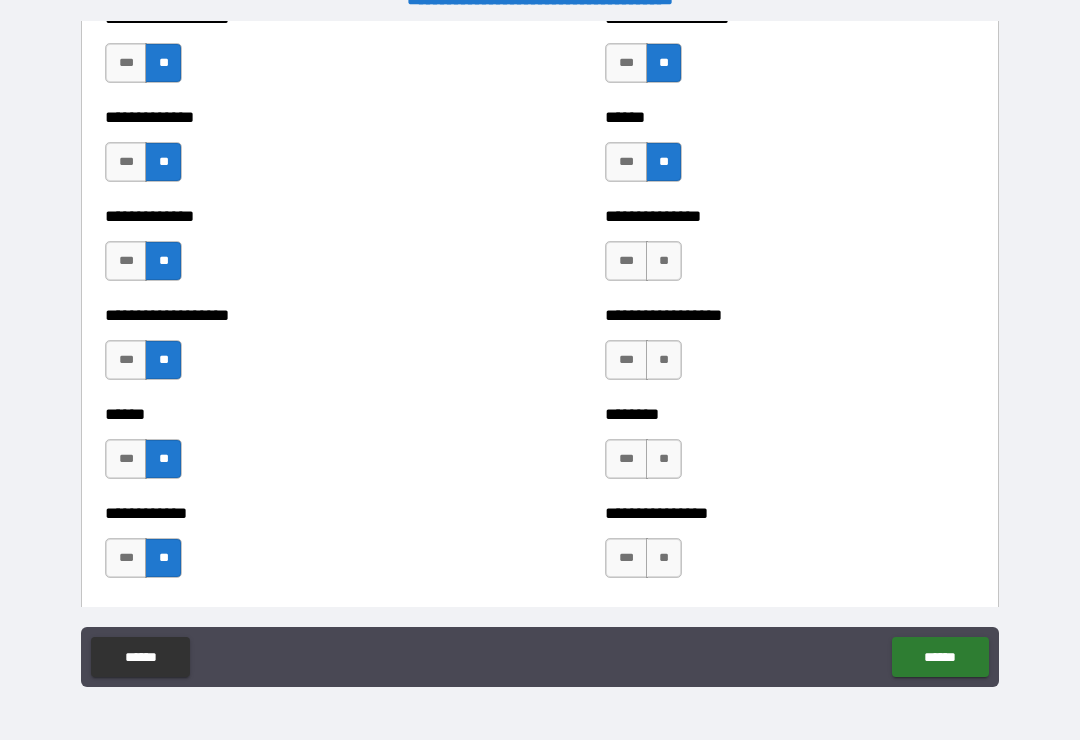 scroll, scrollTop: 4706, scrollLeft: 0, axis: vertical 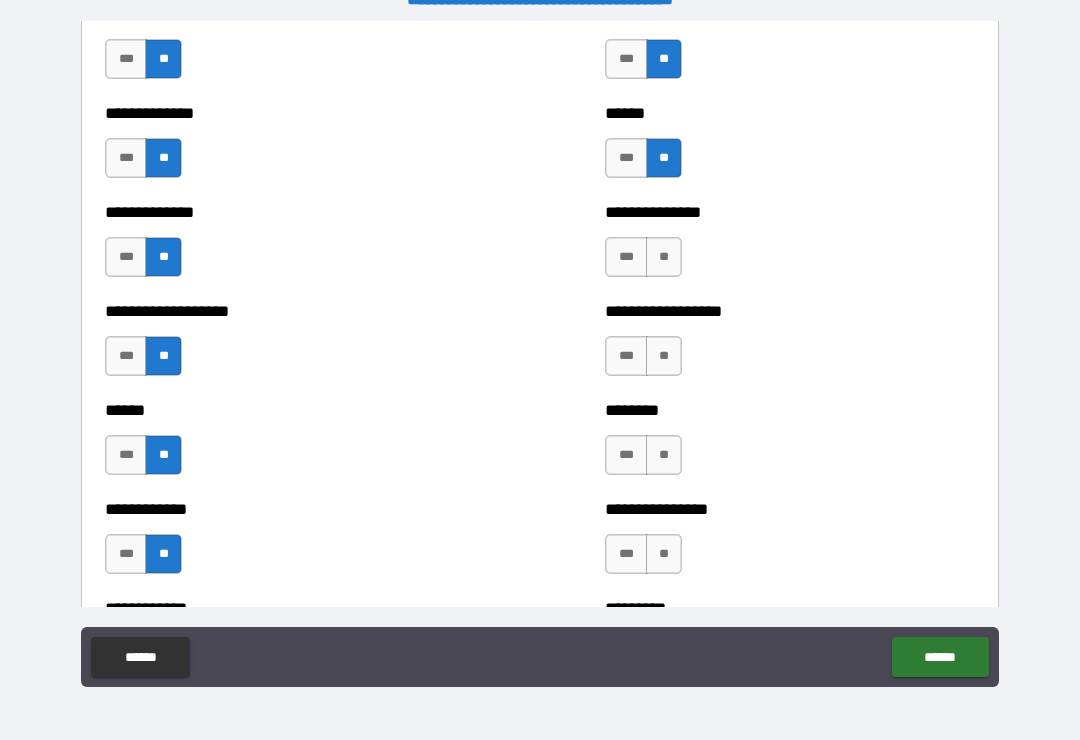 click on "**" at bounding box center [664, 257] 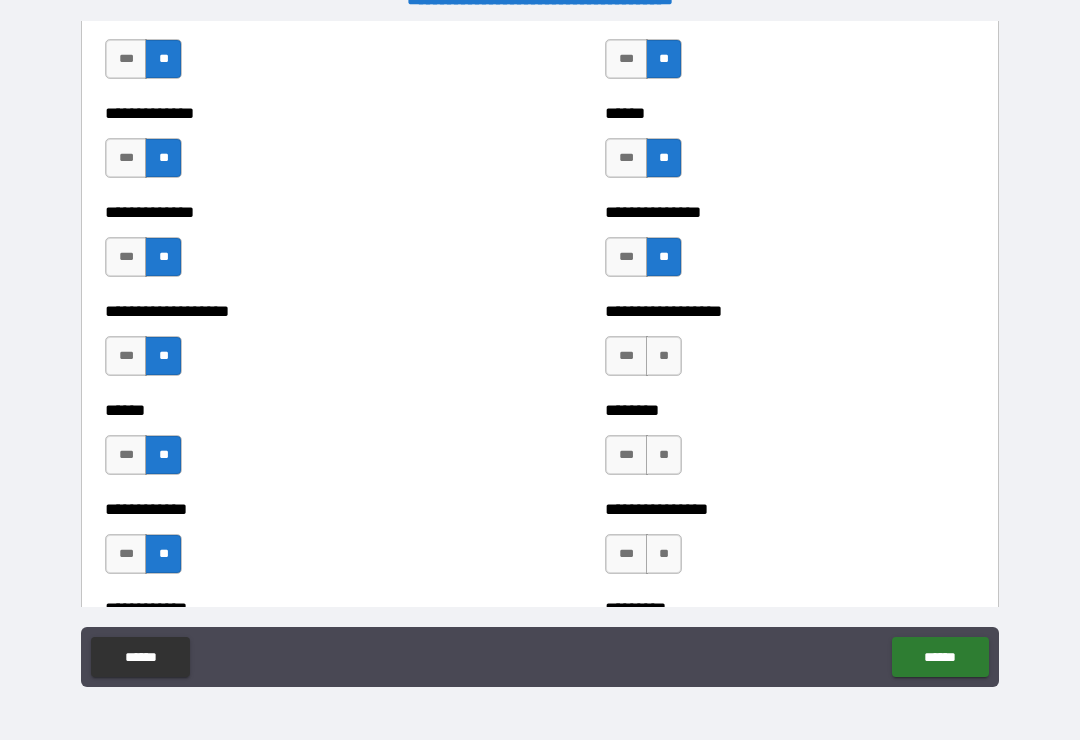 click on "**" at bounding box center (664, 356) 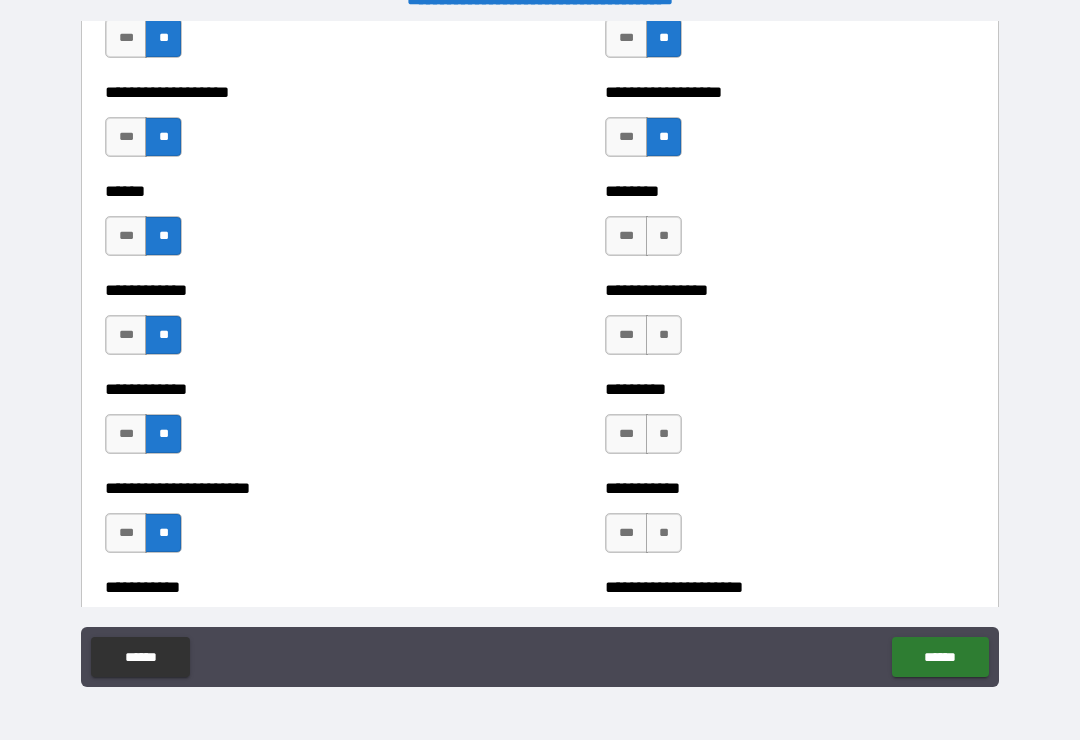 scroll, scrollTop: 4937, scrollLeft: 0, axis: vertical 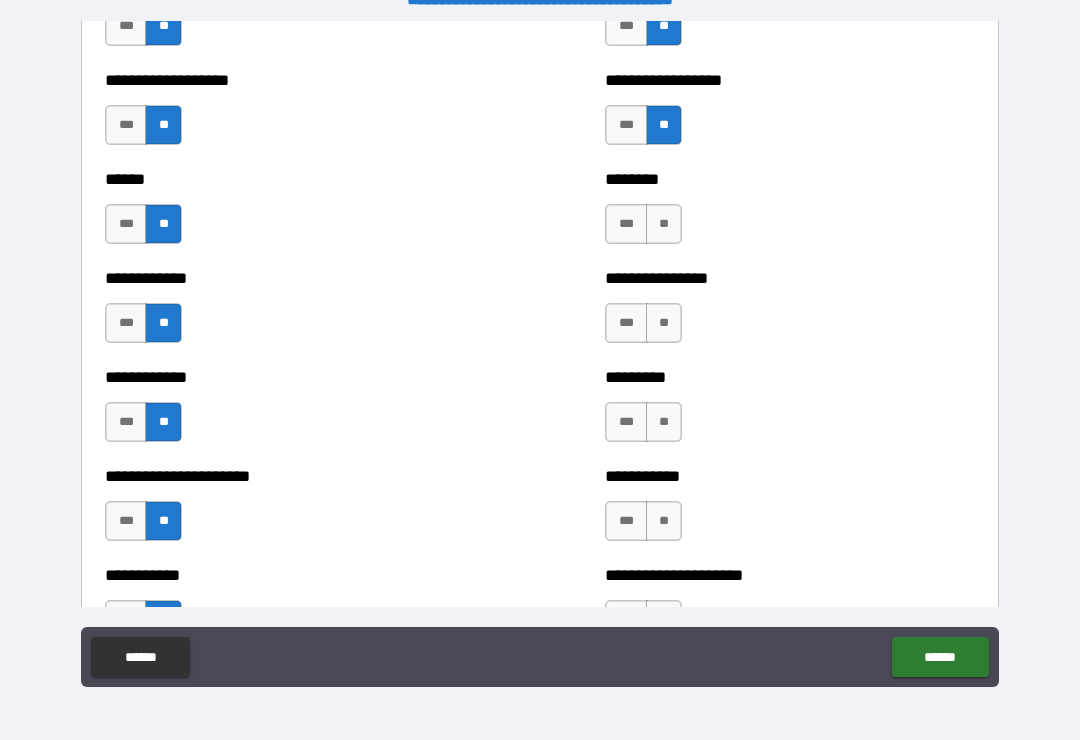 click on "**" at bounding box center [664, 224] 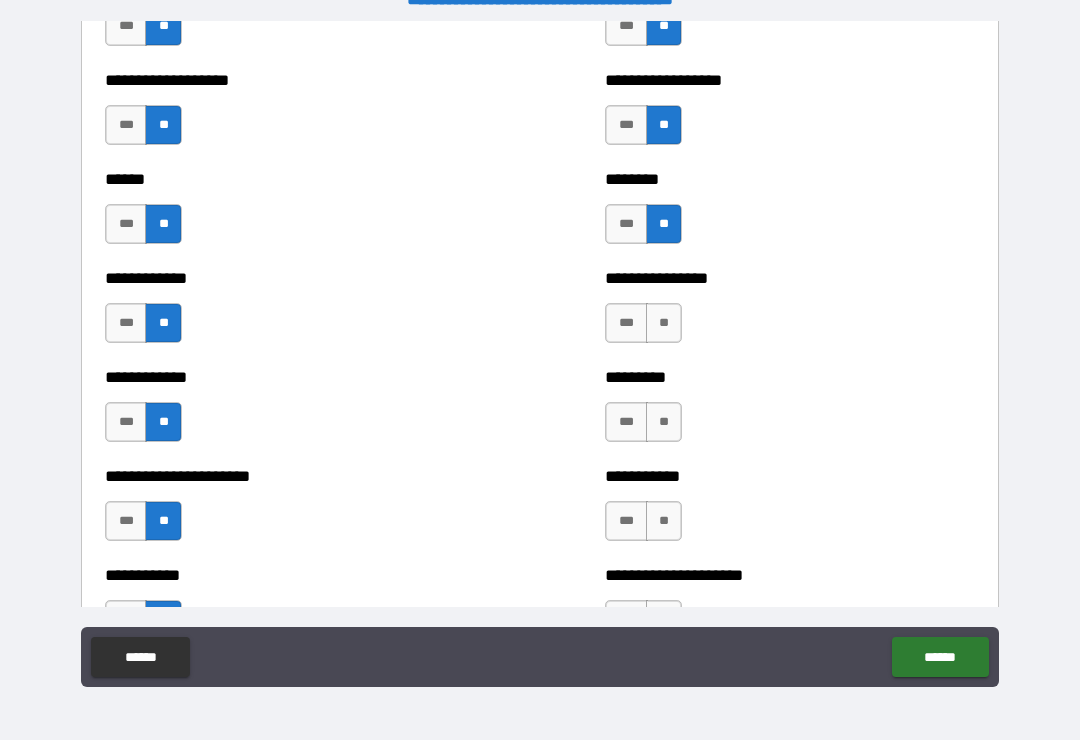 click on "**" at bounding box center (664, 323) 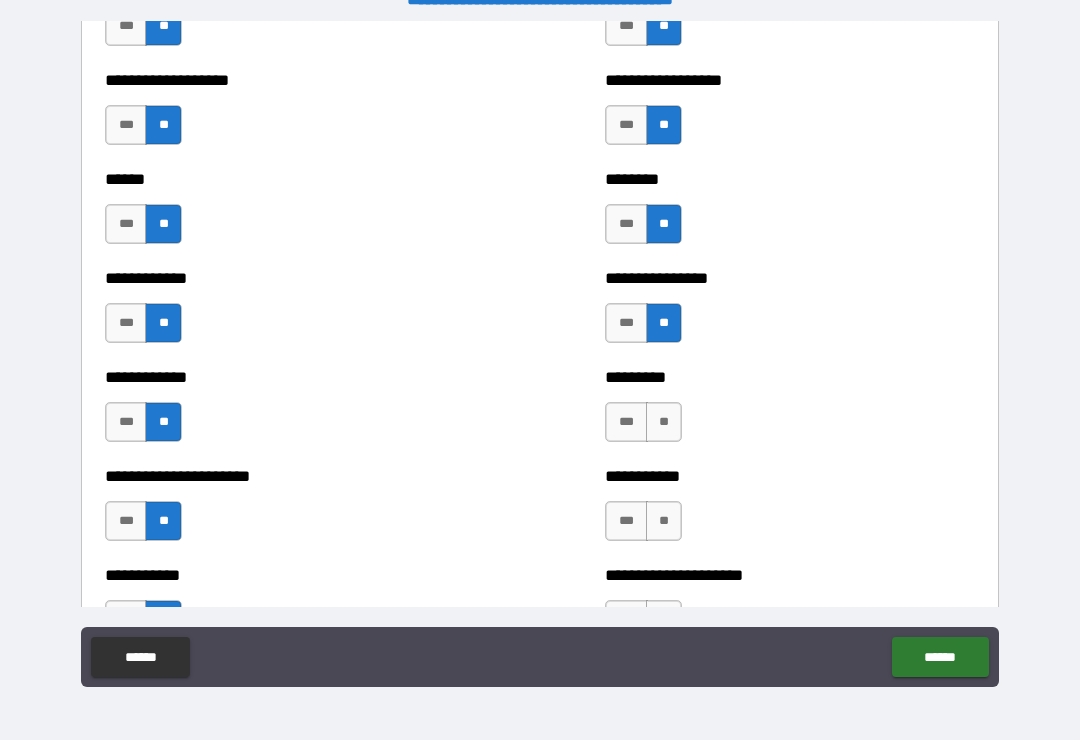 click on "**" at bounding box center (664, 422) 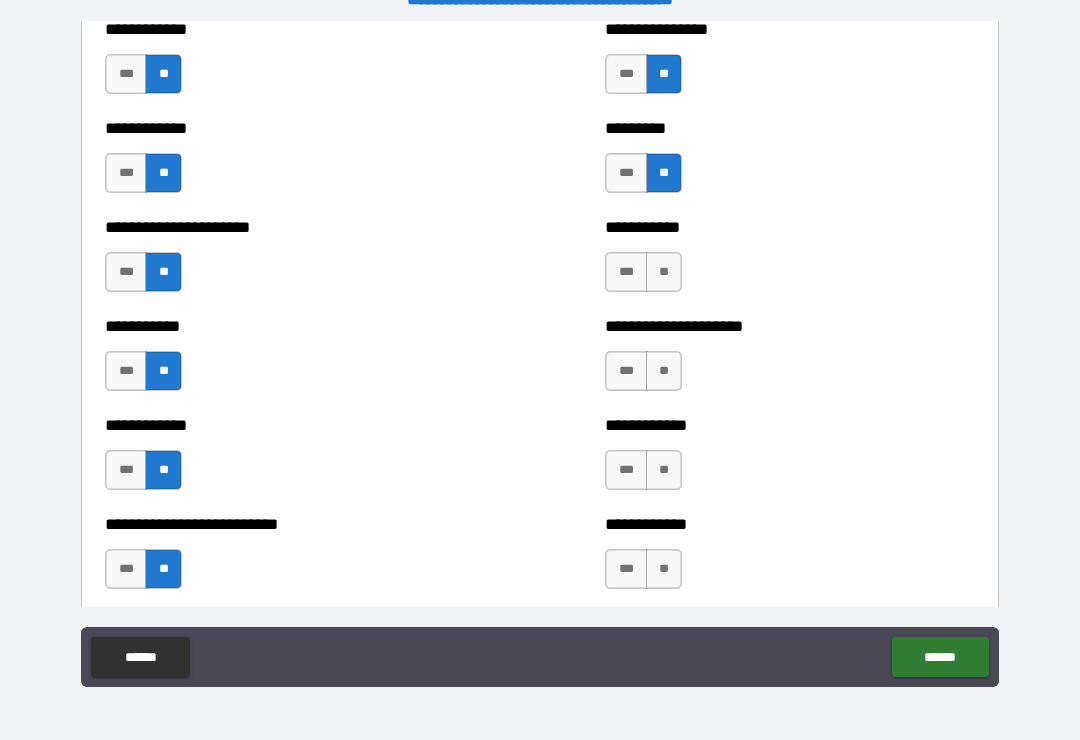 scroll, scrollTop: 5209, scrollLeft: 0, axis: vertical 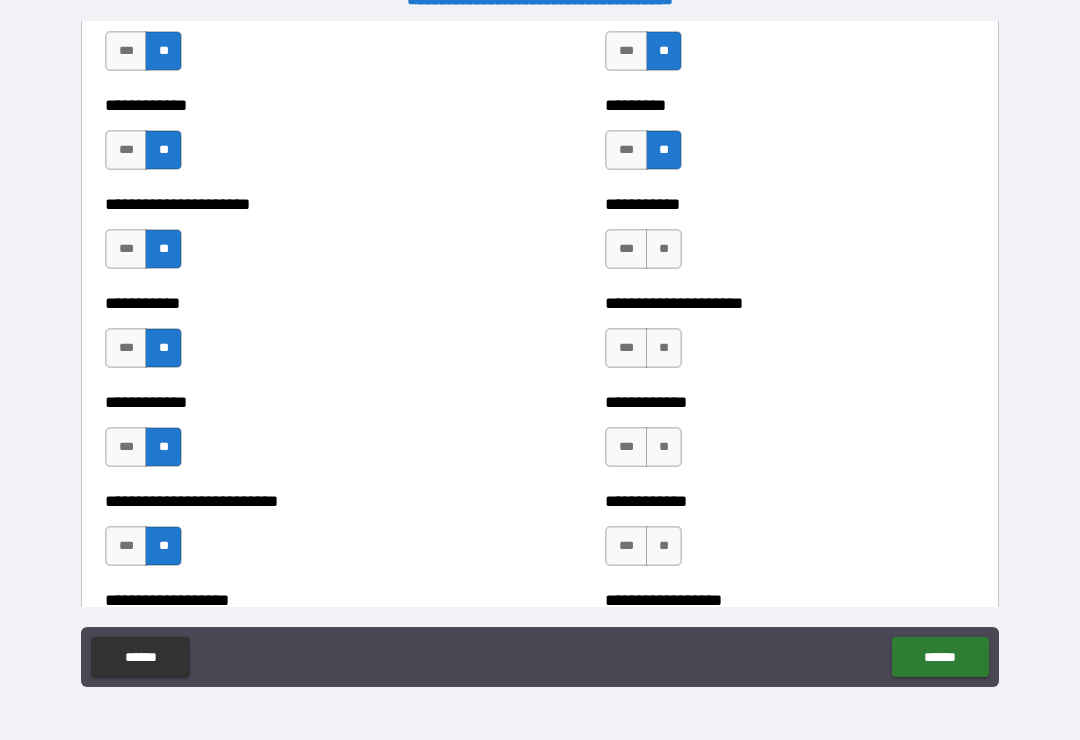 click on "**" at bounding box center [664, 249] 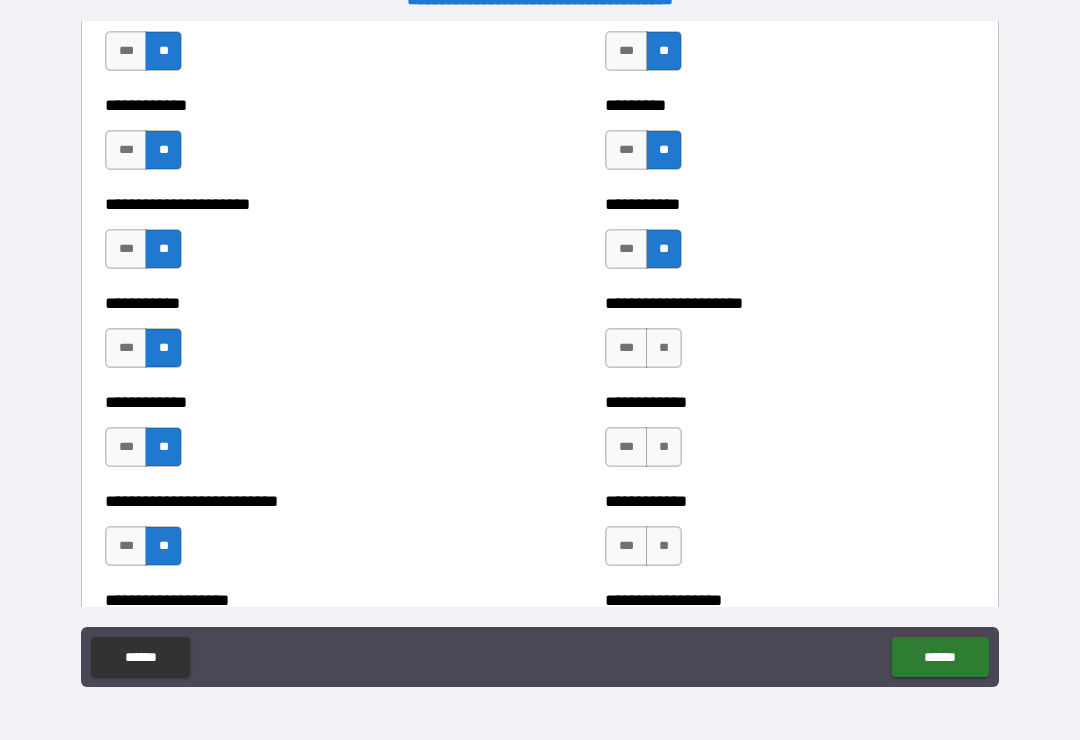 click on "**" at bounding box center (664, 348) 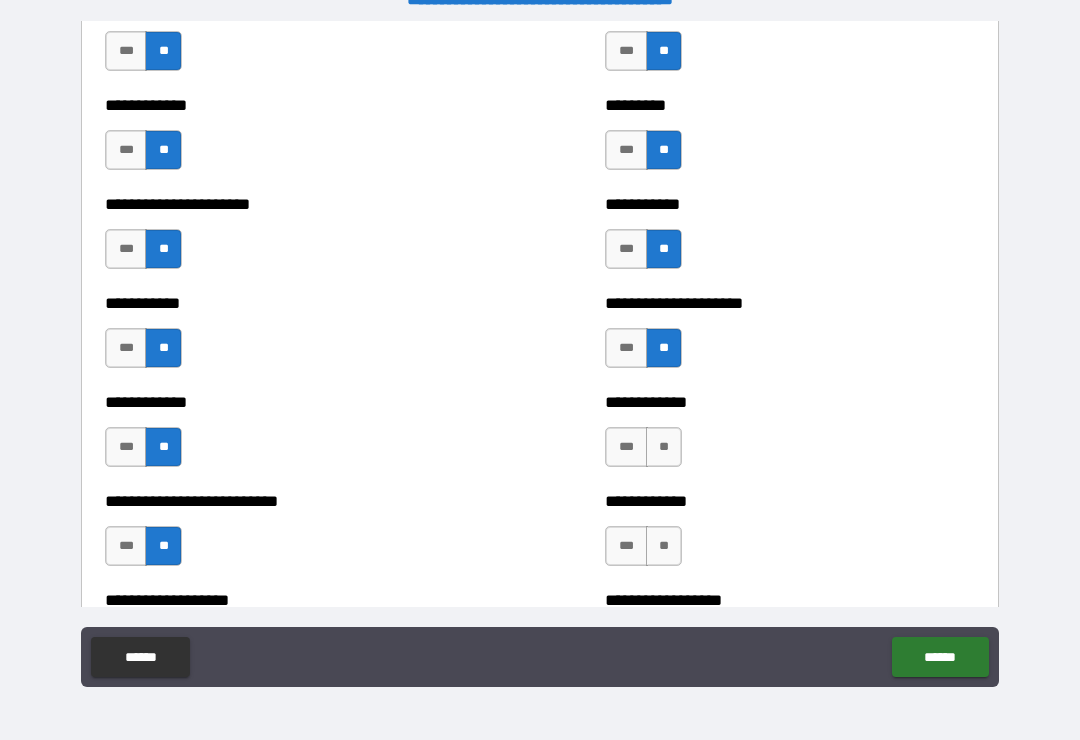click on "**" at bounding box center (664, 447) 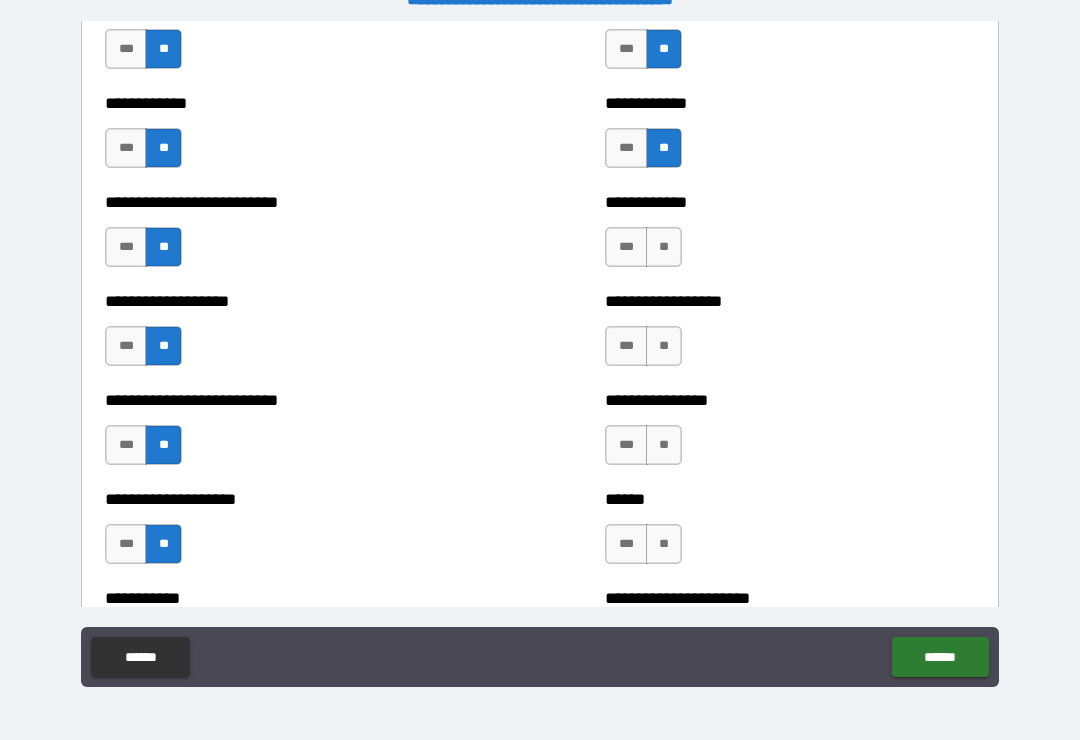 scroll, scrollTop: 5516, scrollLeft: 0, axis: vertical 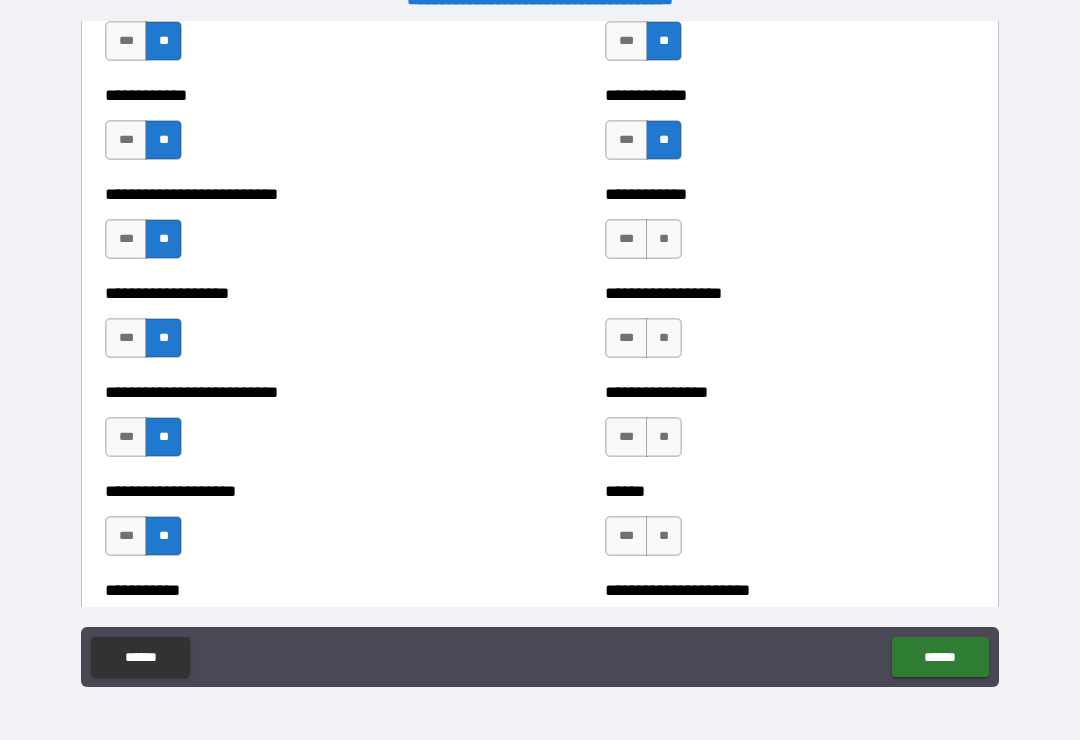 click on "**" at bounding box center [664, 239] 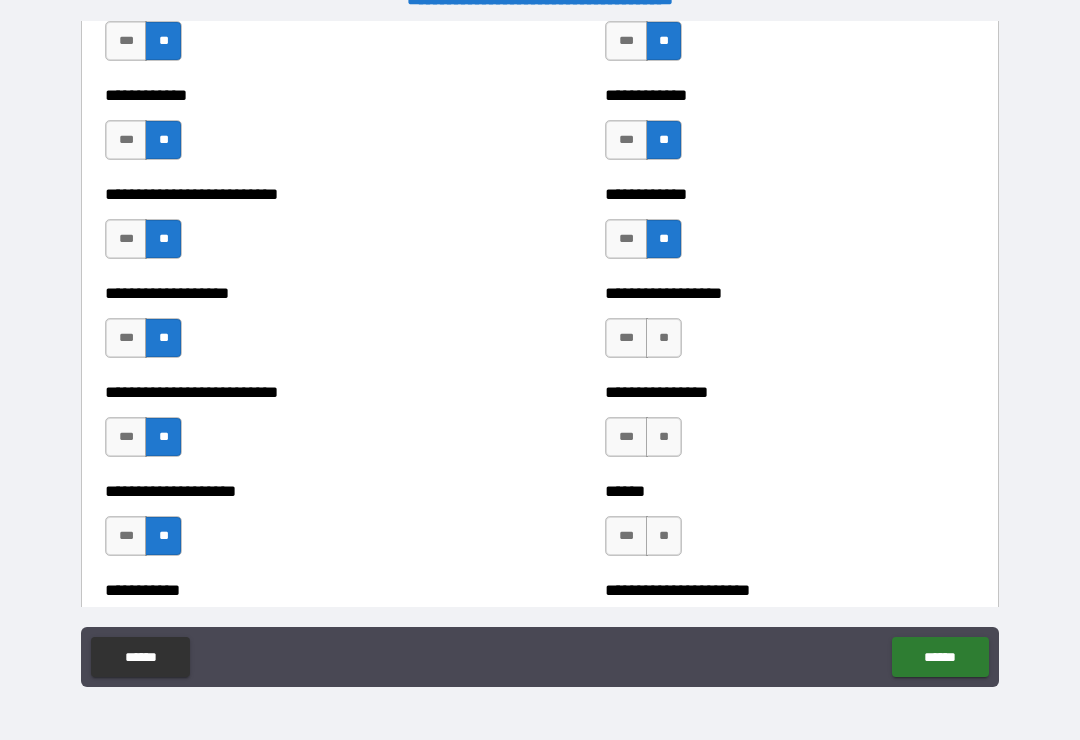 click on "**" at bounding box center (664, 338) 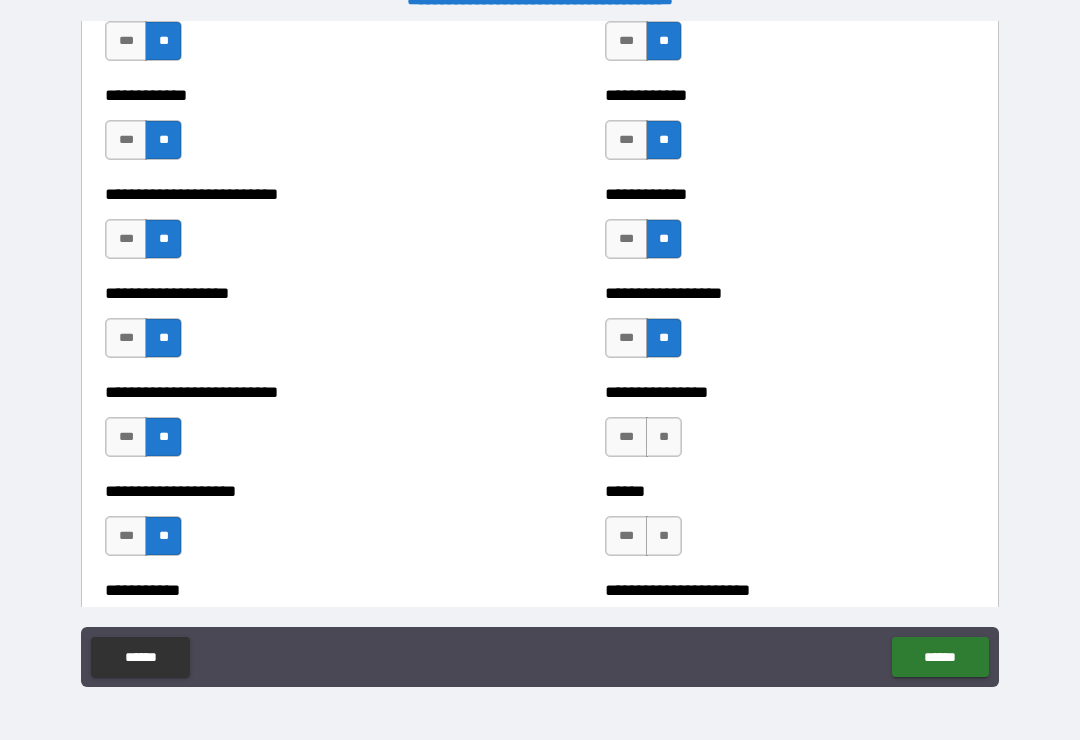 click on "**" at bounding box center [664, 437] 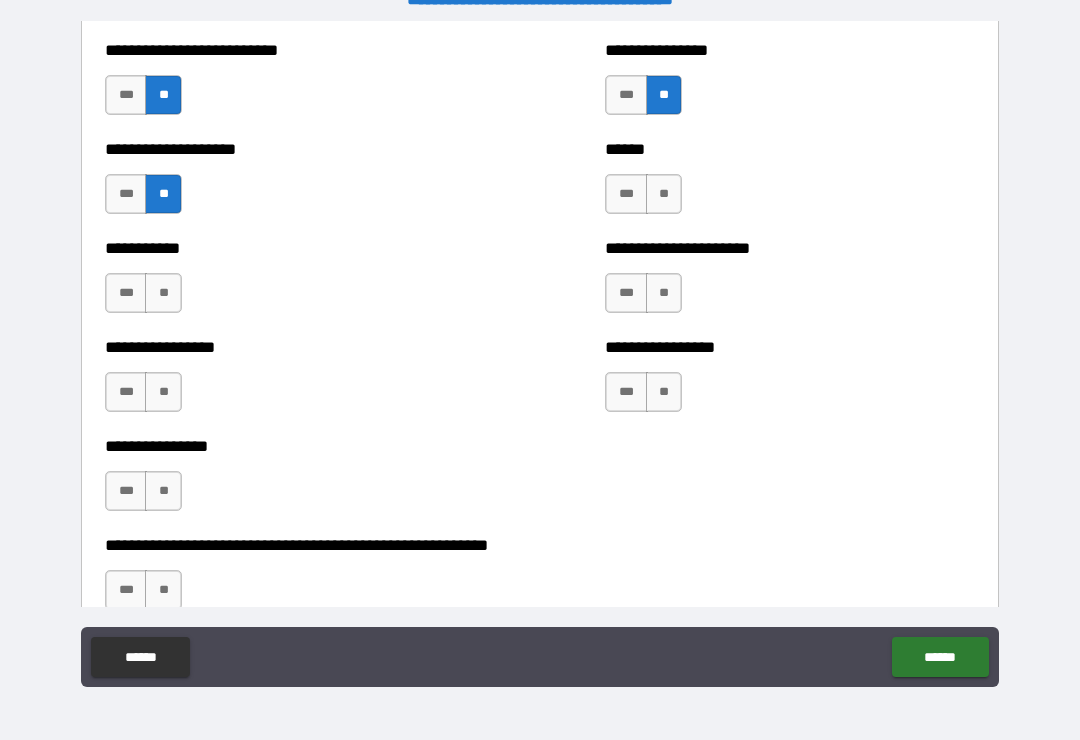 scroll, scrollTop: 5861, scrollLeft: 0, axis: vertical 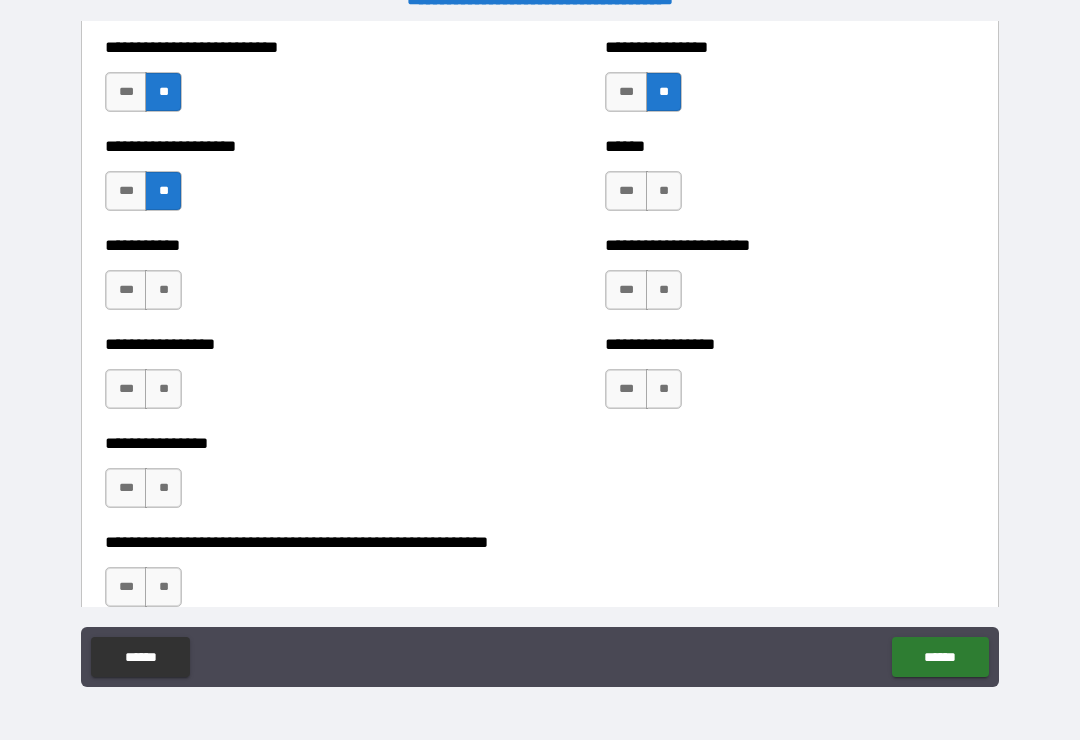 click on "**" at bounding box center (664, 191) 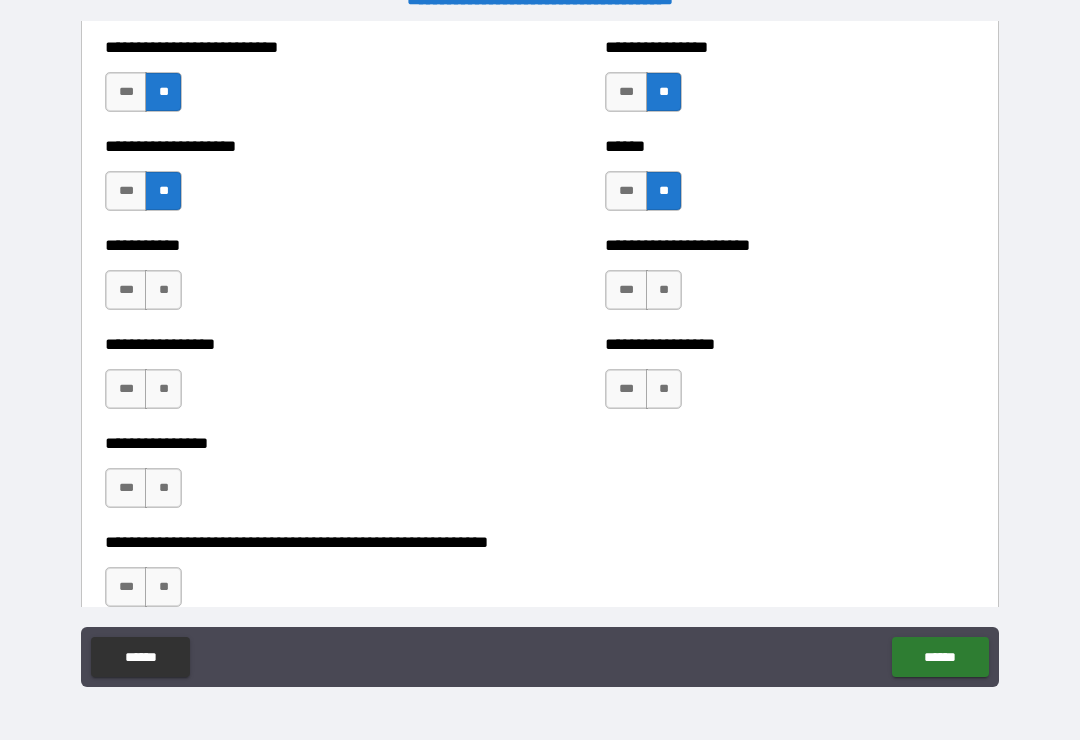 click on "**" at bounding box center [664, 290] 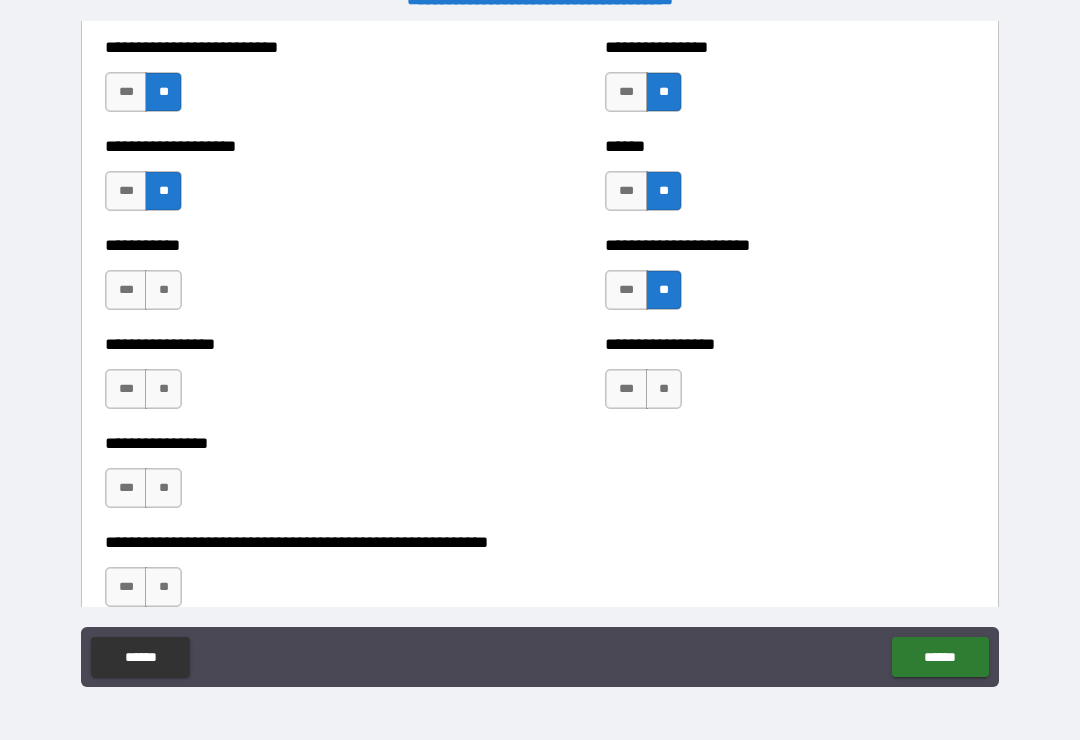 click on "**" at bounding box center (664, 389) 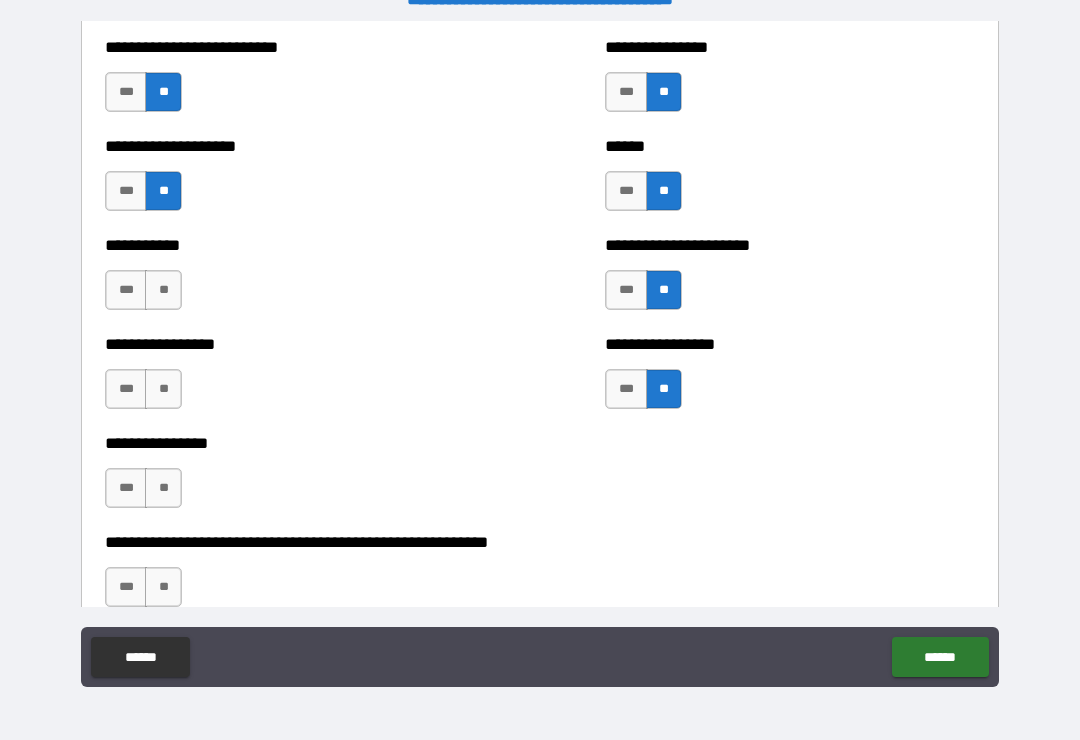 click on "**" at bounding box center [163, 290] 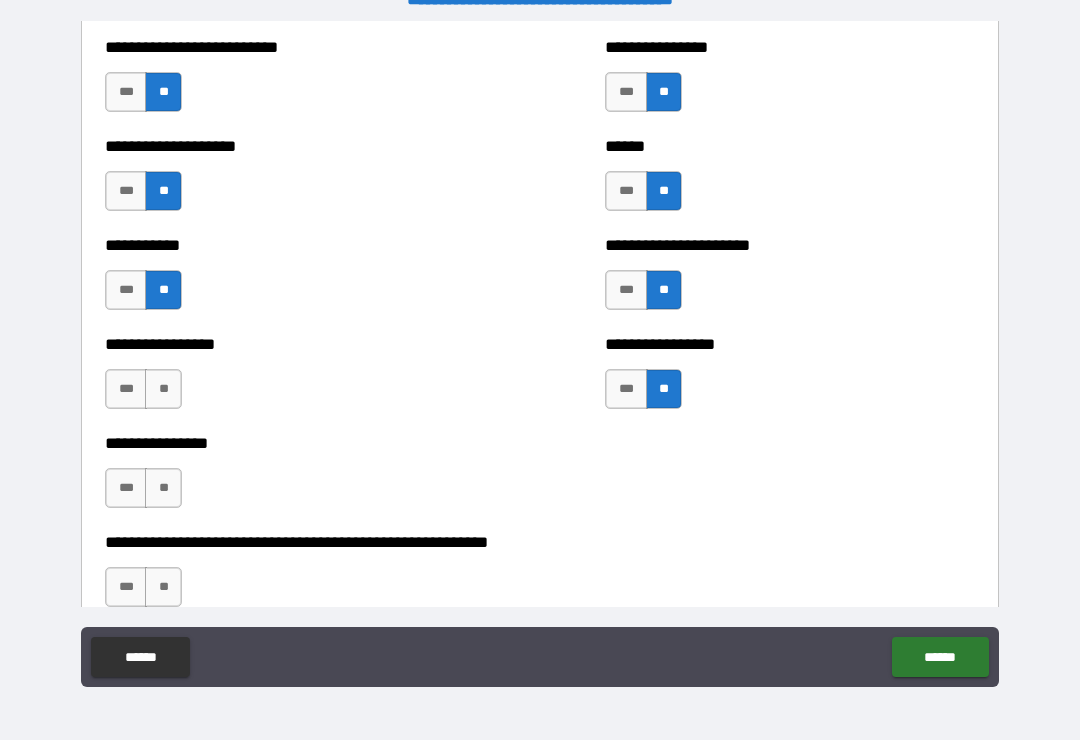 click on "**" at bounding box center [163, 389] 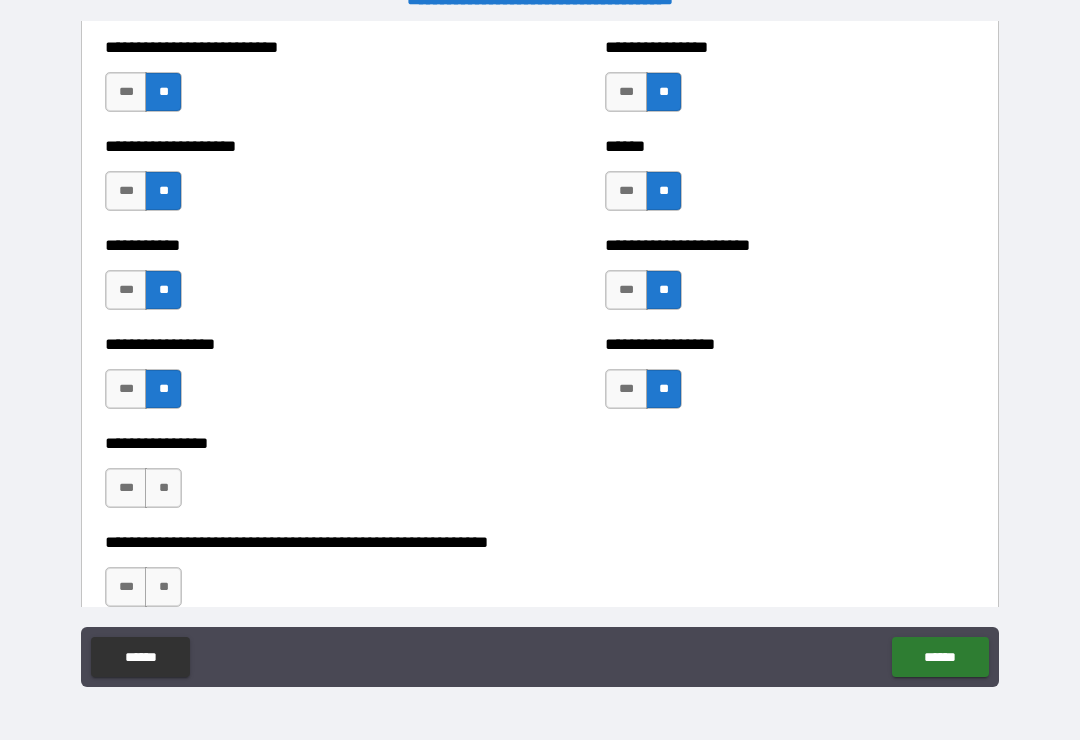 click on "**" at bounding box center (163, 488) 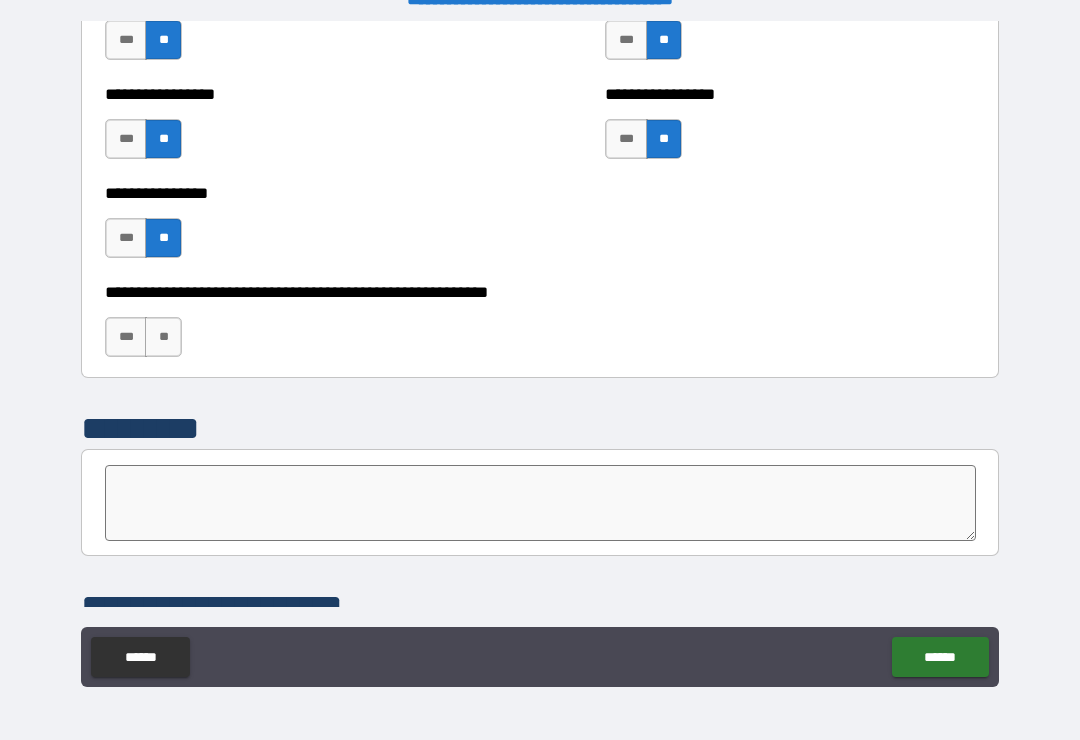 scroll, scrollTop: 6114, scrollLeft: 0, axis: vertical 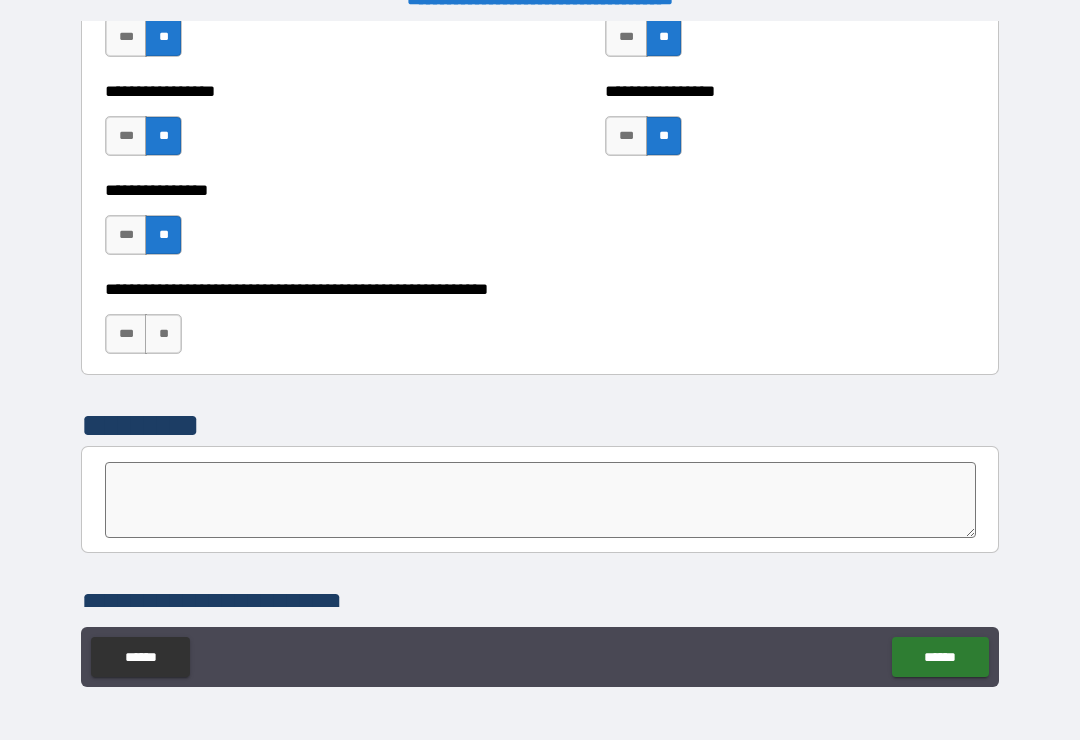 click on "**" at bounding box center (163, 334) 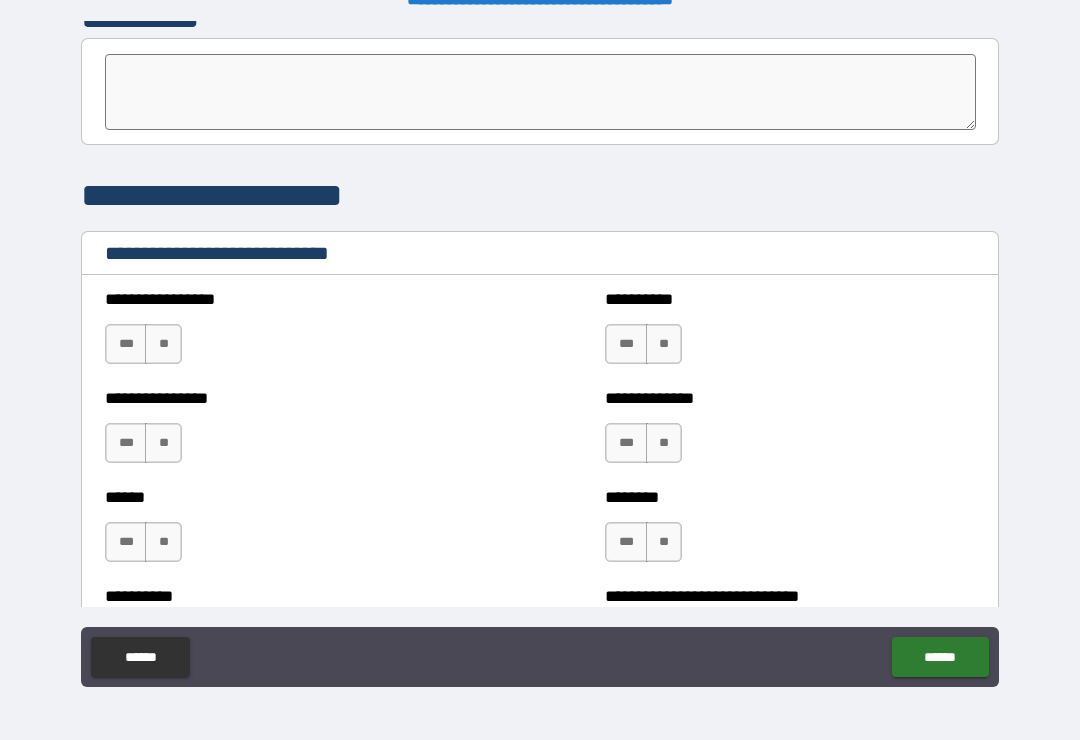 scroll, scrollTop: 6537, scrollLeft: 0, axis: vertical 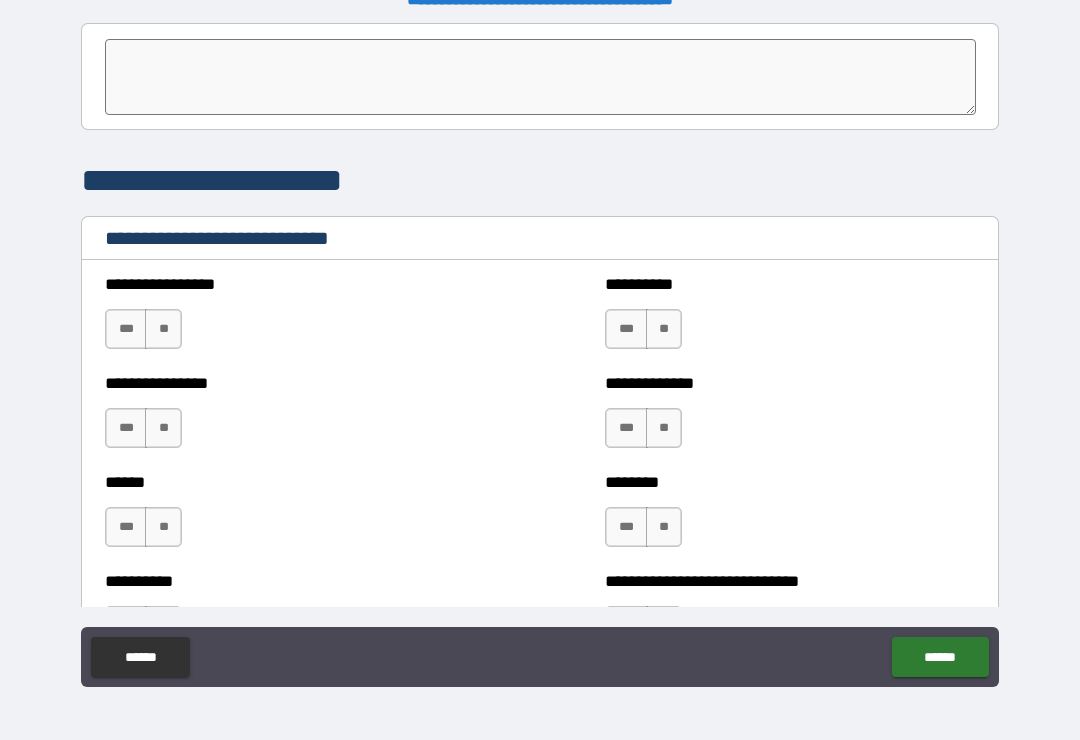 click on "**" at bounding box center (163, 329) 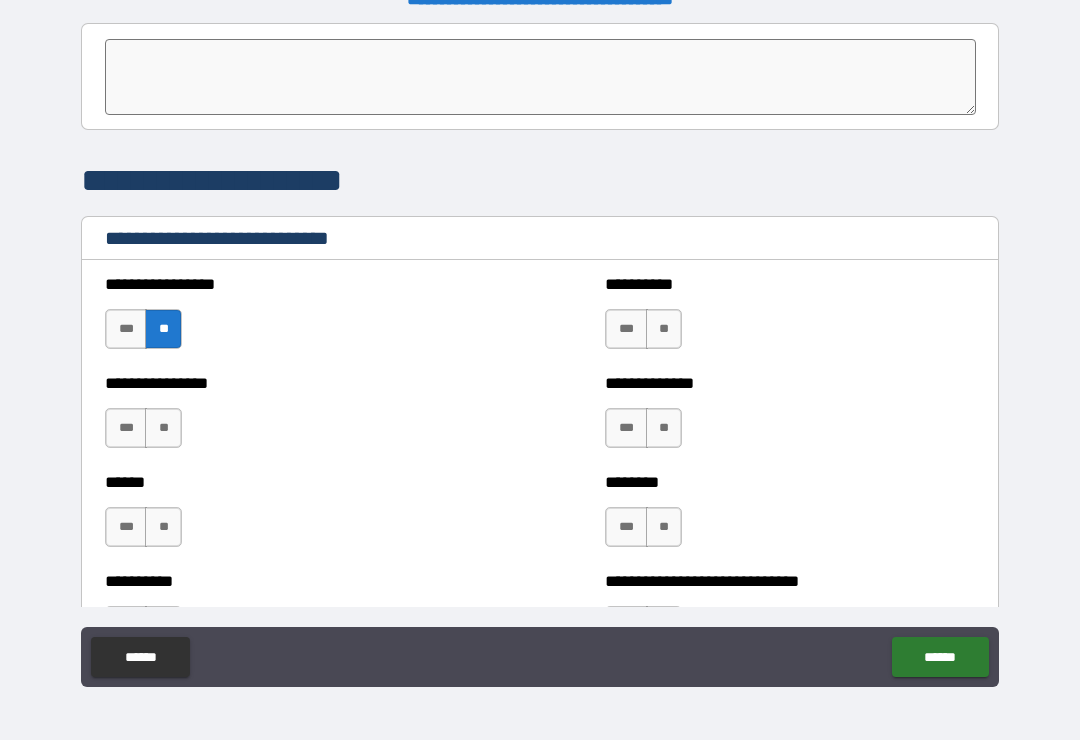 click on "**" at bounding box center (163, 428) 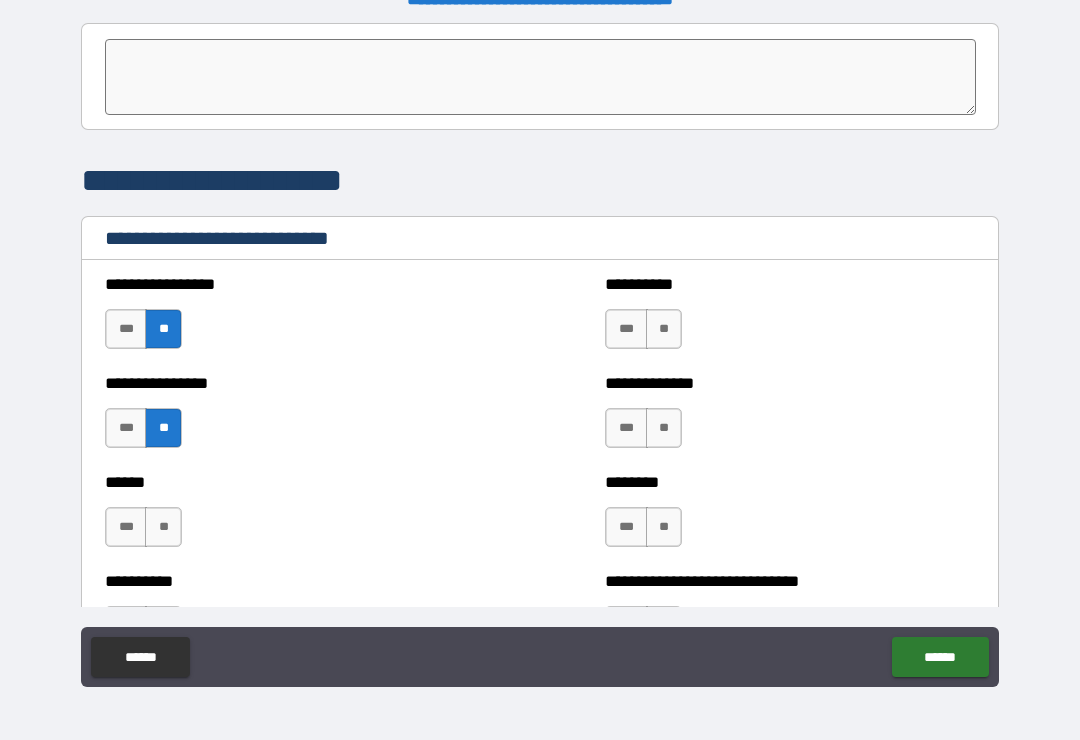 click on "**" at bounding box center (163, 527) 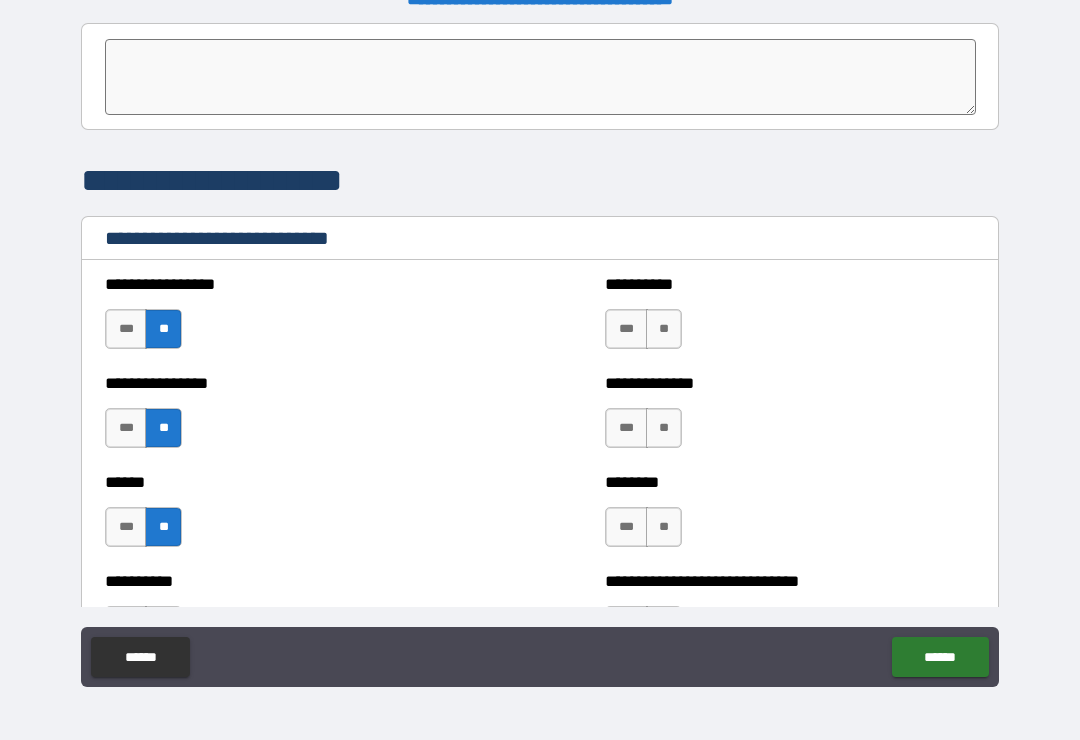 click on "**" at bounding box center [664, 329] 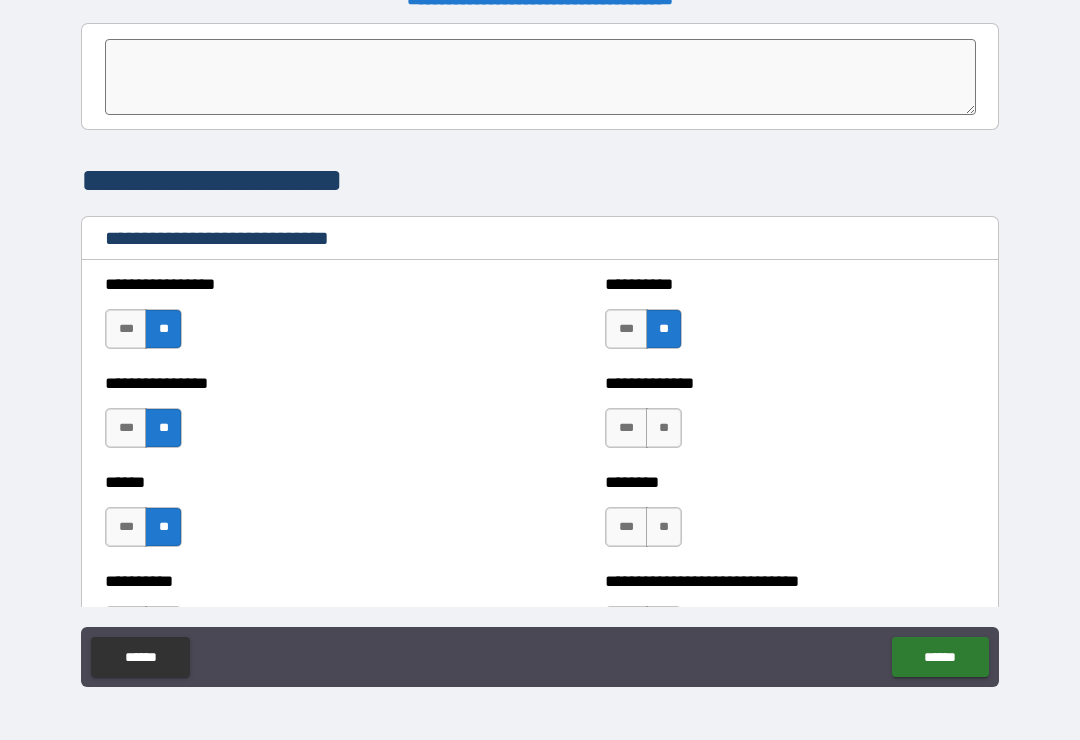 click on "**" at bounding box center [664, 428] 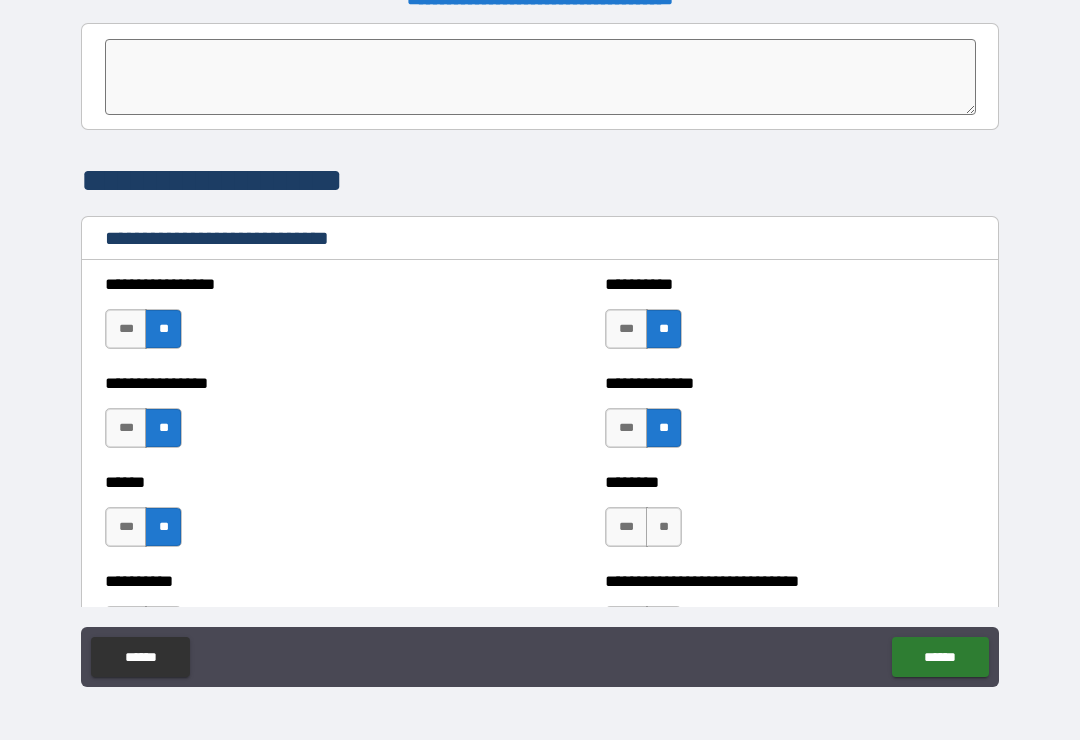 click on "**" at bounding box center (664, 527) 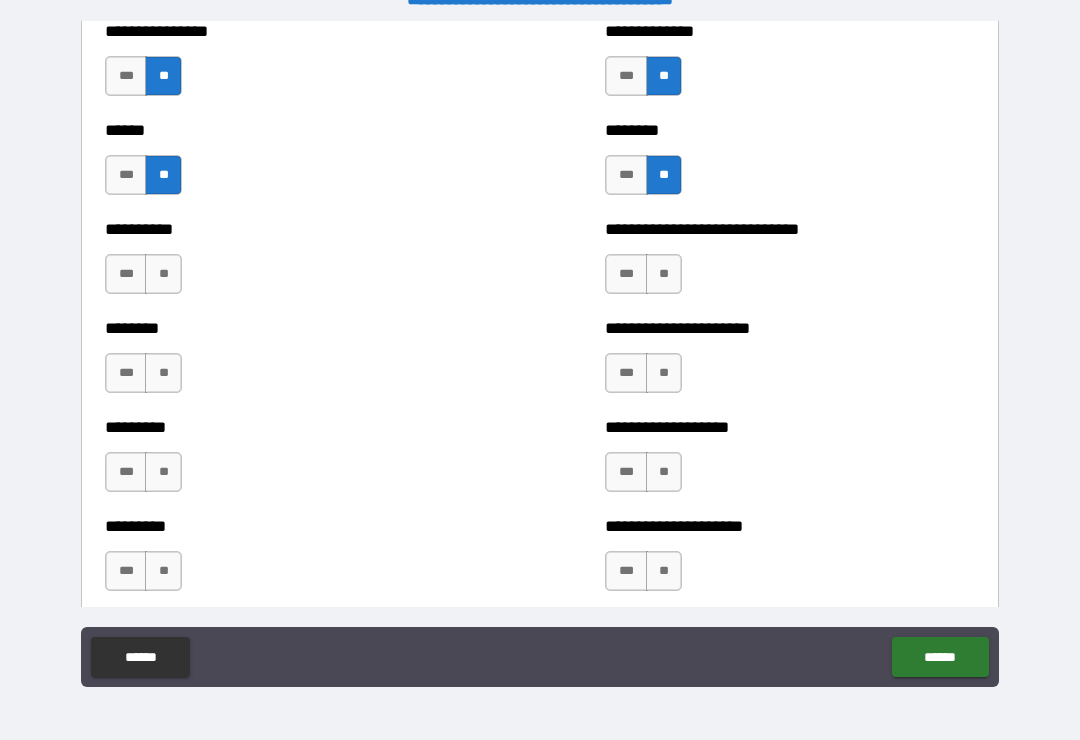 scroll, scrollTop: 6890, scrollLeft: 0, axis: vertical 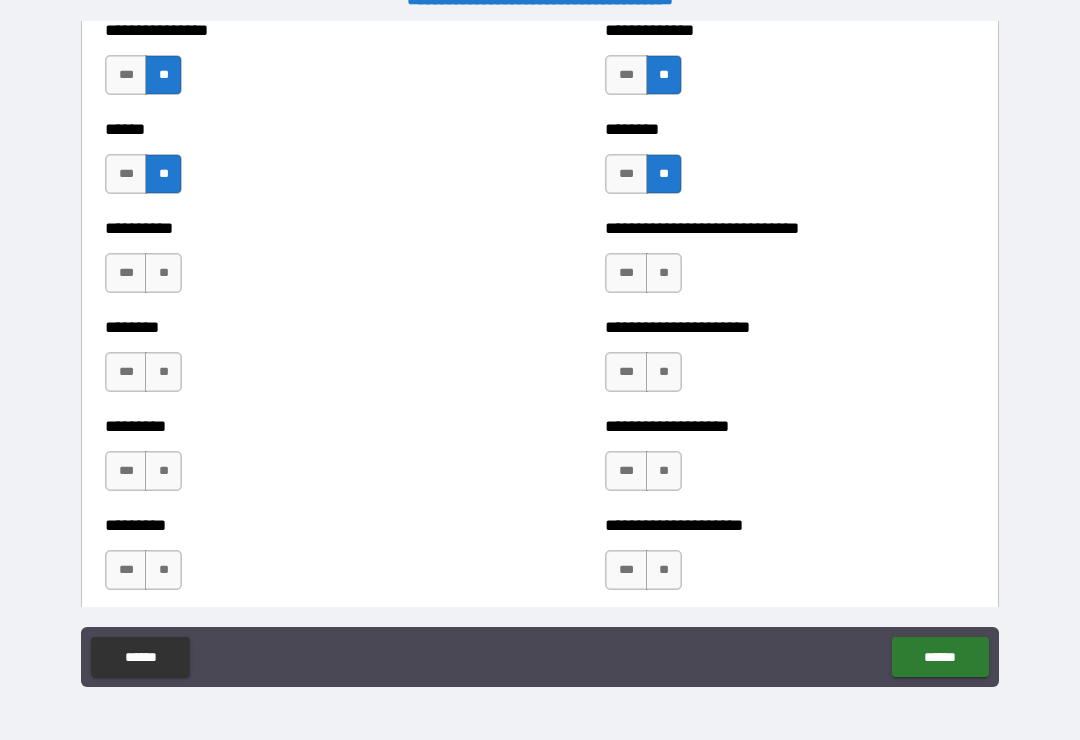 click on "**" at bounding box center [664, 273] 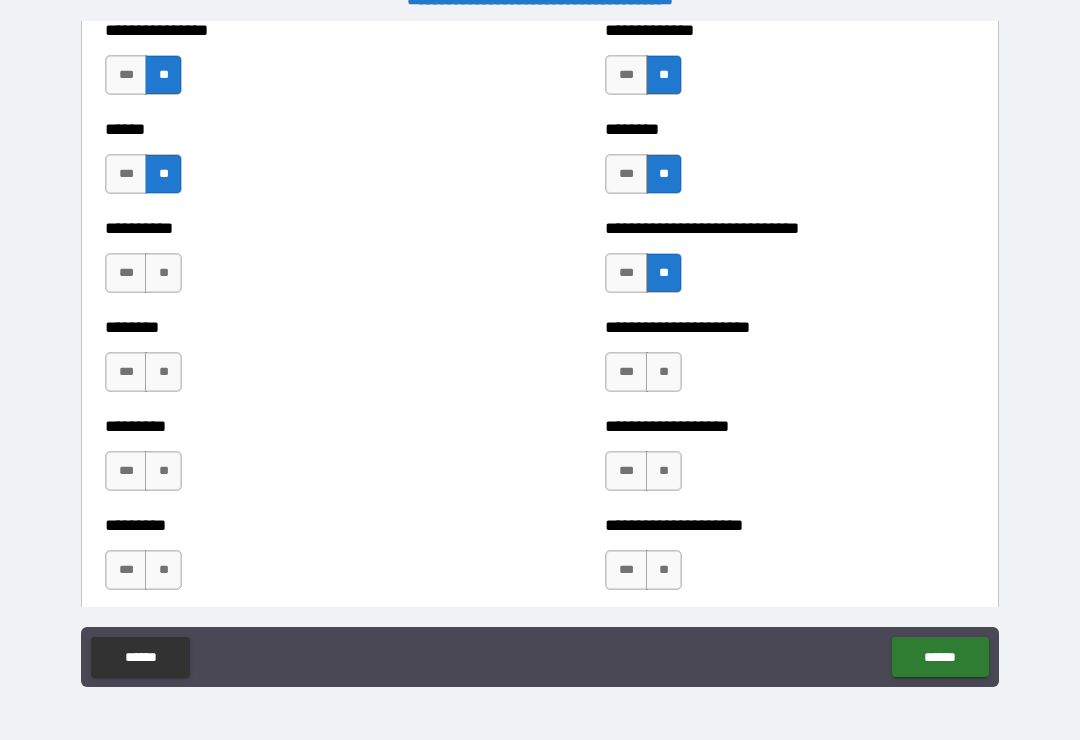 click on "**" at bounding box center (664, 372) 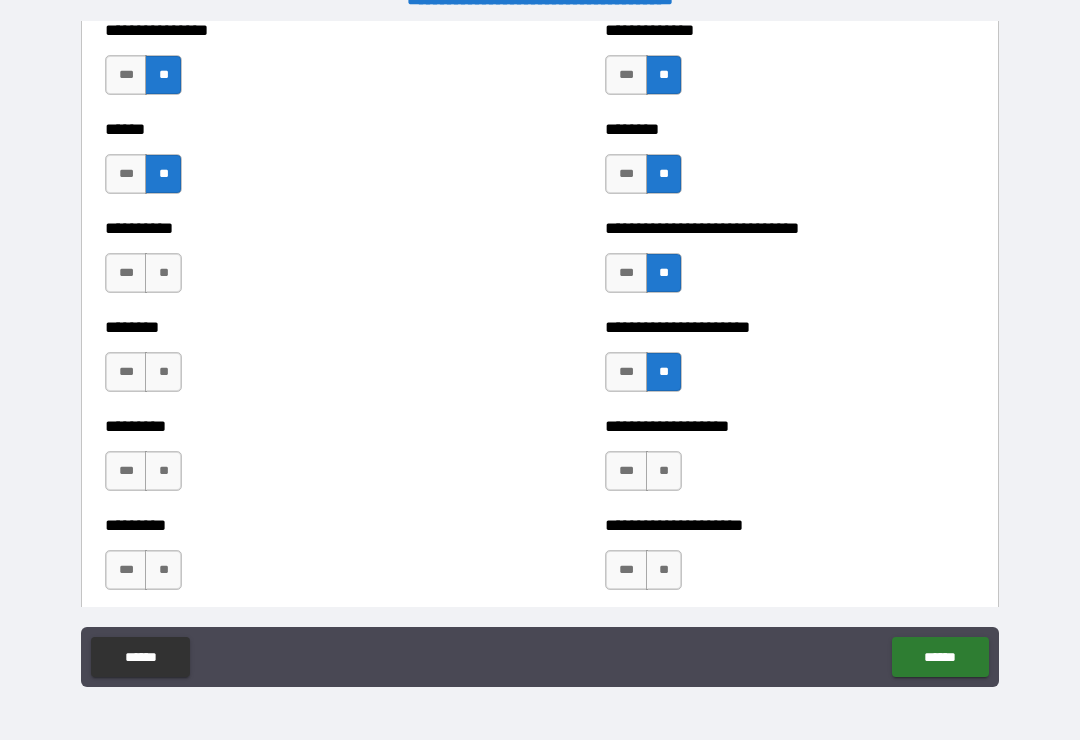 click on "**" at bounding box center [664, 471] 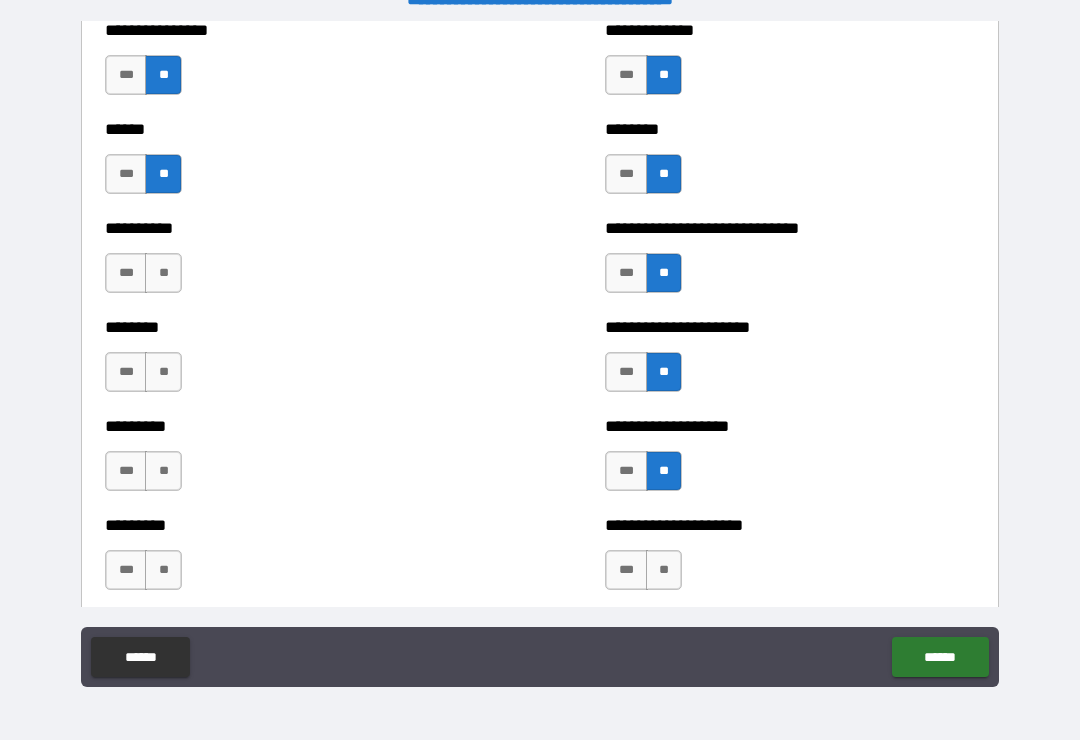 click on "**" at bounding box center (664, 570) 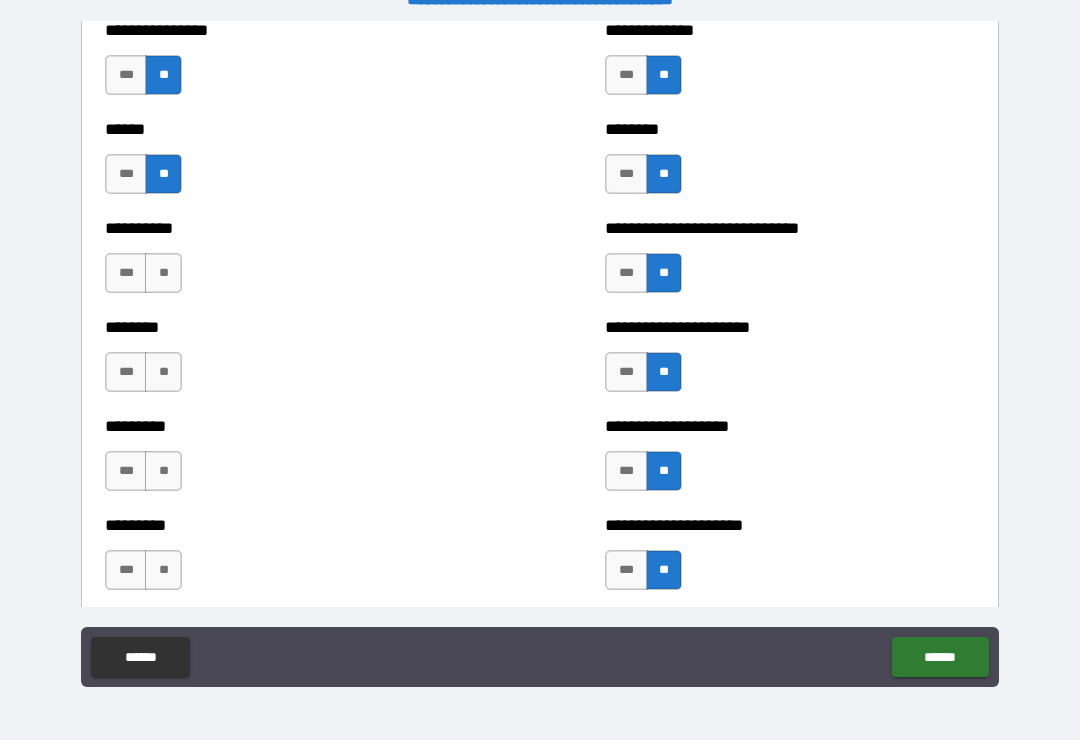 click on "**" at bounding box center (163, 273) 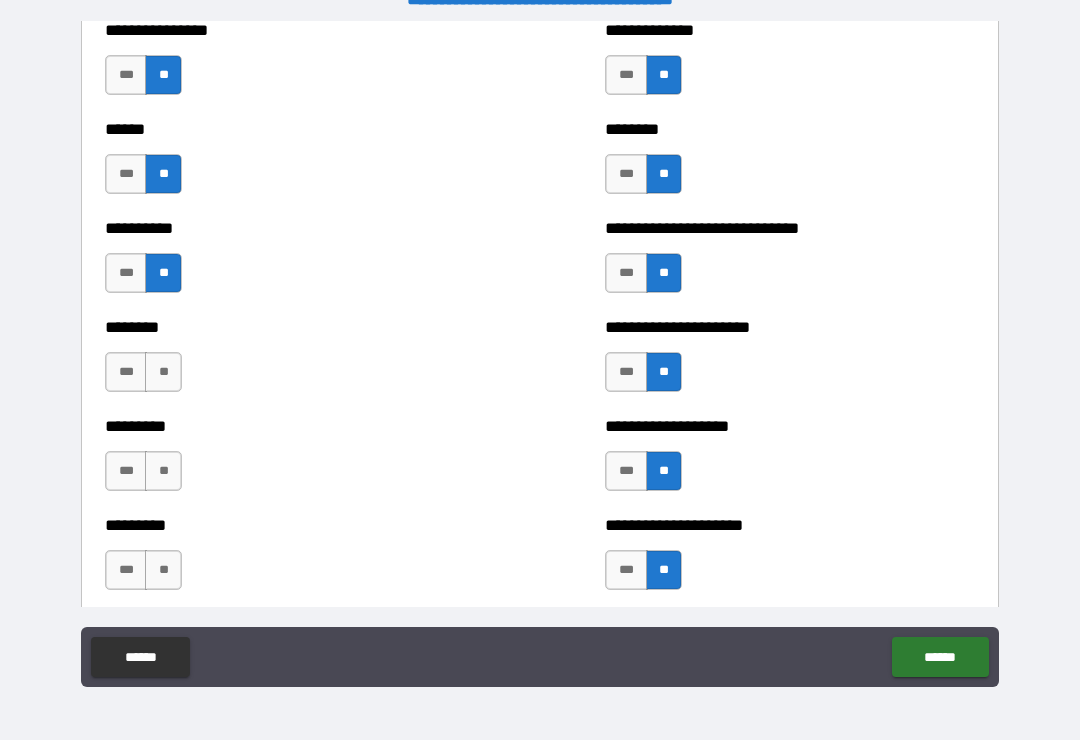 click on "**" at bounding box center [163, 372] 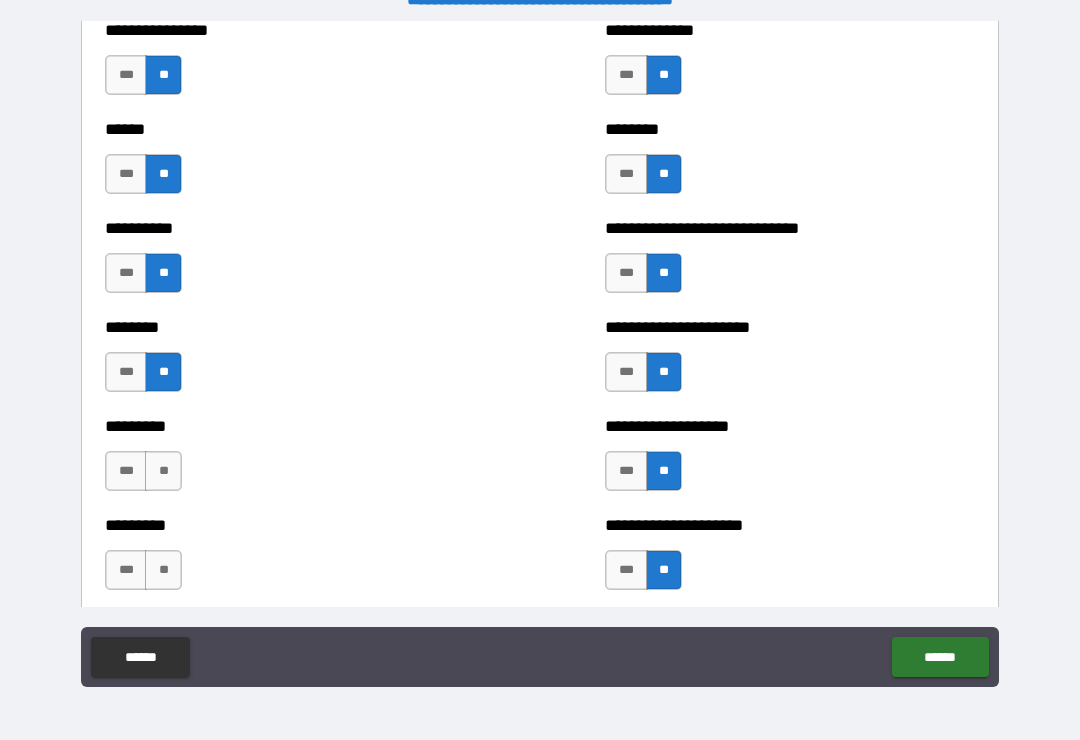 click on "**" at bounding box center [163, 471] 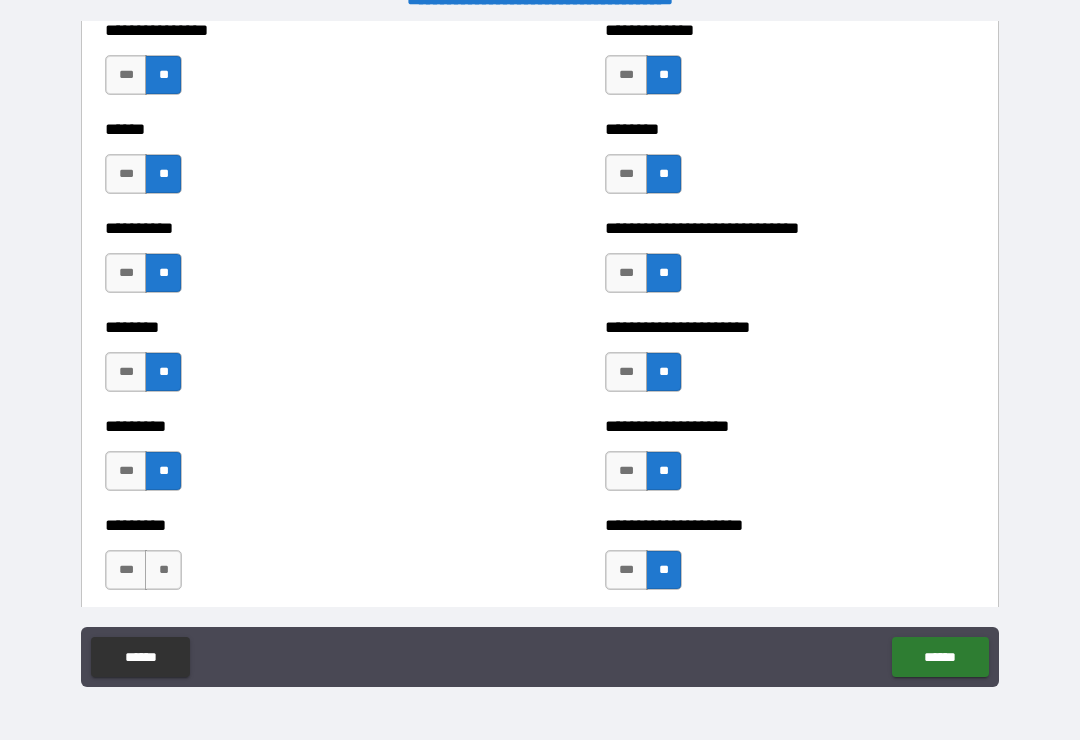 click on "**" at bounding box center (163, 570) 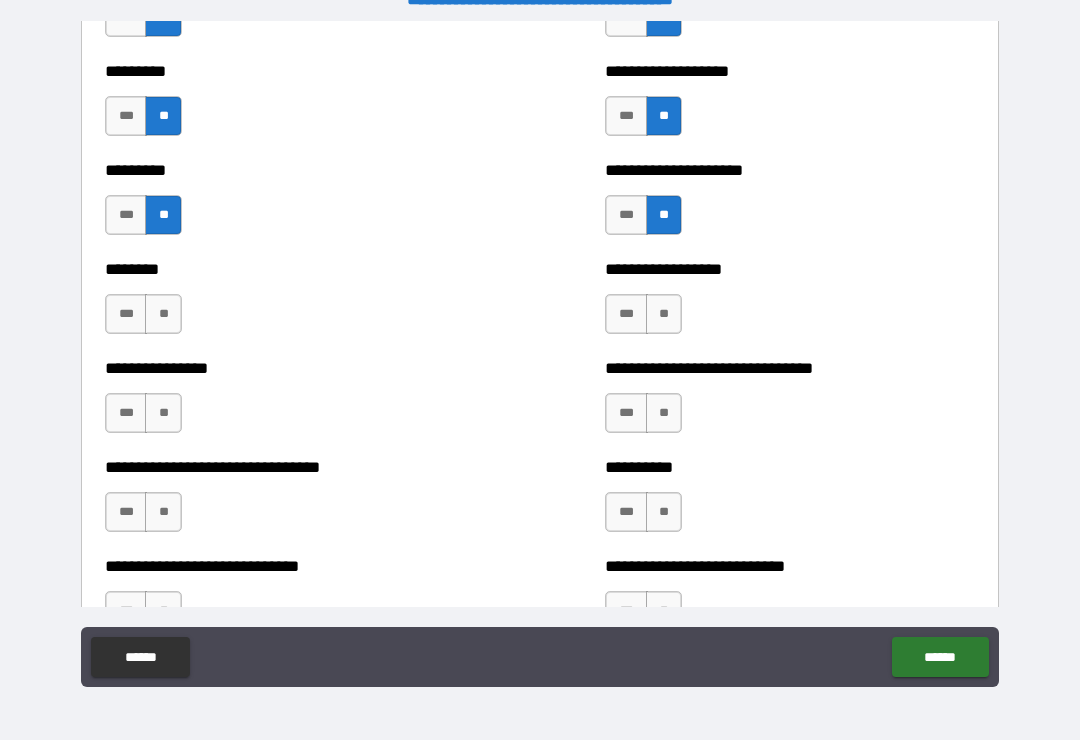 scroll, scrollTop: 7246, scrollLeft: 0, axis: vertical 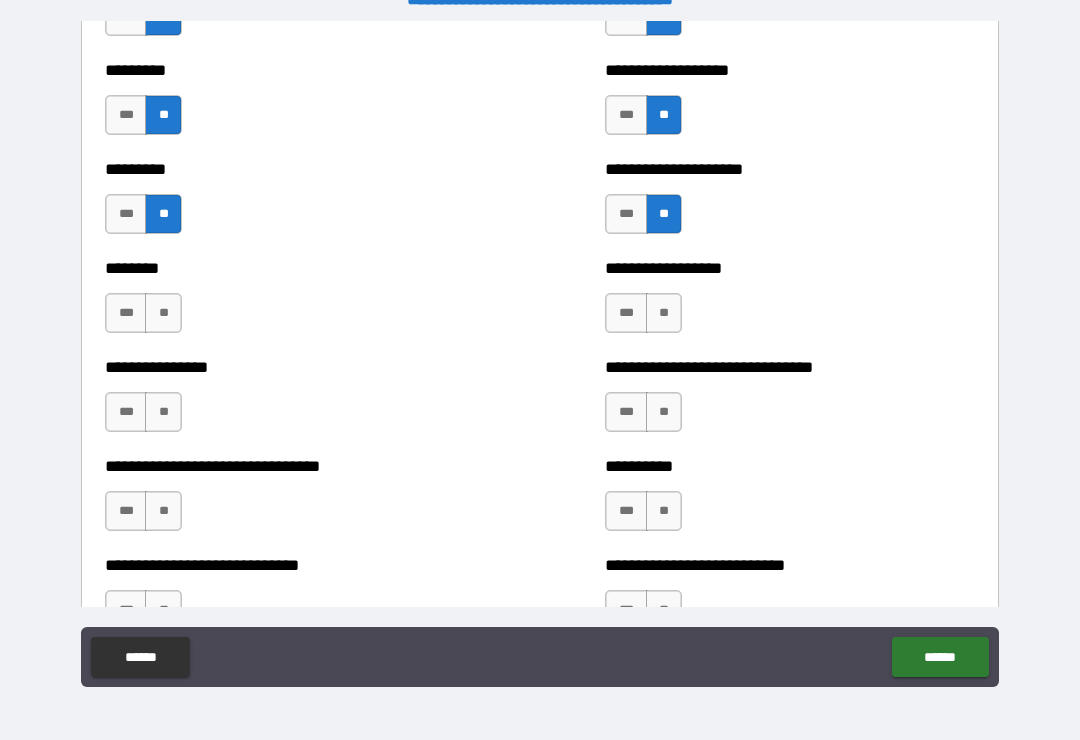 click on "**" at bounding box center (163, 313) 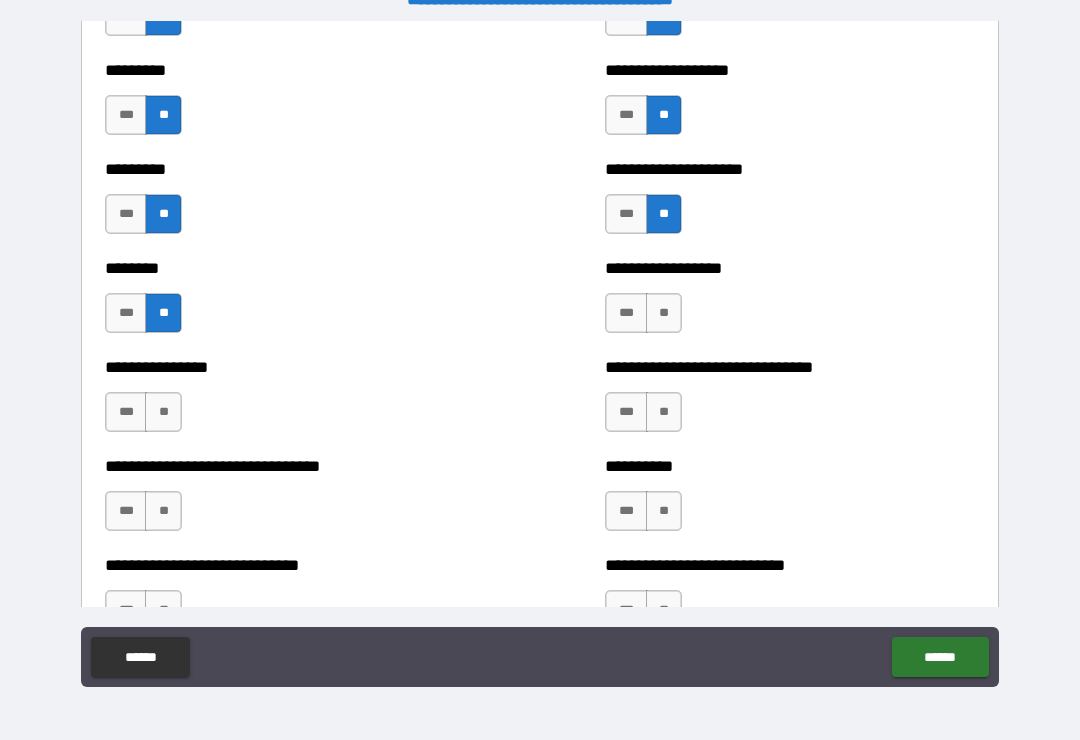 click on "**" at bounding box center (163, 412) 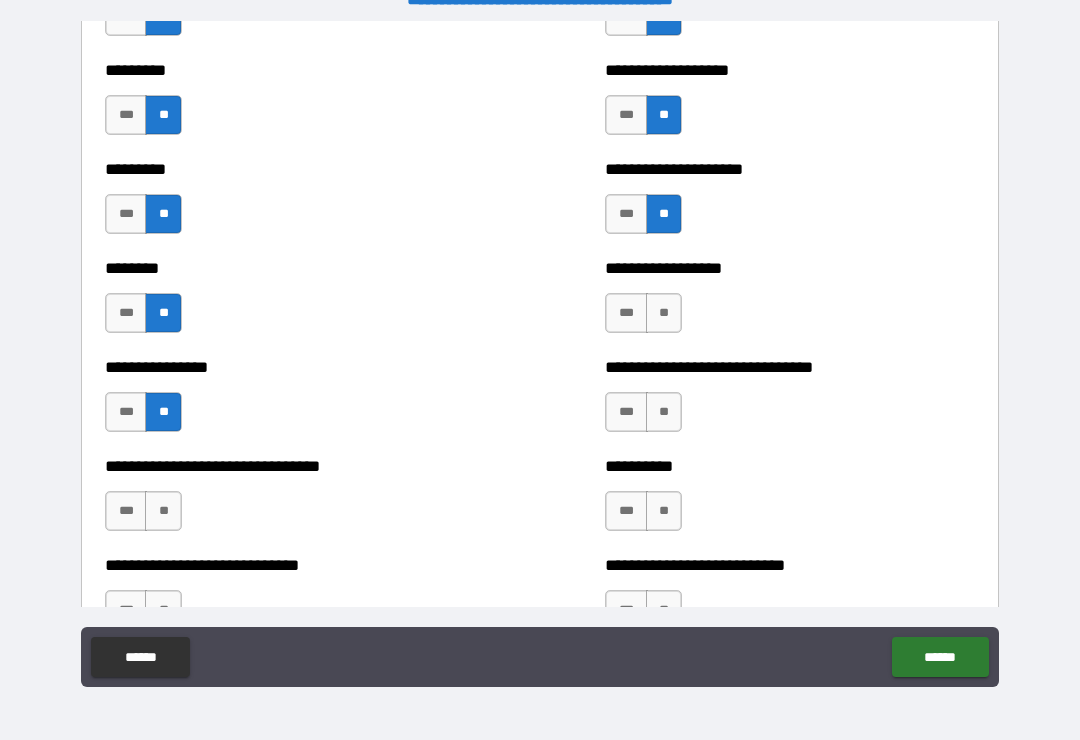 click on "**" at bounding box center (163, 511) 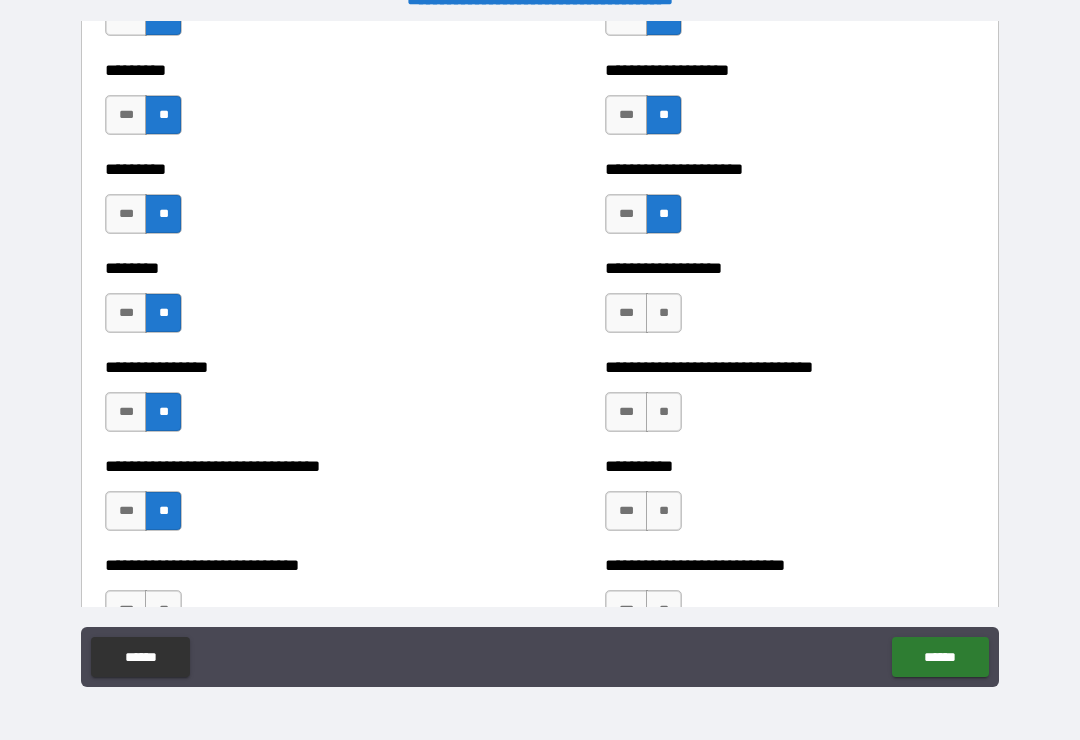 click on "**" at bounding box center [664, 313] 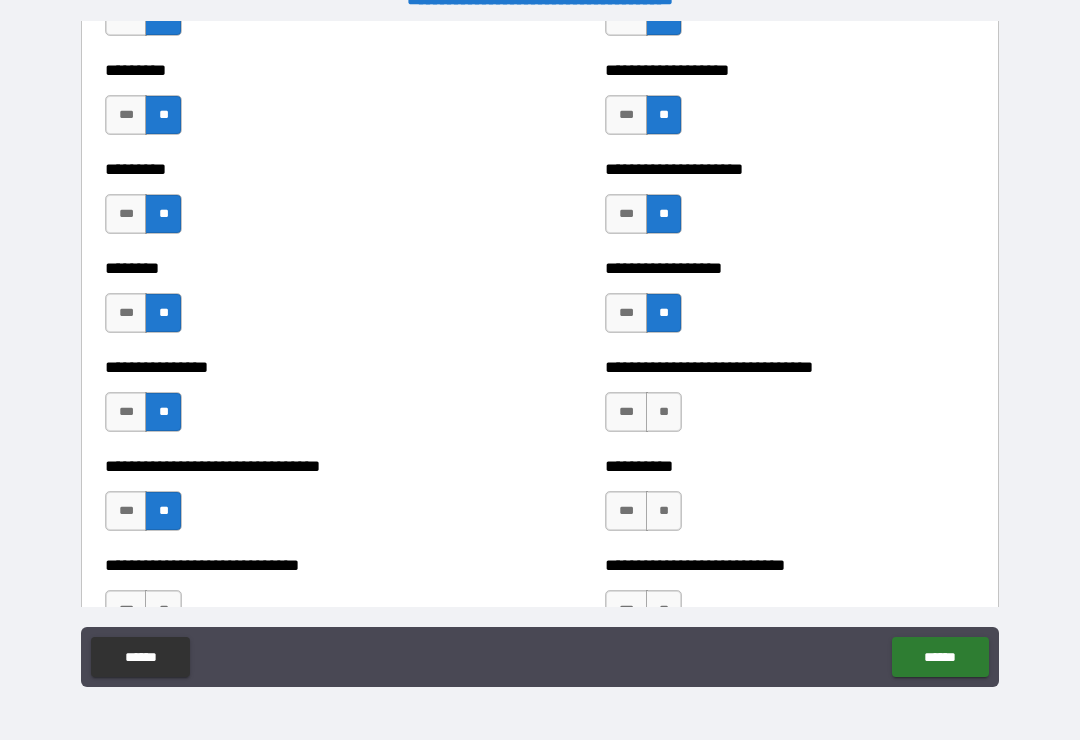 click on "**" at bounding box center [664, 412] 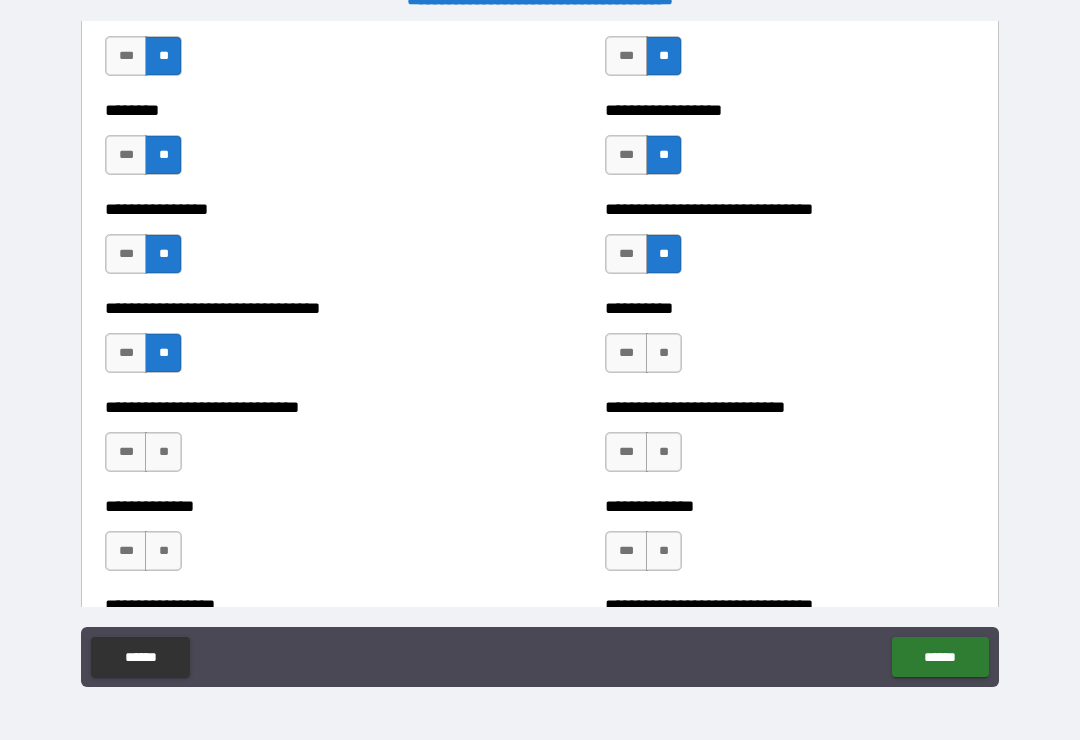 scroll, scrollTop: 7499, scrollLeft: 0, axis: vertical 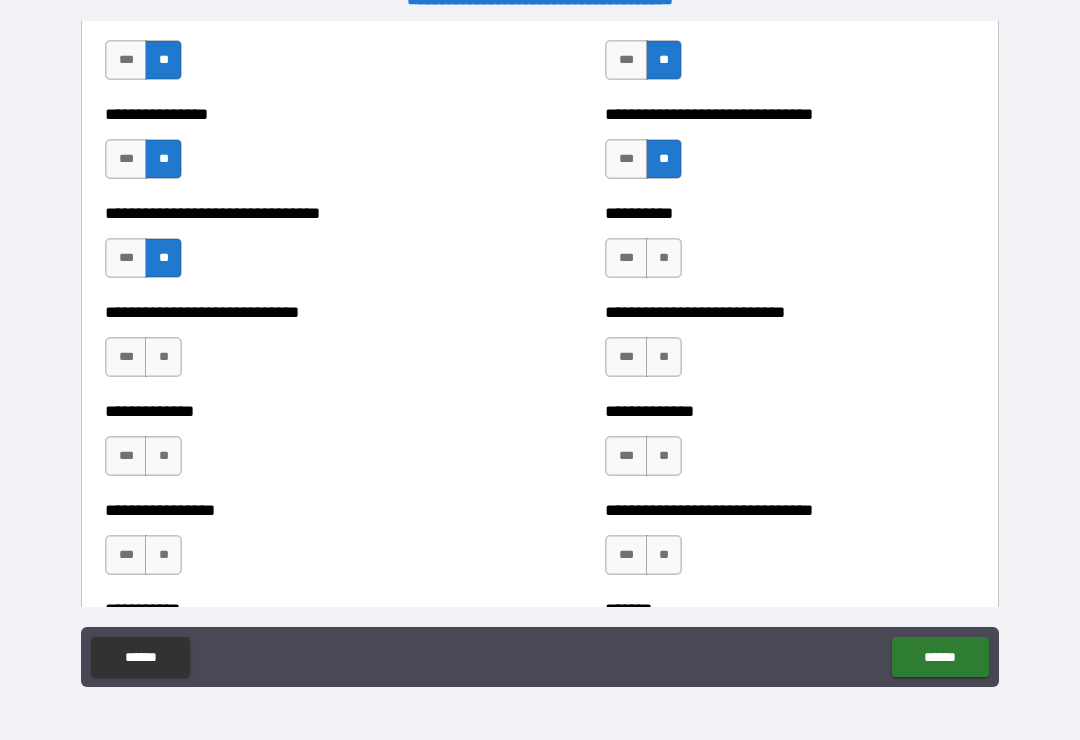 click on "**" at bounding box center [664, 357] 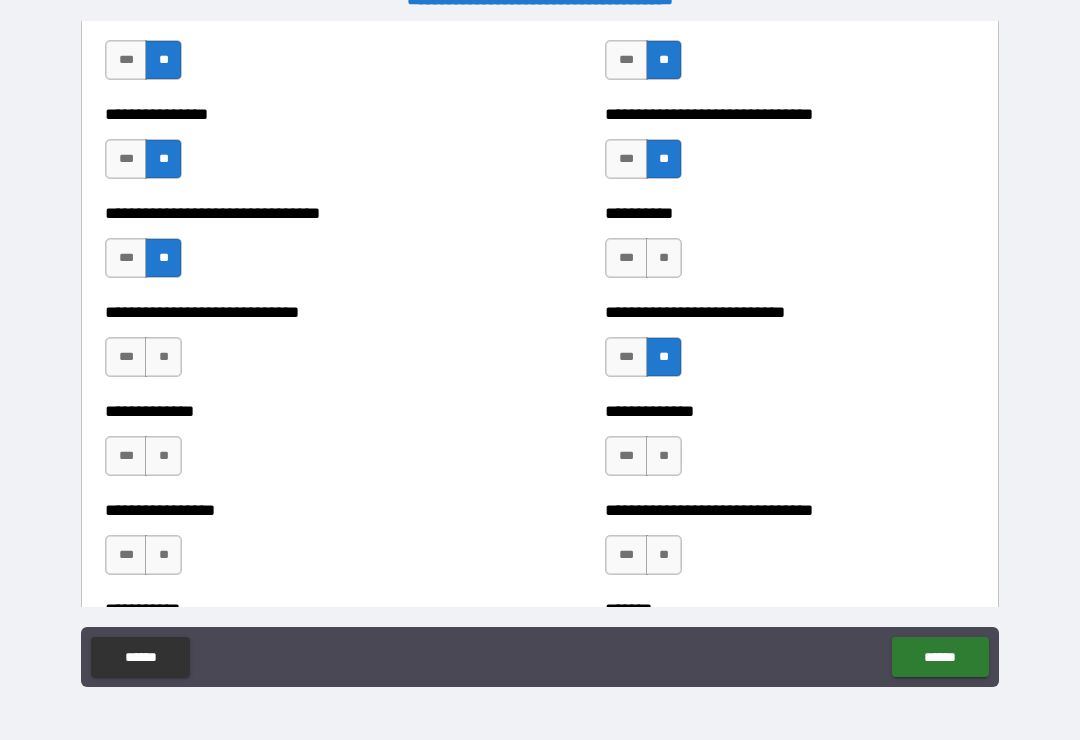 click on "**" at bounding box center [664, 456] 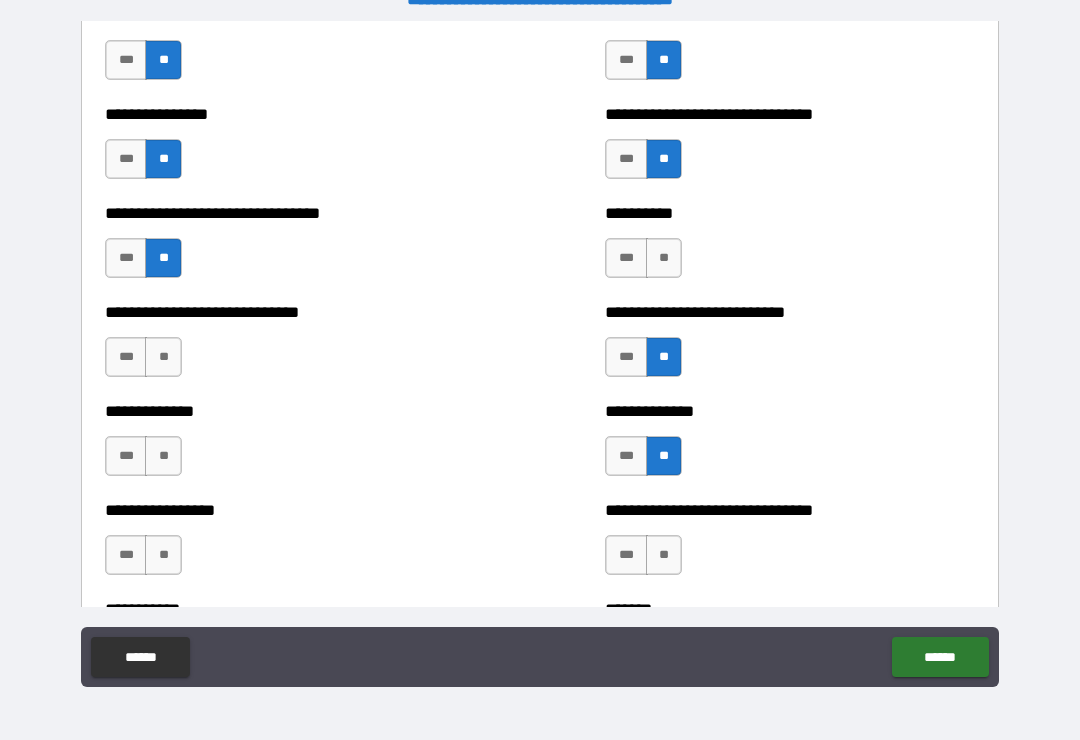 click on "**" at bounding box center (664, 555) 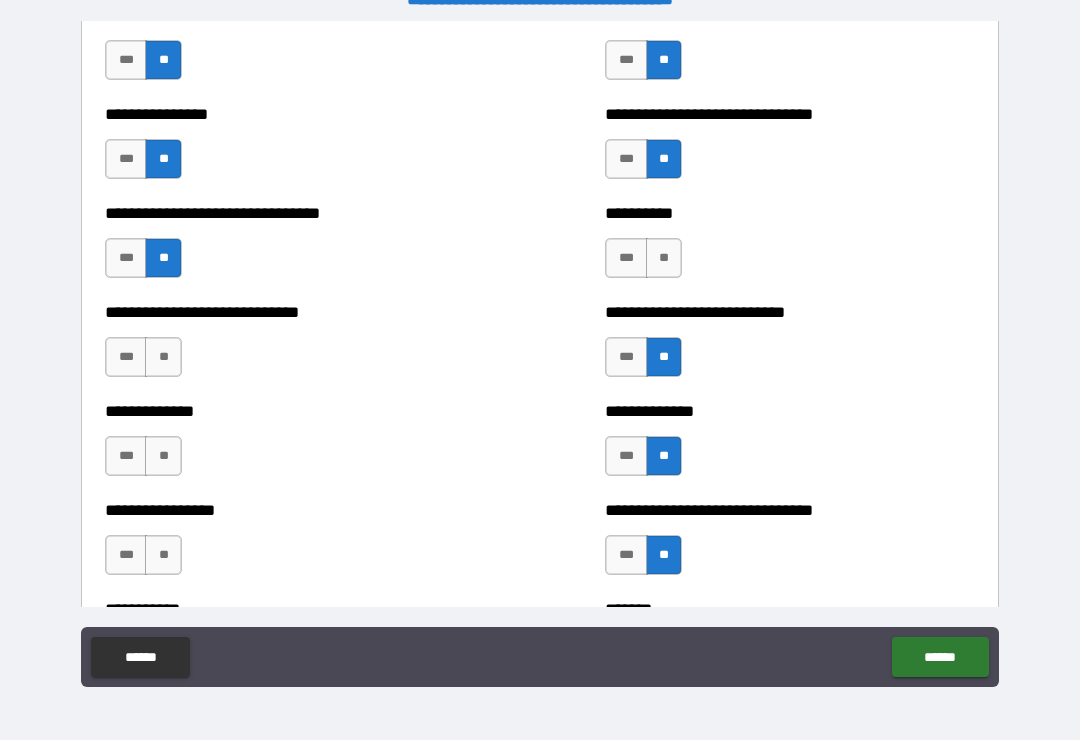 click on "**" at bounding box center [163, 357] 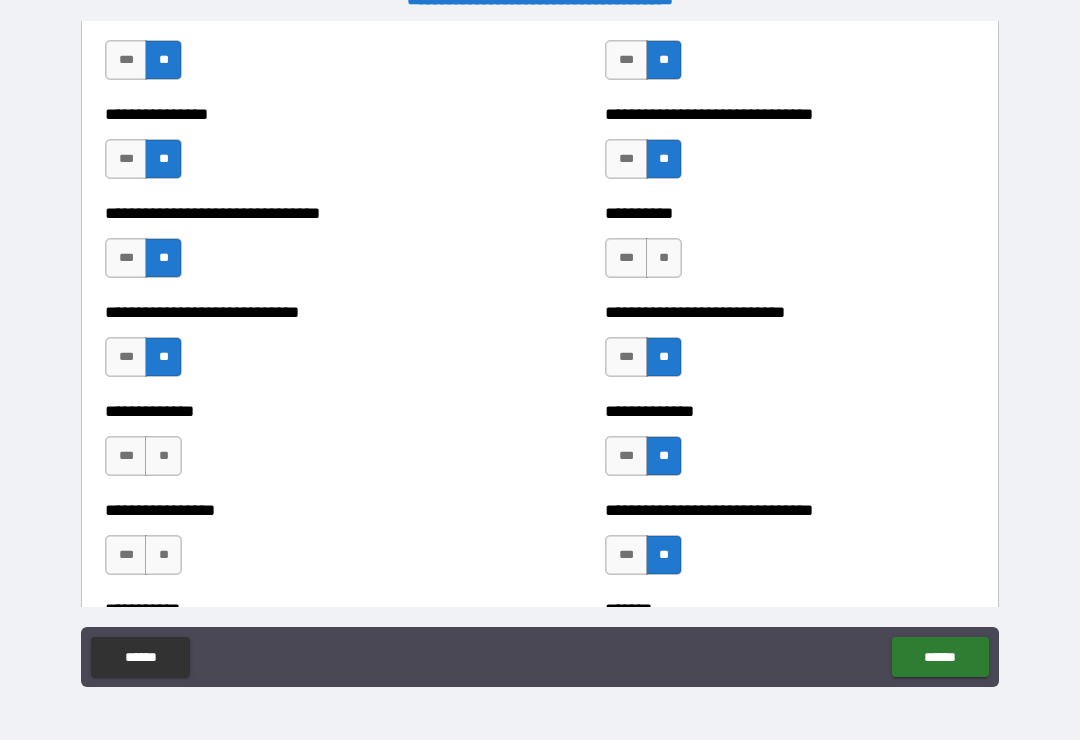 click on "**" at bounding box center (163, 456) 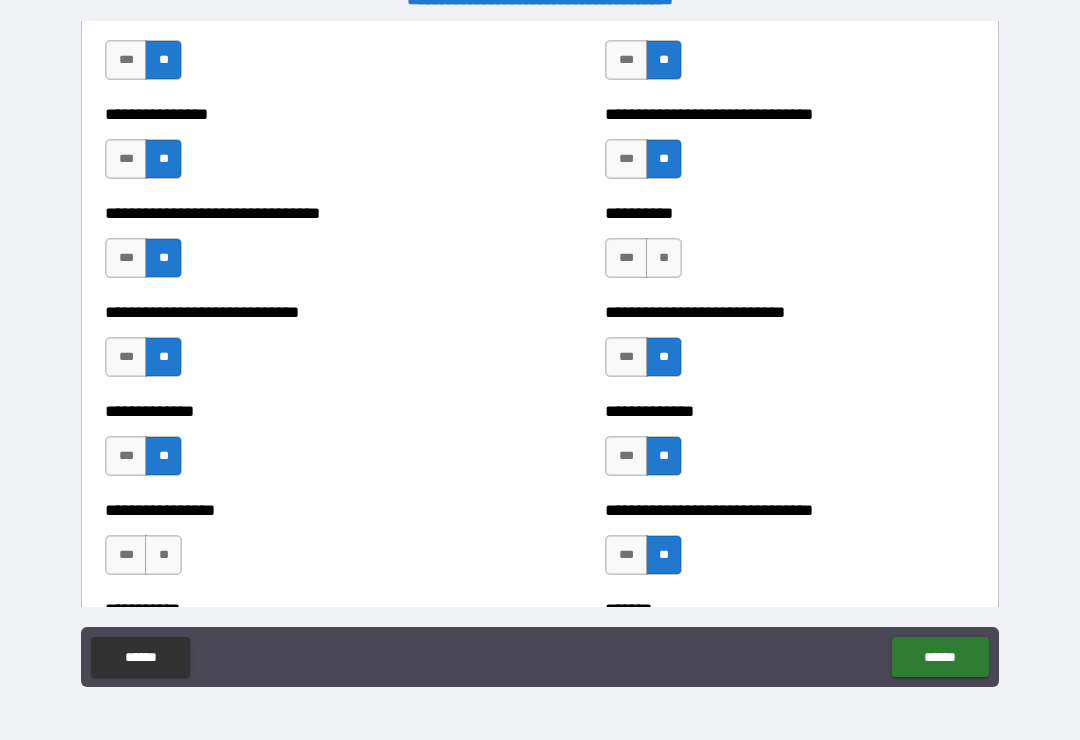 click on "**" at bounding box center [163, 555] 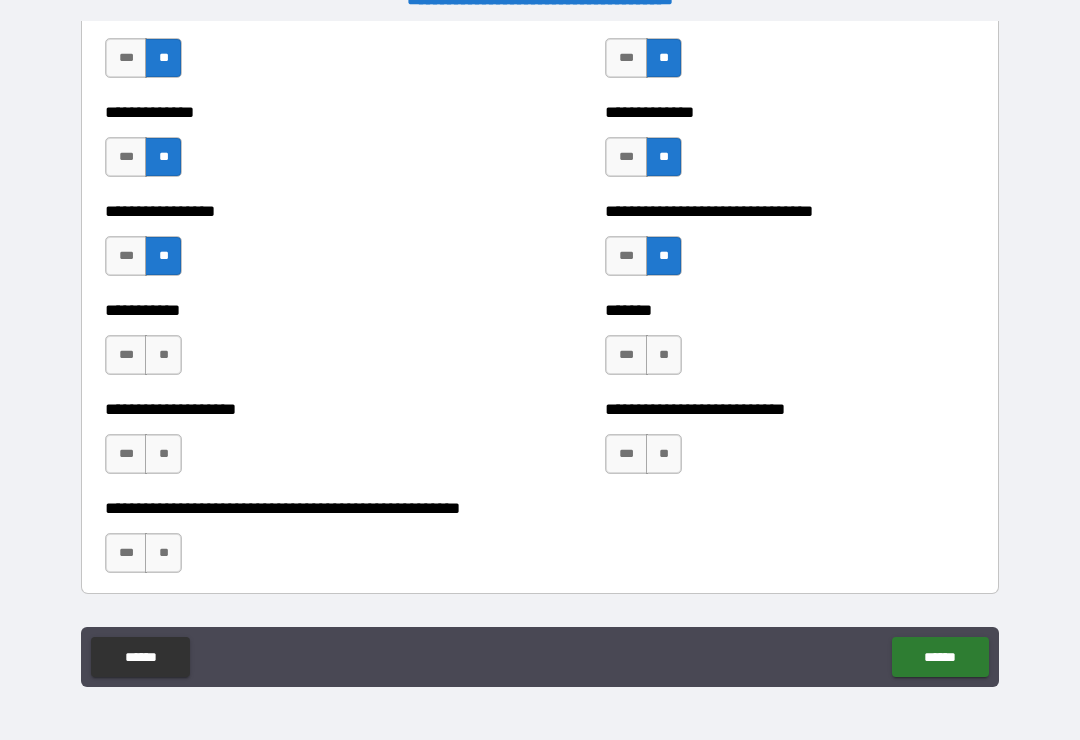 scroll, scrollTop: 7857, scrollLeft: 0, axis: vertical 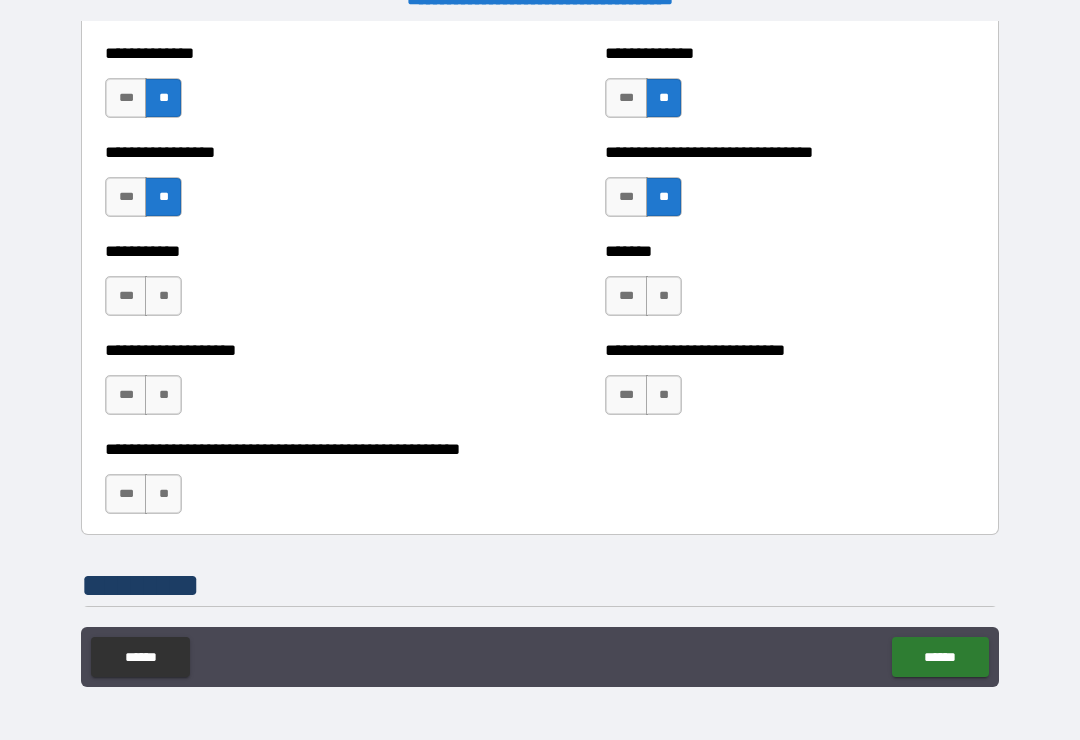 click on "**" at bounding box center (163, 296) 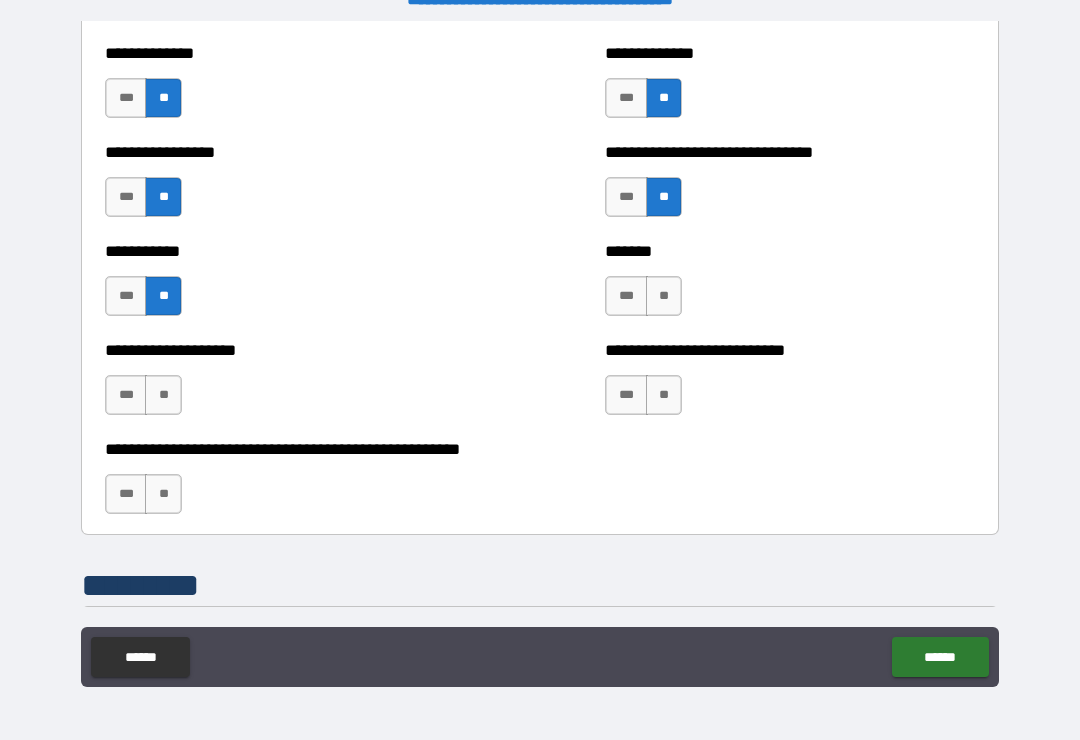click on "**" at bounding box center (163, 395) 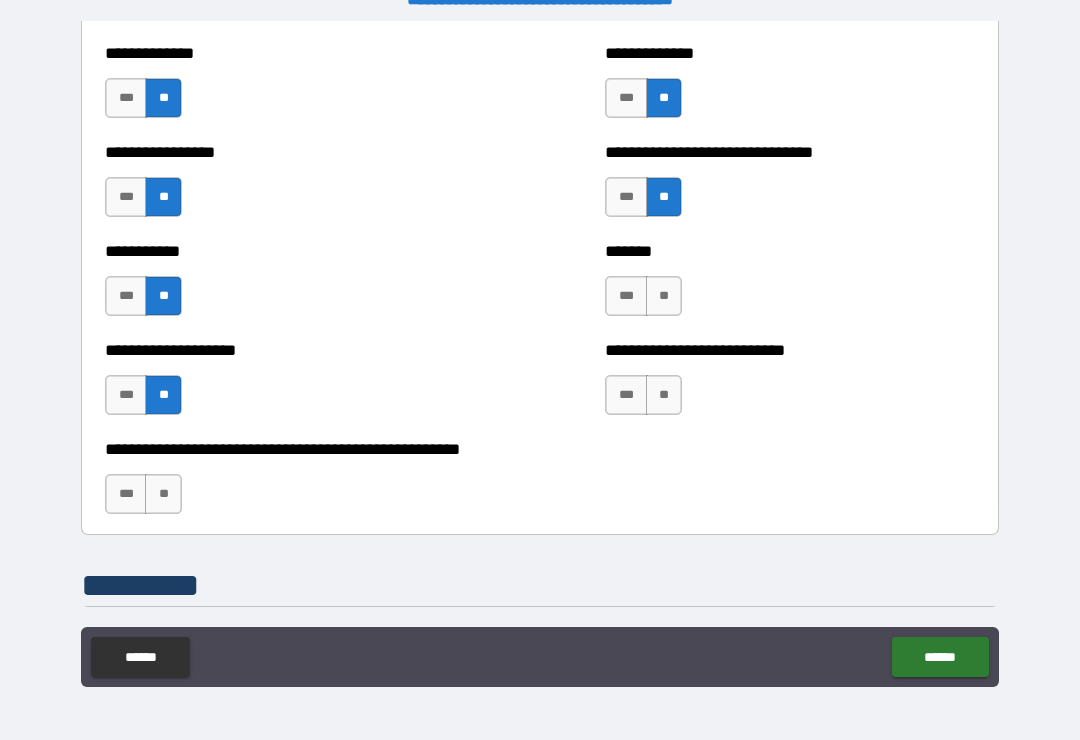 click on "**" at bounding box center [163, 494] 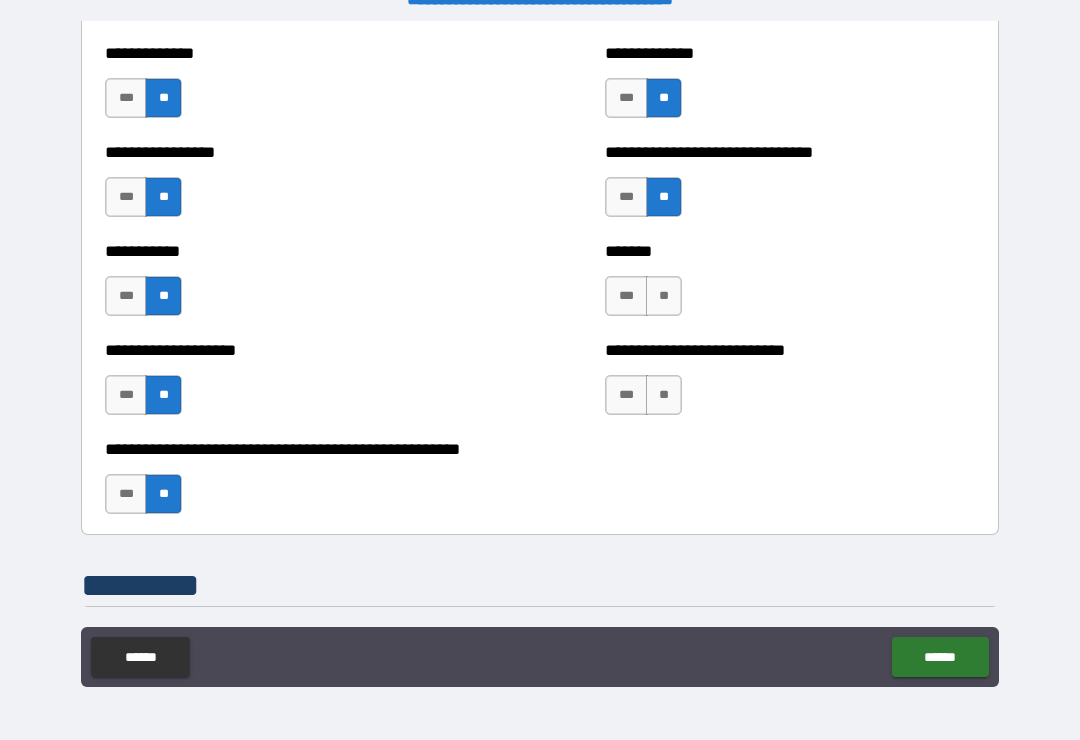 click on "**" at bounding box center [664, 296] 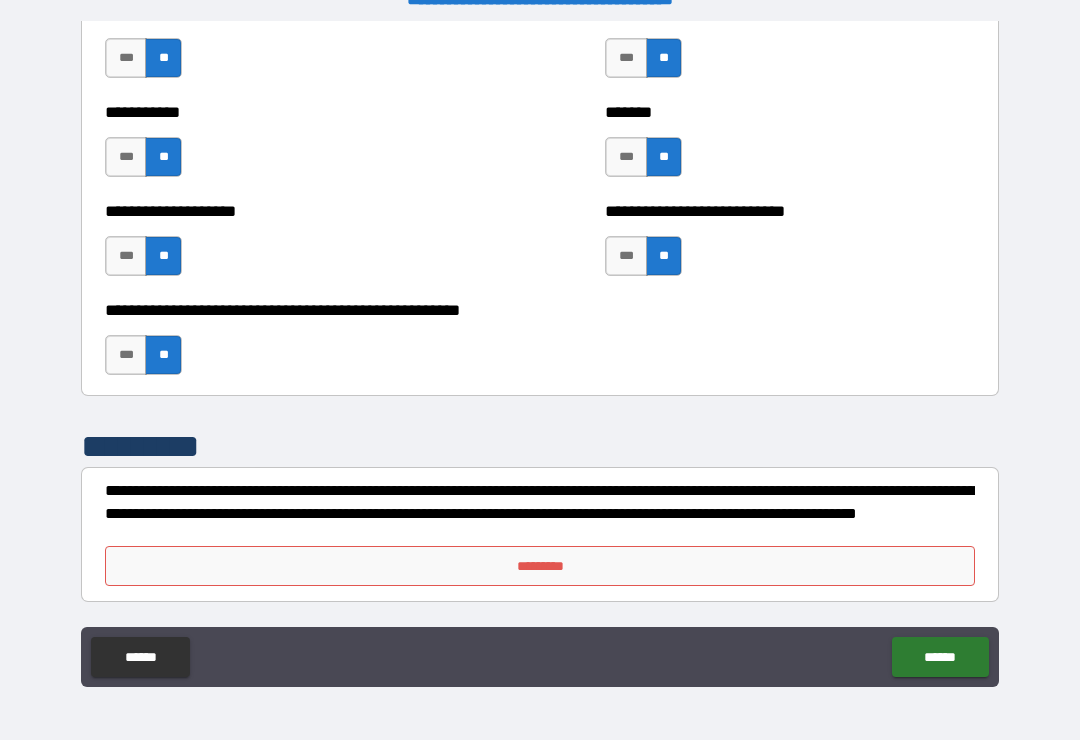 scroll, scrollTop: 7996, scrollLeft: 0, axis: vertical 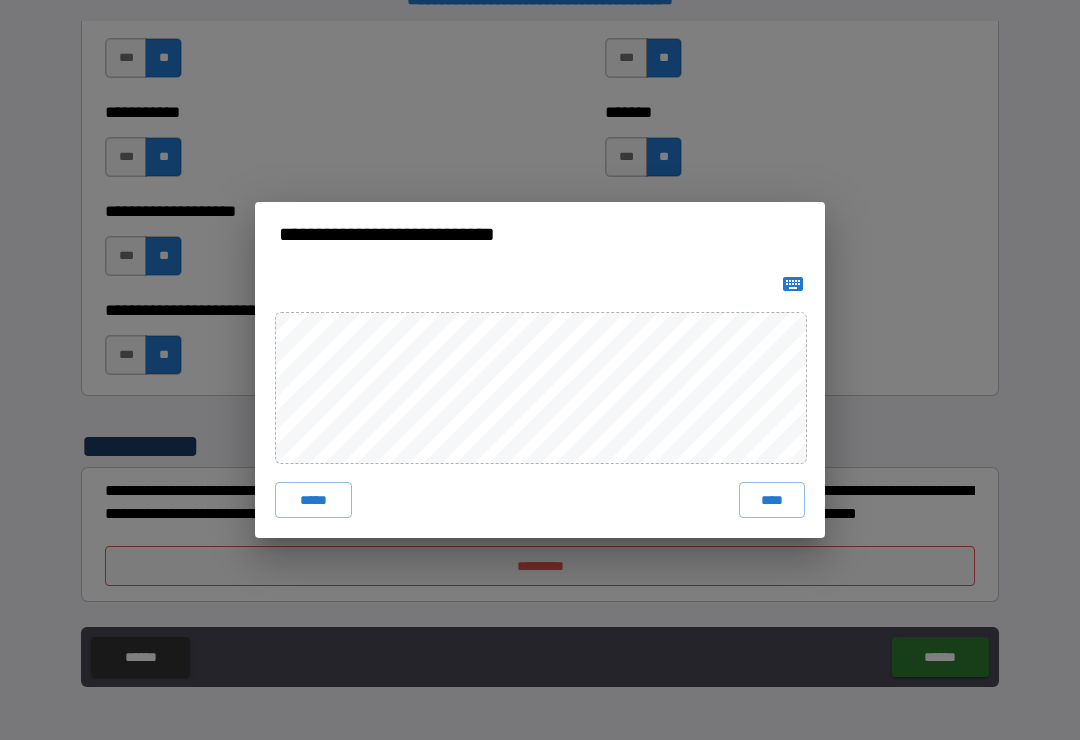 click on "****" at bounding box center [772, 500] 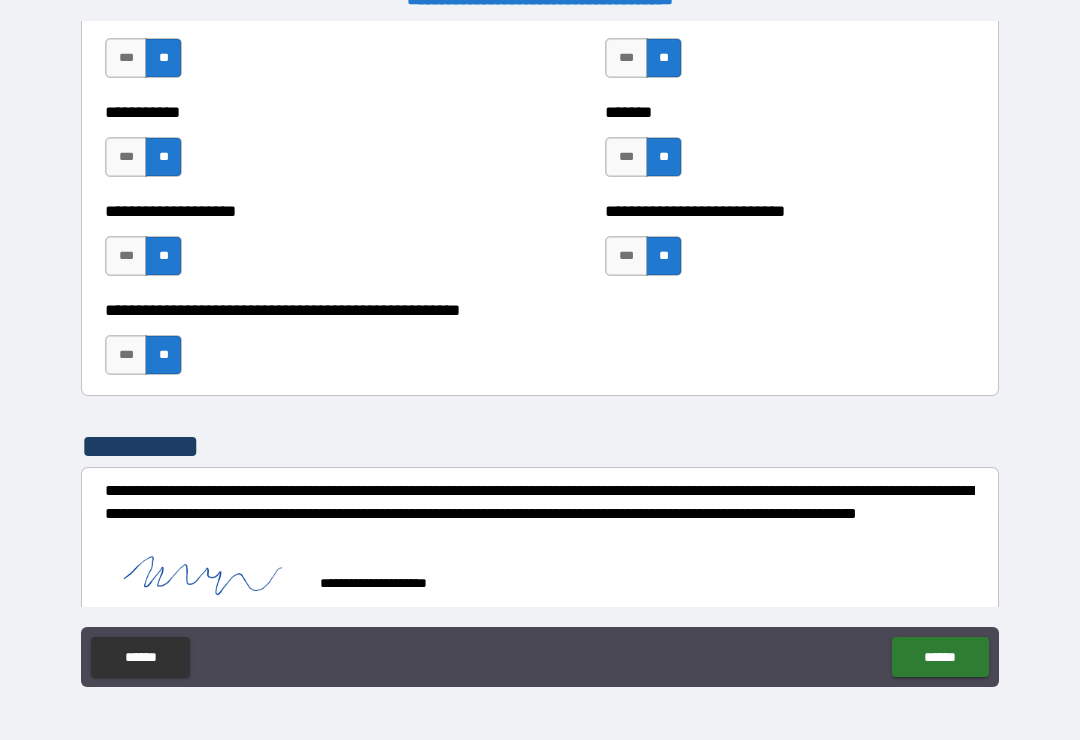 click on "******" at bounding box center [940, 657] 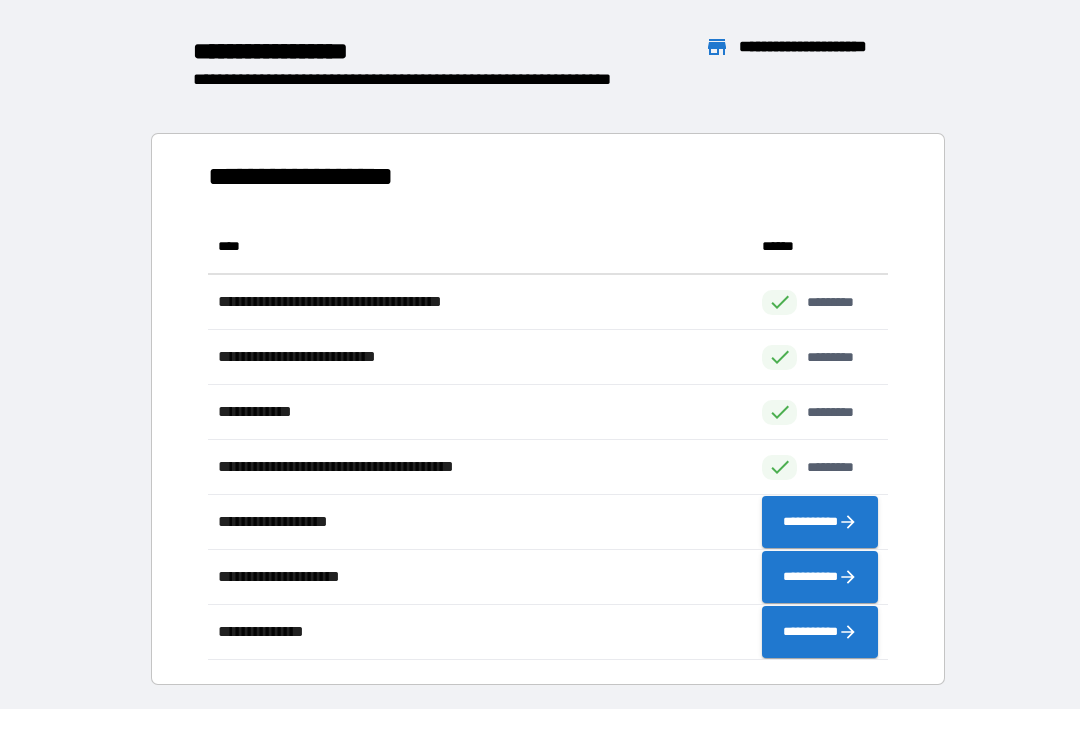 scroll, scrollTop: 1, scrollLeft: 1, axis: both 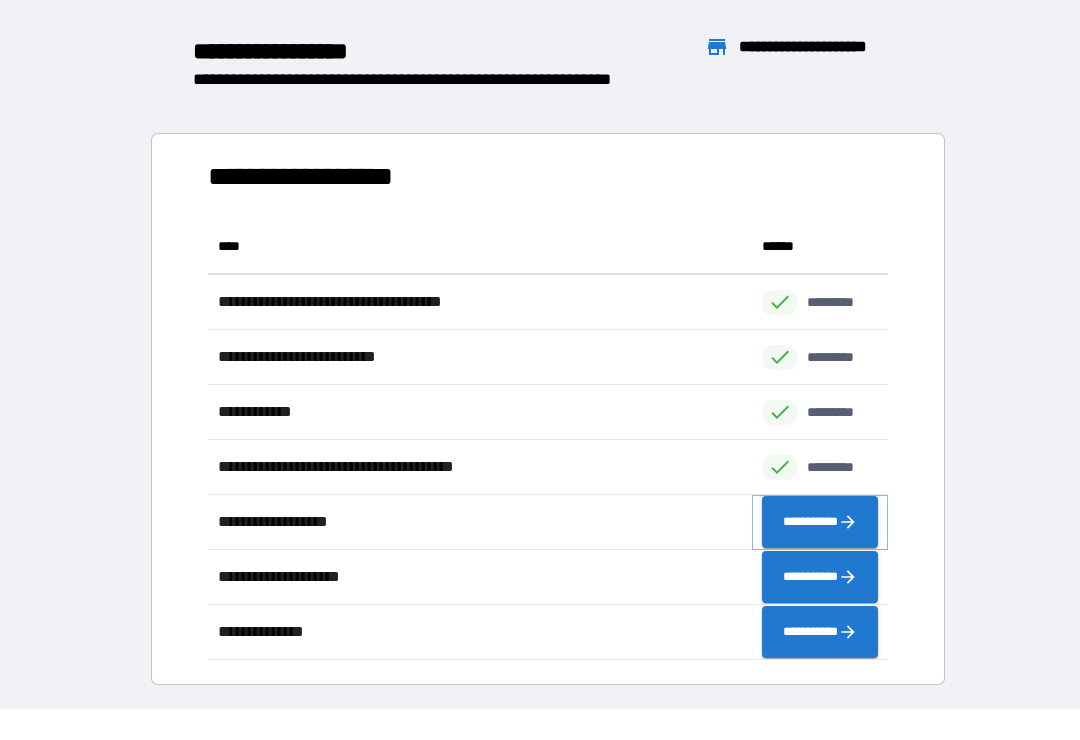 click on "**********" at bounding box center [820, 522] 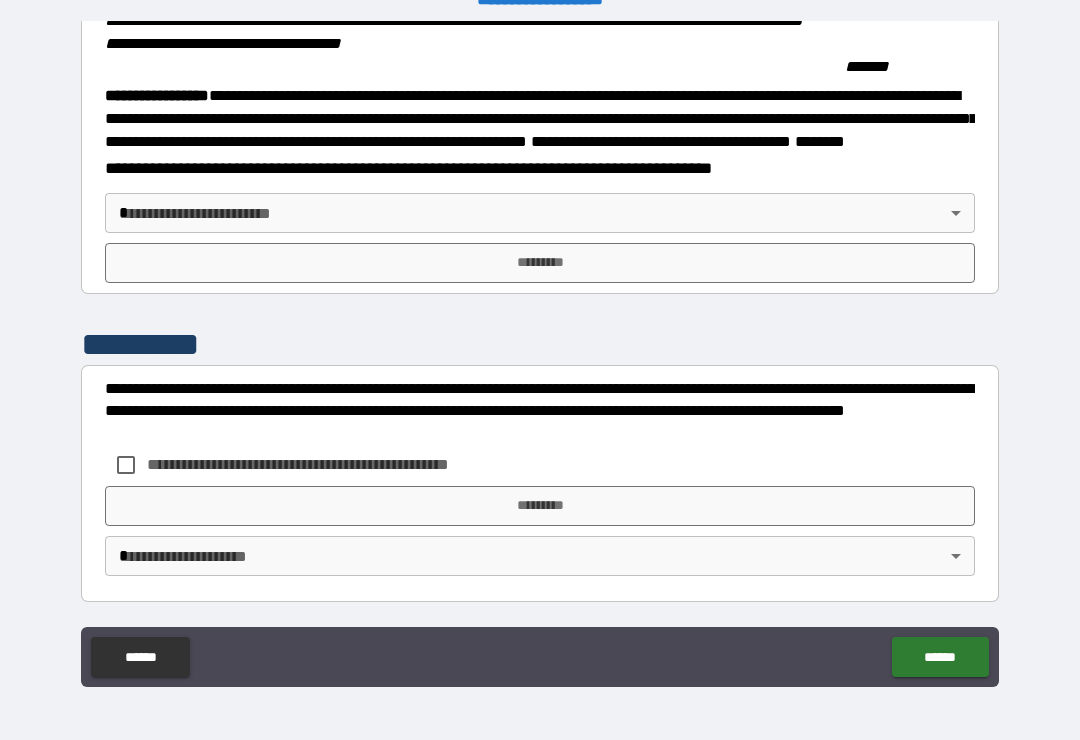 scroll, scrollTop: 2215, scrollLeft: 0, axis: vertical 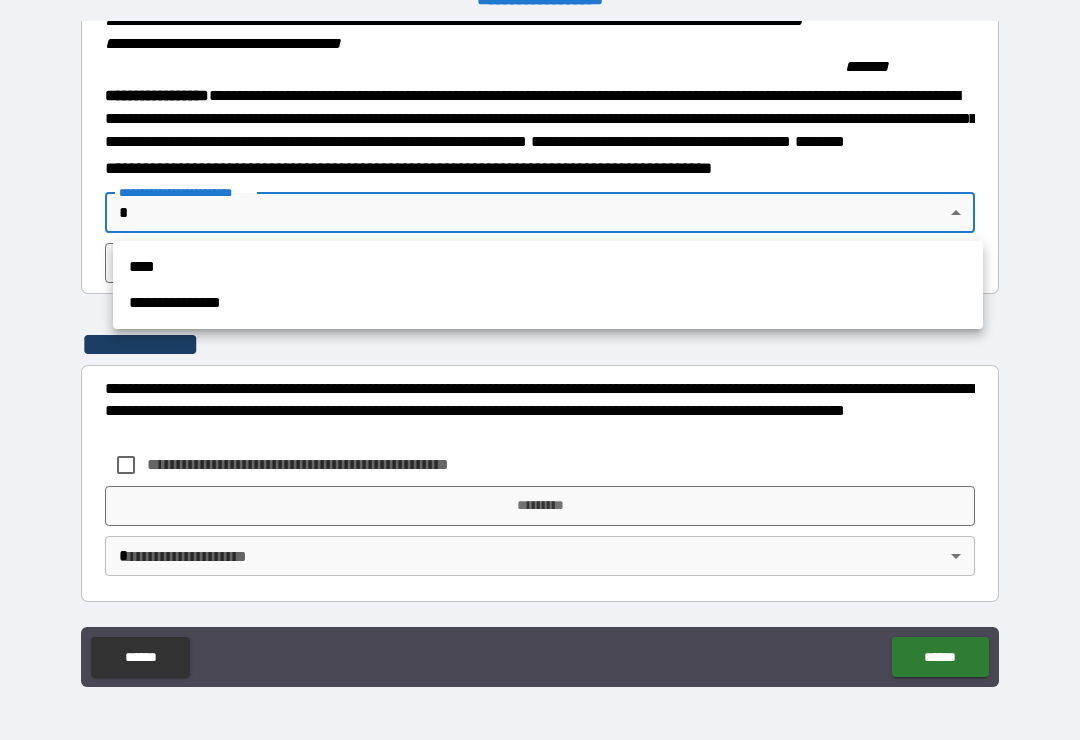 click on "**********" at bounding box center [548, 303] 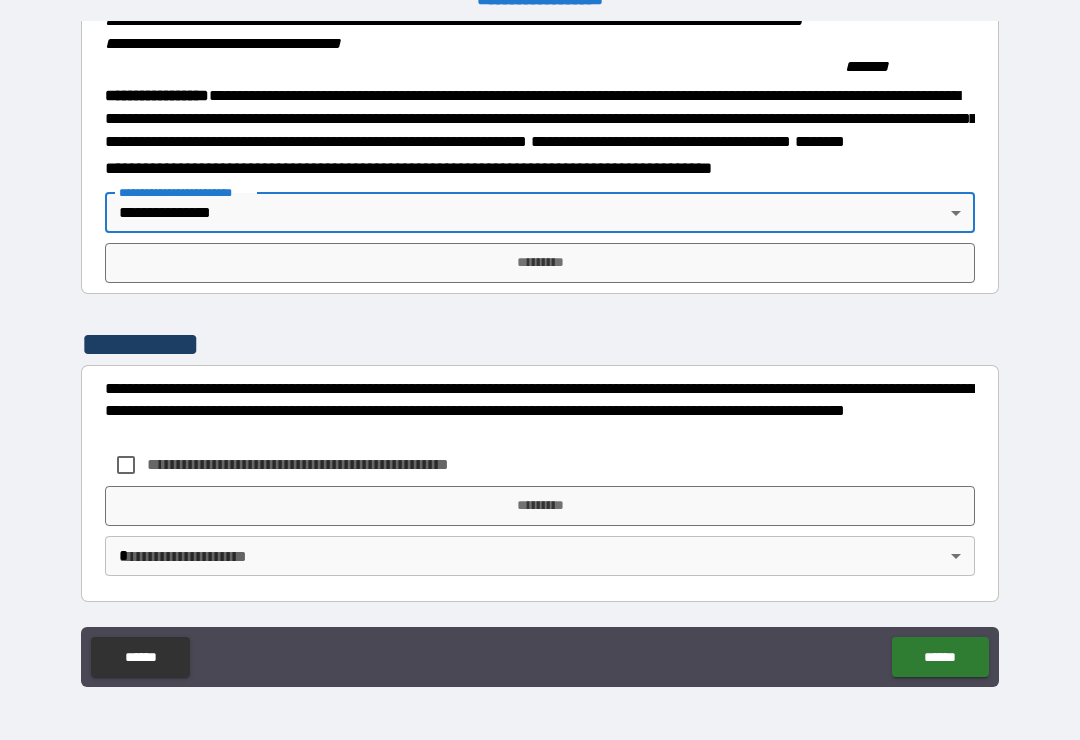 click on "*********" at bounding box center (540, 263) 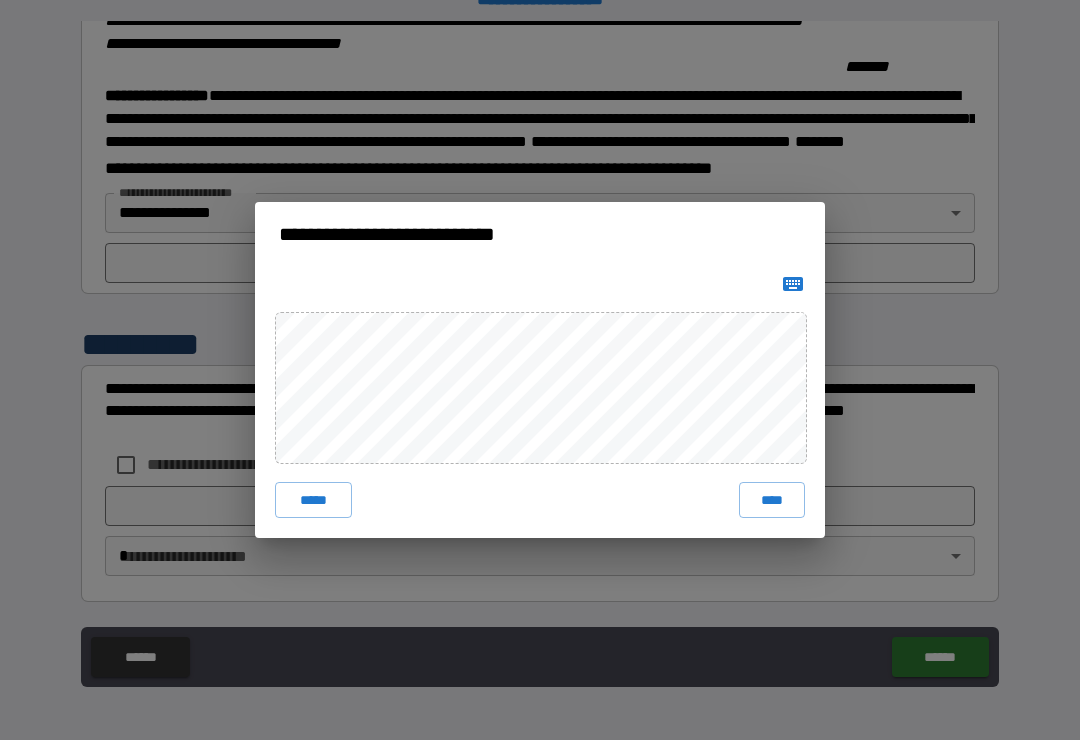 click on "**********" at bounding box center [540, 370] 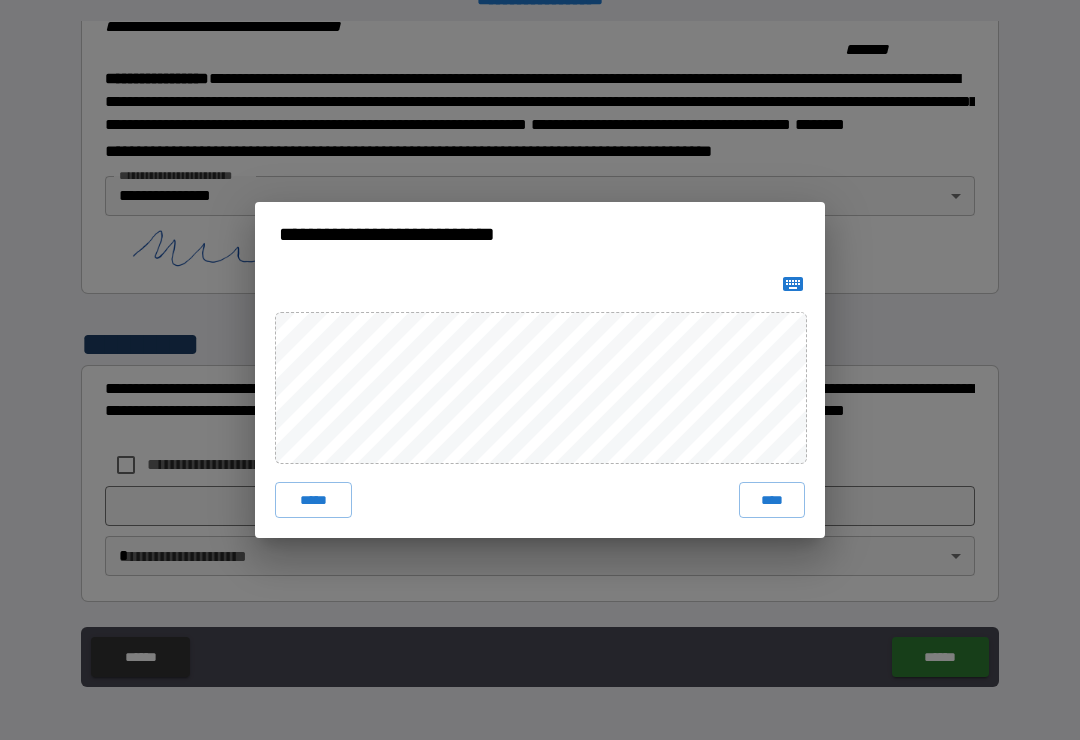 click on "****" at bounding box center [772, 500] 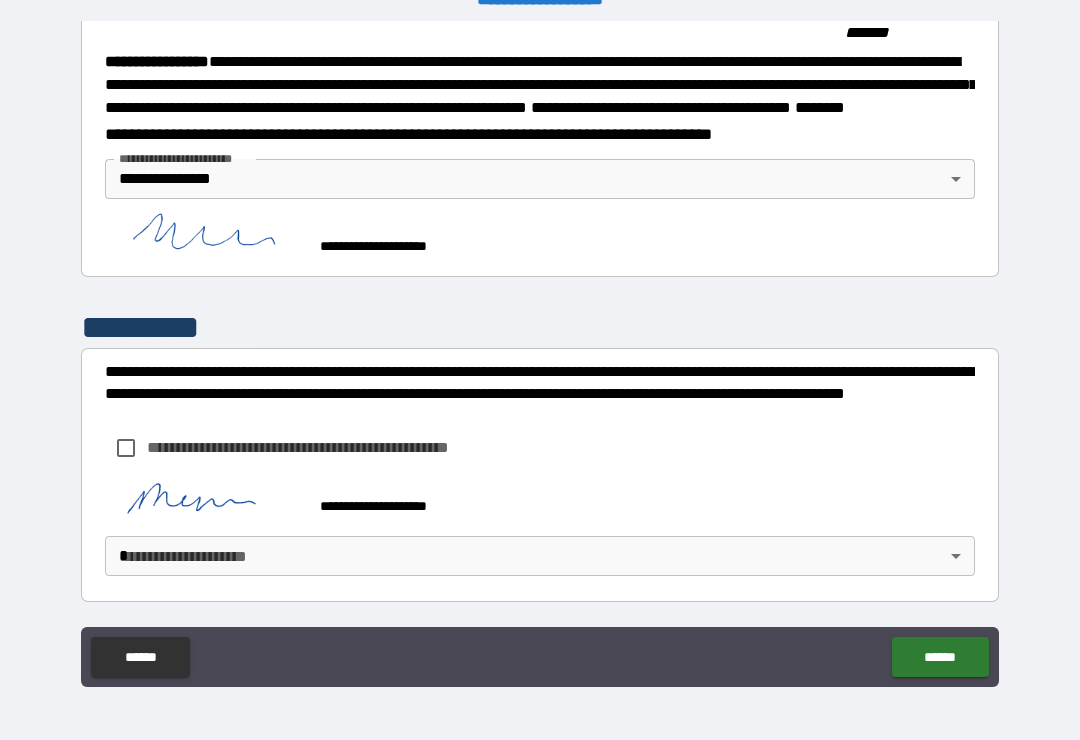 scroll, scrollTop: 2249, scrollLeft: 0, axis: vertical 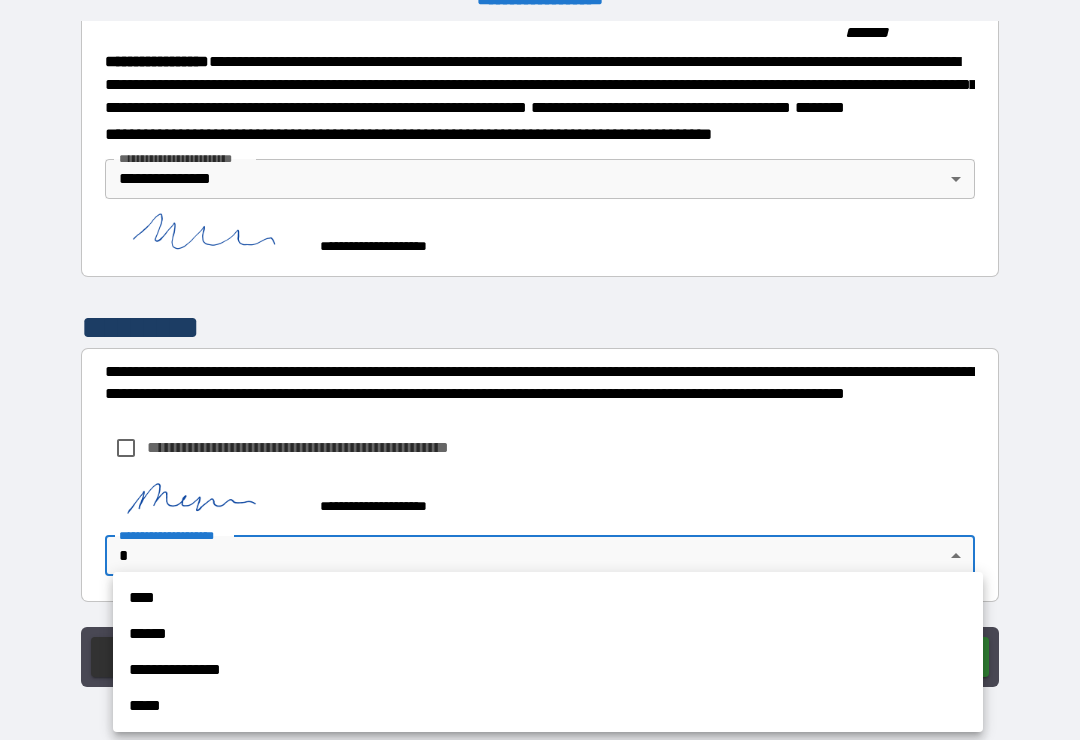 click on "**********" at bounding box center [548, 670] 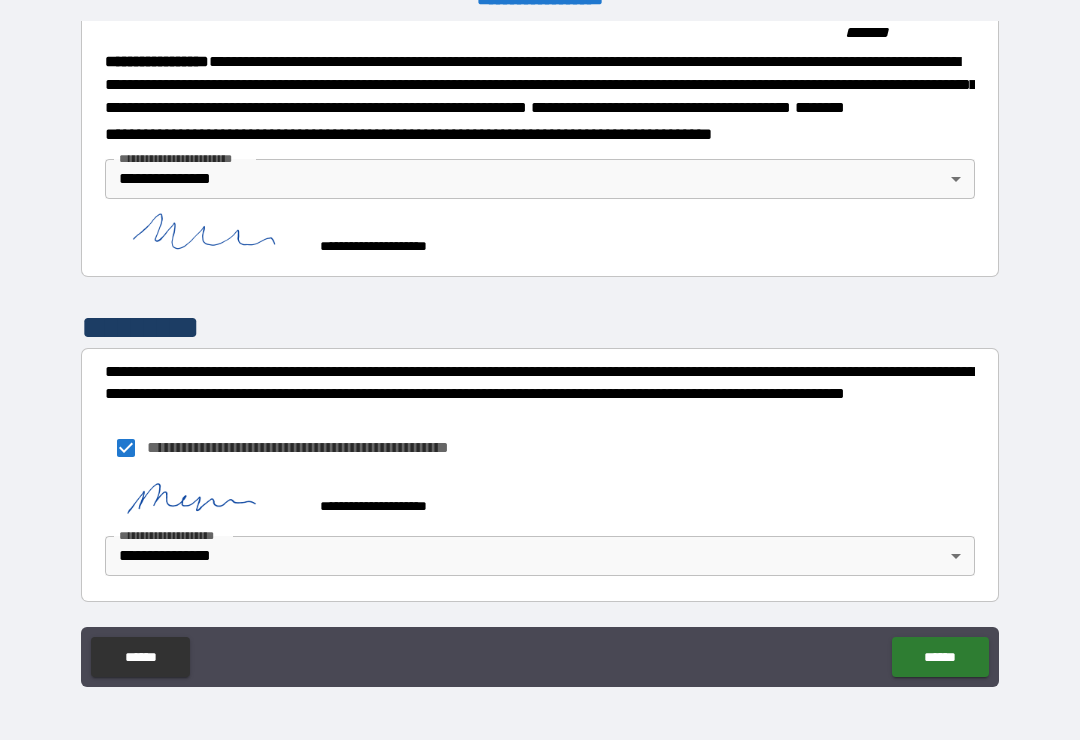 click on "******" at bounding box center (940, 657) 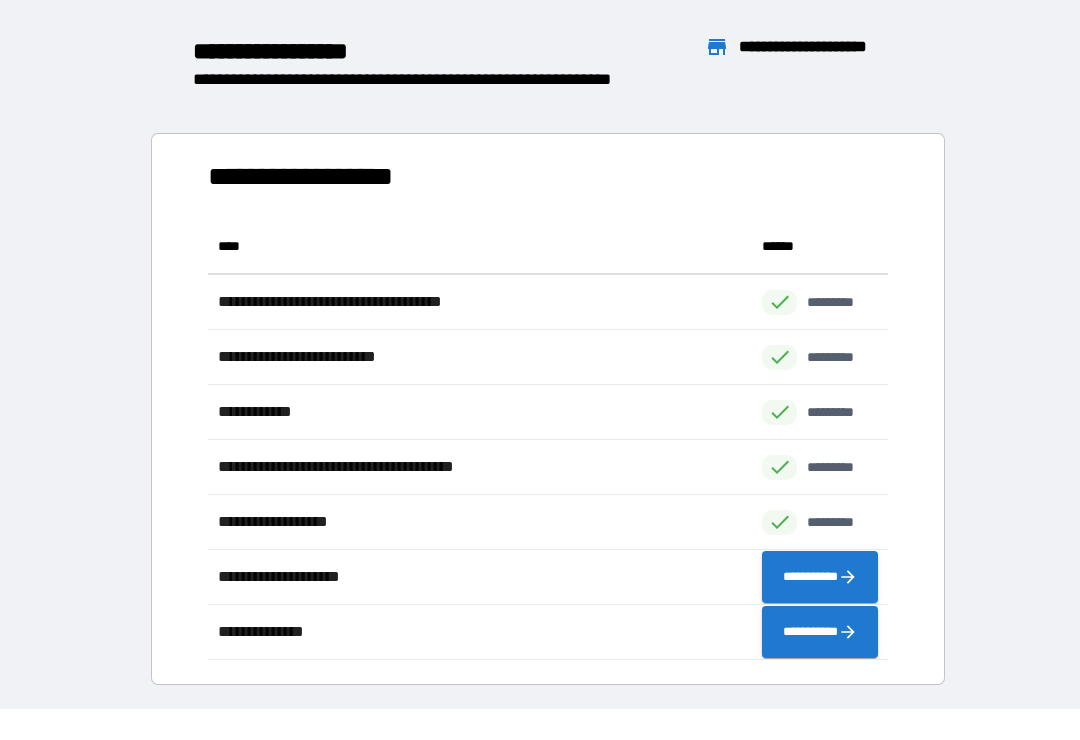 scroll, scrollTop: 1, scrollLeft: 1, axis: both 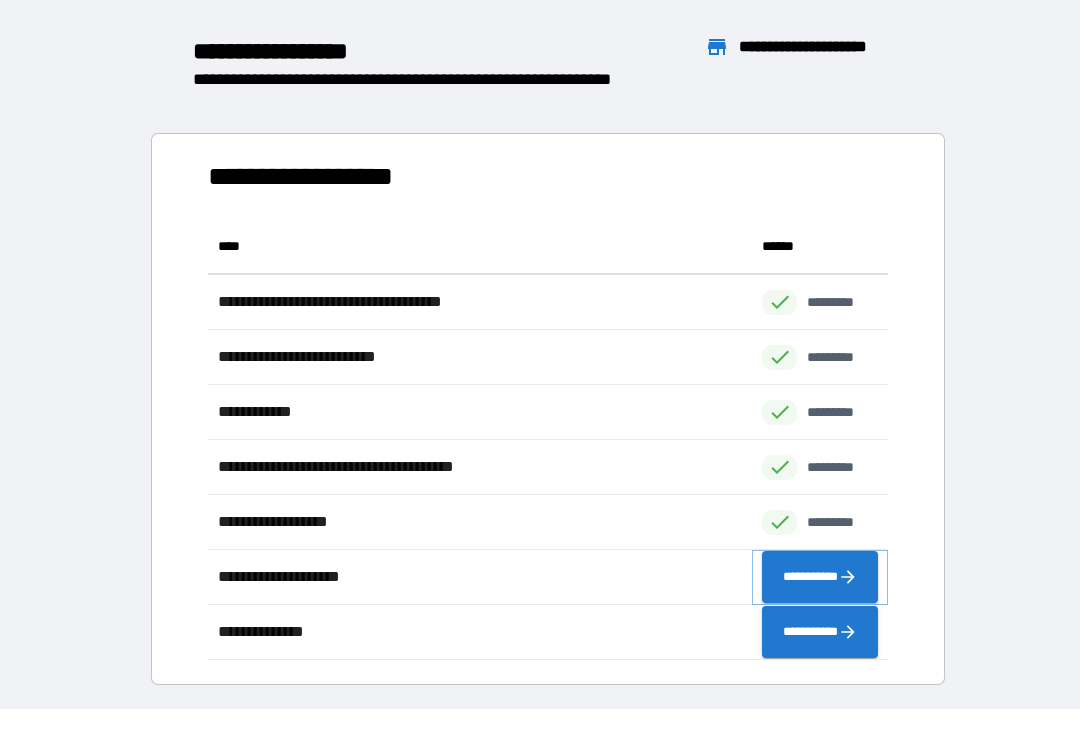 click 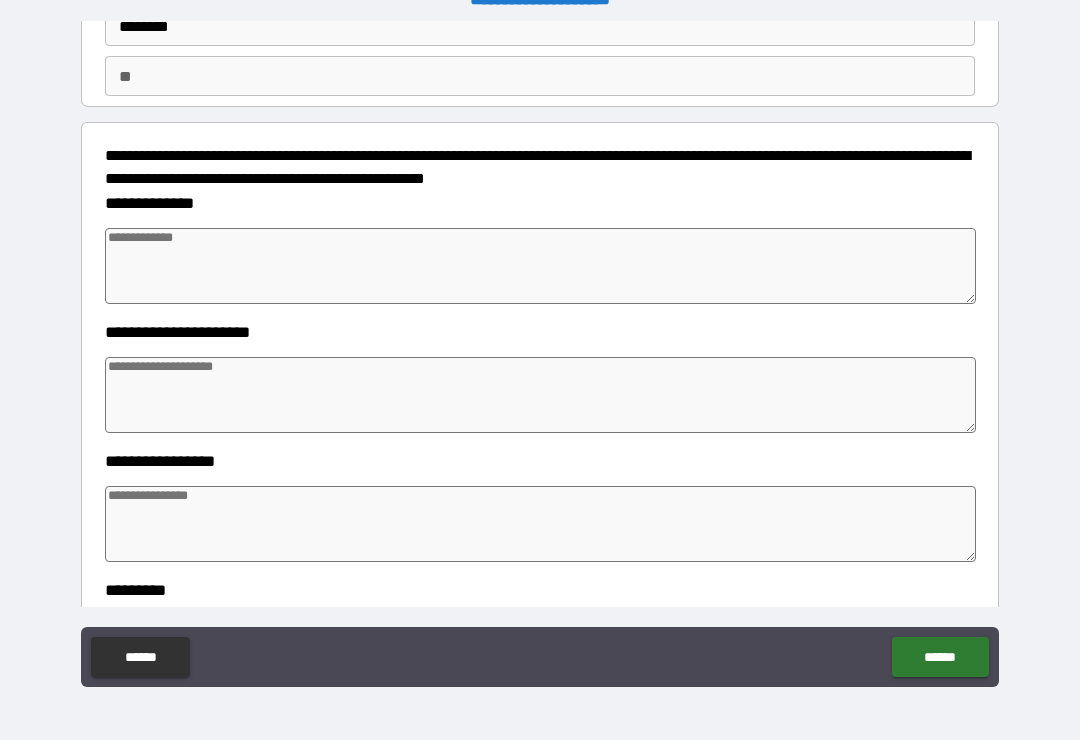 scroll, scrollTop: 155, scrollLeft: 0, axis: vertical 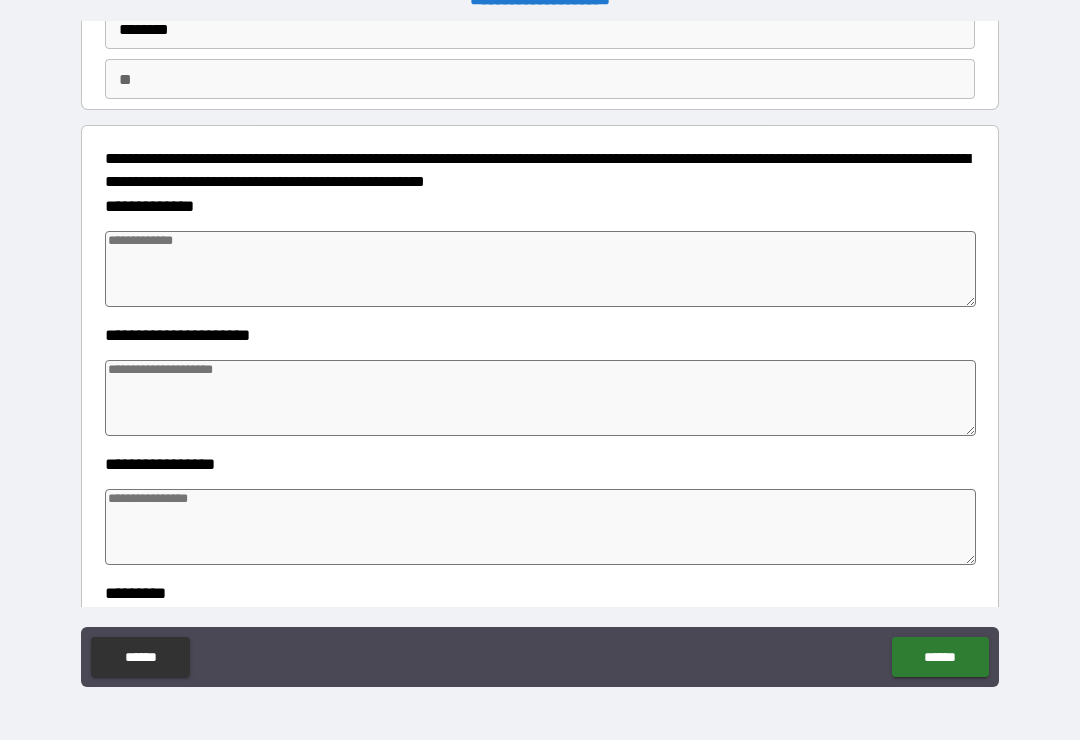 click at bounding box center (540, 269) 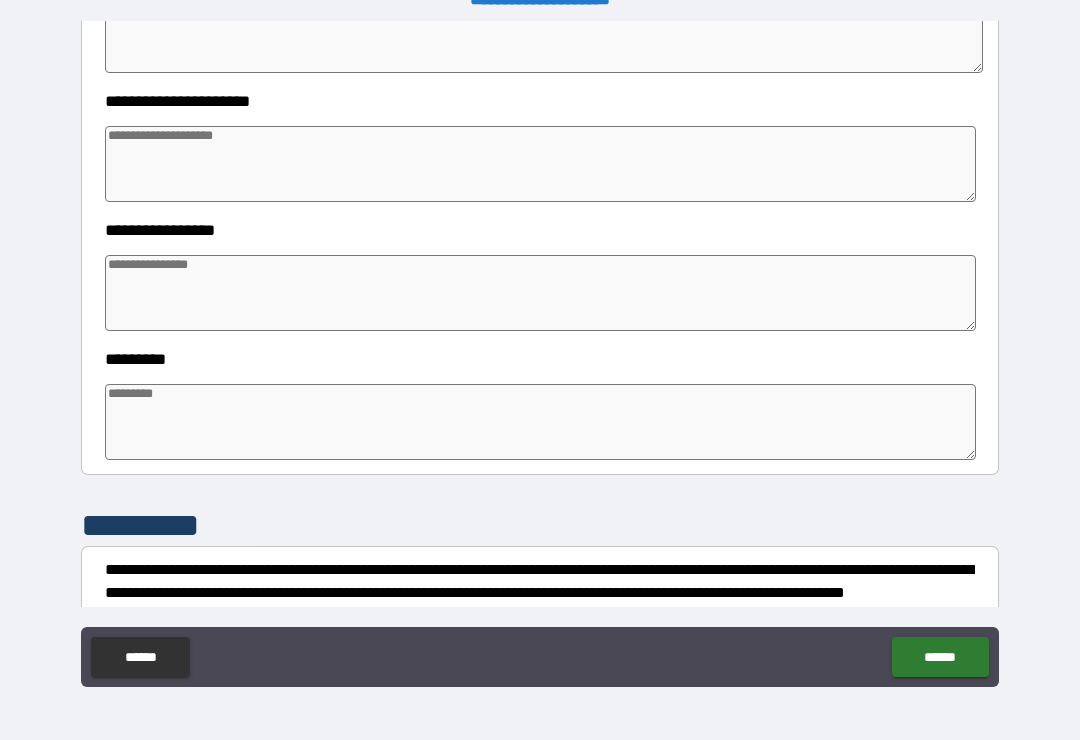 scroll, scrollTop: 390, scrollLeft: 0, axis: vertical 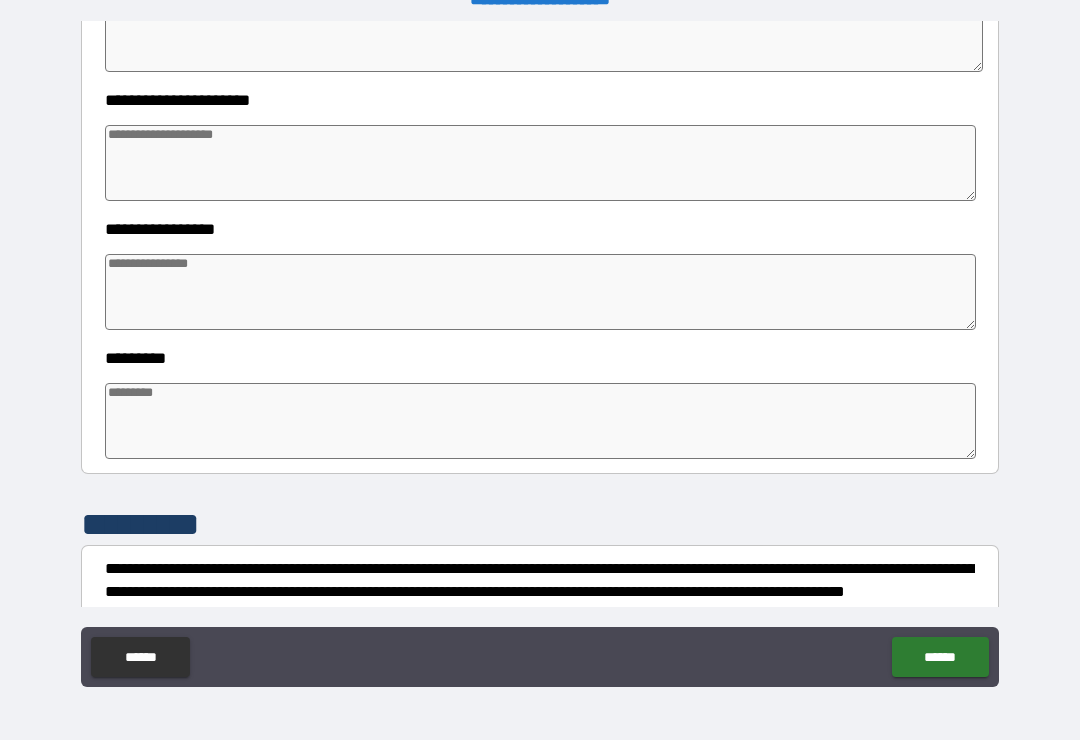 click at bounding box center [540, 163] 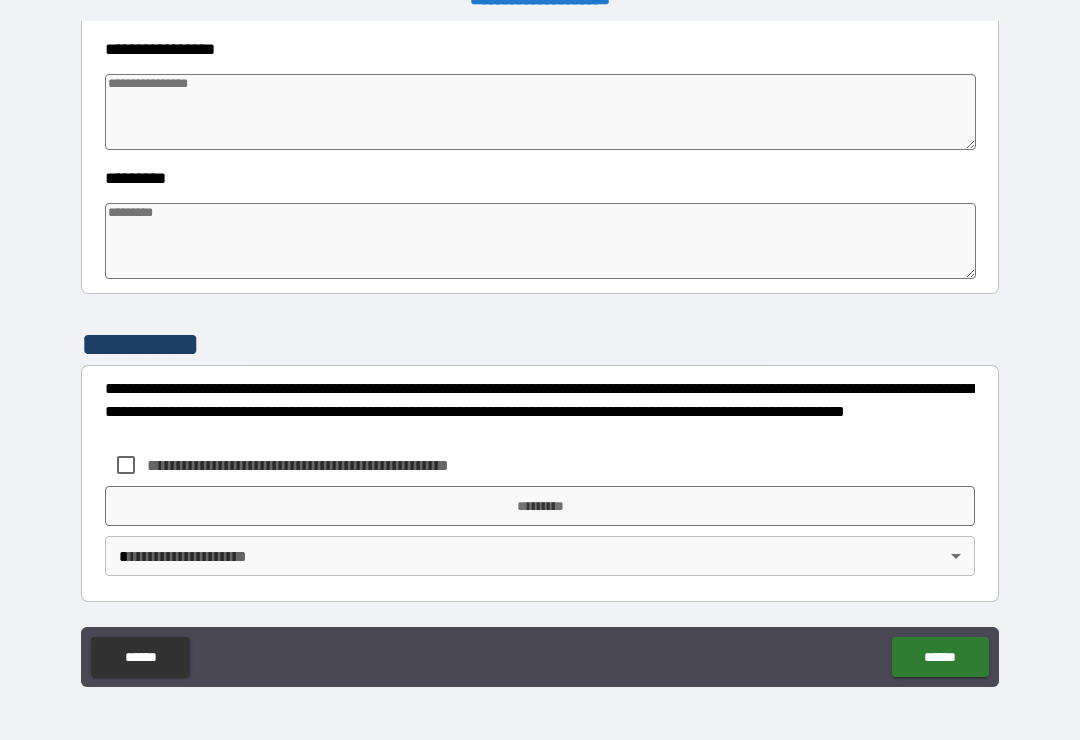 scroll, scrollTop: 570, scrollLeft: 0, axis: vertical 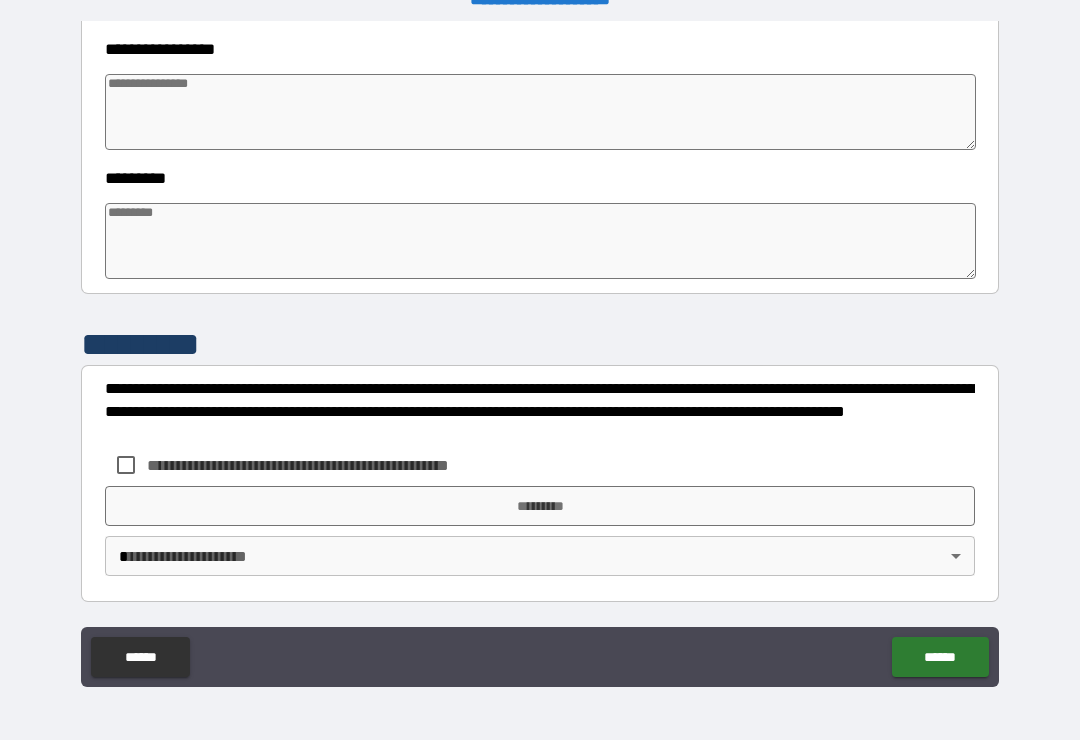 click on "**********" at bounding box center [540, 357] 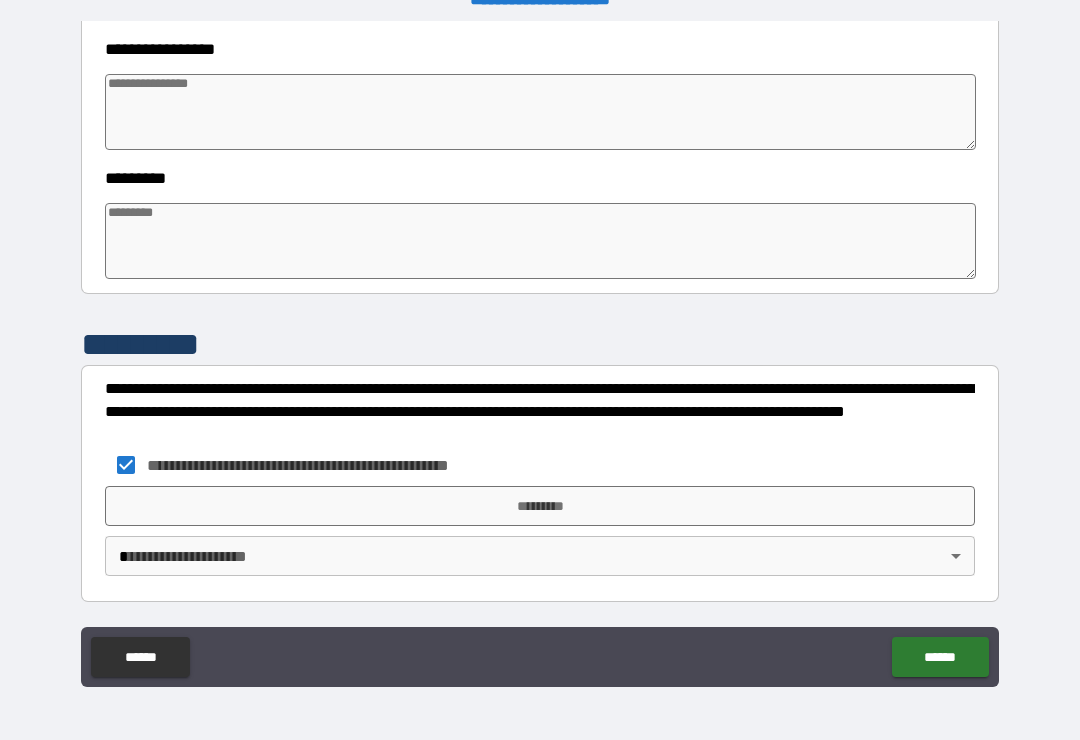 click on "*********" at bounding box center [540, 506] 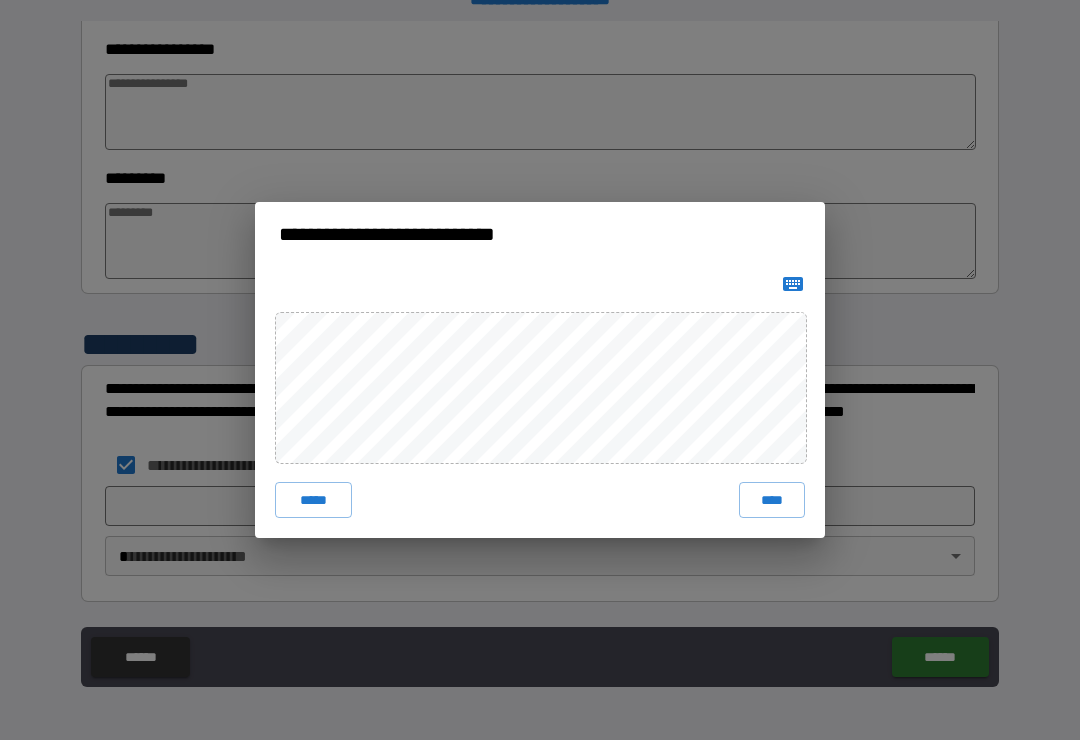 click on "****" at bounding box center [772, 500] 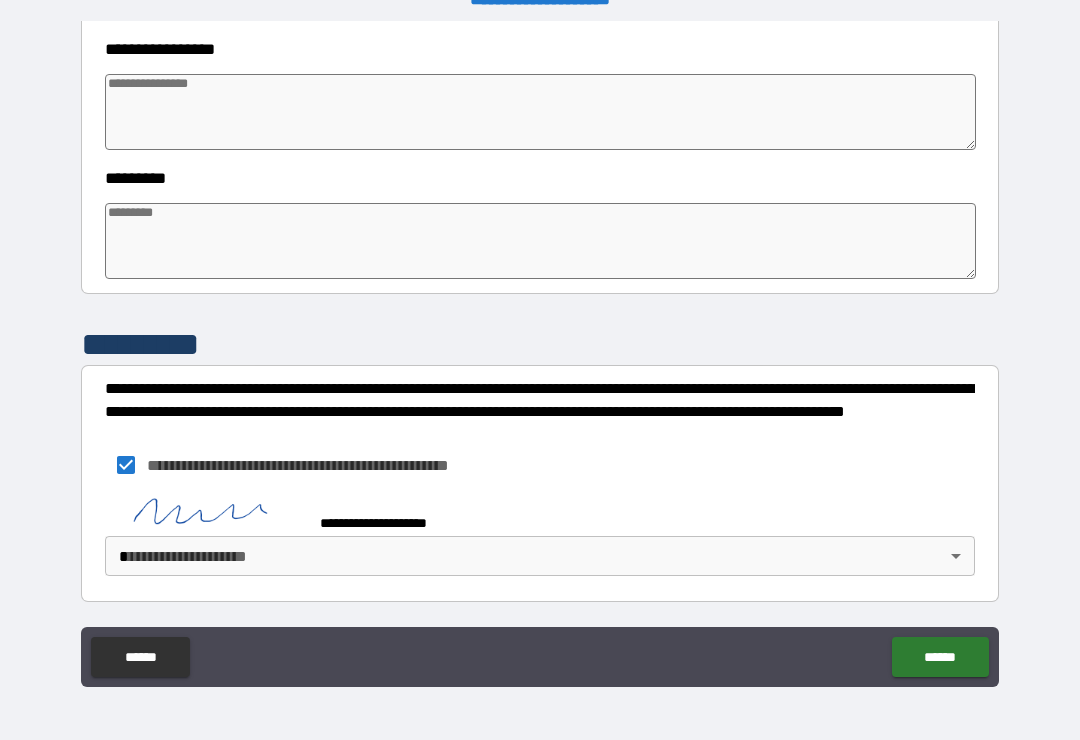 scroll, scrollTop: 560, scrollLeft: 0, axis: vertical 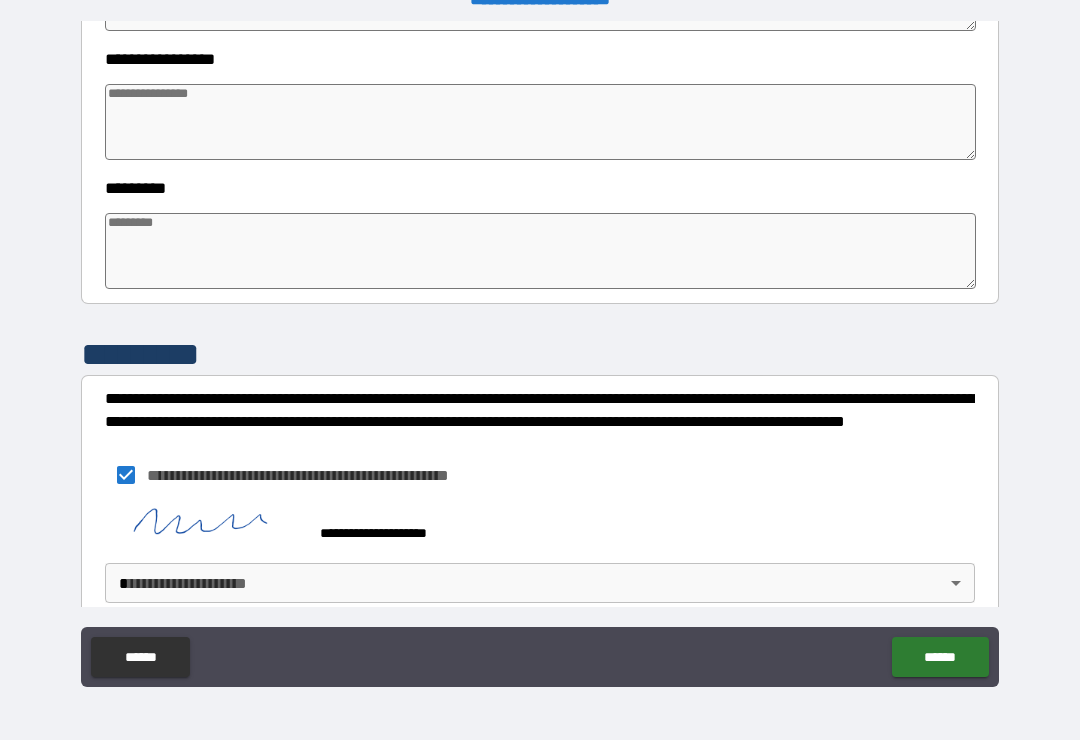 click on "**********" at bounding box center [540, 354] 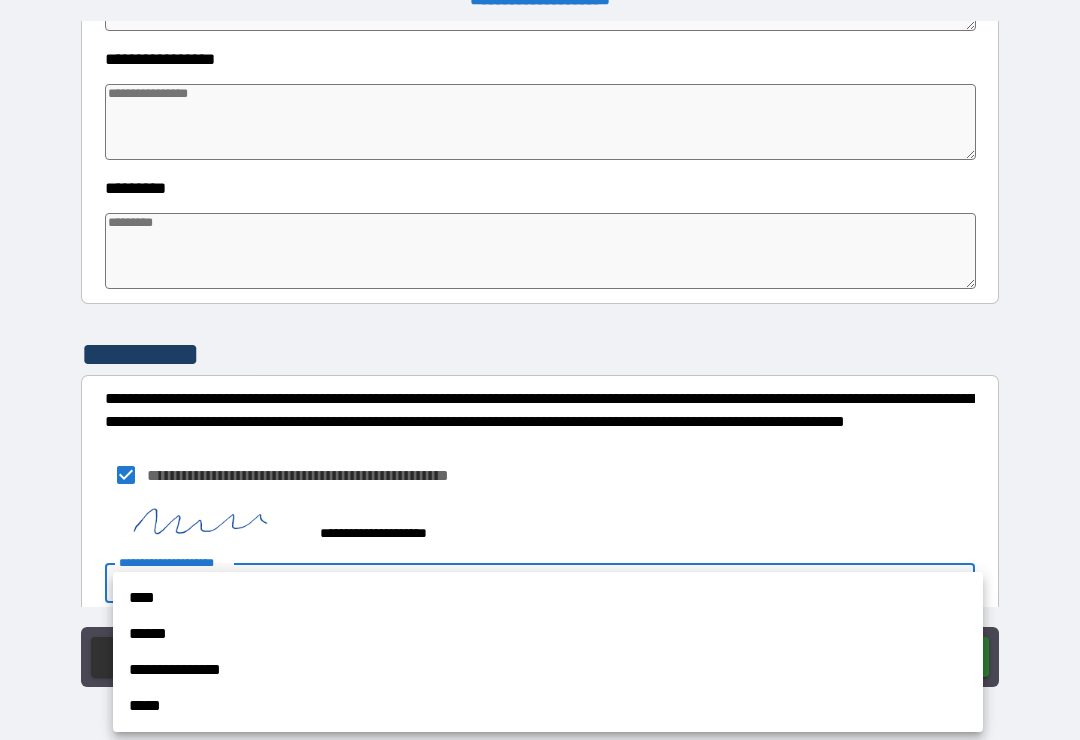 click on "**********" at bounding box center [548, 670] 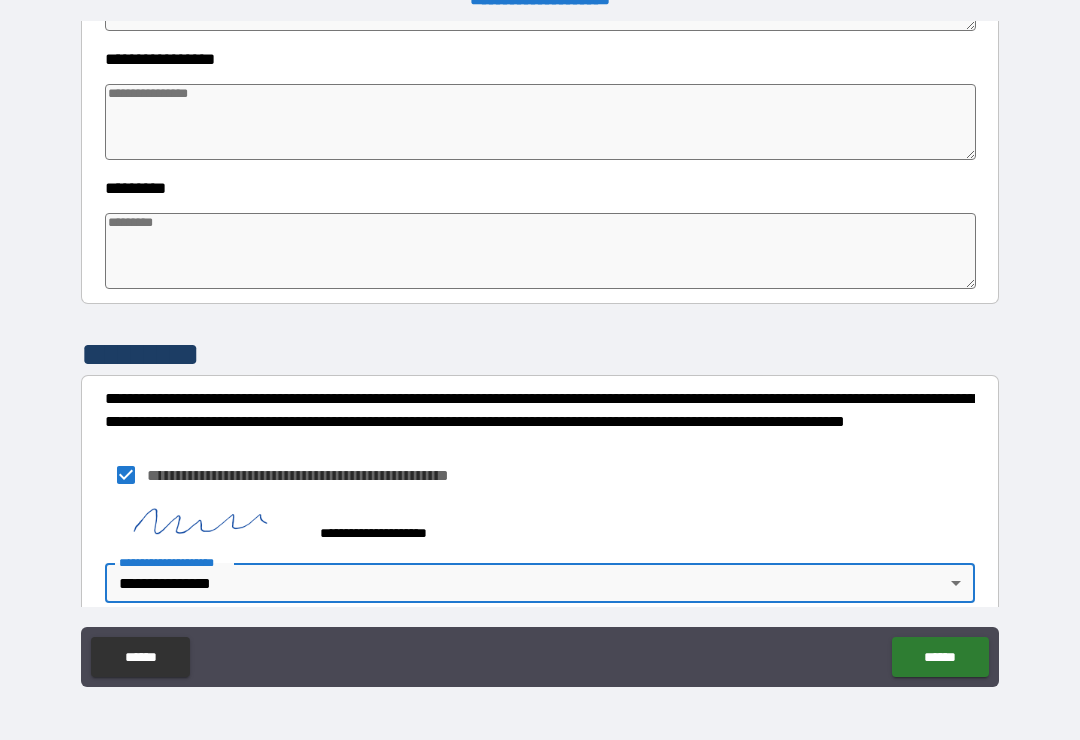 click on "******" at bounding box center (940, 657) 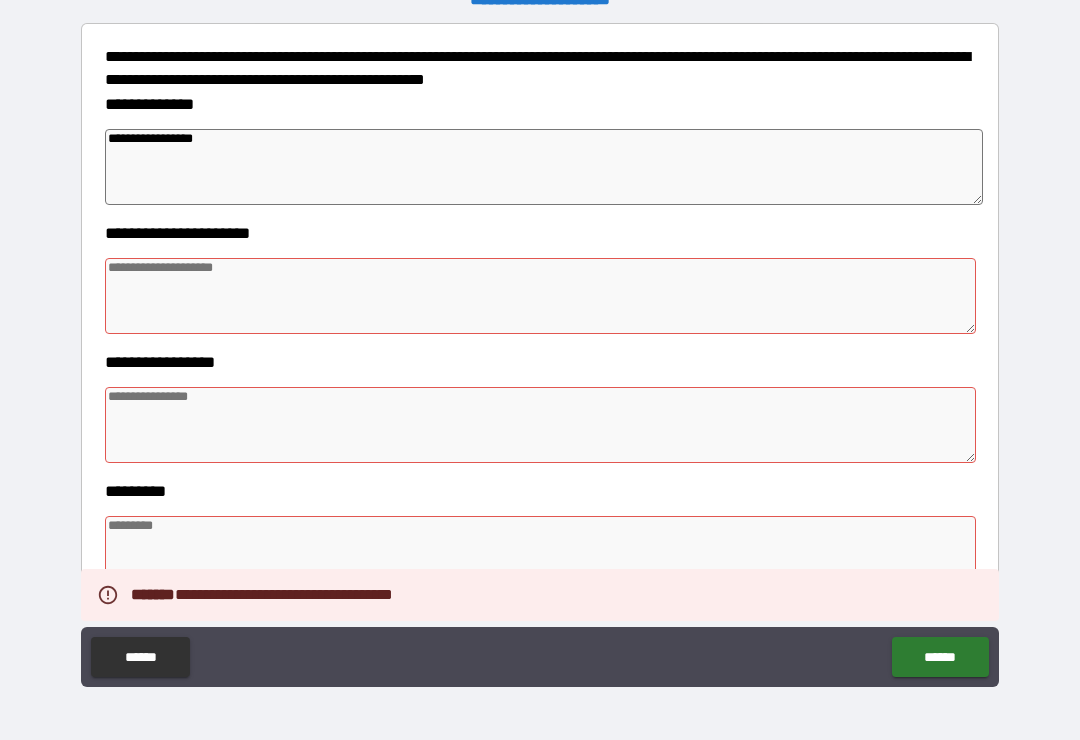 scroll, scrollTop: 131, scrollLeft: 0, axis: vertical 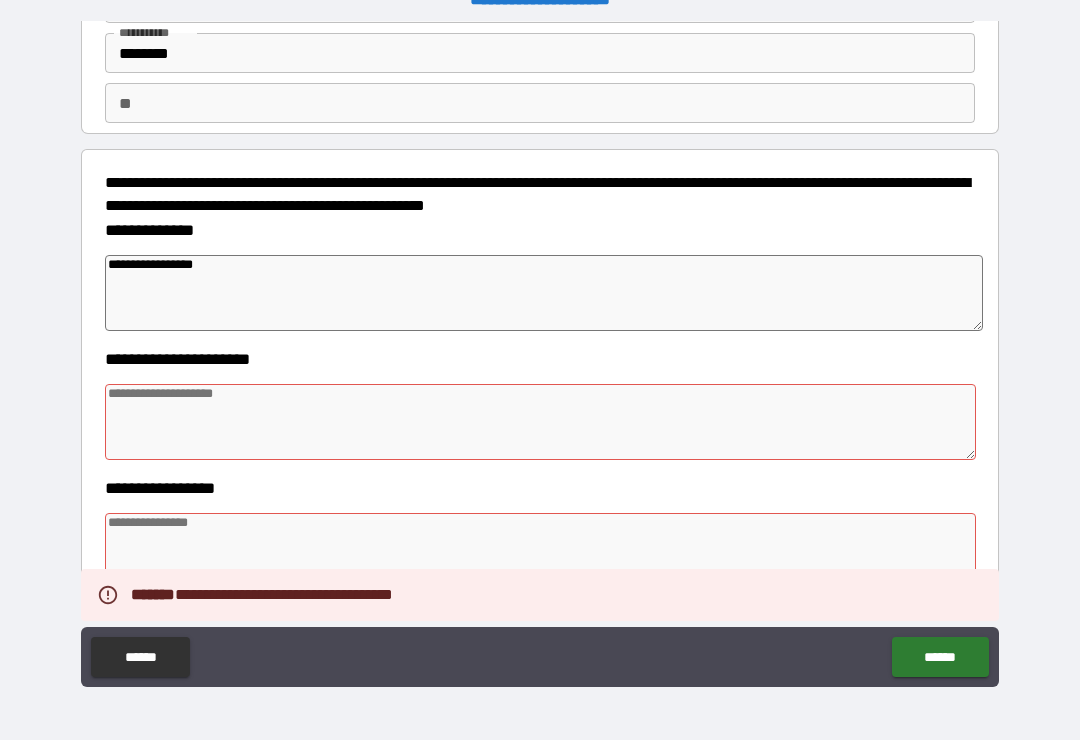 click at bounding box center (540, 422) 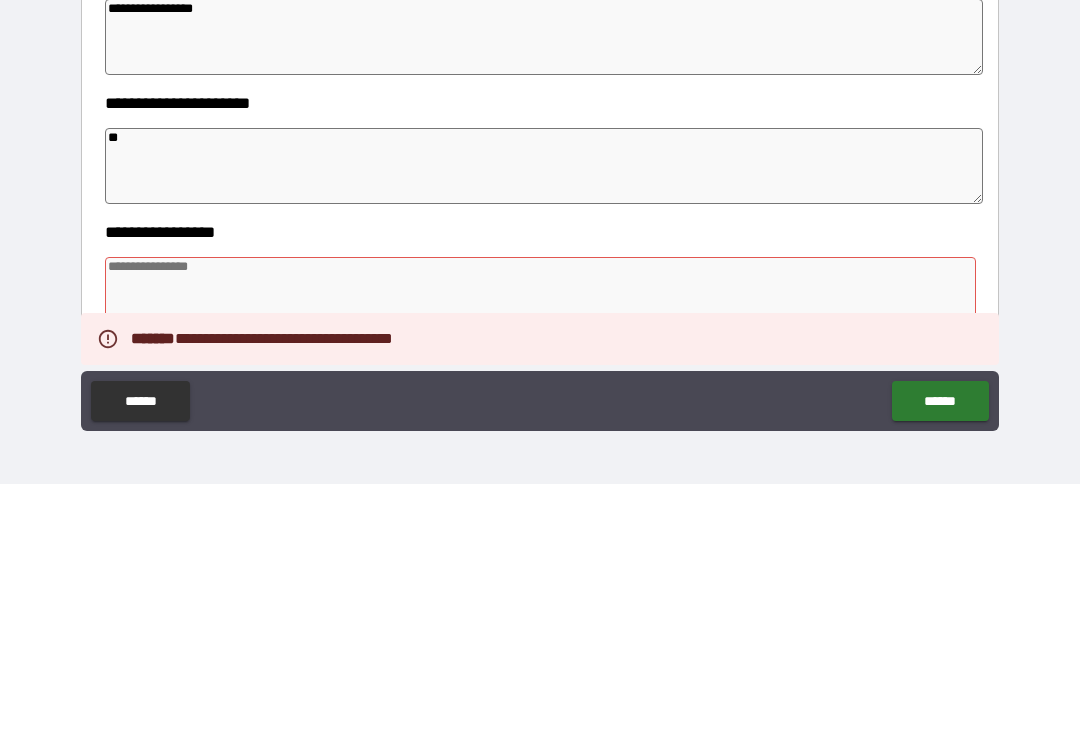 click at bounding box center (540, 551) 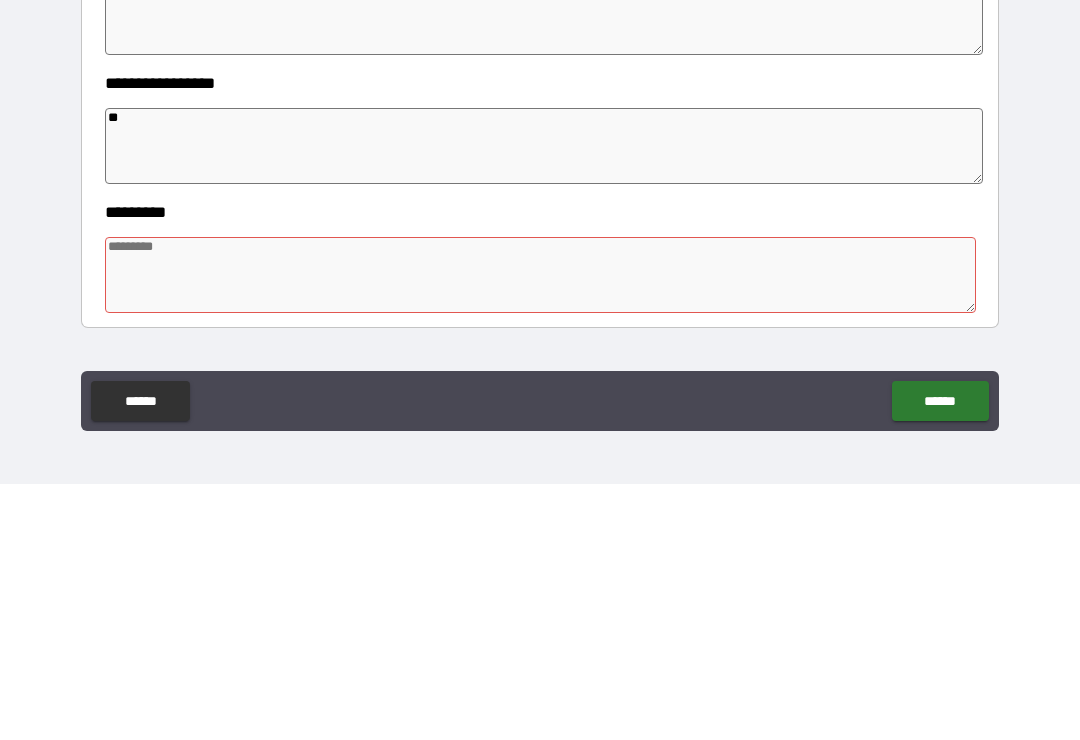scroll, scrollTop: 291, scrollLeft: 0, axis: vertical 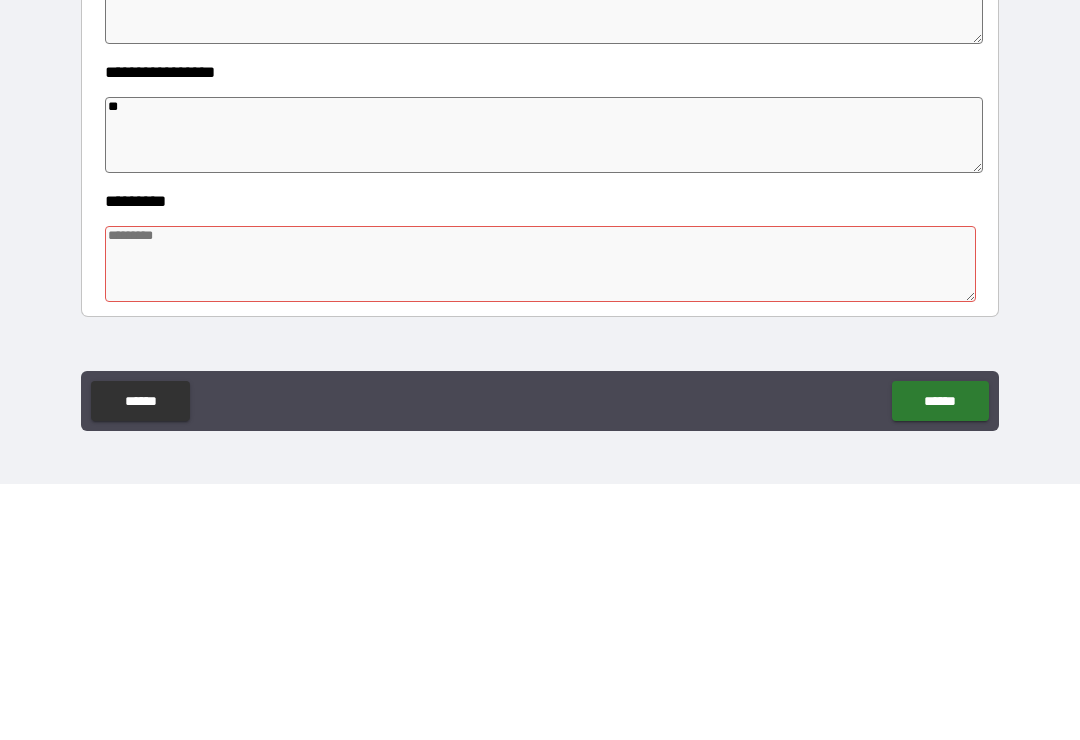 click at bounding box center [540, 520] 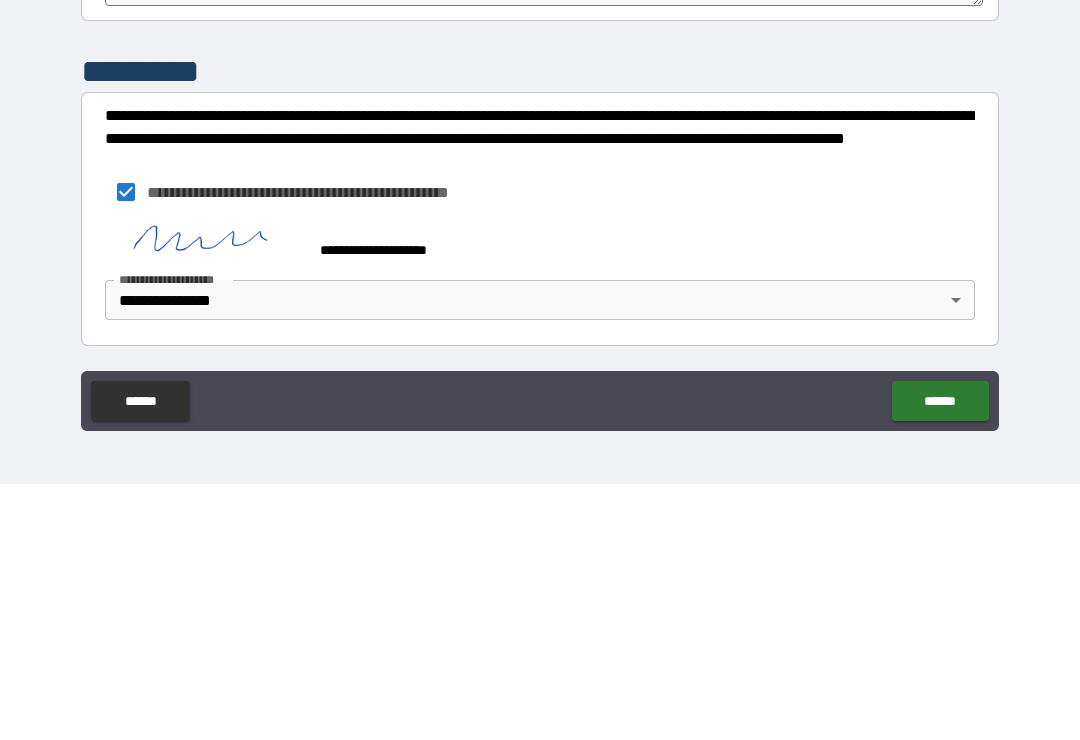 scroll, scrollTop: 587, scrollLeft: 0, axis: vertical 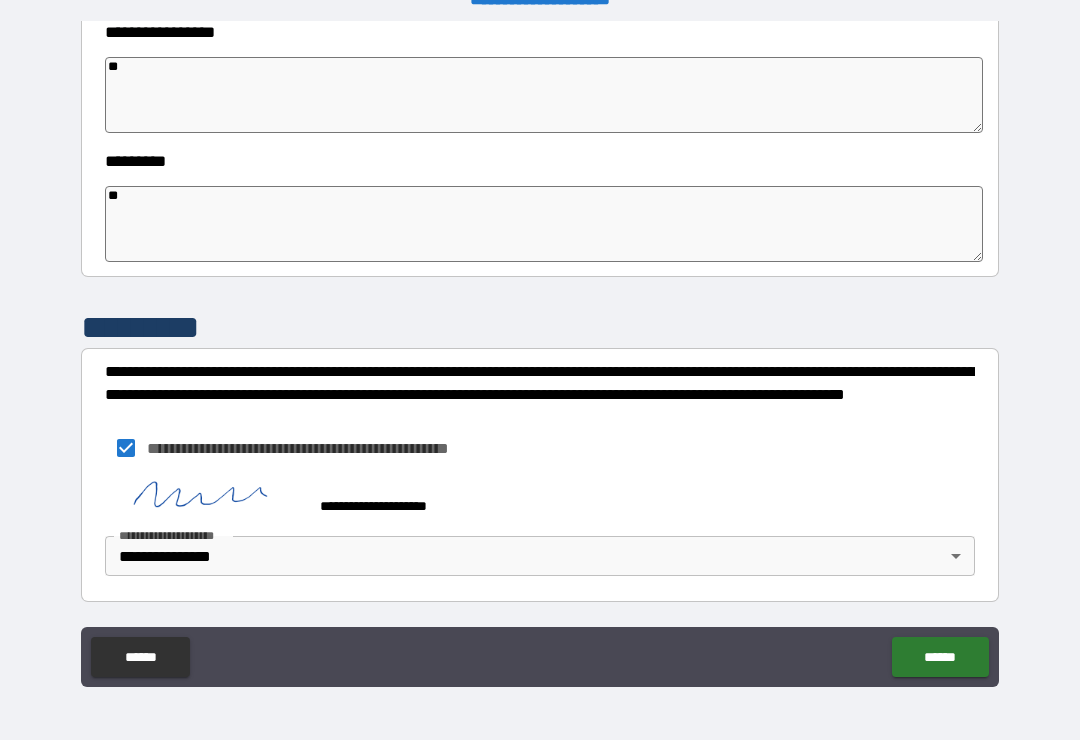 click on "******" at bounding box center [940, 657] 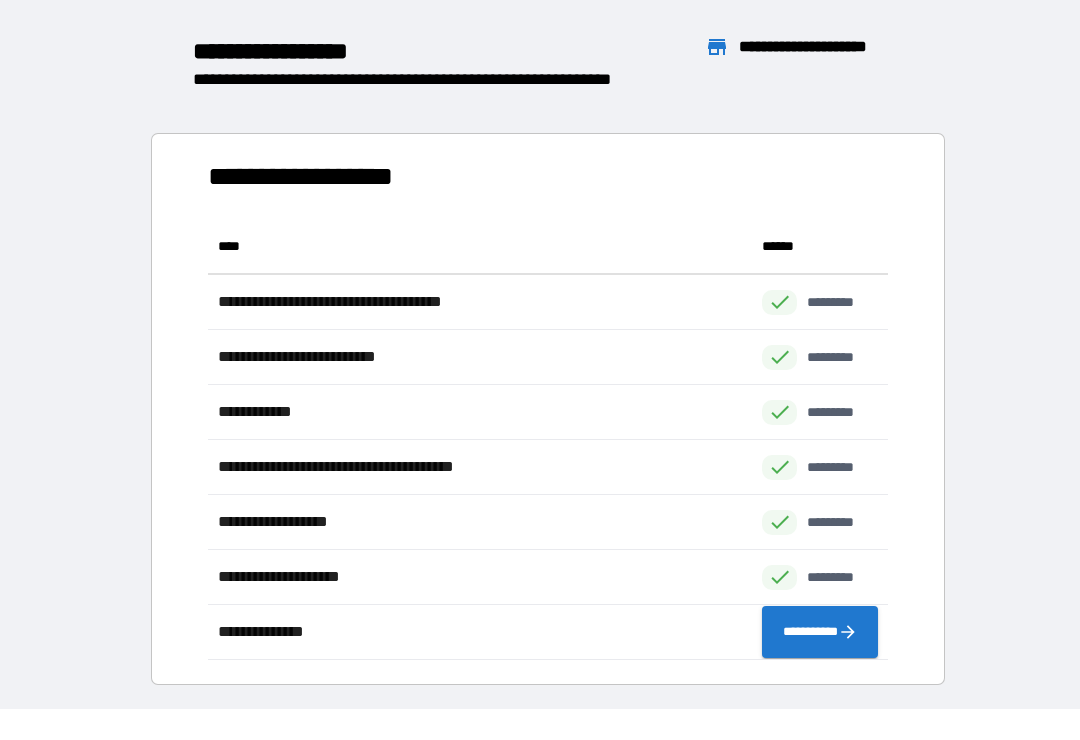 scroll, scrollTop: 441, scrollLeft: 680, axis: both 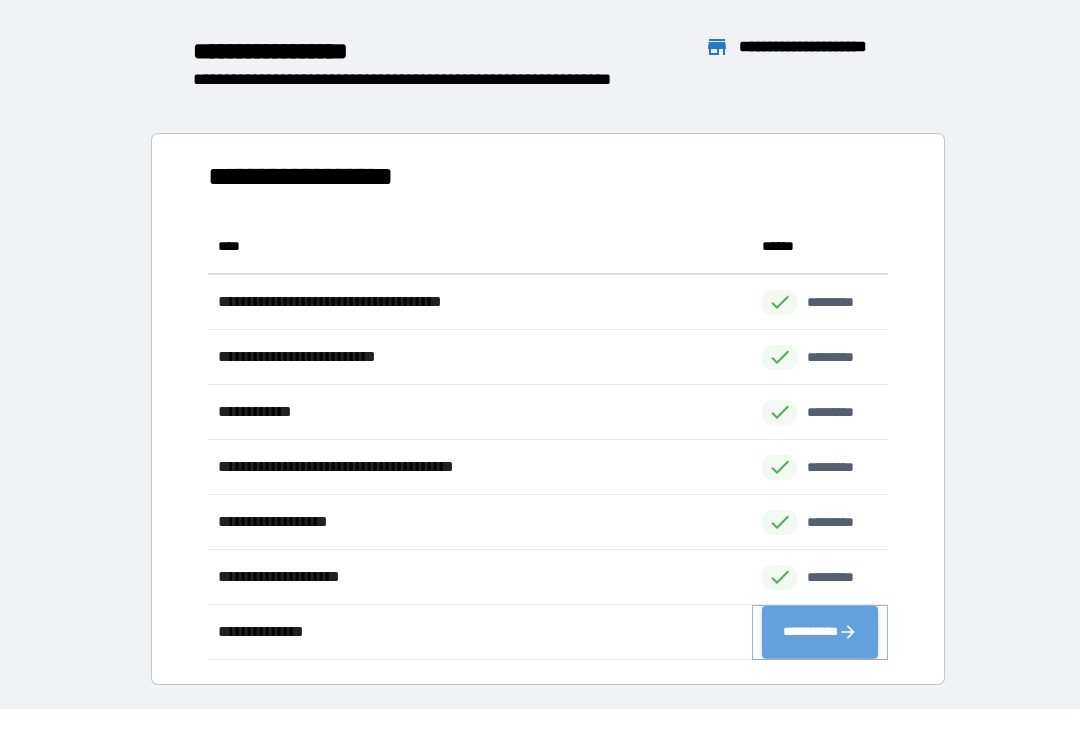 click on "**********" at bounding box center [820, 632] 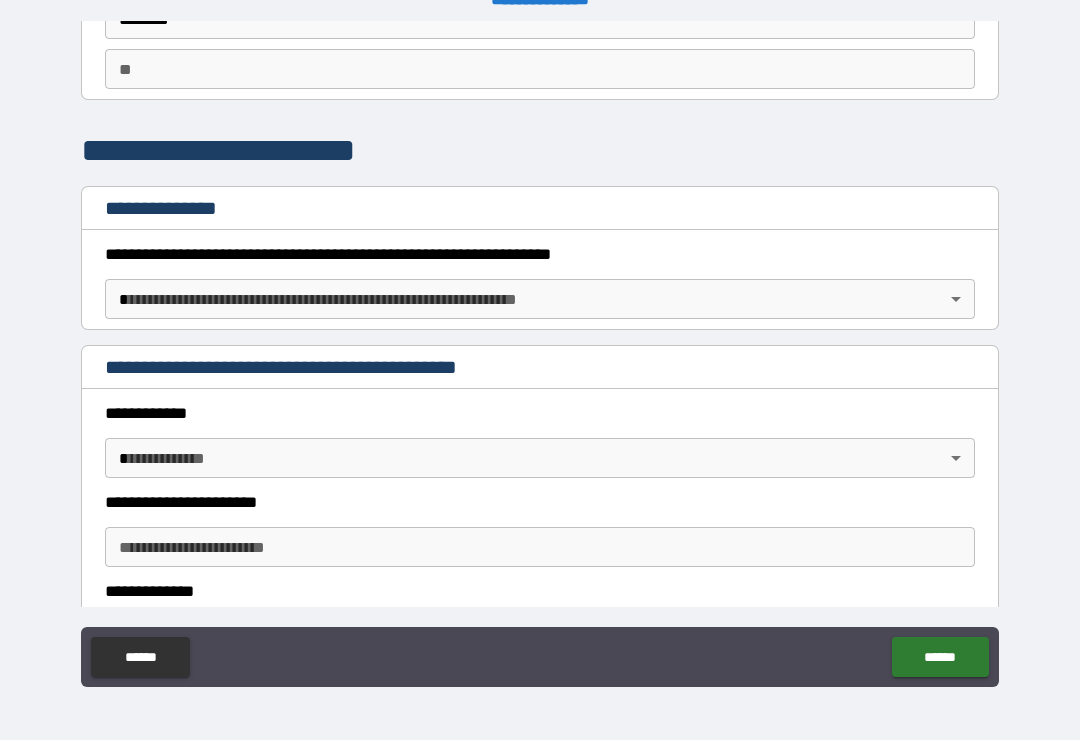 scroll, scrollTop: 169, scrollLeft: 0, axis: vertical 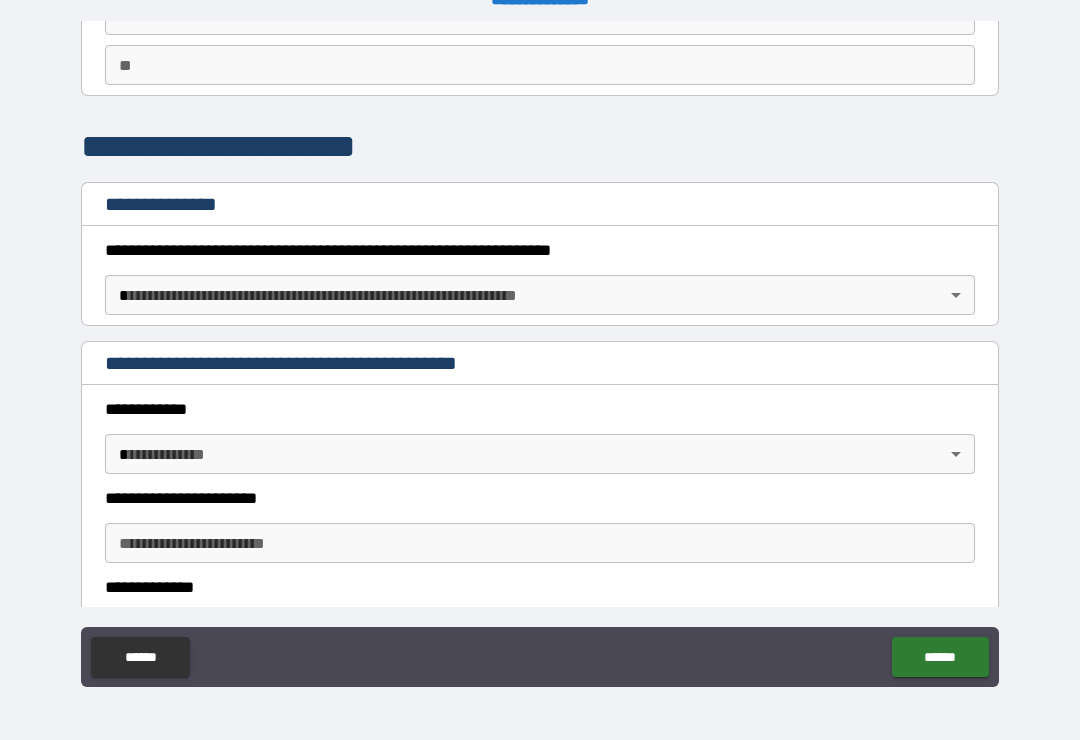 click on "**********" at bounding box center (540, 354) 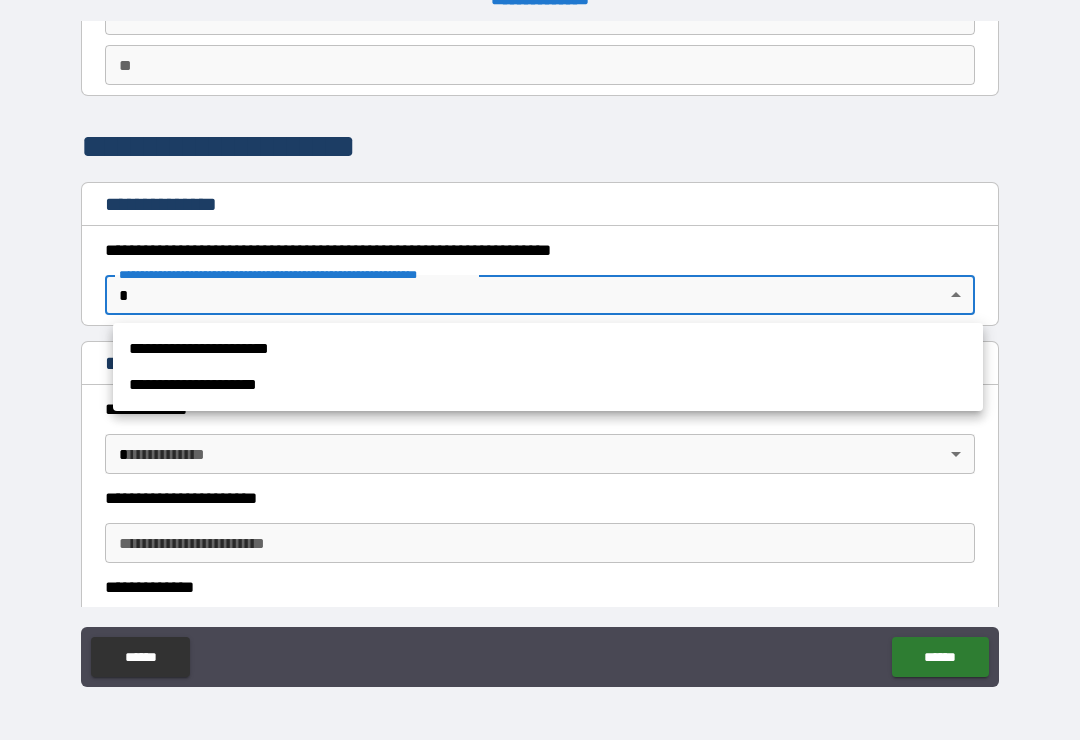 click on "**********" at bounding box center [548, 349] 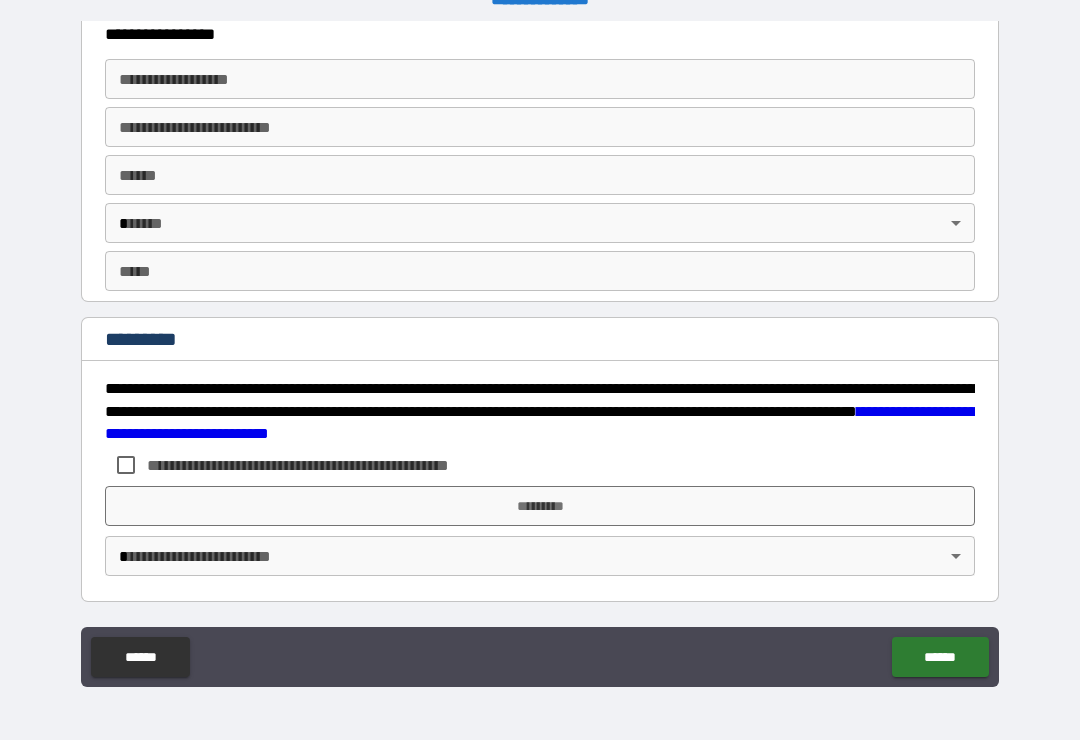 scroll, scrollTop: 3728, scrollLeft: 0, axis: vertical 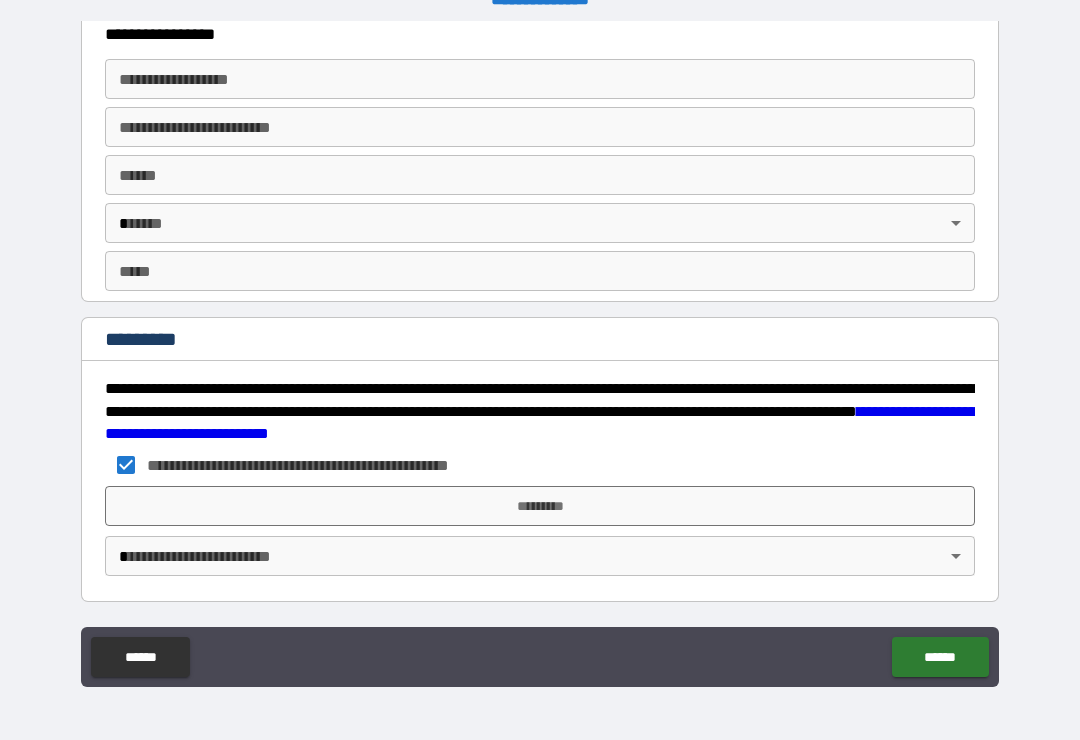 click on "*********" at bounding box center [540, 506] 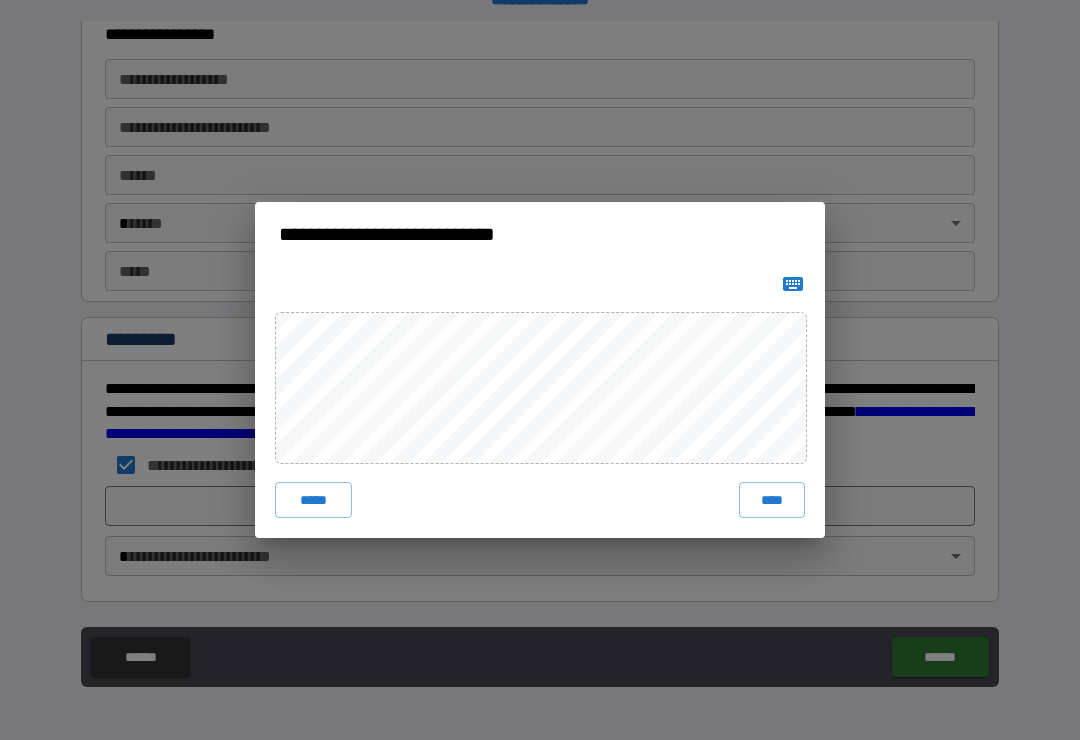 click on "****" at bounding box center [772, 500] 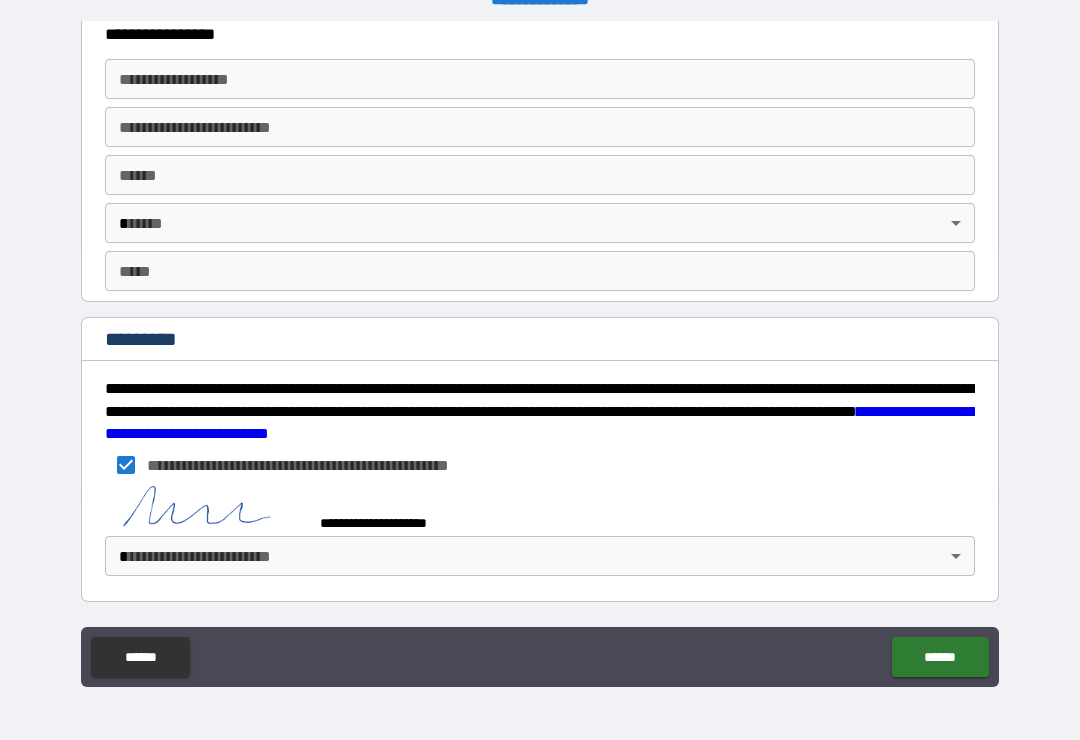 scroll, scrollTop: 3718, scrollLeft: 0, axis: vertical 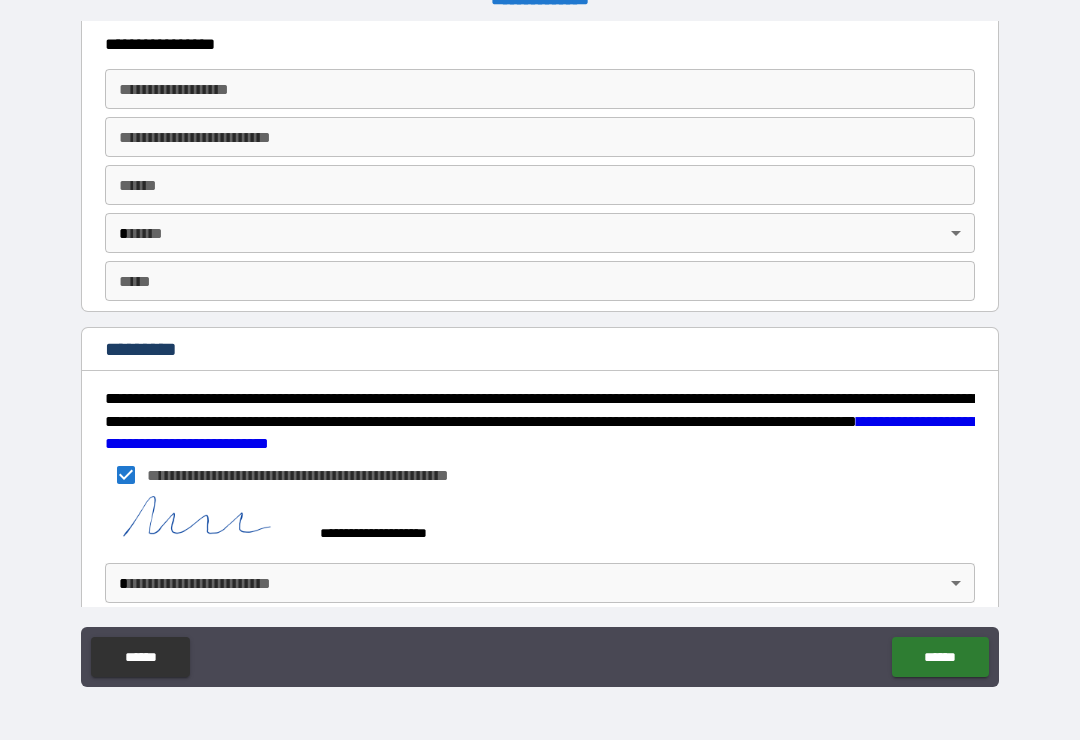 click on "**********" at bounding box center [540, 354] 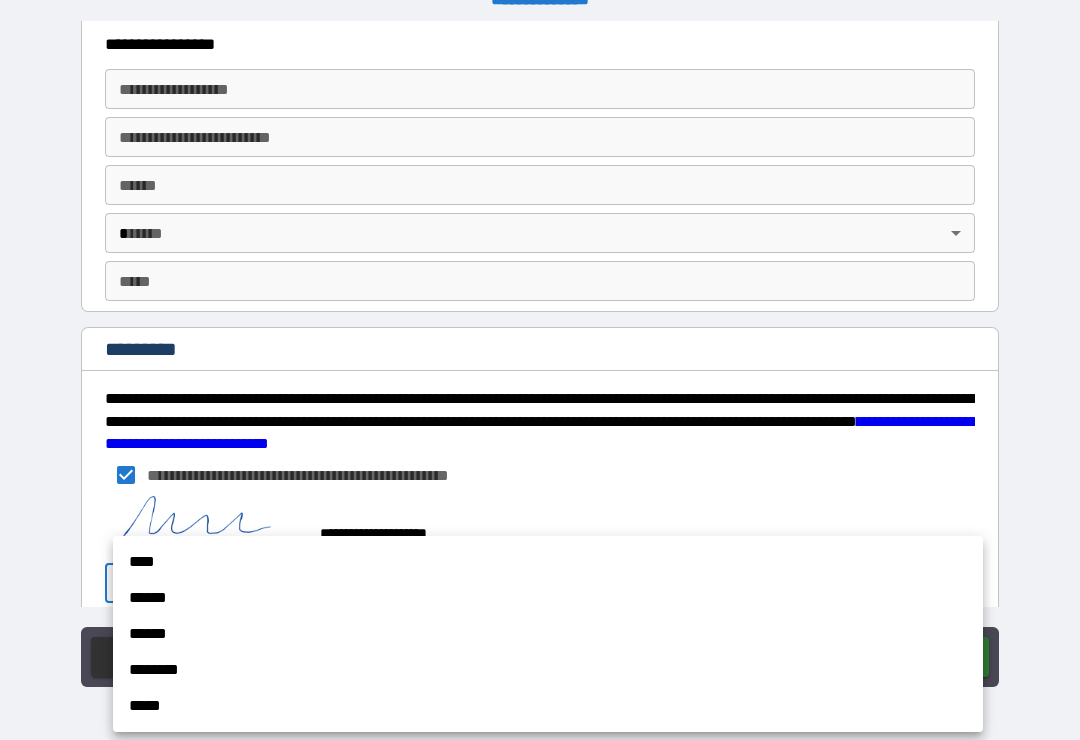click on "******" at bounding box center (548, 598) 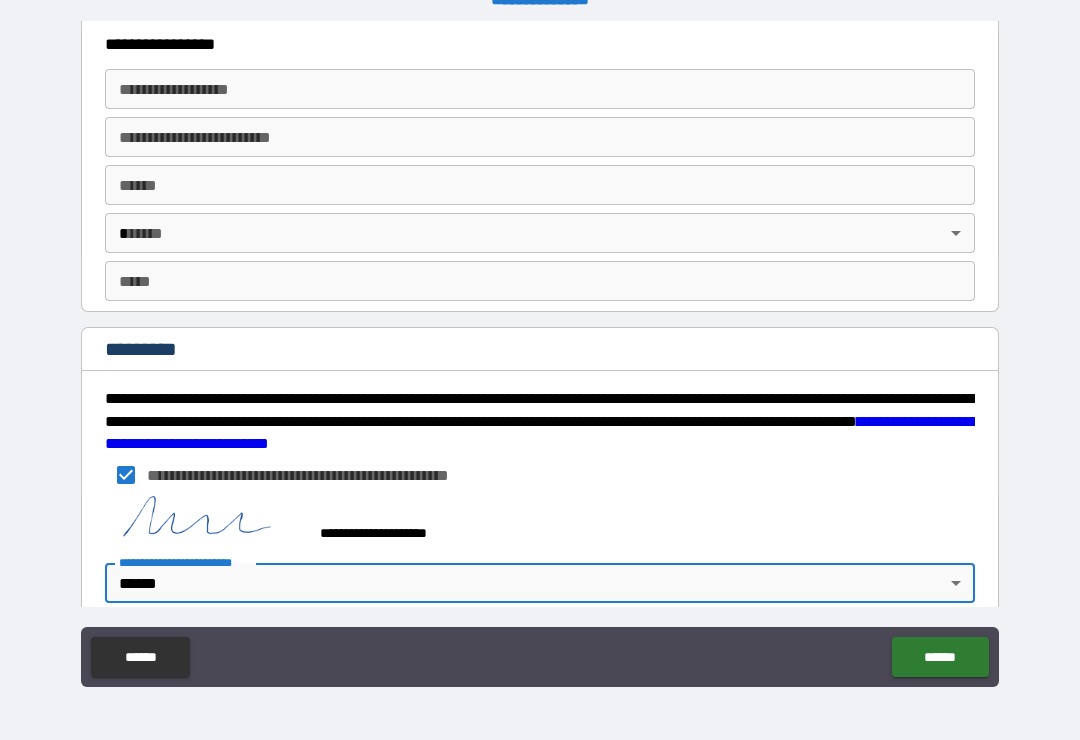 click on "******" at bounding box center [940, 657] 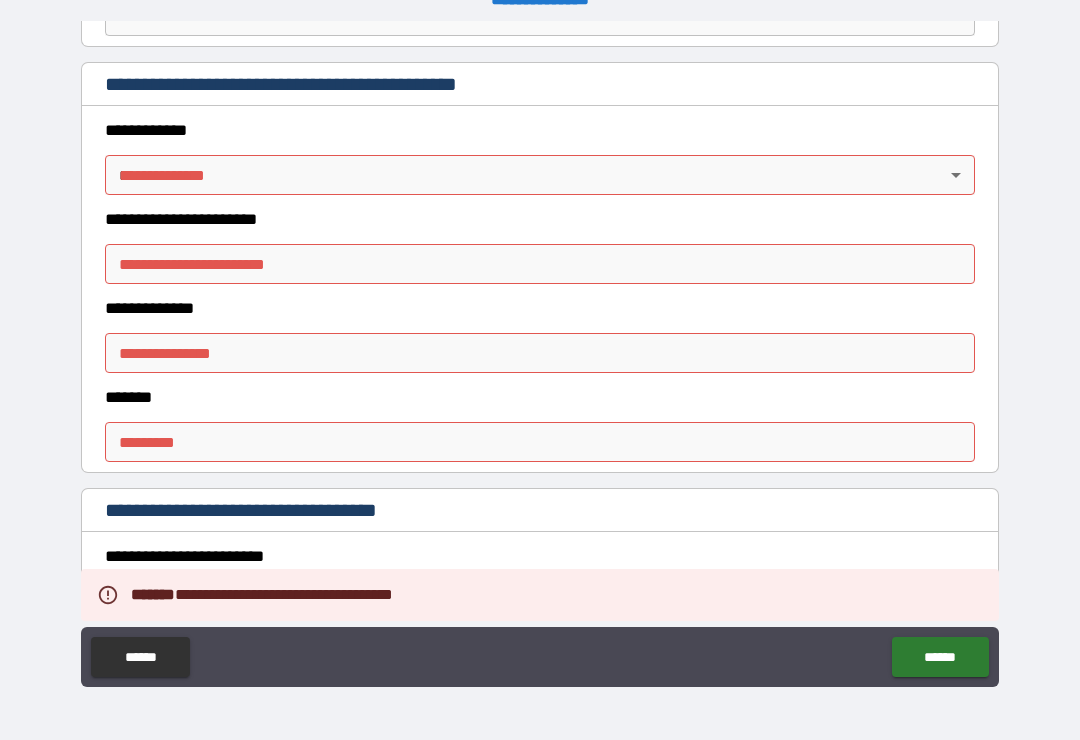 scroll, scrollTop: 459, scrollLeft: 0, axis: vertical 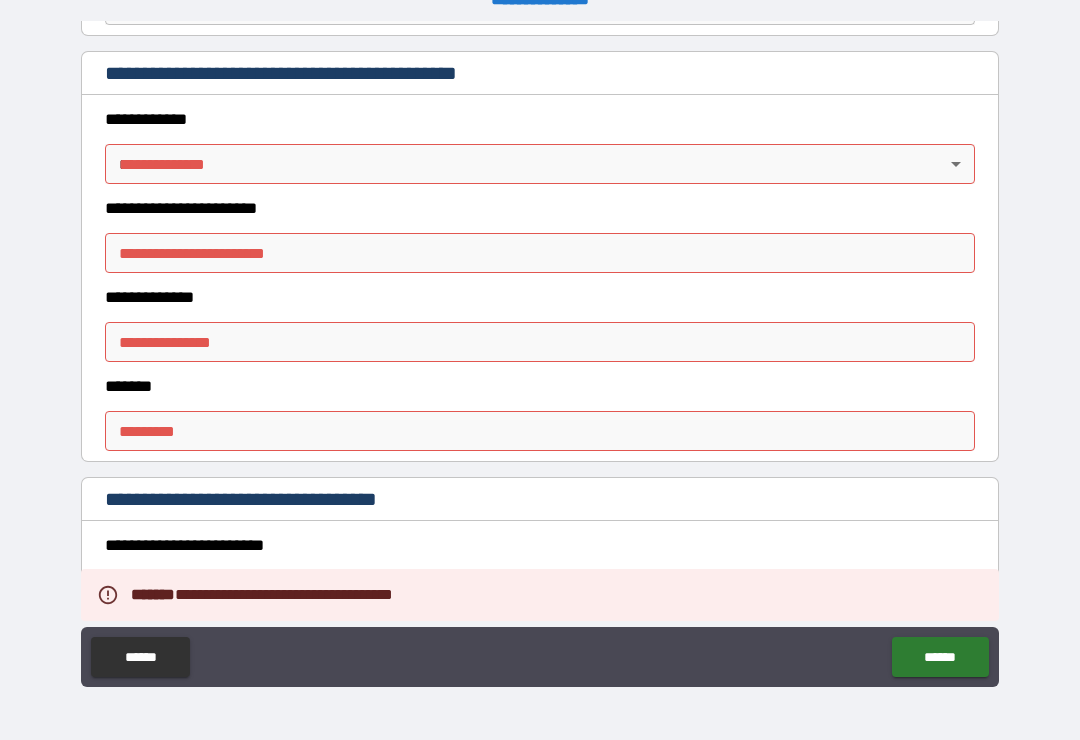click on "**********" at bounding box center (540, 354) 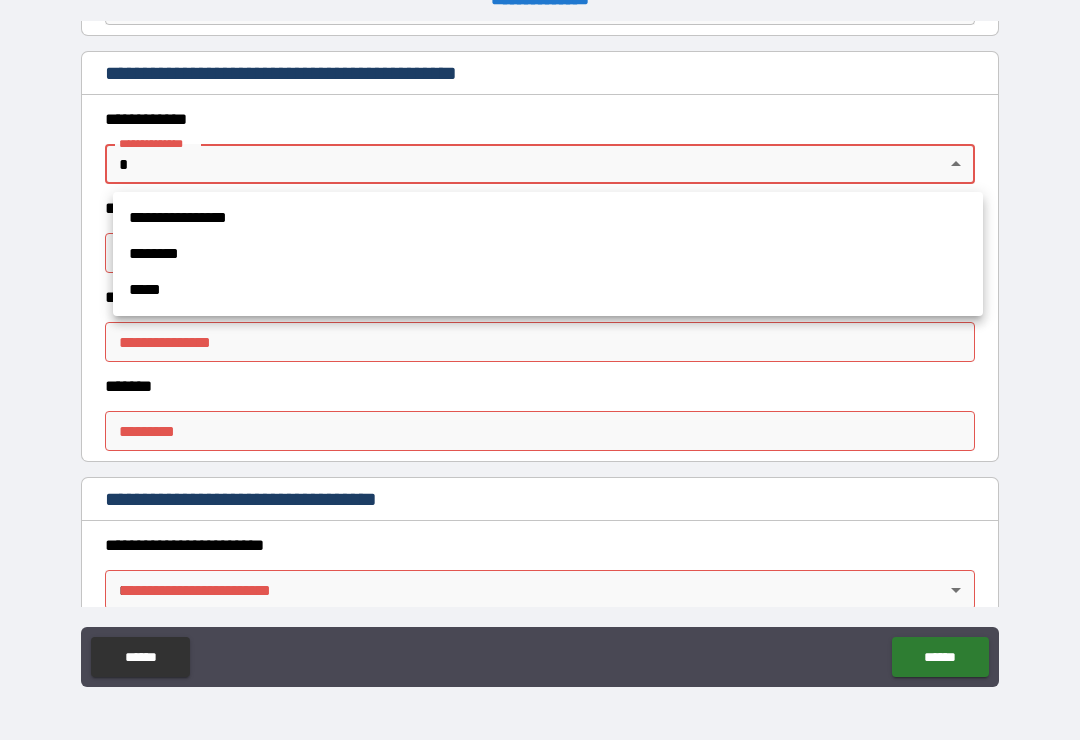 click on "*****" at bounding box center (548, 290) 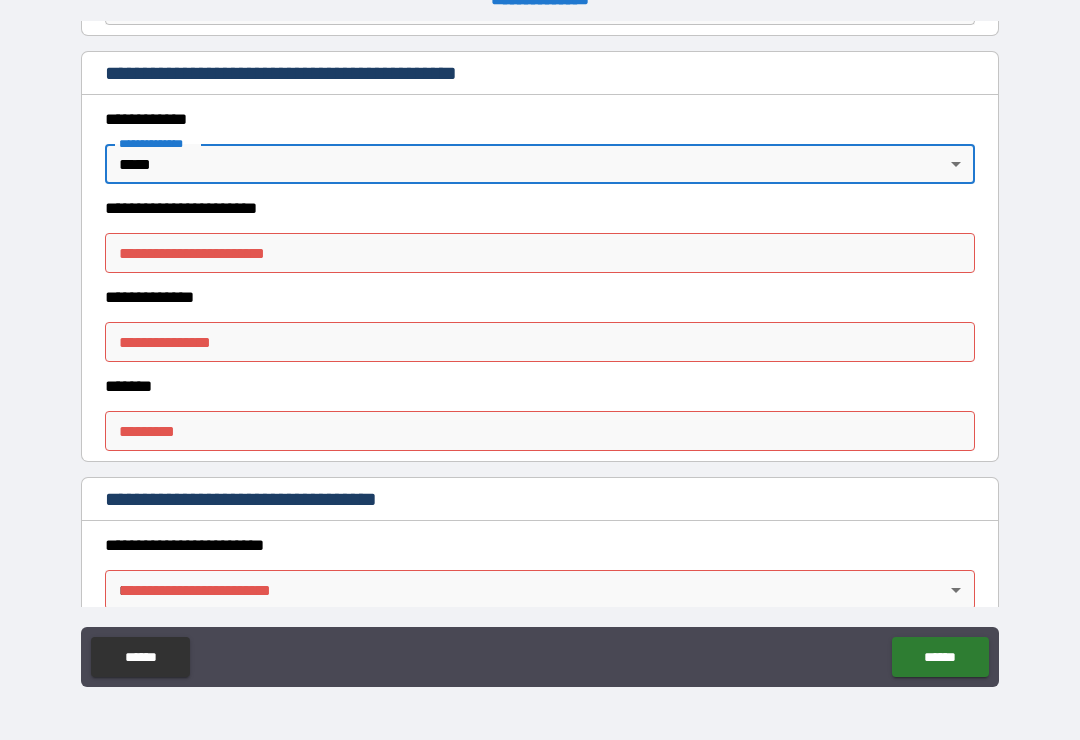 click on "**********" at bounding box center (540, 253) 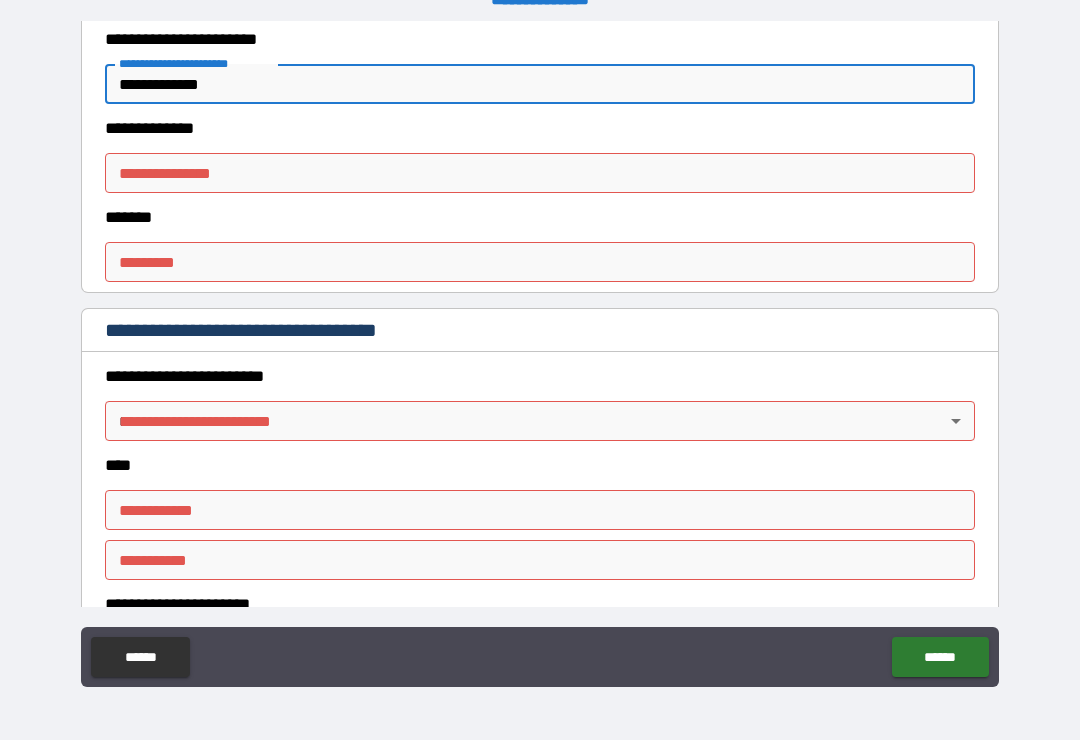 scroll, scrollTop: 627, scrollLeft: 0, axis: vertical 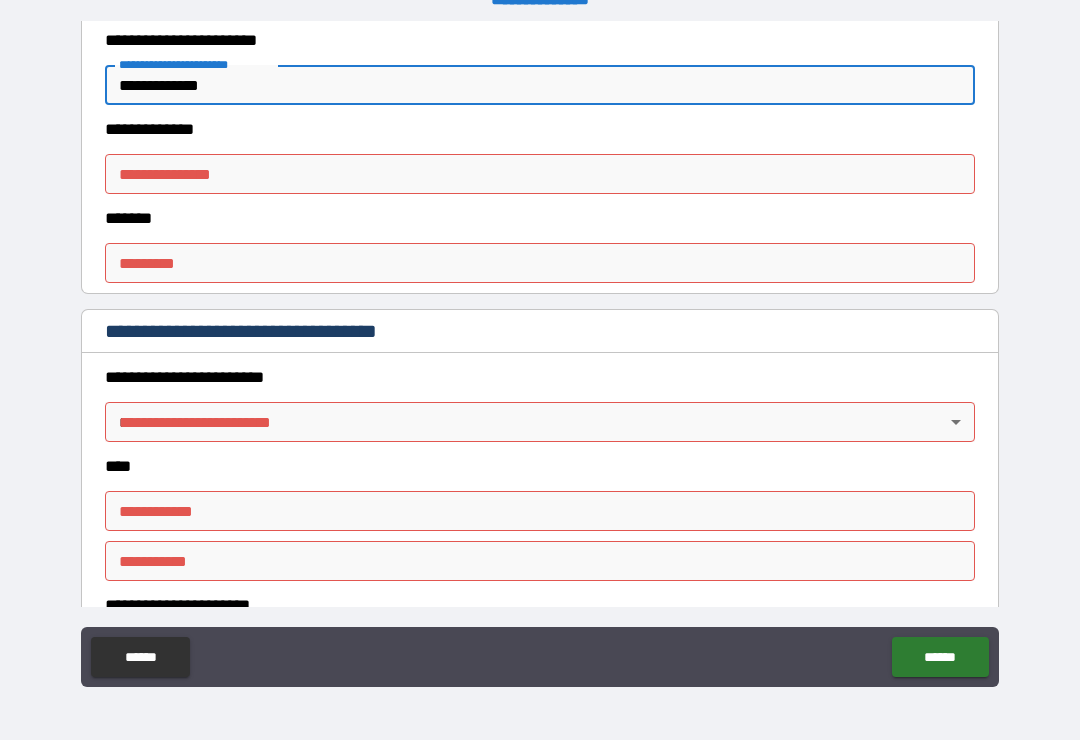 click on "**********" at bounding box center (540, 174) 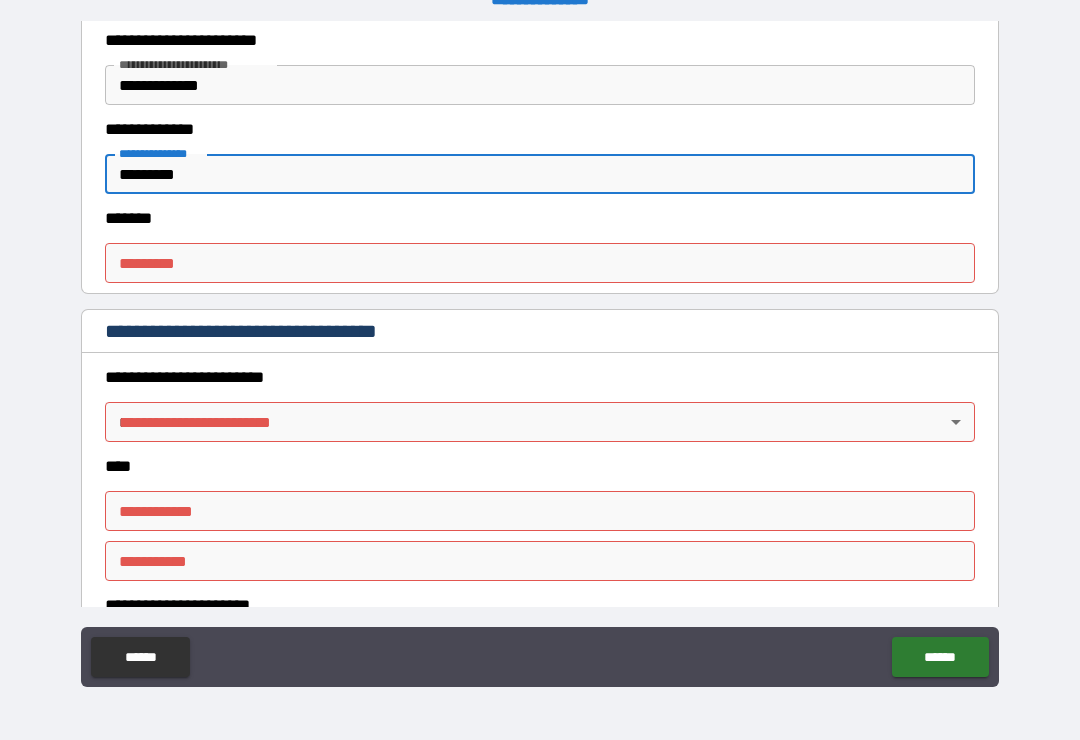 click on "*******   *" at bounding box center (540, 263) 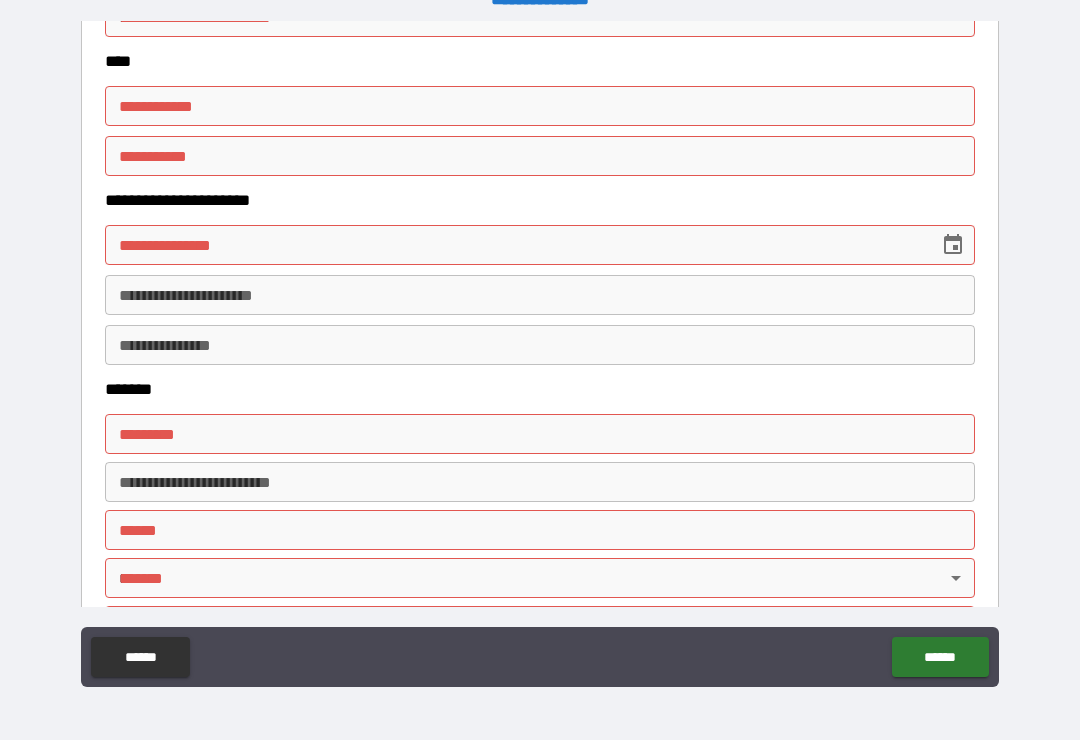 scroll, scrollTop: 973, scrollLeft: 0, axis: vertical 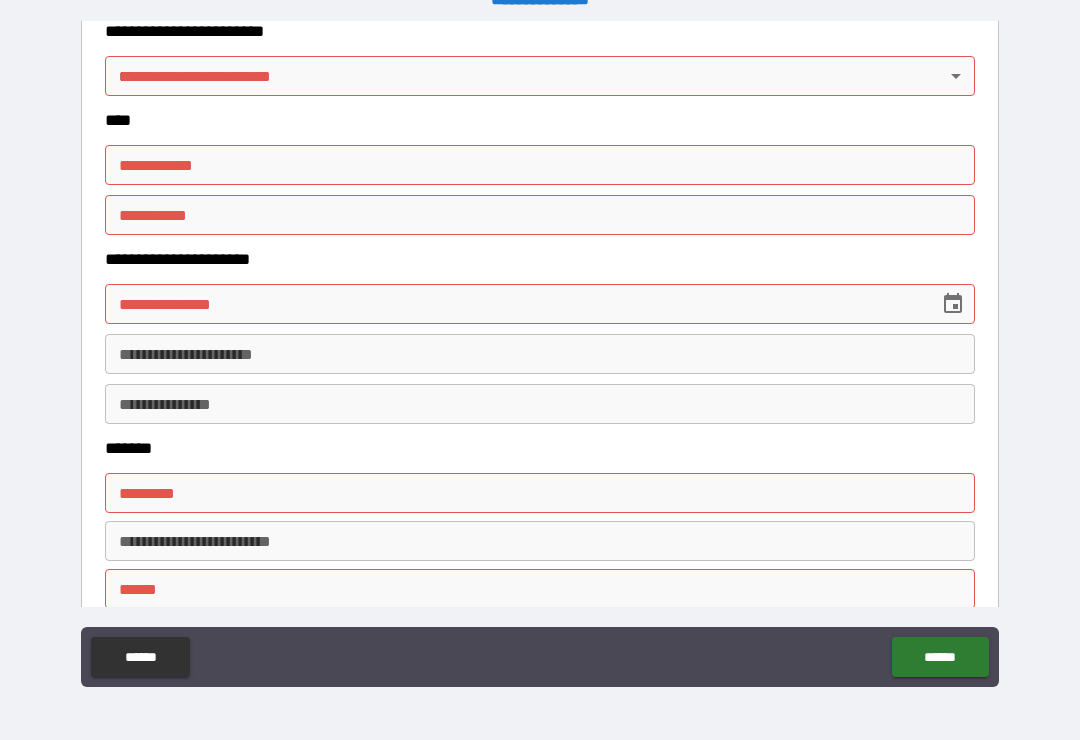 click on "**********" at bounding box center [540, 354] 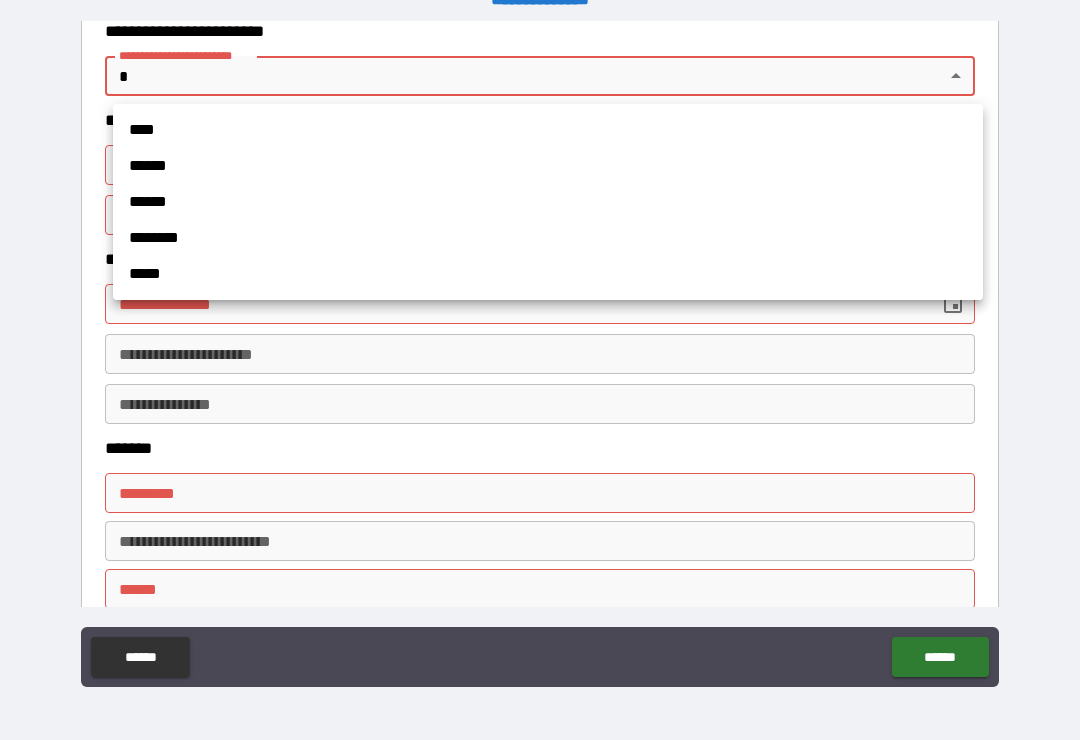 click on "******" at bounding box center (548, 166) 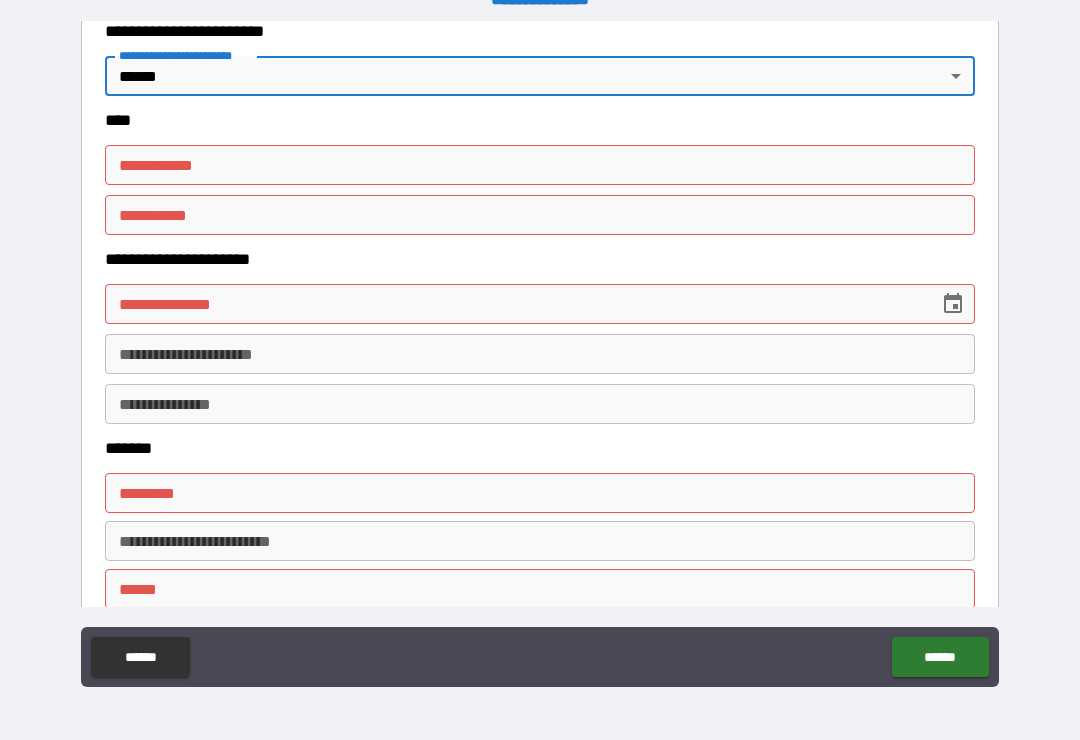 click on "**********" at bounding box center (540, 165) 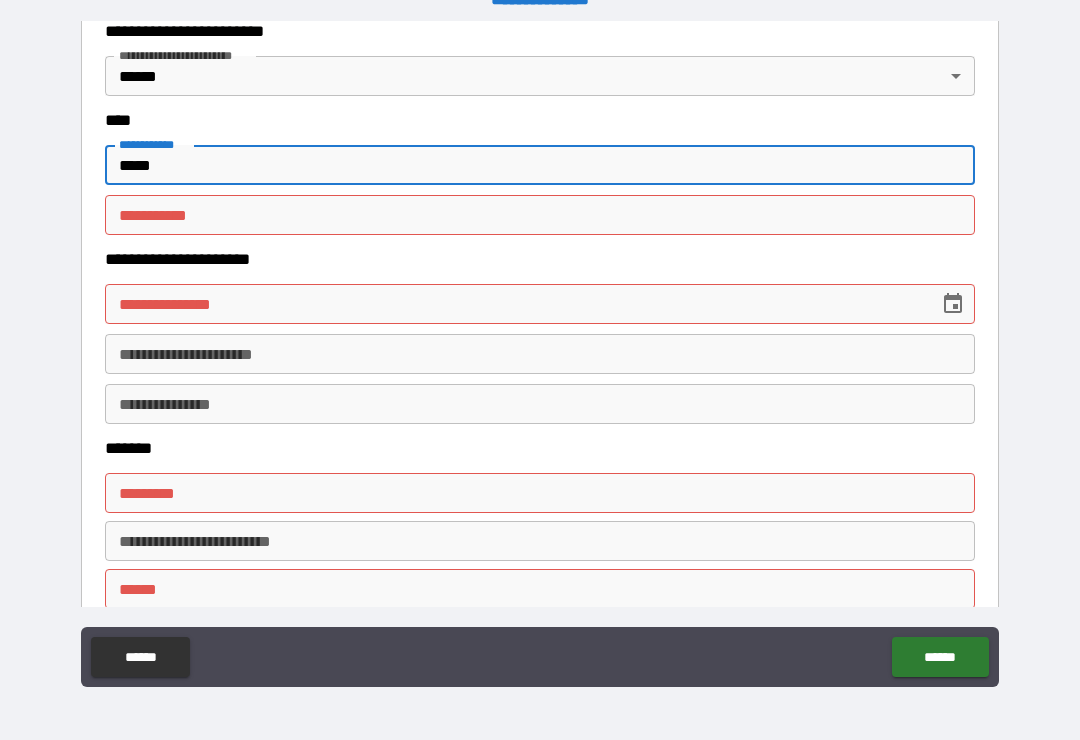 click on "*********   *" at bounding box center (540, 215) 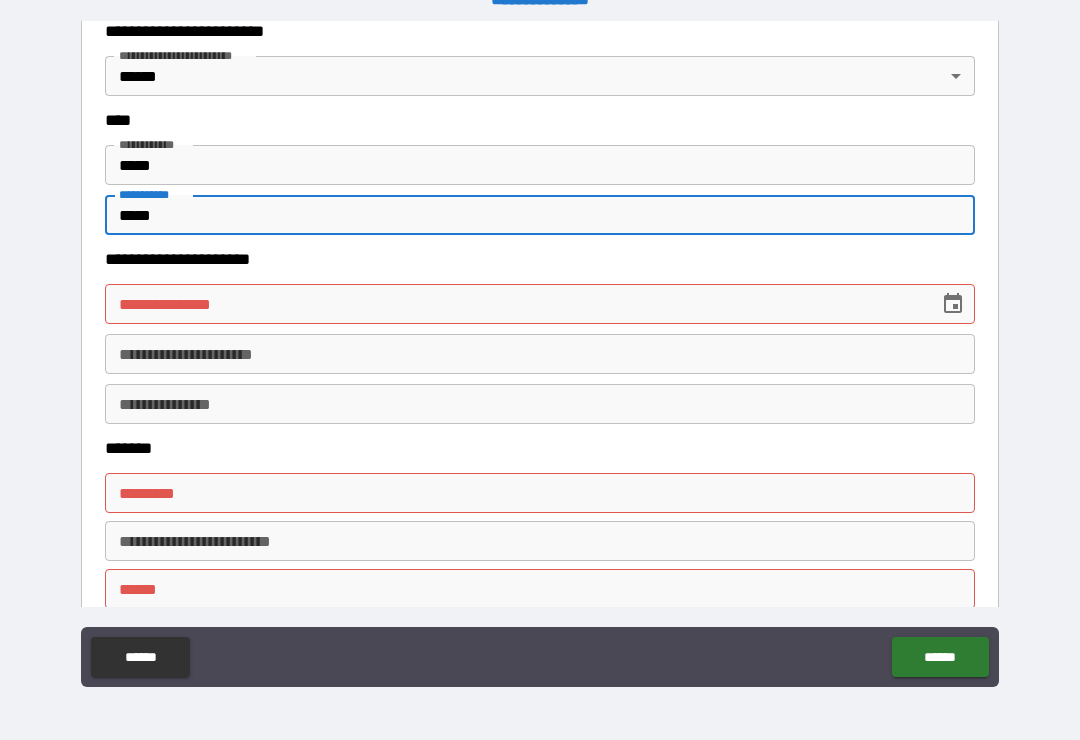 click on "**********" at bounding box center (515, 304) 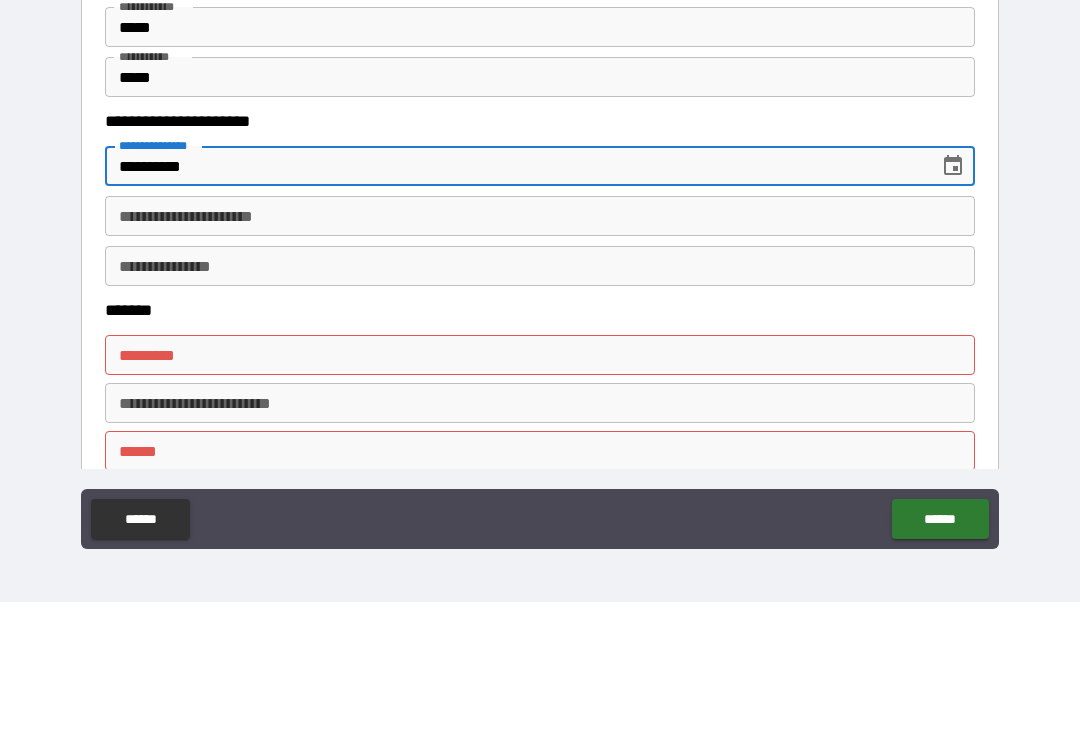 click on "**********" at bounding box center [540, 354] 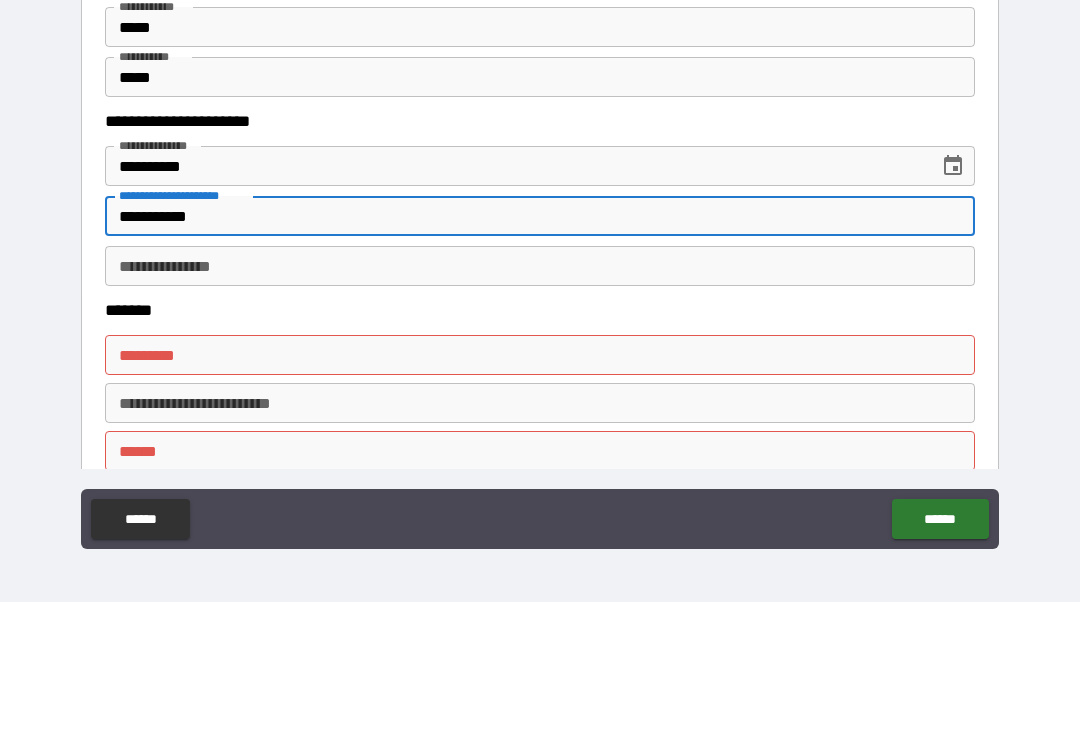 click on "**********" at bounding box center [540, 404] 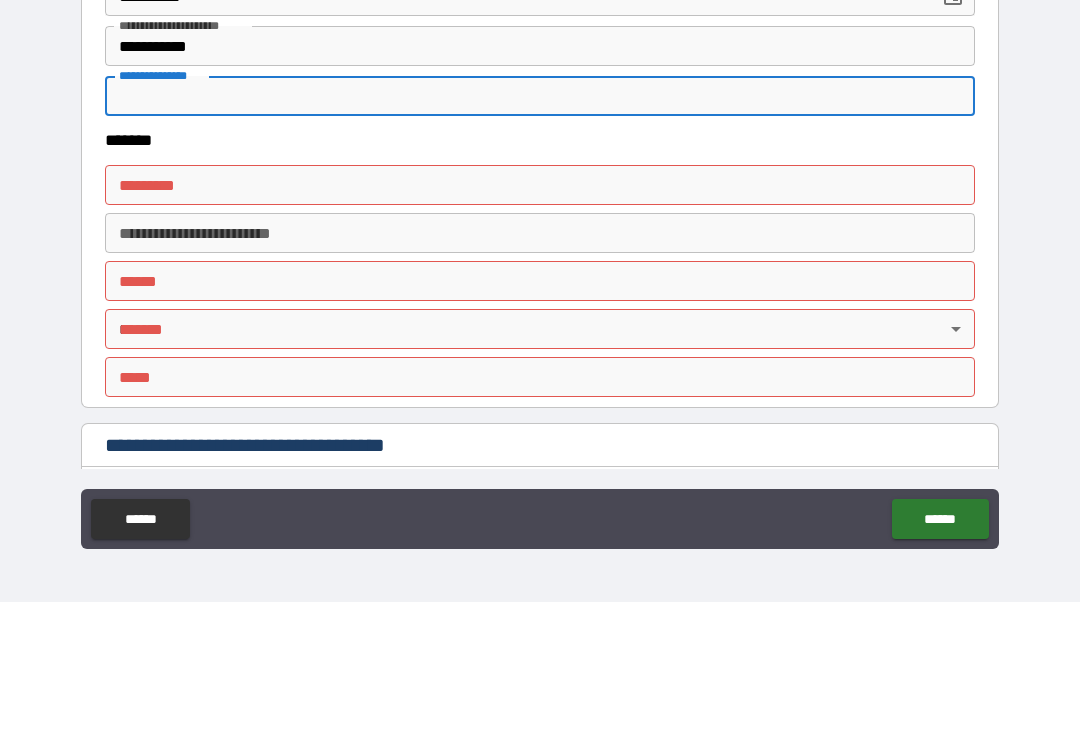 scroll, scrollTop: 1140, scrollLeft: 0, axis: vertical 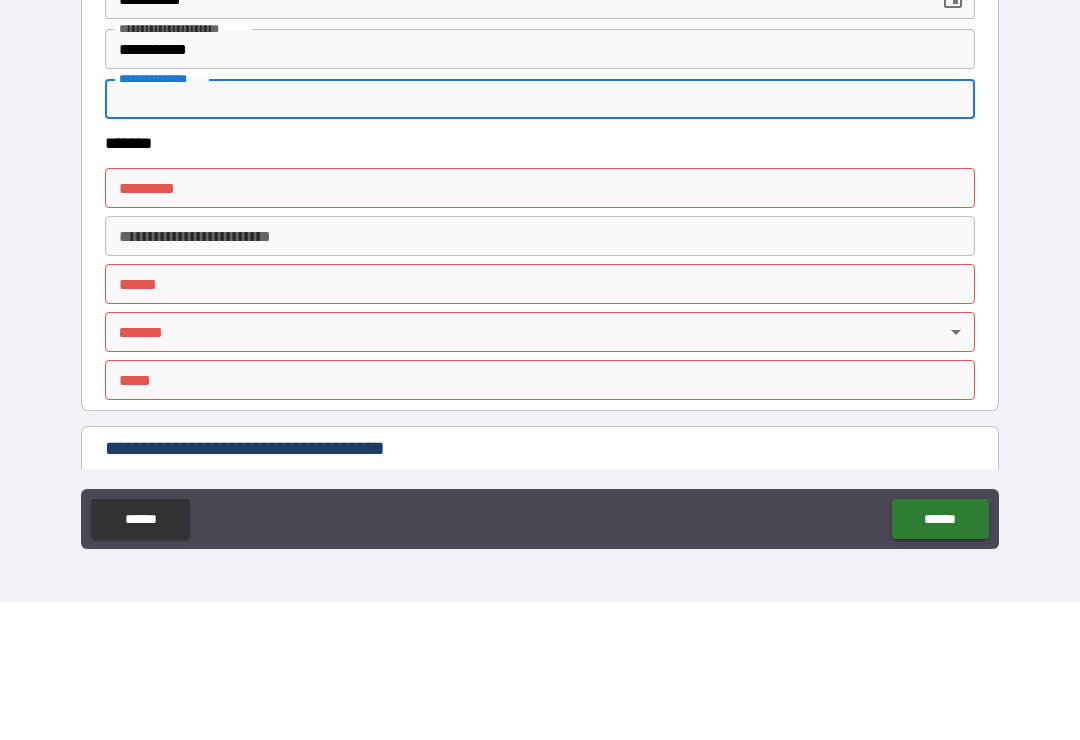 click on "*******   *" at bounding box center [540, 326] 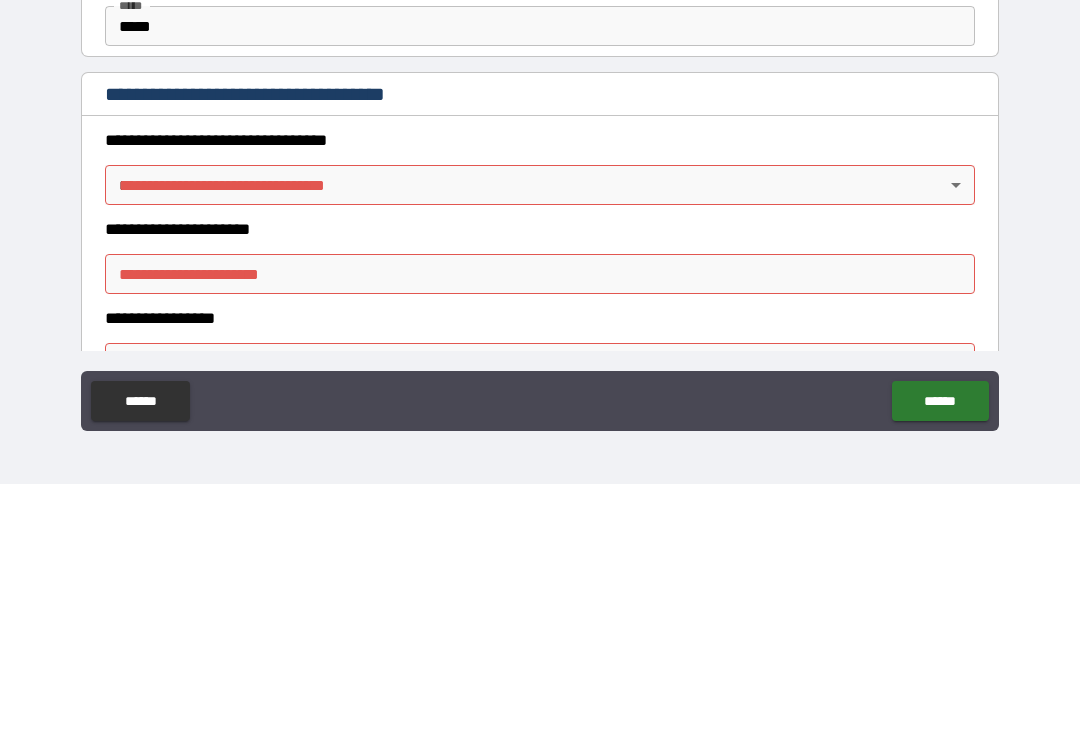 scroll, scrollTop: 1400, scrollLeft: 0, axis: vertical 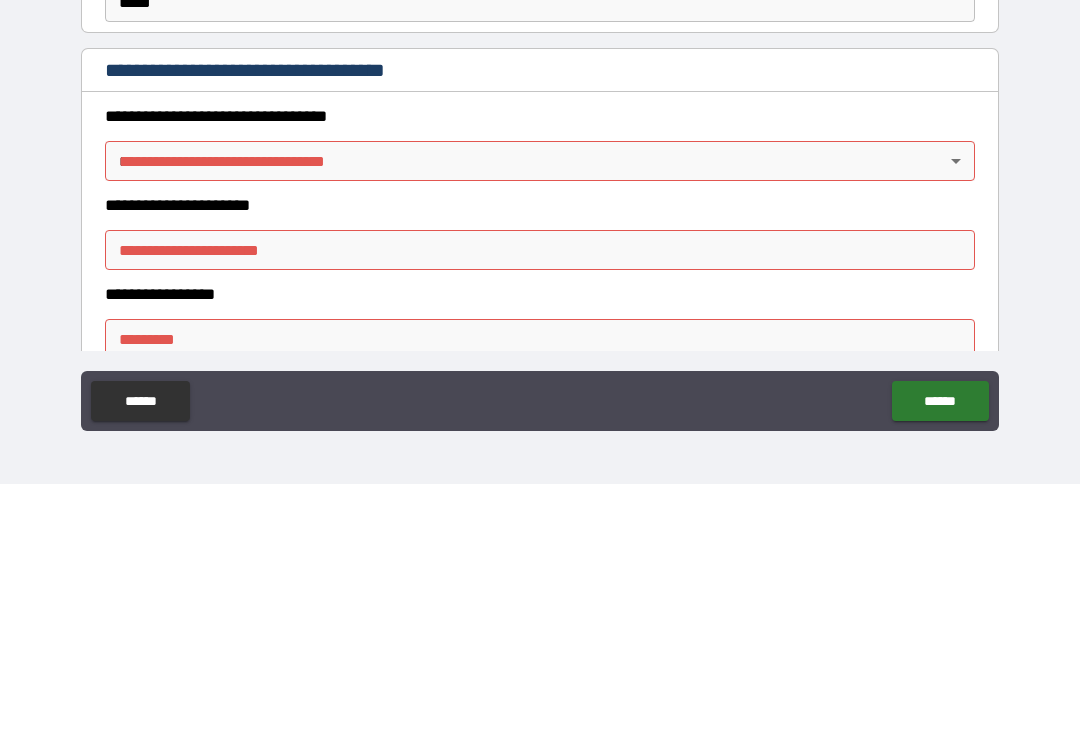 click on "**********" at bounding box center (540, 354) 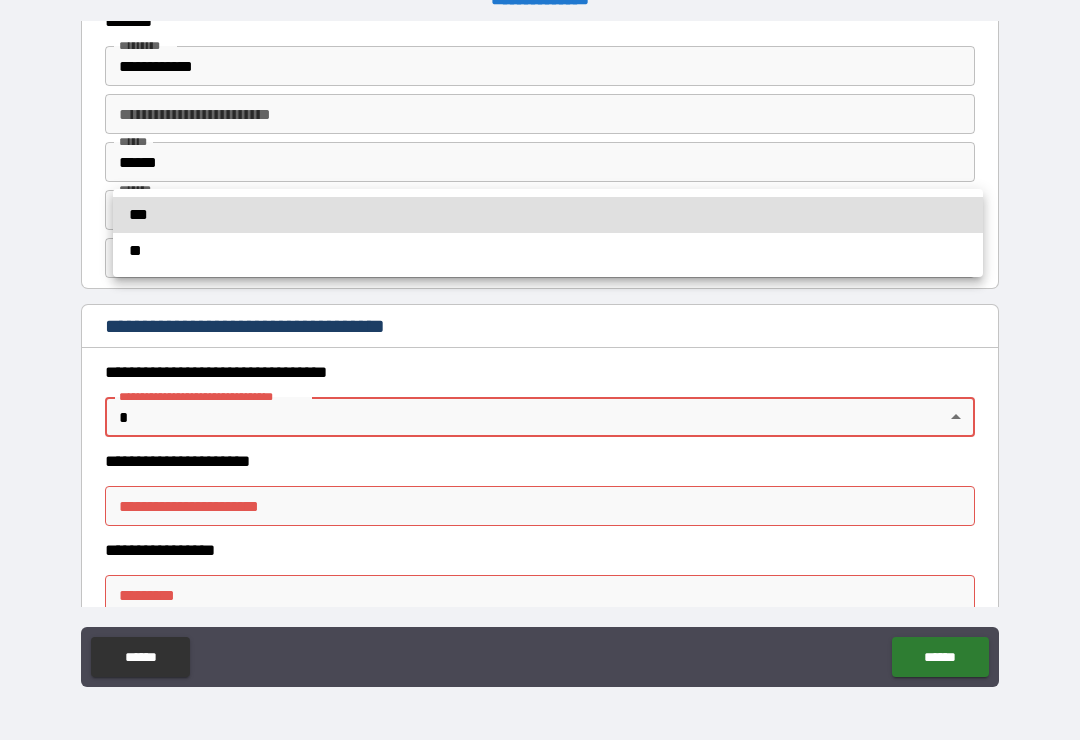 click at bounding box center [540, 370] 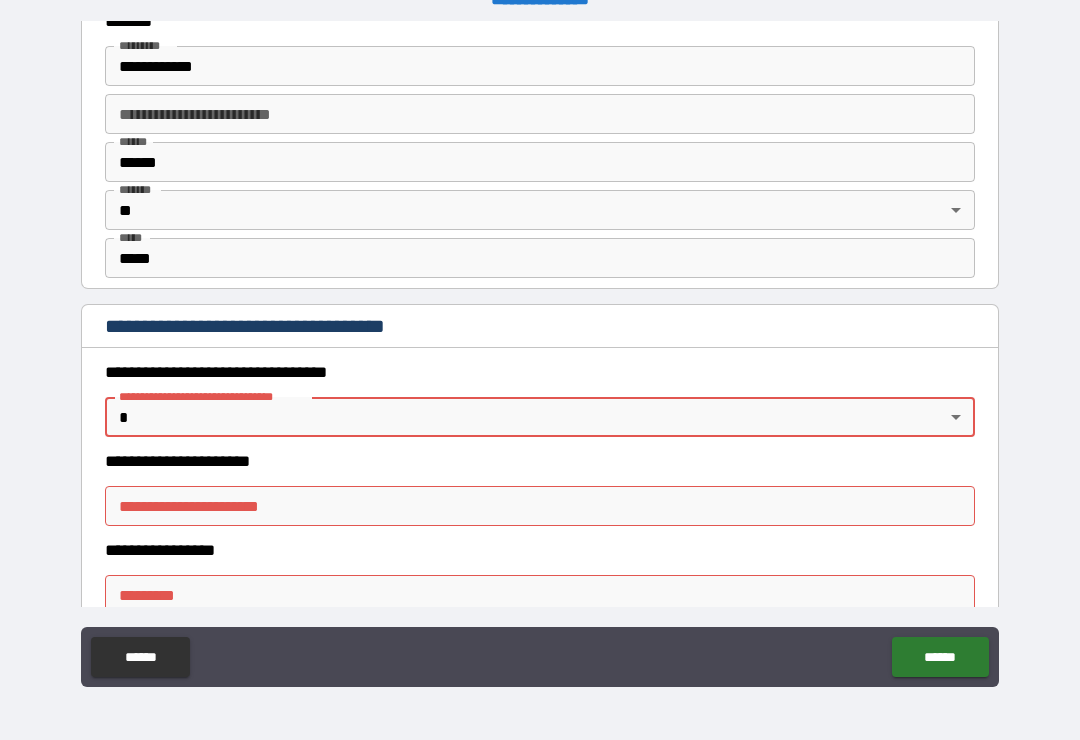 click on "**********" at bounding box center (540, 354) 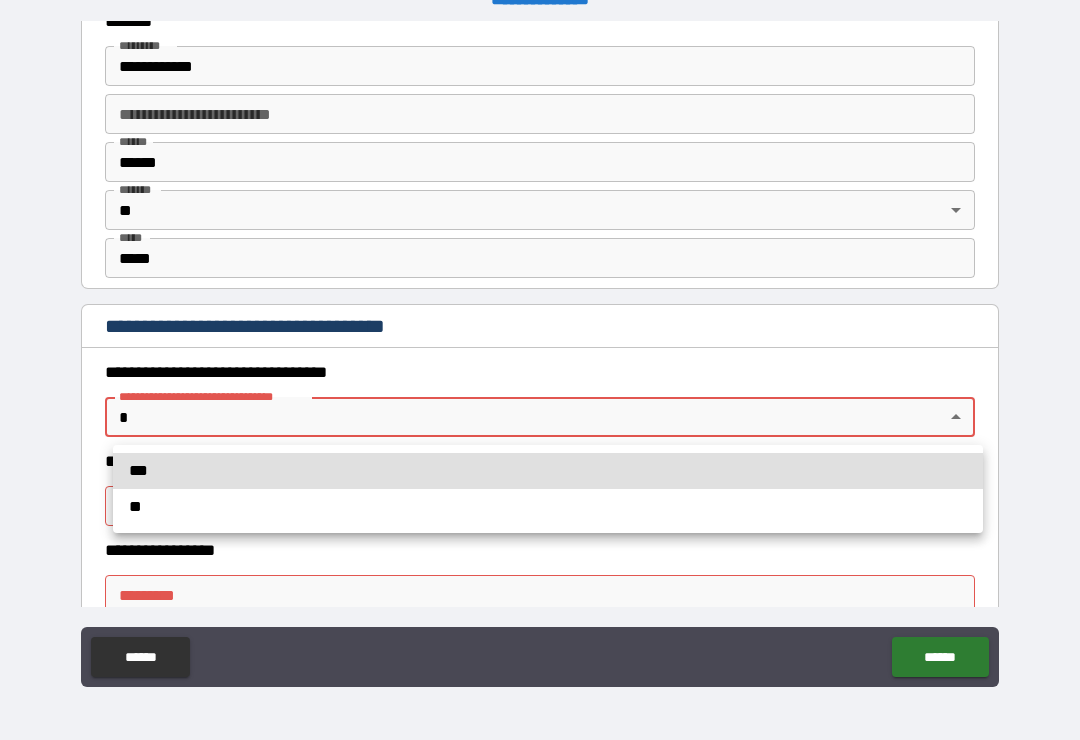 click at bounding box center [540, 370] 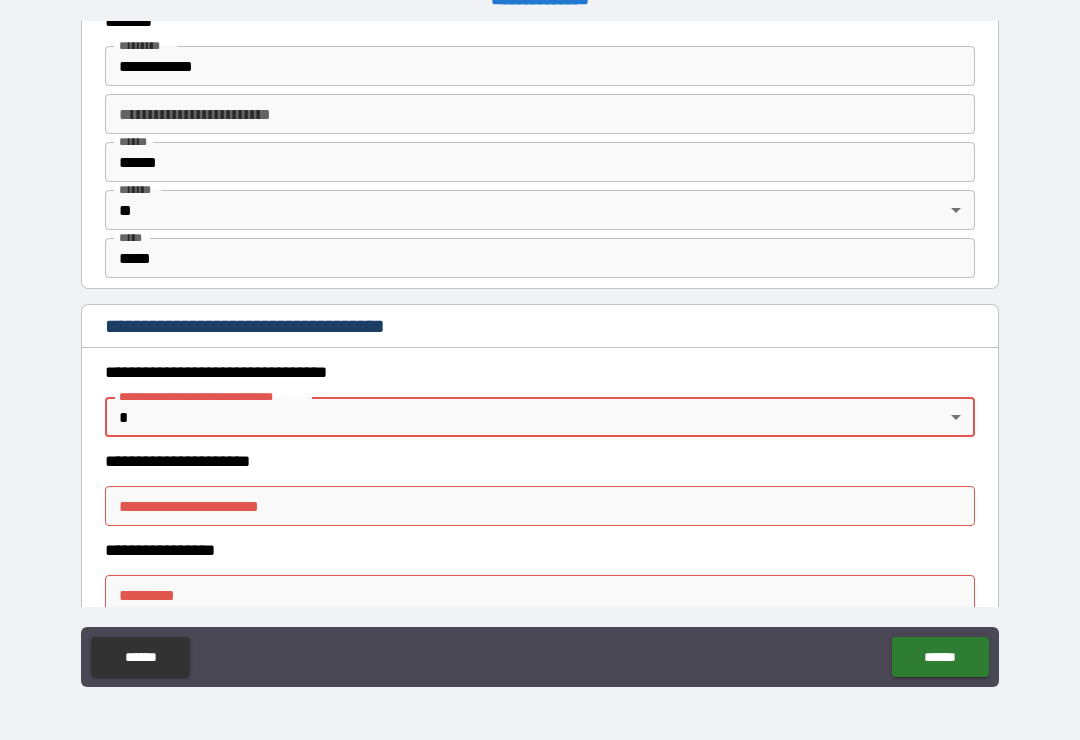 click on "**********" at bounding box center [540, 506] 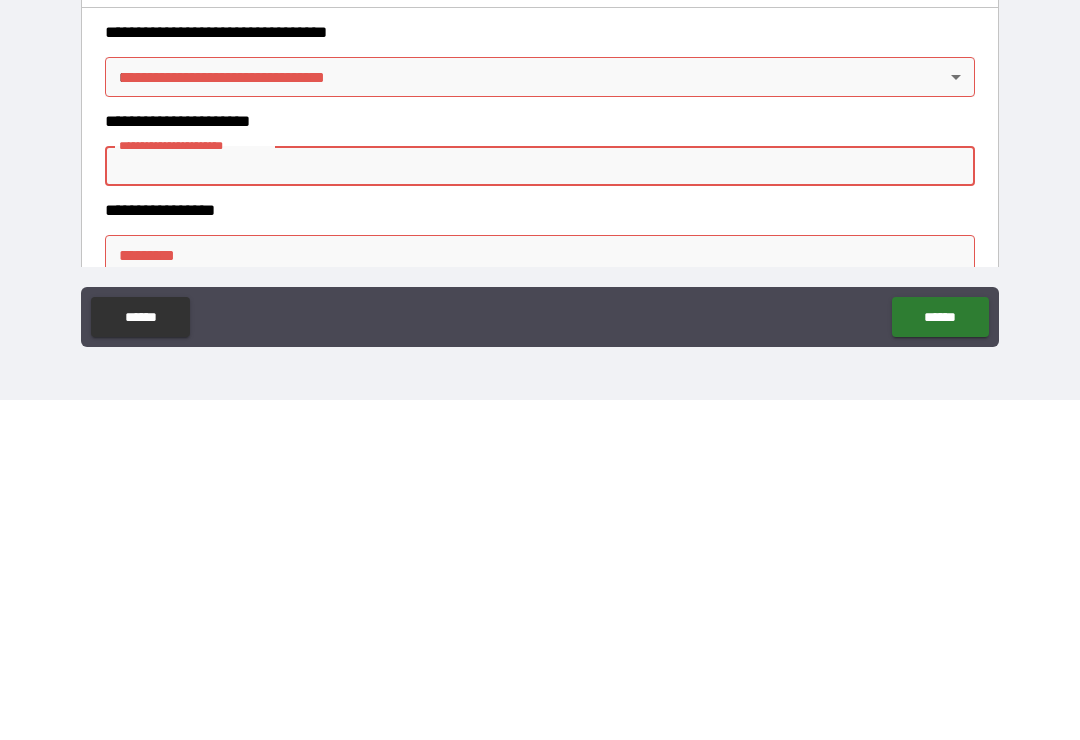click on "**********" at bounding box center [540, 354] 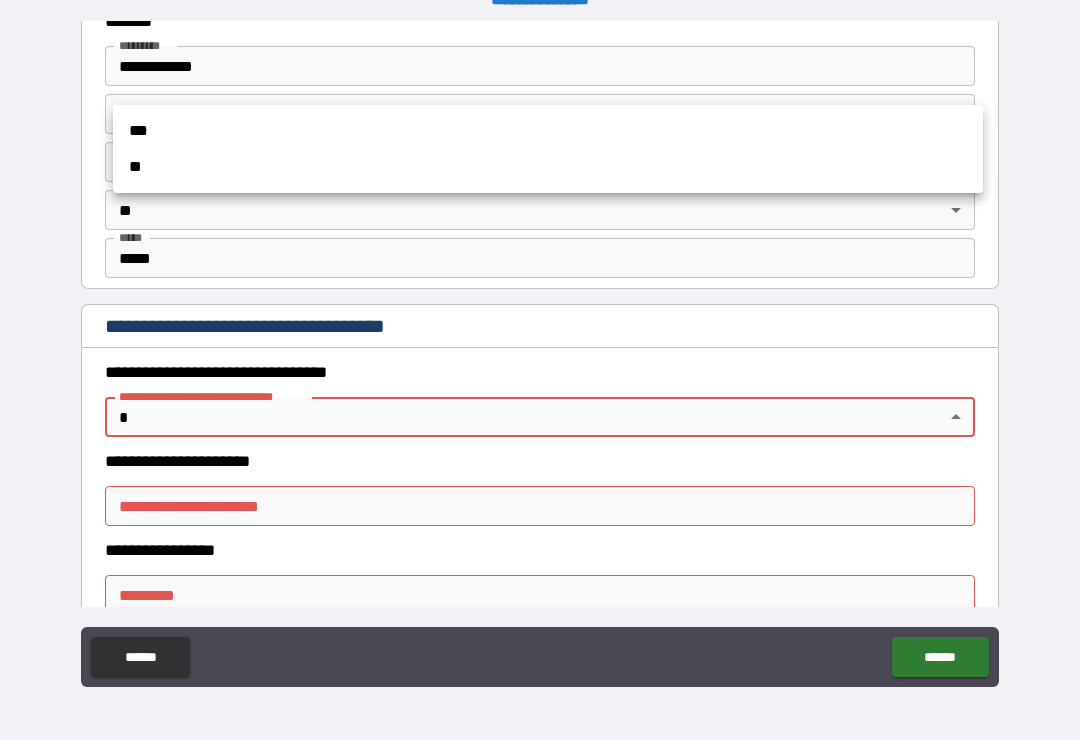 click at bounding box center [540, 370] 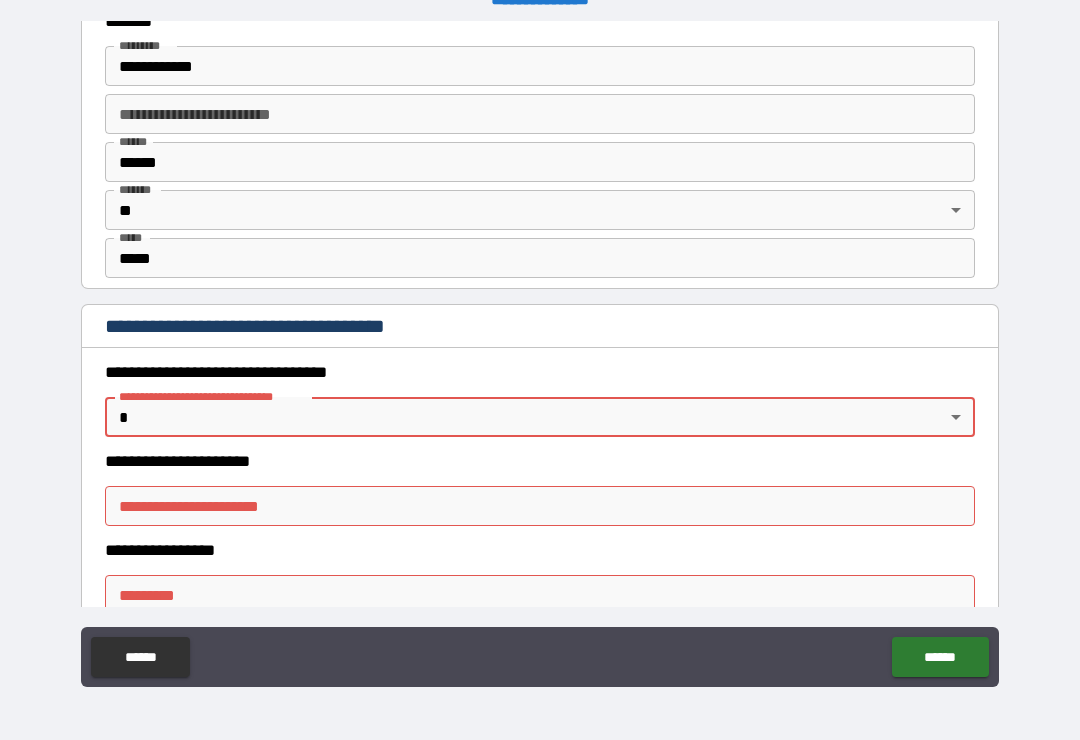 click on "**********" at bounding box center (540, 354) 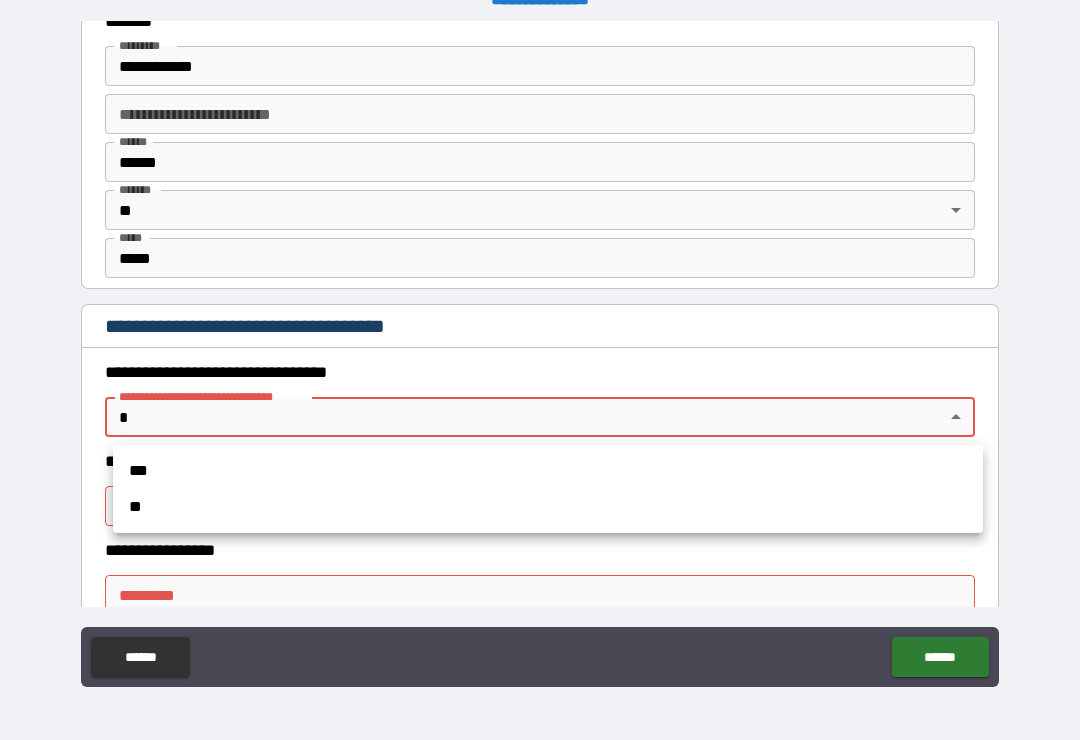click on "**" at bounding box center (548, 507) 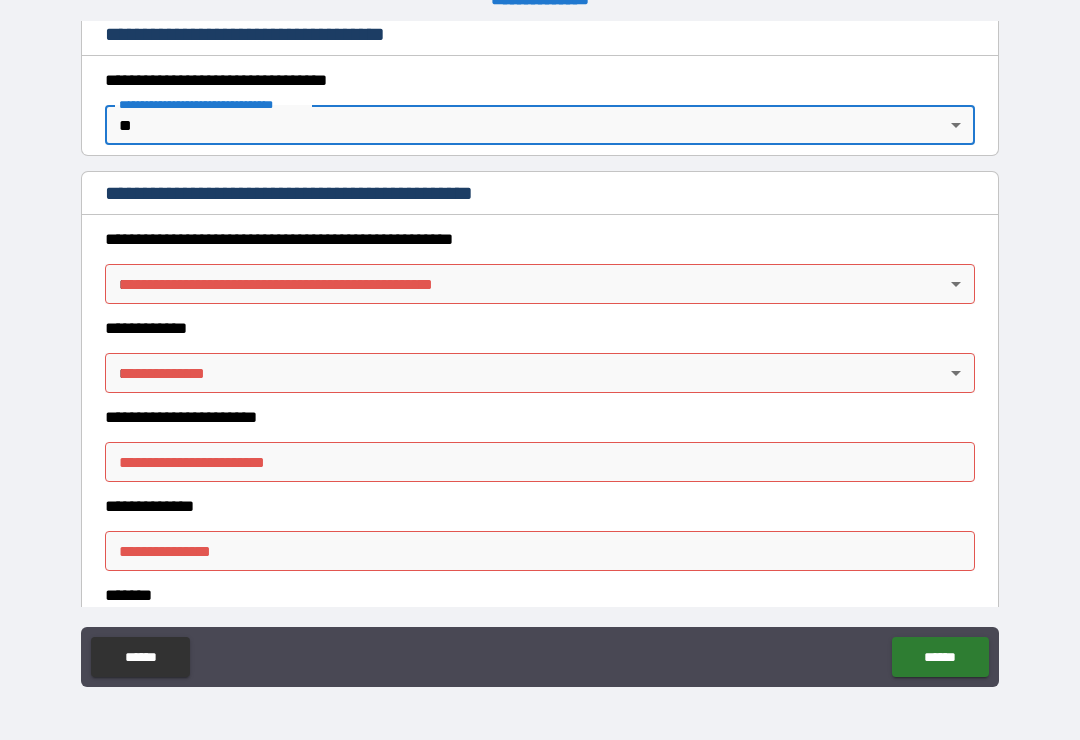 scroll, scrollTop: 1689, scrollLeft: 0, axis: vertical 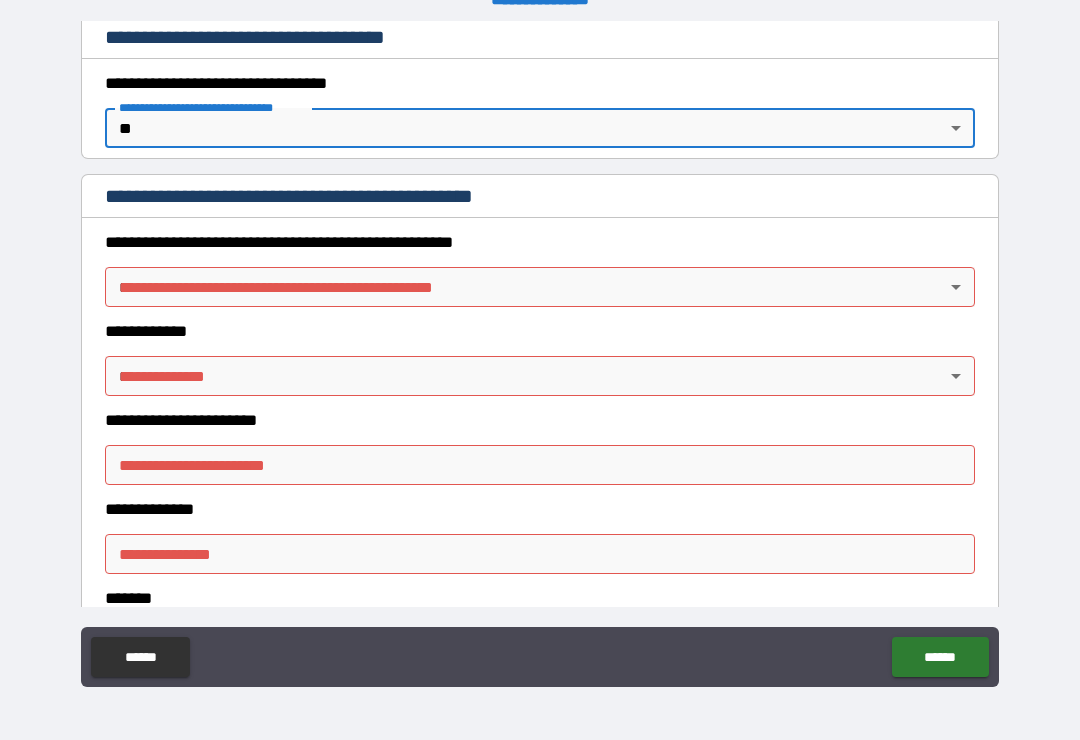 click on "**********" at bounding box center [540, 354] 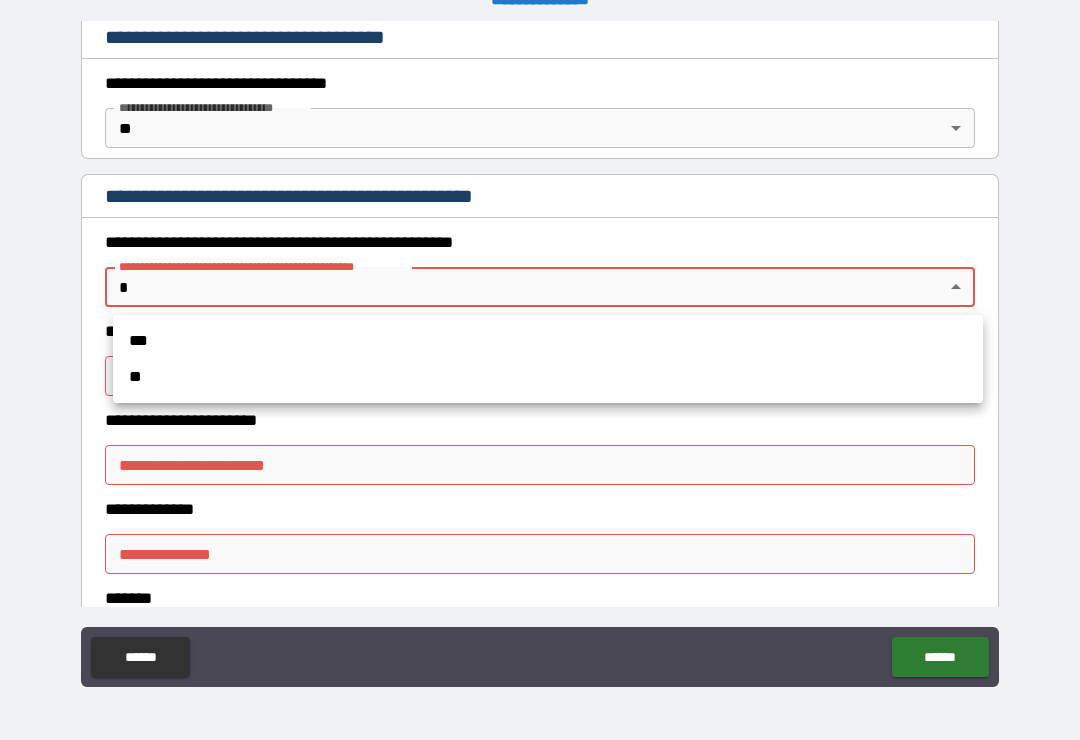 click on "**" at bounding box center (548, 377) 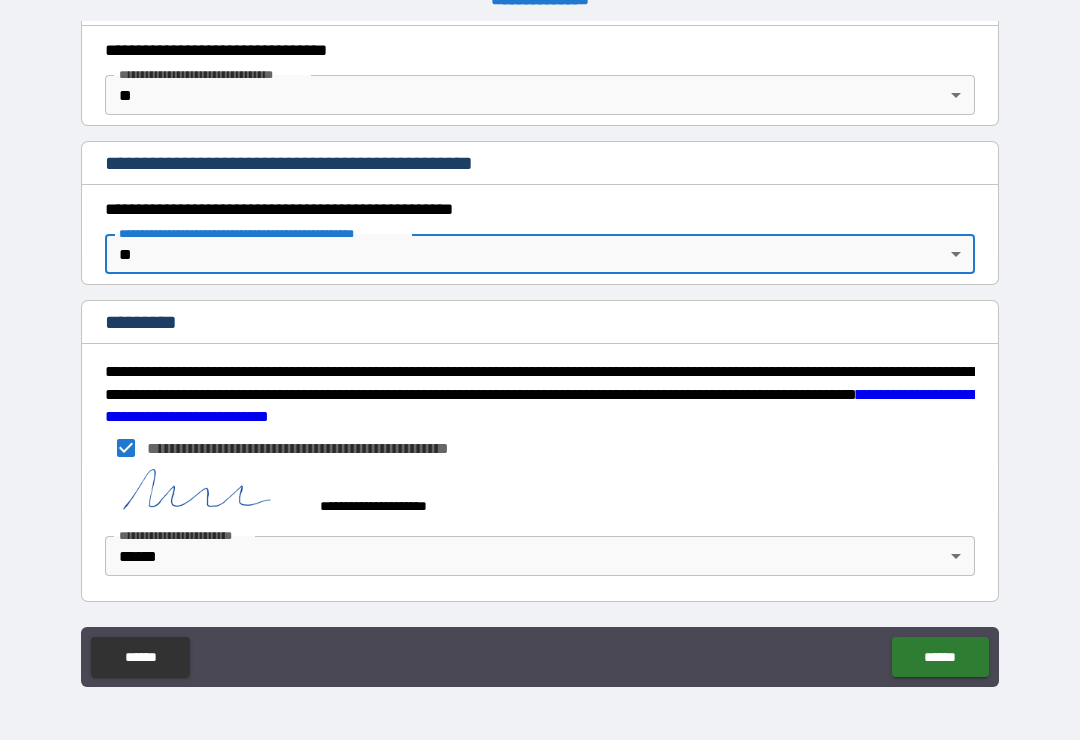scroll, scrollTop: 1722, scrollLeft: 0, axis: vertical 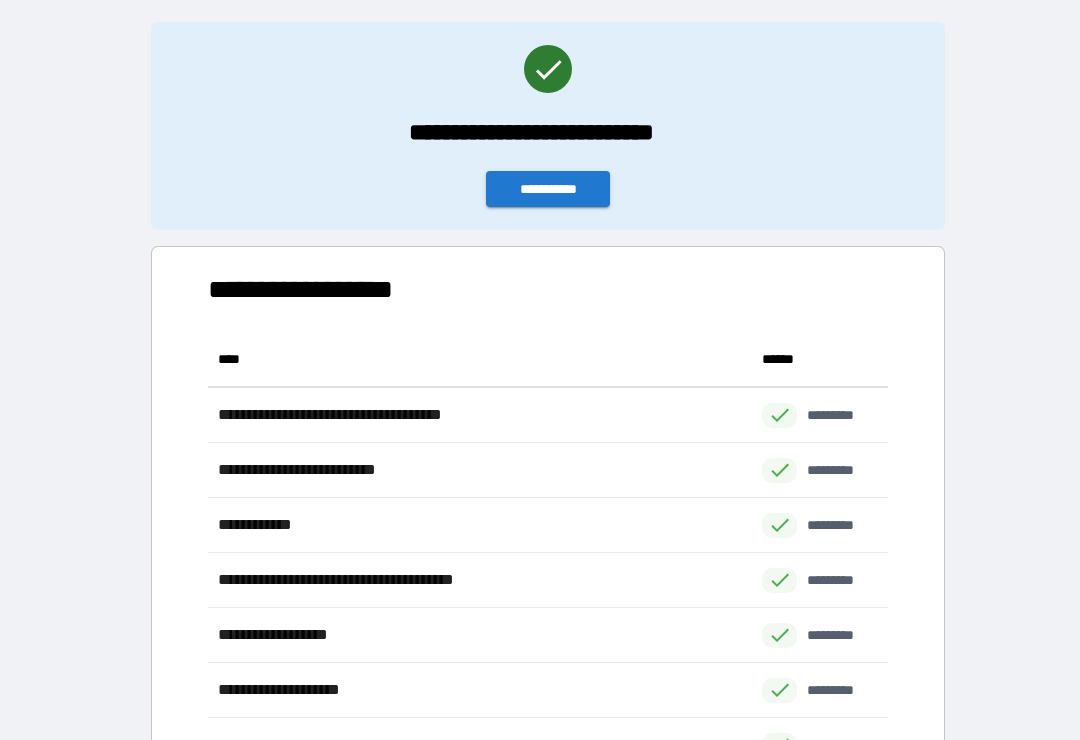 click on "**********" at bounding box center [548, 189] 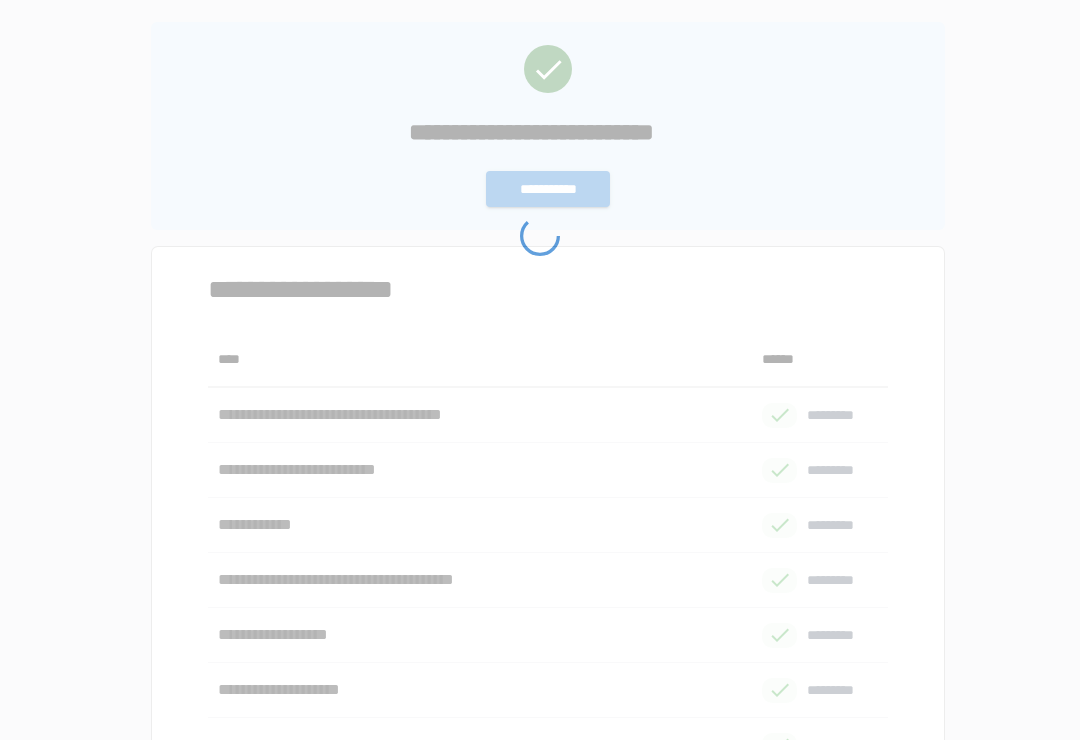 scroll, scrollTop: 0, scrollLeft: 0, axis: both 